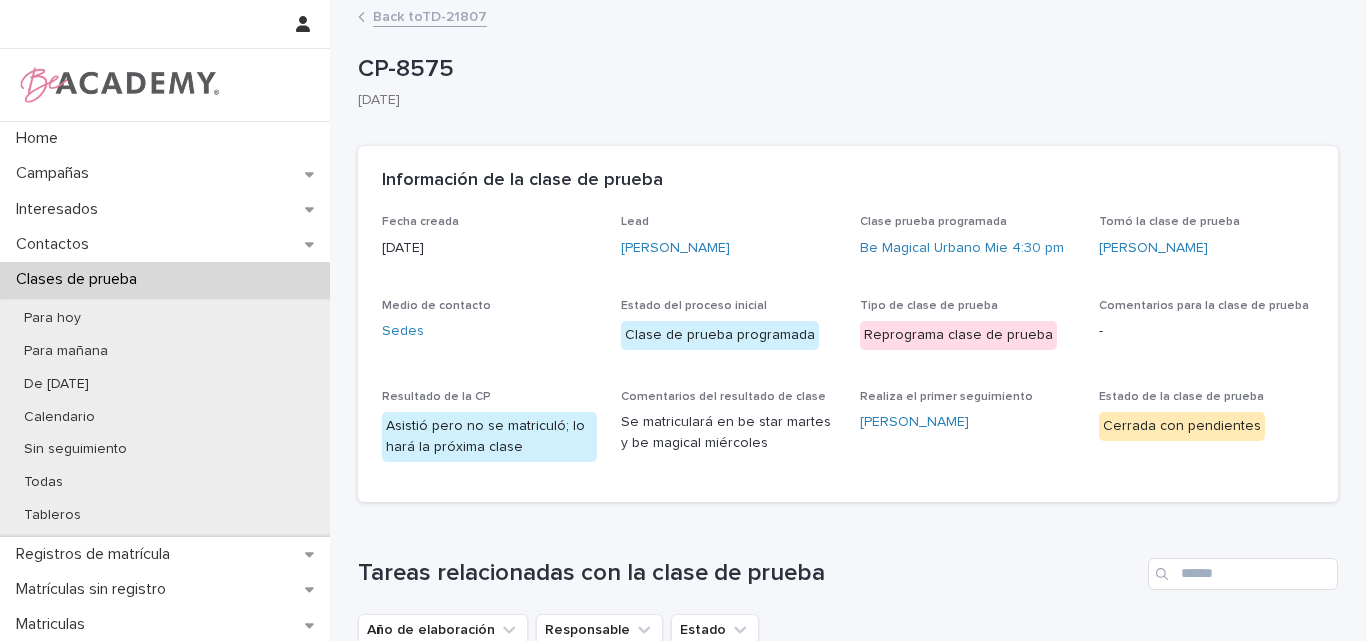 scroll, scrollTop: 0, scrollLeft: 0, axis: both 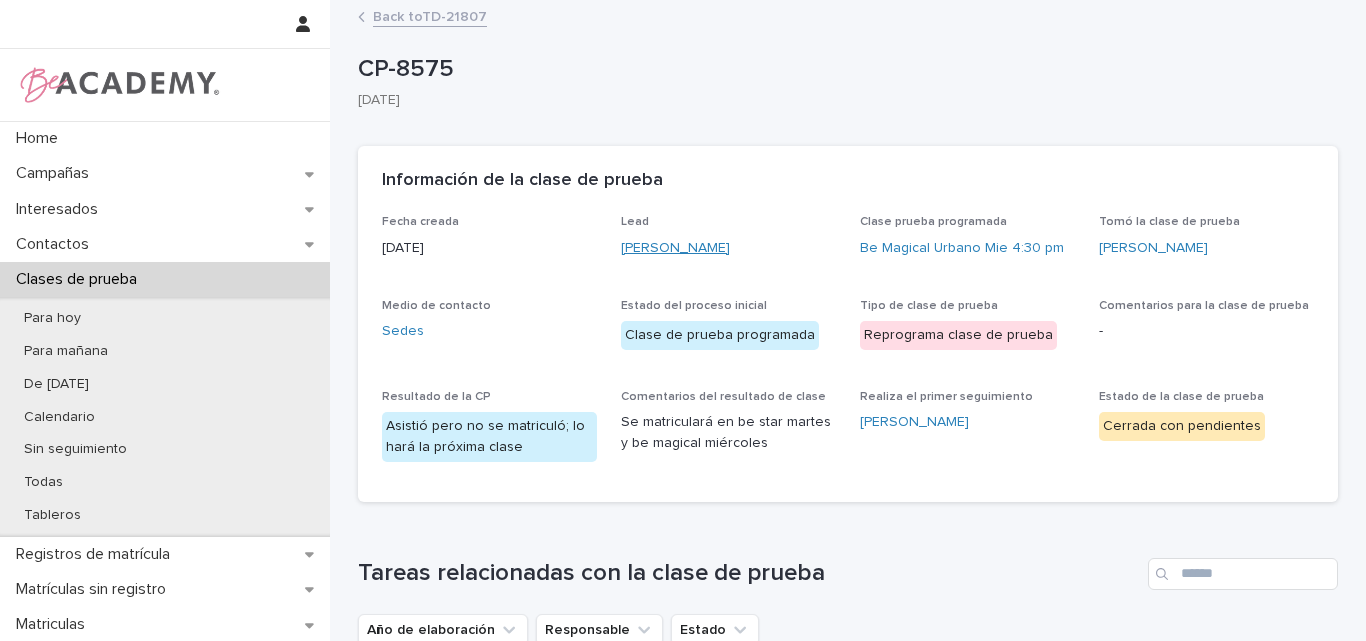 click on "[PERSON_NAME]" at bounding box center (675, 248) 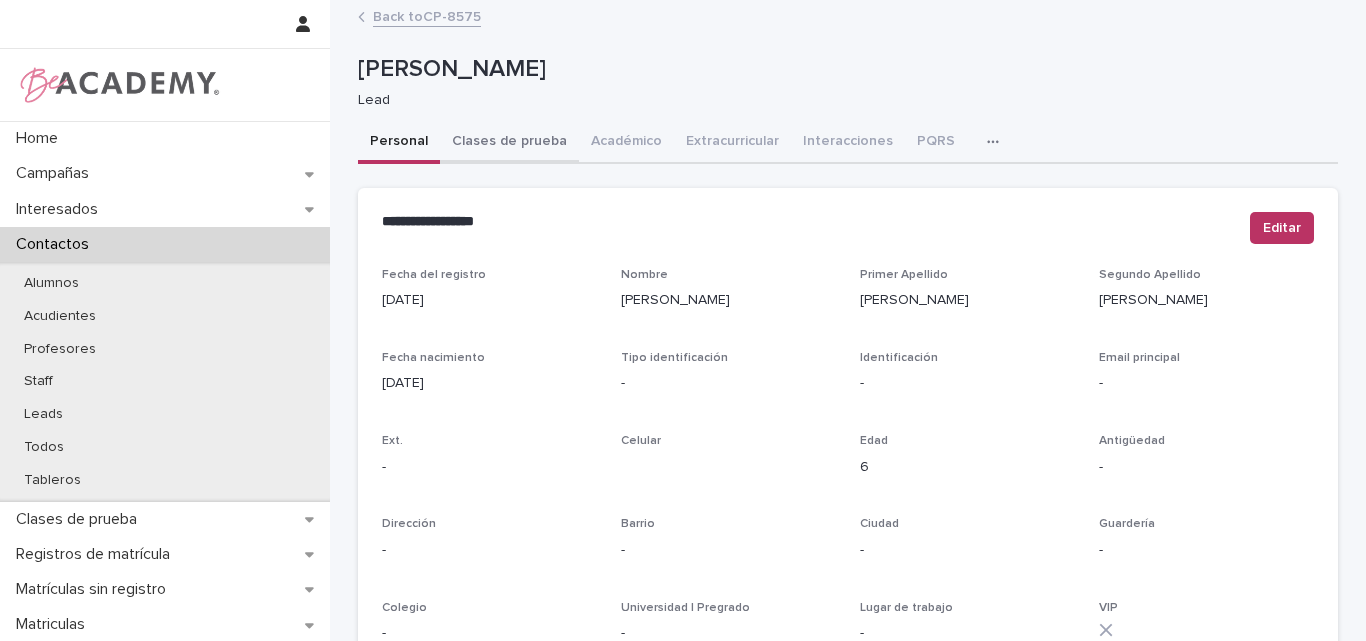 click on "Clases de prueba" at bounding box center [509, 143] 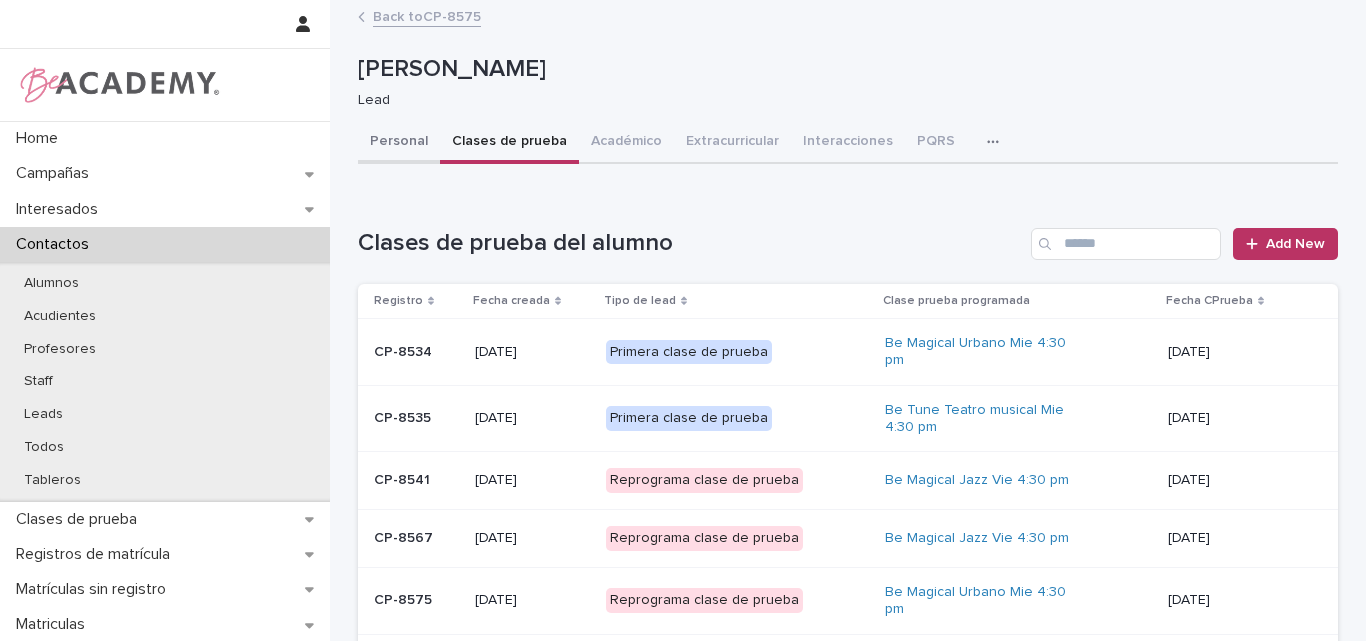 click on "Personal" at bounding box center [399, 143] 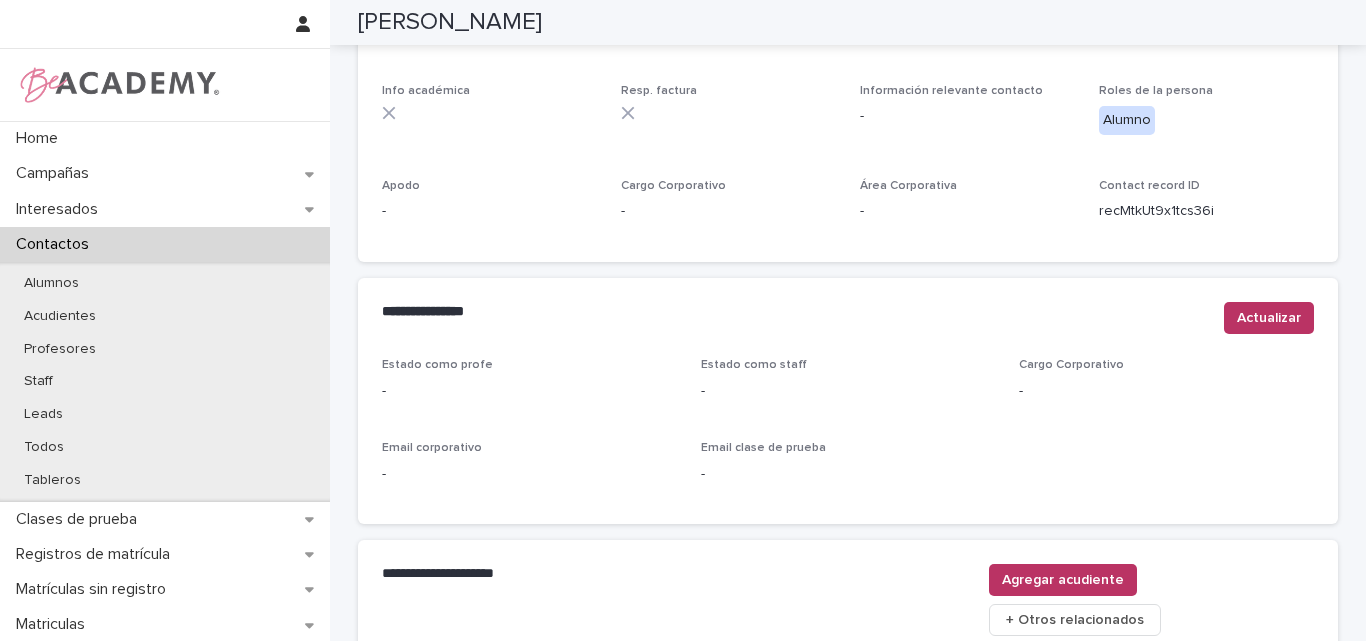 scroll, scrollTop: 847, scrollLeft: 0, axis: vertical 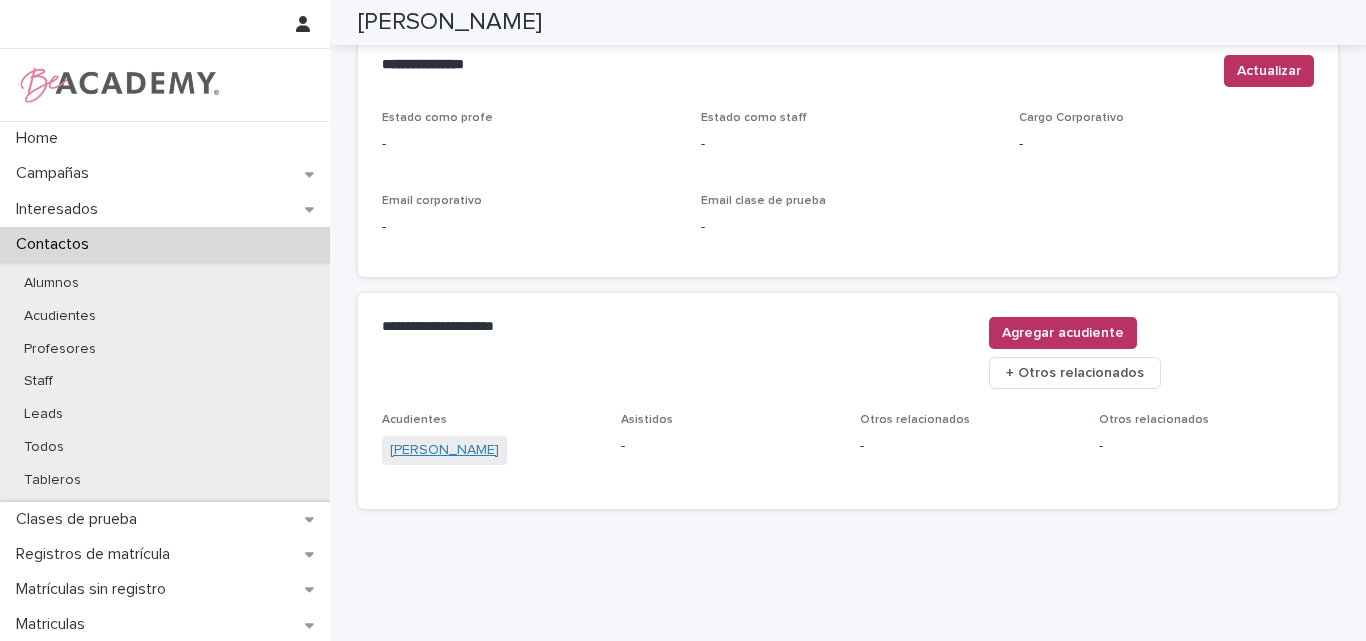 click on "Maria Isabel Gallego Henao" at bounding box center (444, 450) 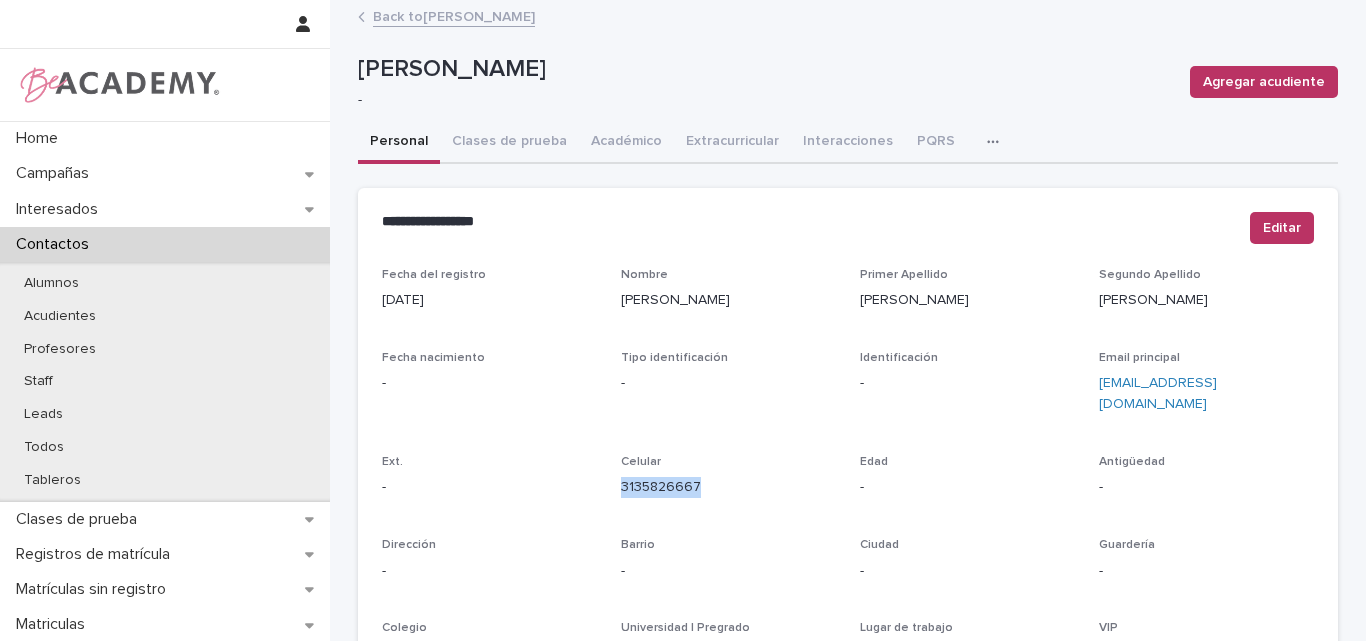 drag, startPoint x: 700, startPoint y: 466, endPoint x: 613, endPoint y: 481, distance: 88.28363 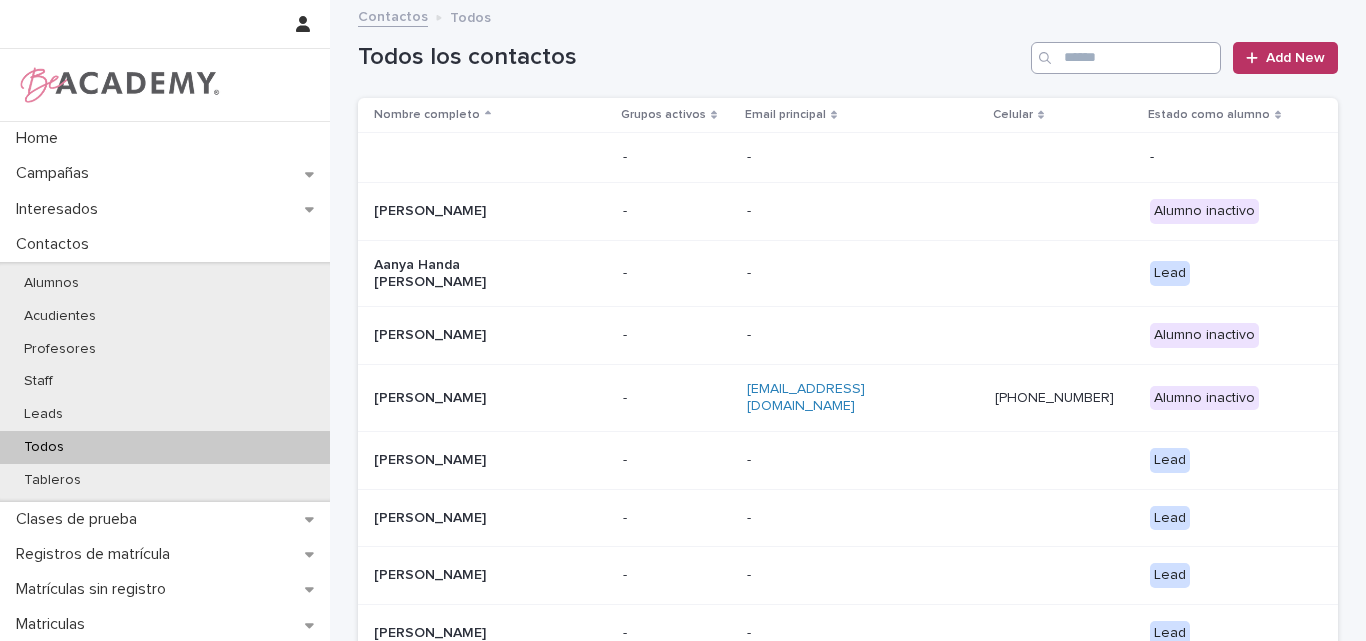 scroll, scrollTop: 0, scrollLeft: 0, axis: both 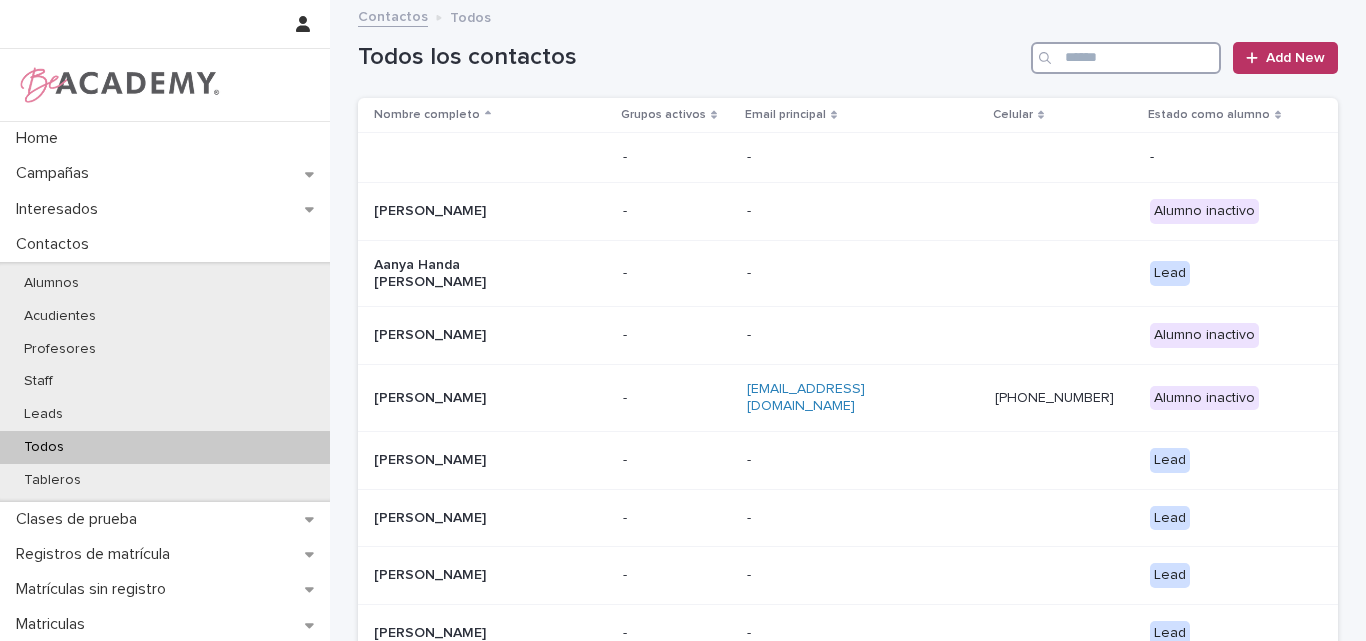 click at bounding box center (1126, 58) 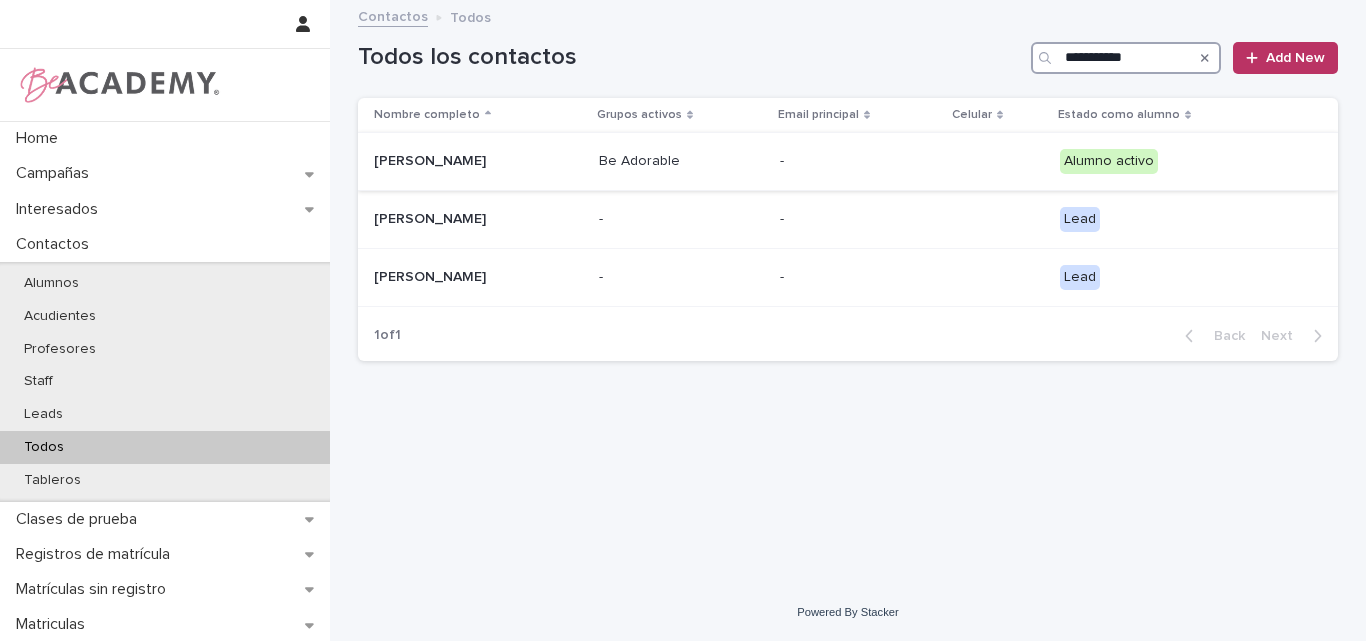 type on "**********" 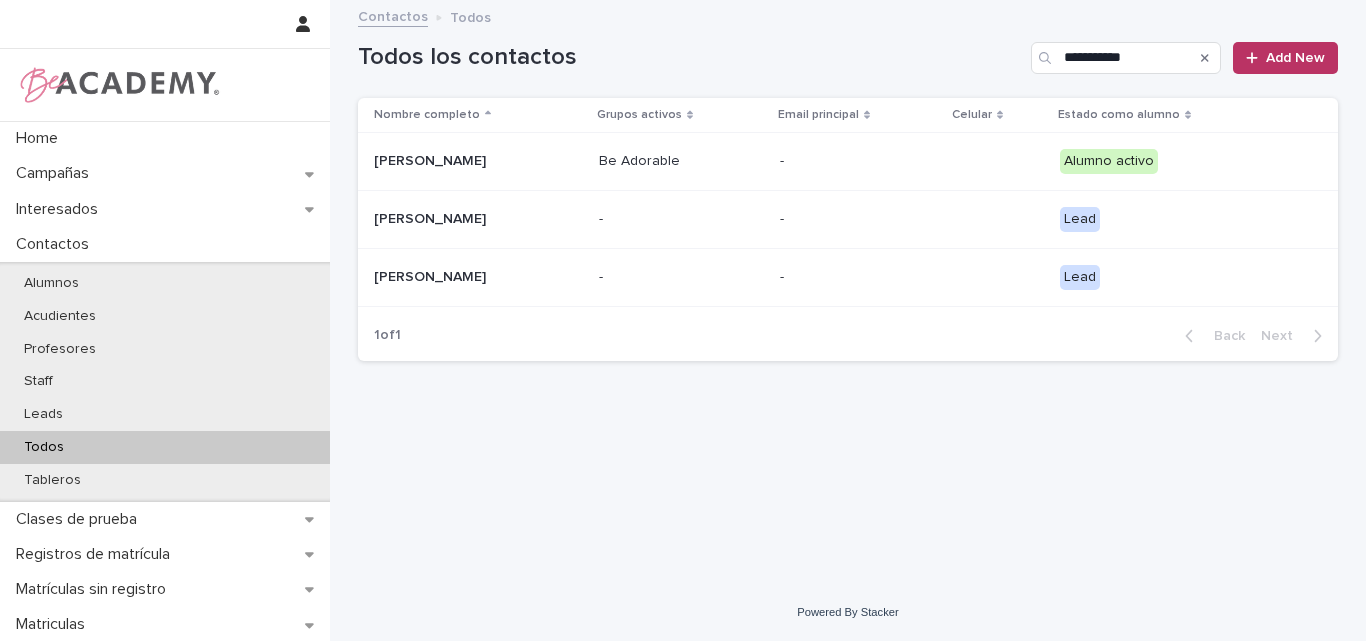 click on "Isabella Yepes Gomez" at bounding box center (478, 161) 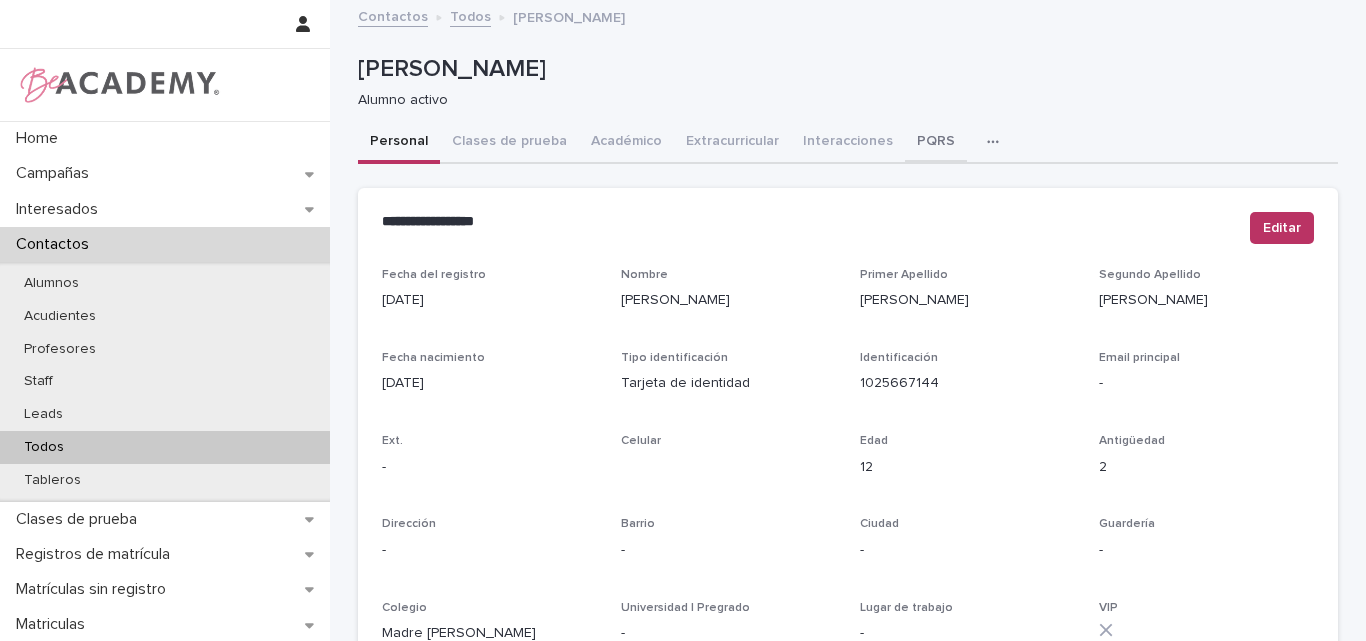 click on "PQRS" at bounding box center [936, 143] 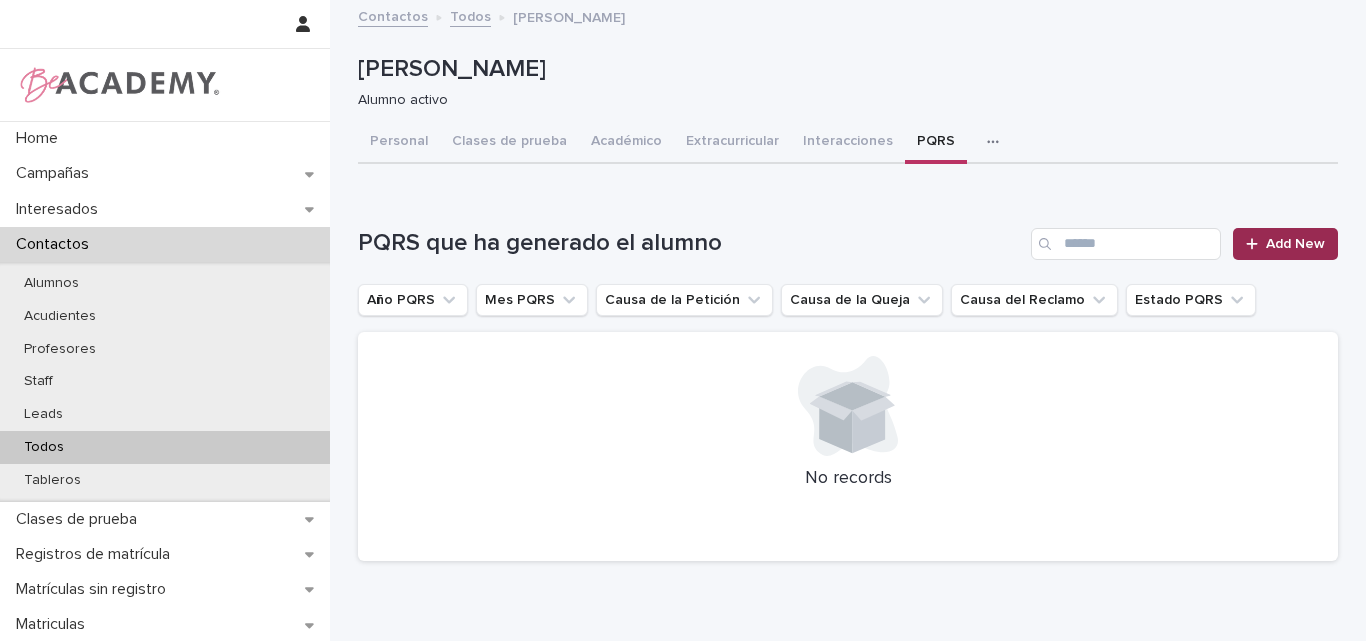 click on "Add New" at bounding box center (1285, 244) 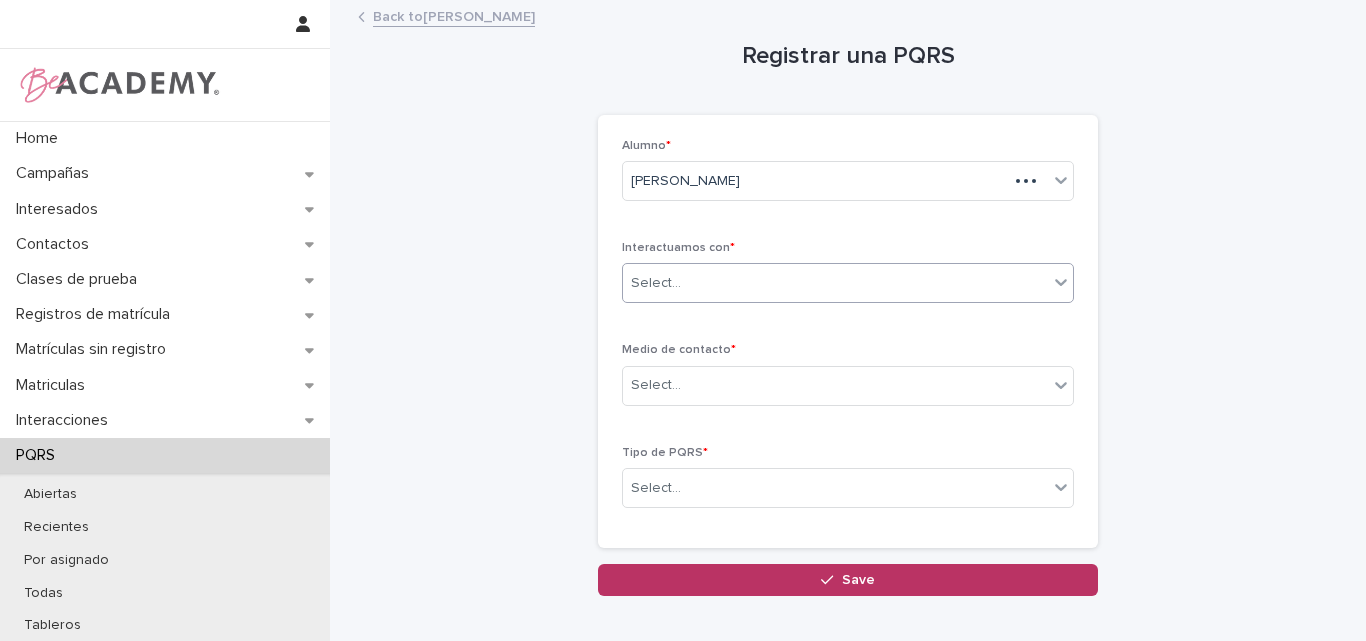 click on "Select..." at bounding box center (835, 283) 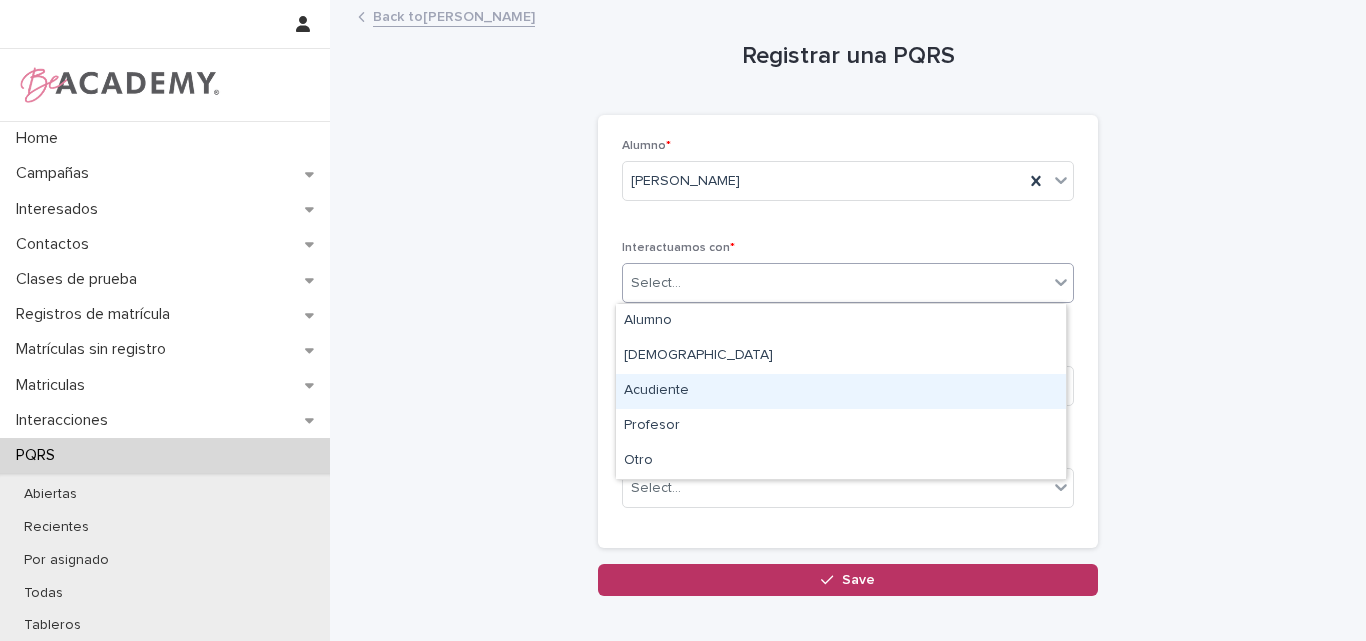 click on "Acudiente" at bounding box center [841, 391] 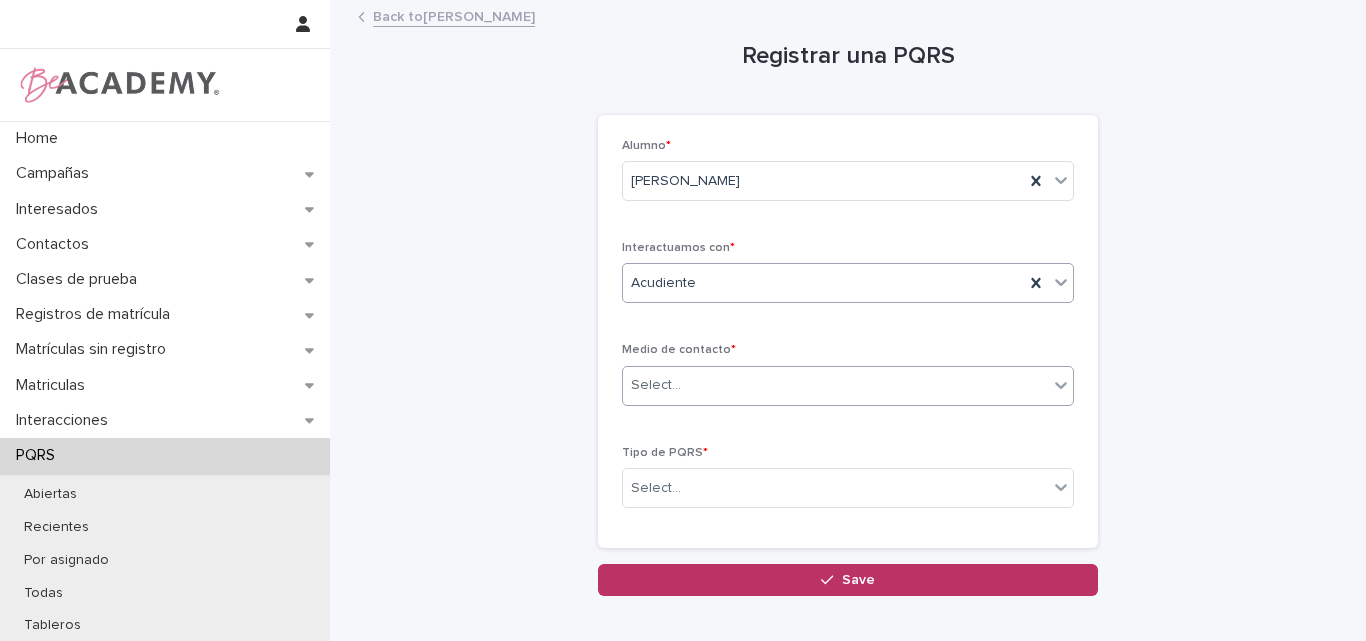 click on "Select..." at bounding box center [835, 385] 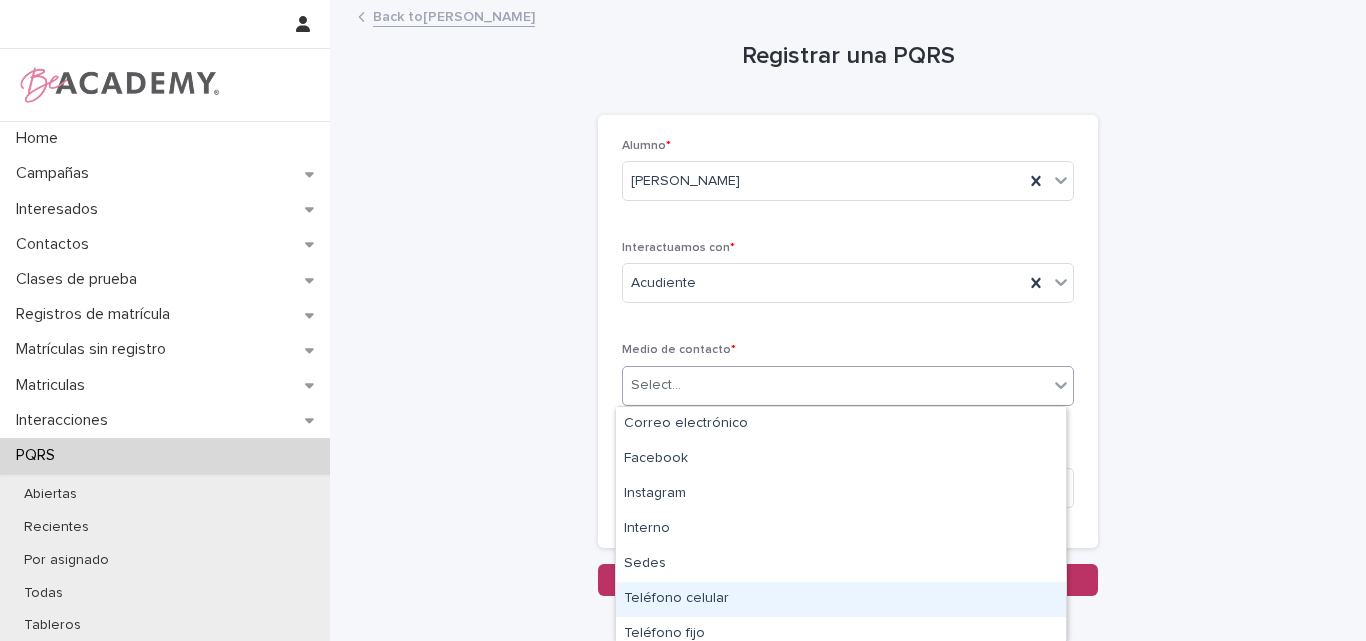 scroll, scrollTop: 45, scrollLeft: 0, axis: vertical 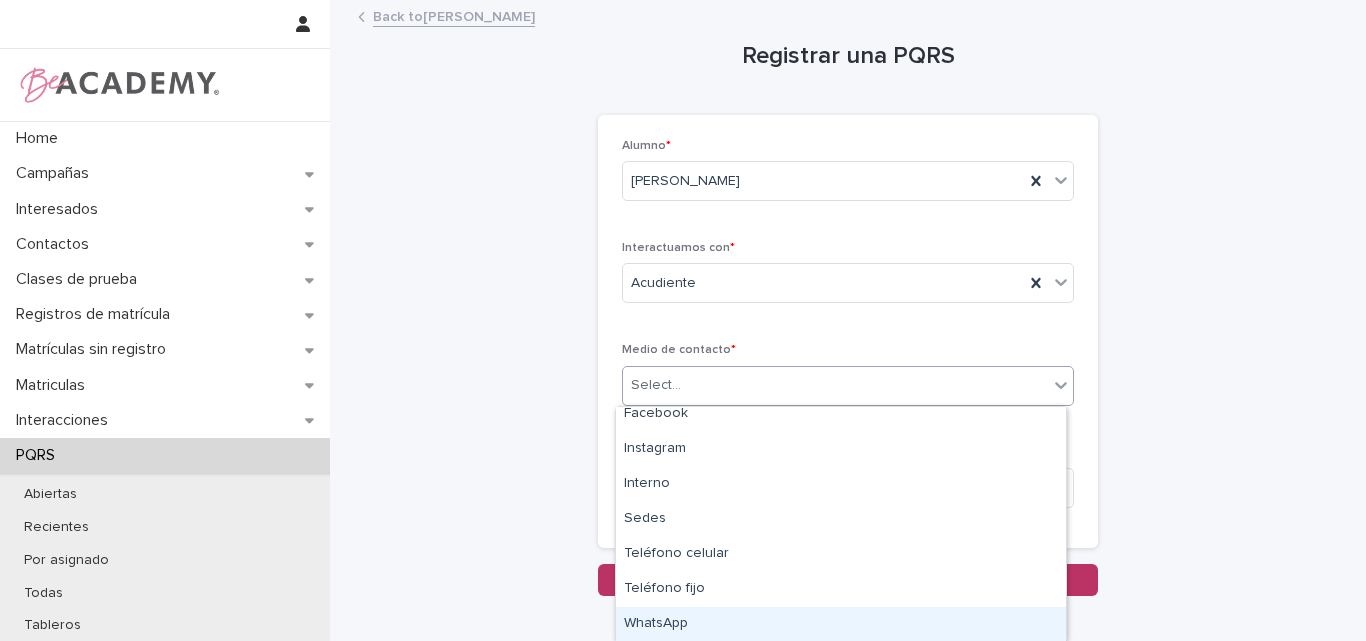 click on "WhatsApp" at bounding box center [841, 624] 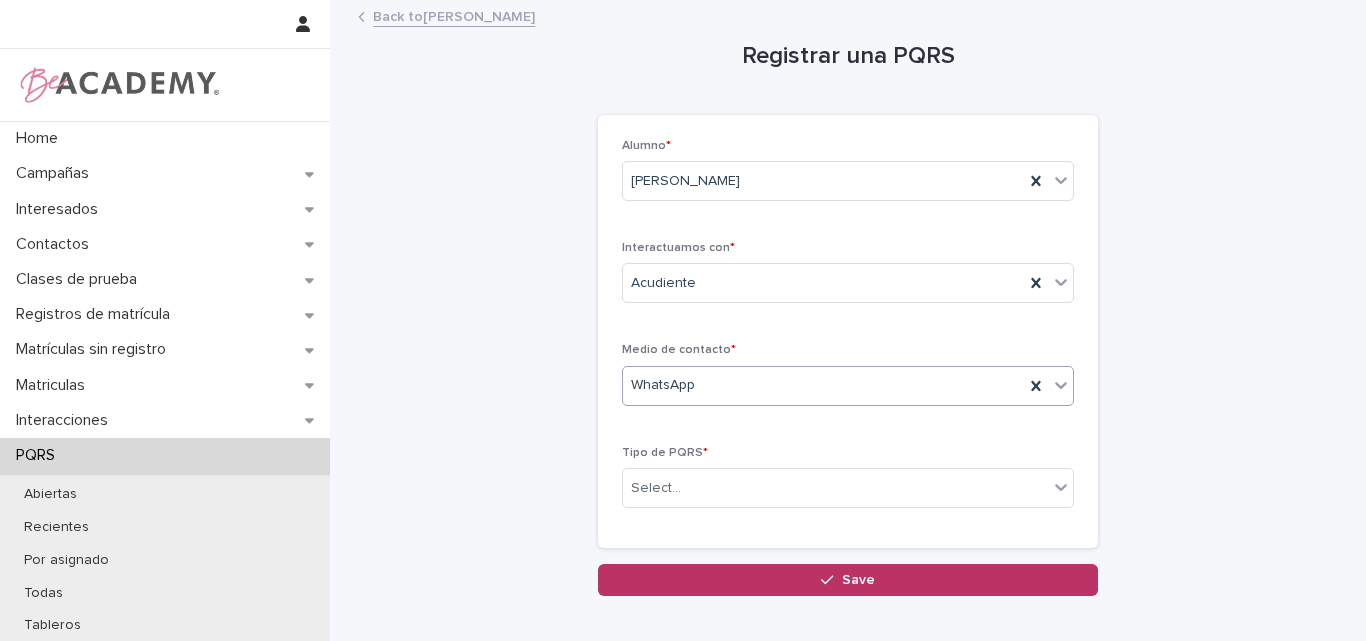 scroll, scrollTop: 100, scrollLeft: 0, axis: vertical 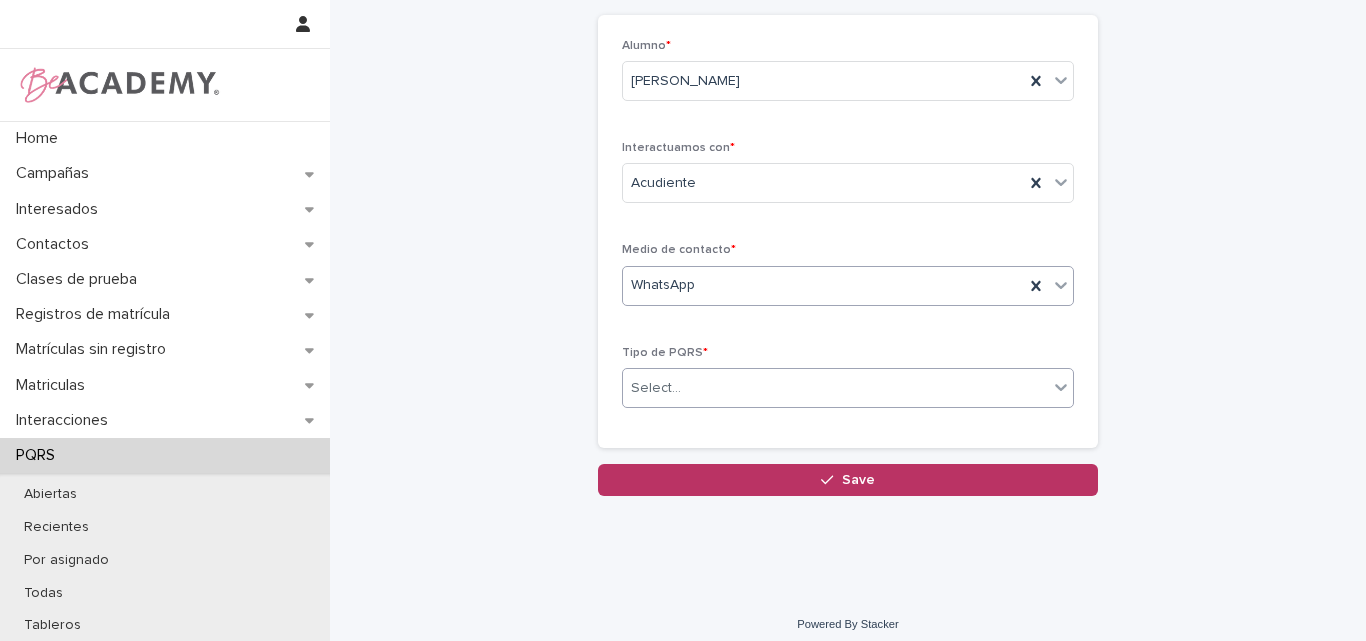 click on "Select..." at bounding box center [835, 388] 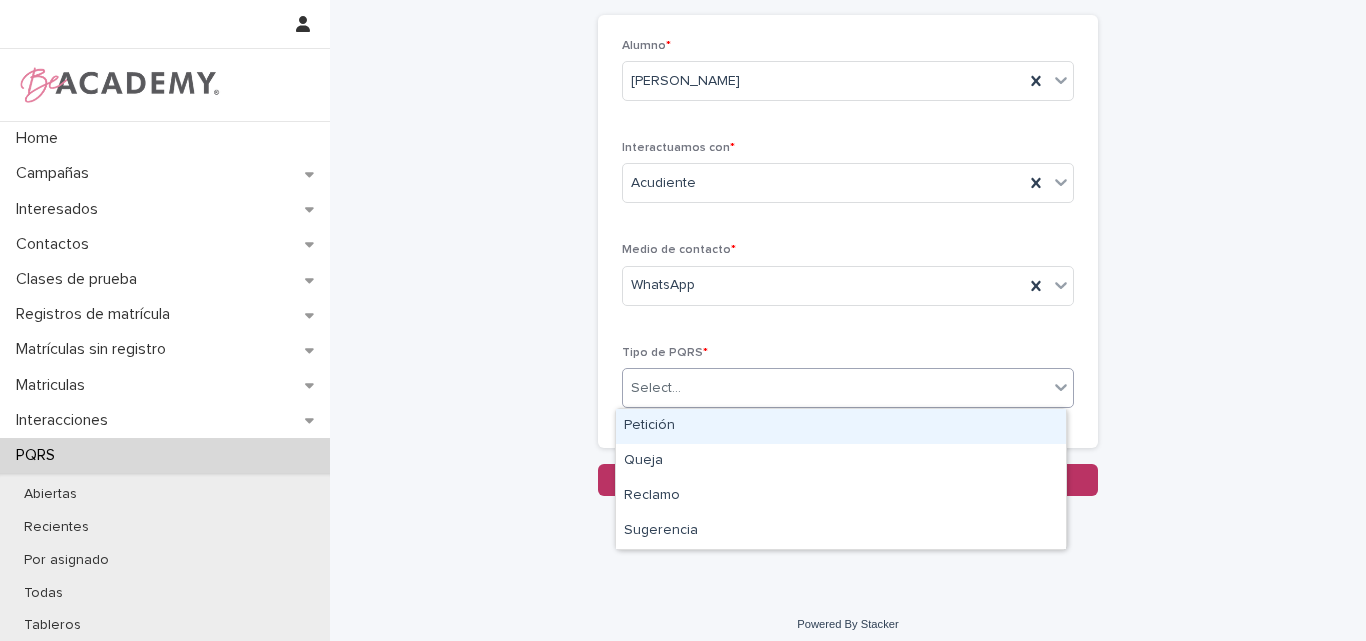 click on "Petición" at bounding box center [841, 426] 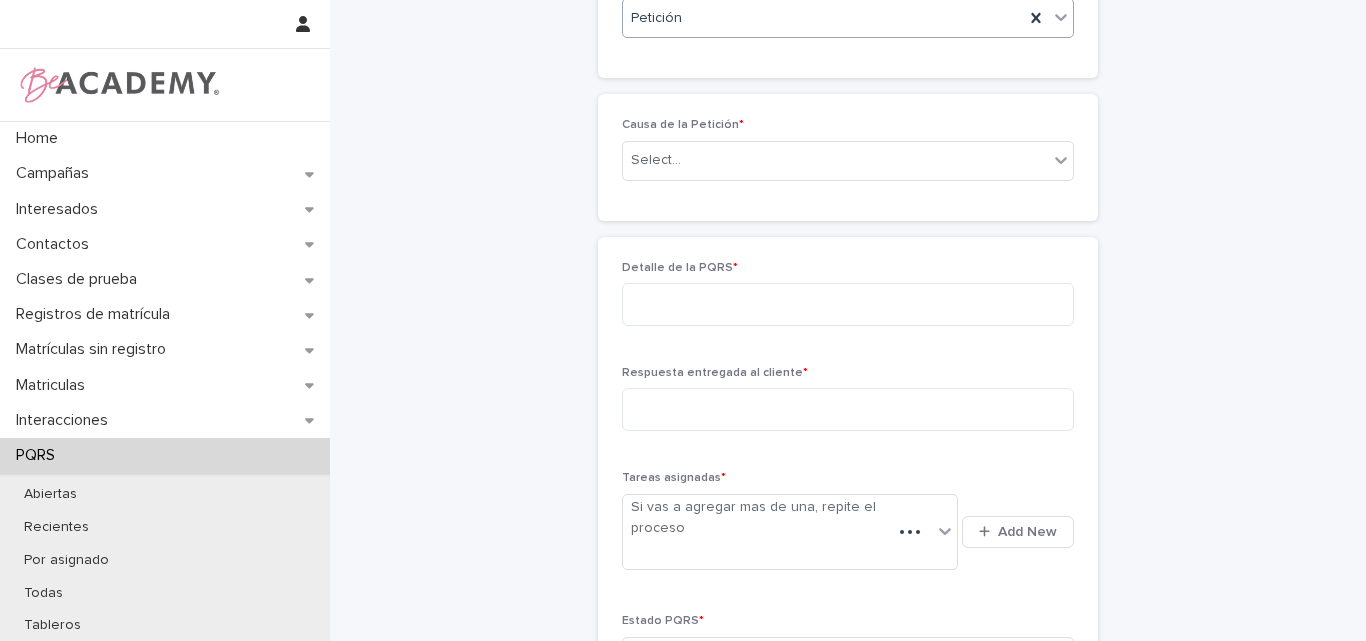 scroll, scrollTop: 452, scrollLeft: 0, axis: vertical 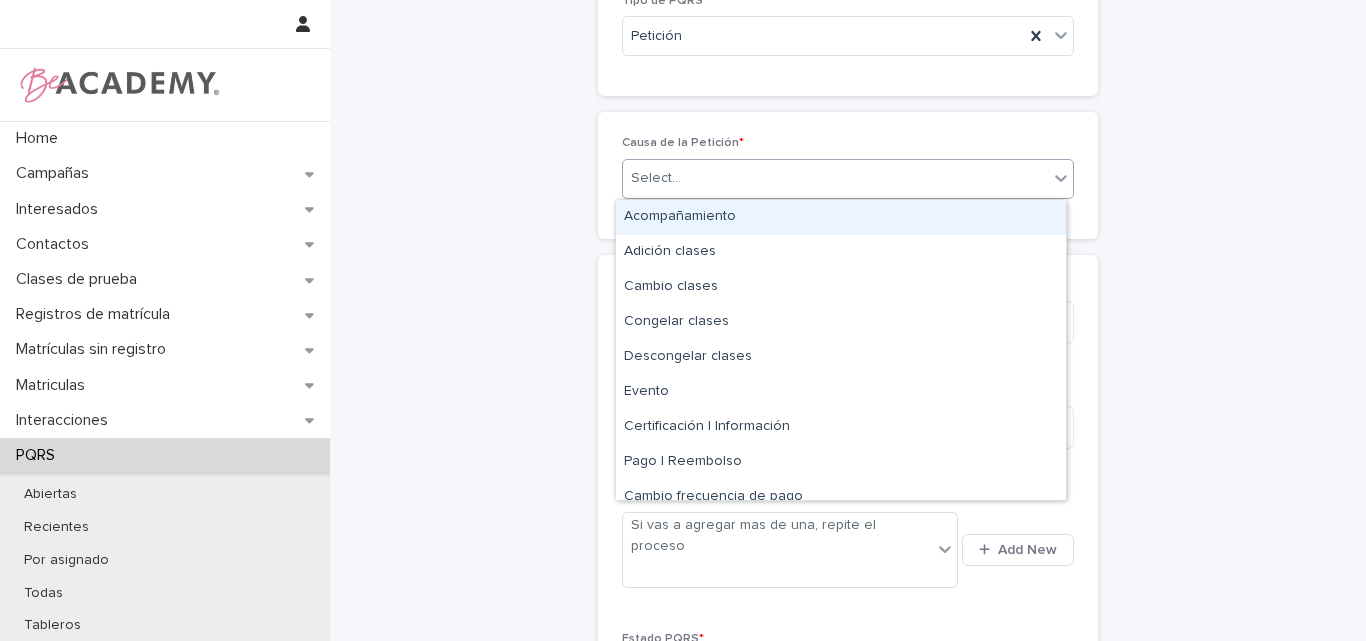 click on "Select..." at bounding box center (835, 178) 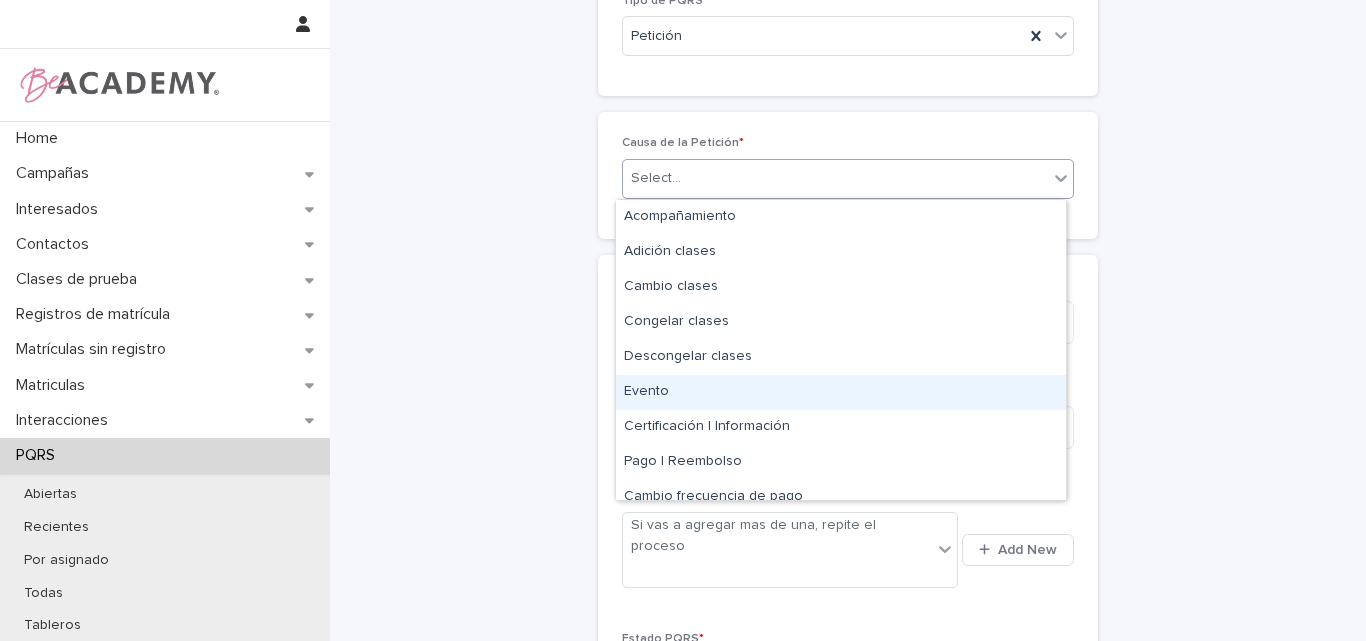 scroll, scrollTop: 120, scrollLeft: 0, axis: vertical 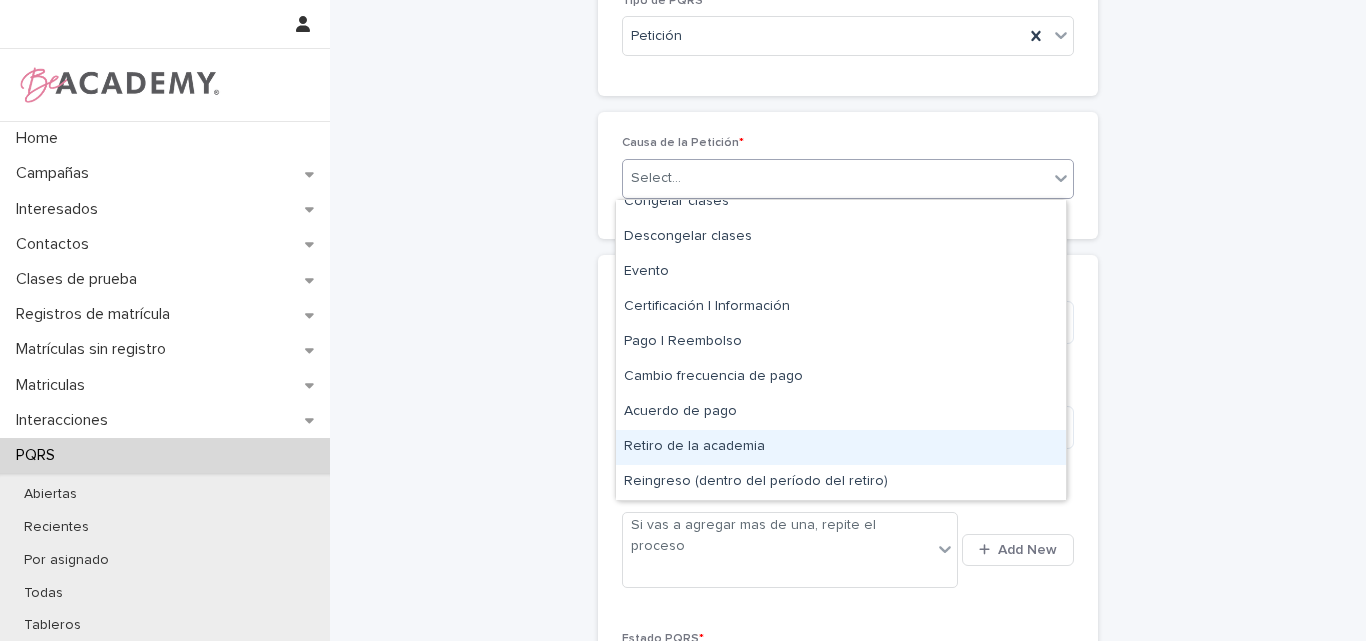click on "Retiro de la academia" at bounding box center [841, 447] 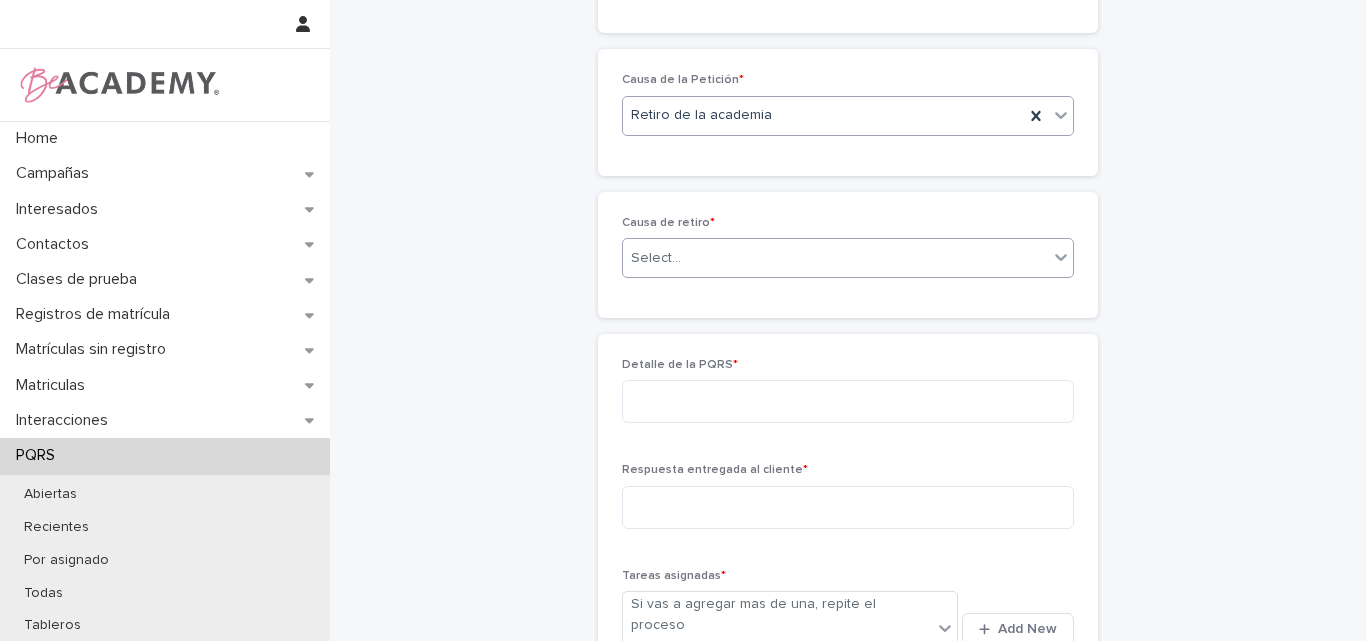 scroll, scrollTop: 523, scrollLeft: 0, axis: vertical 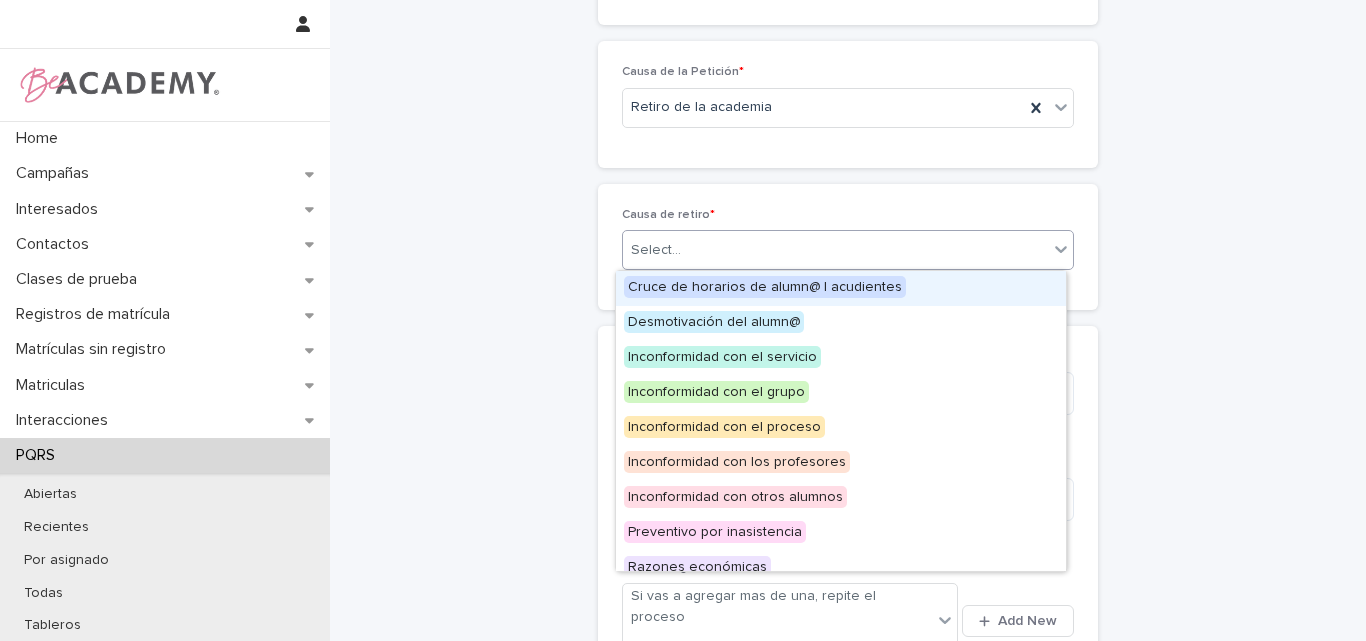 click on "Select..." at bounding box center (835, 250) 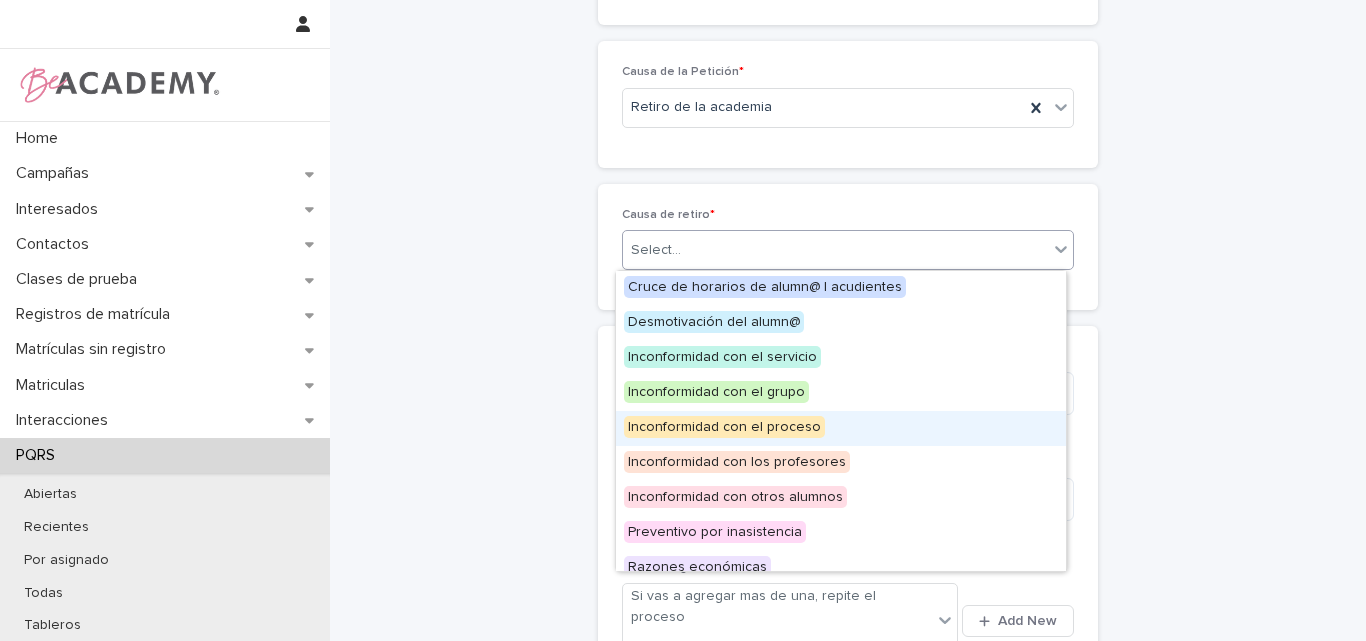 scroll, scrollTop: 50, scrollLeft: 0, axis: vertical 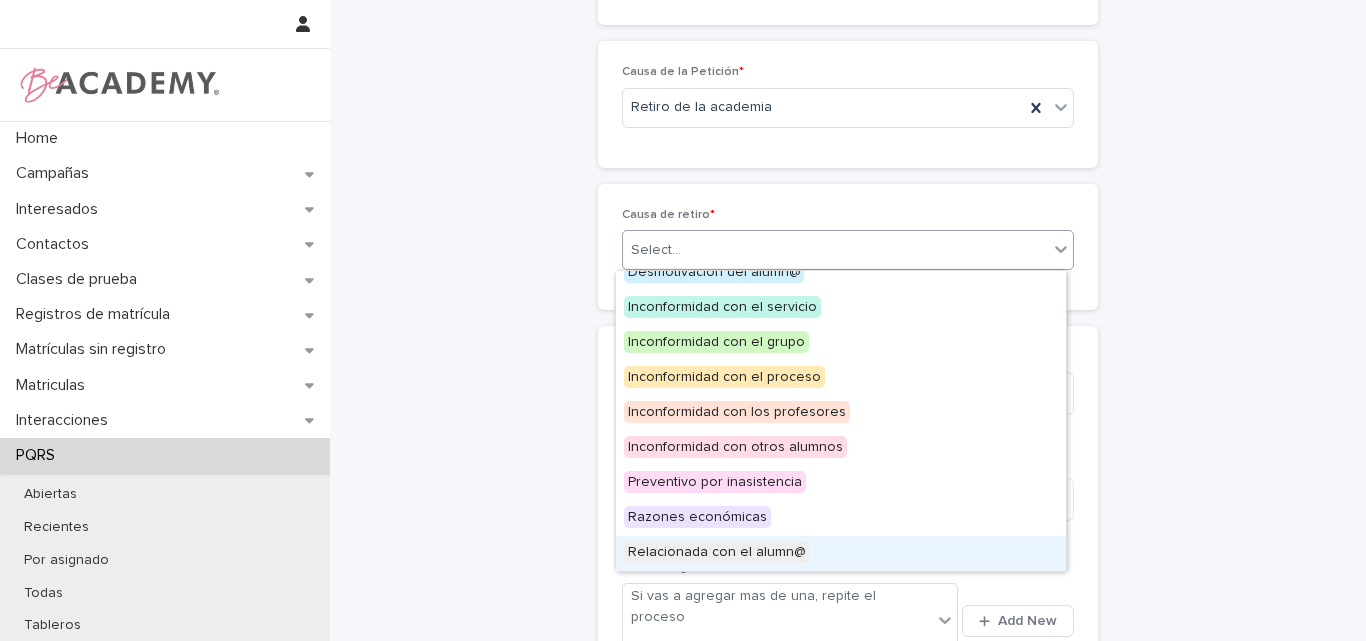 click on "Relacionada con el alumn@" at bounding box center (716, 552) 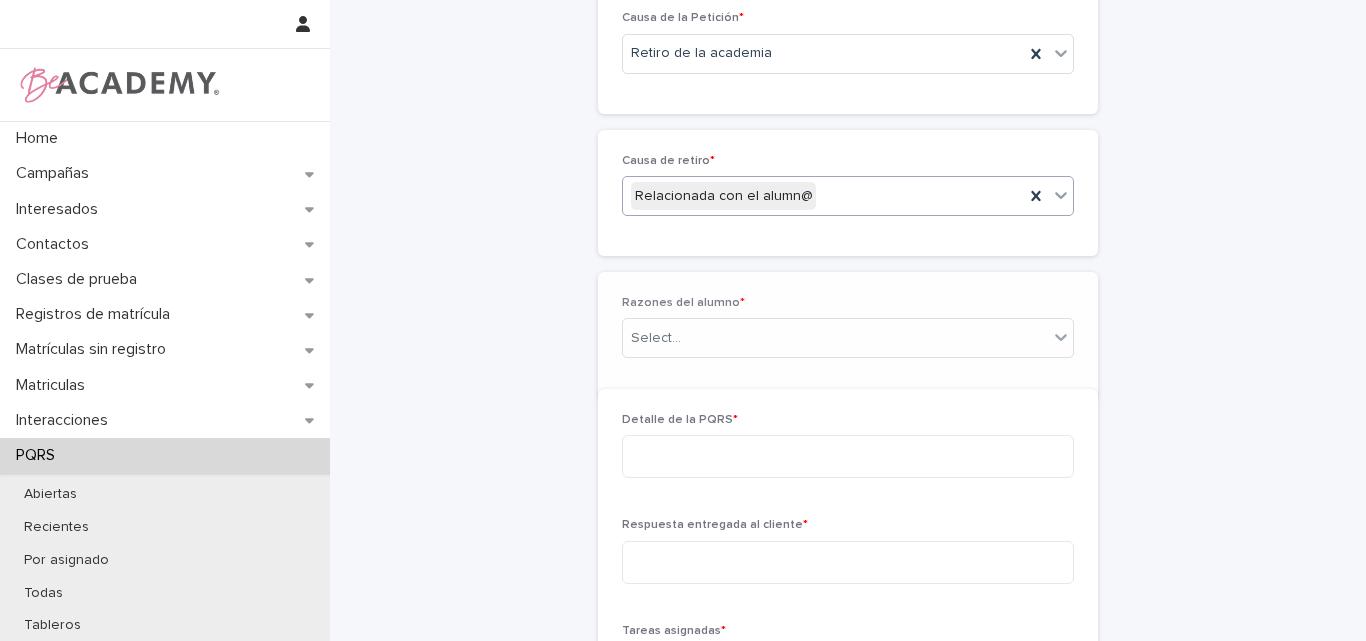 scroll, scrollTop: 594, scrollLeft: 0, axis: vertical 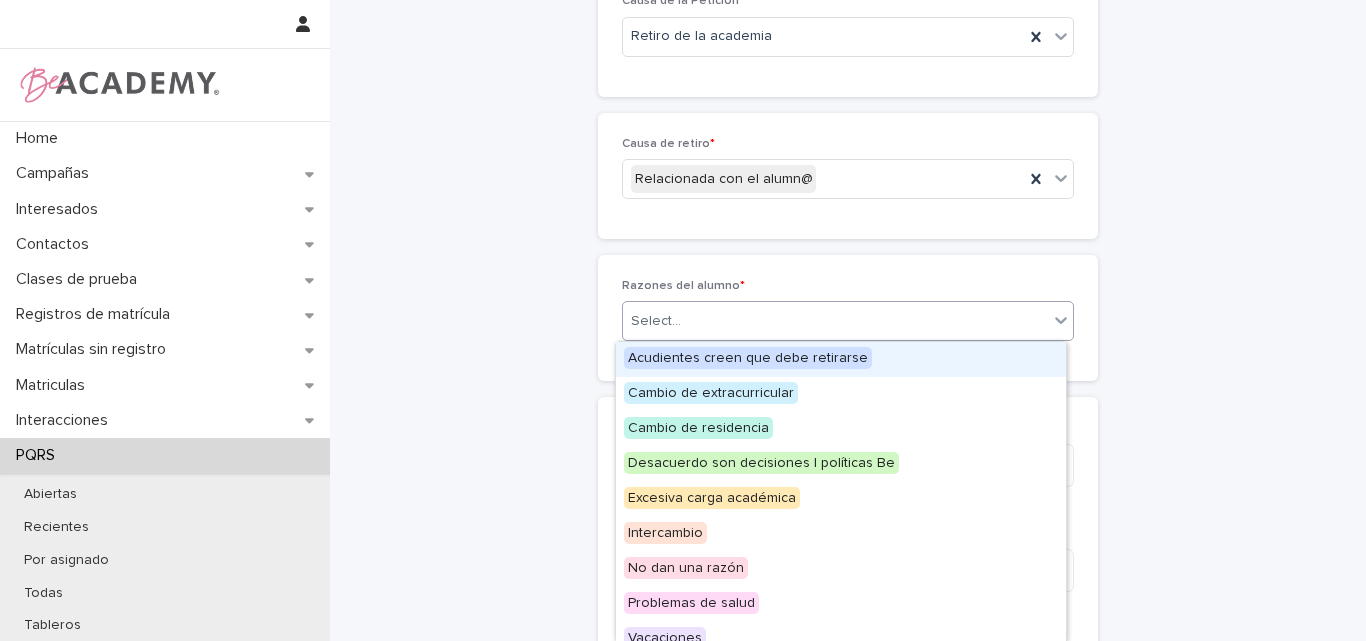 click on "Select..." at bounding box center [835, 321] 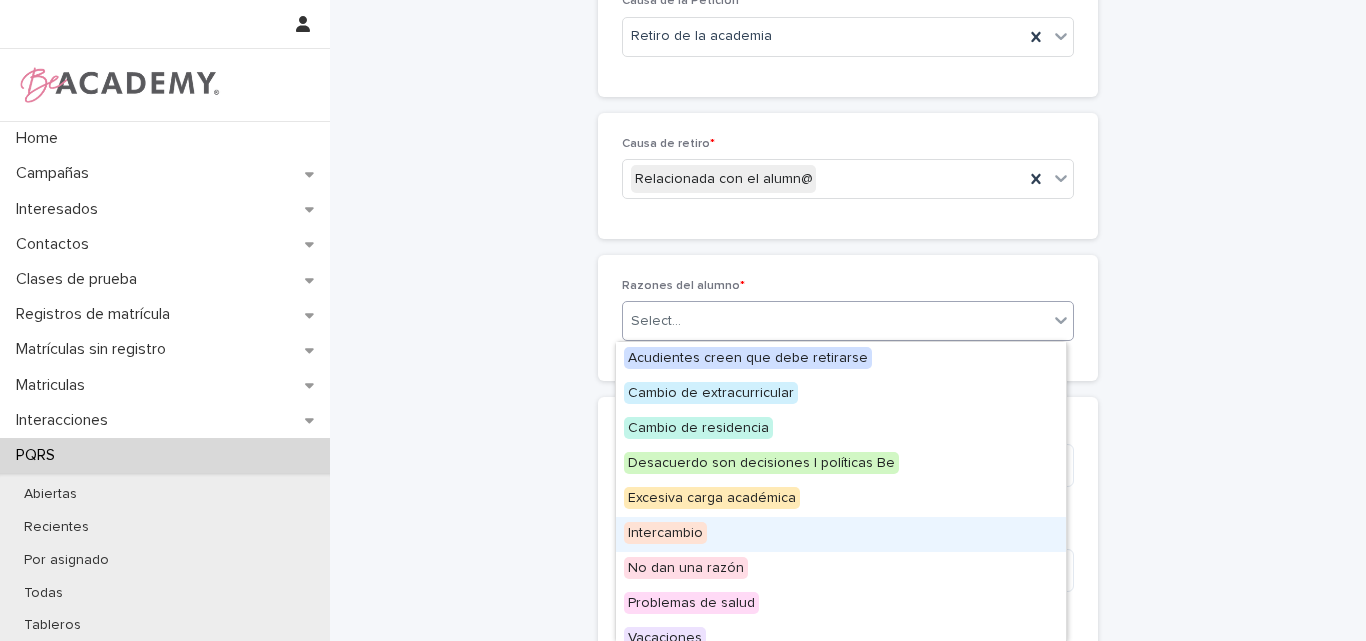 scroll, scrollTop: 50, scrollLeft: 0, axis: vertical 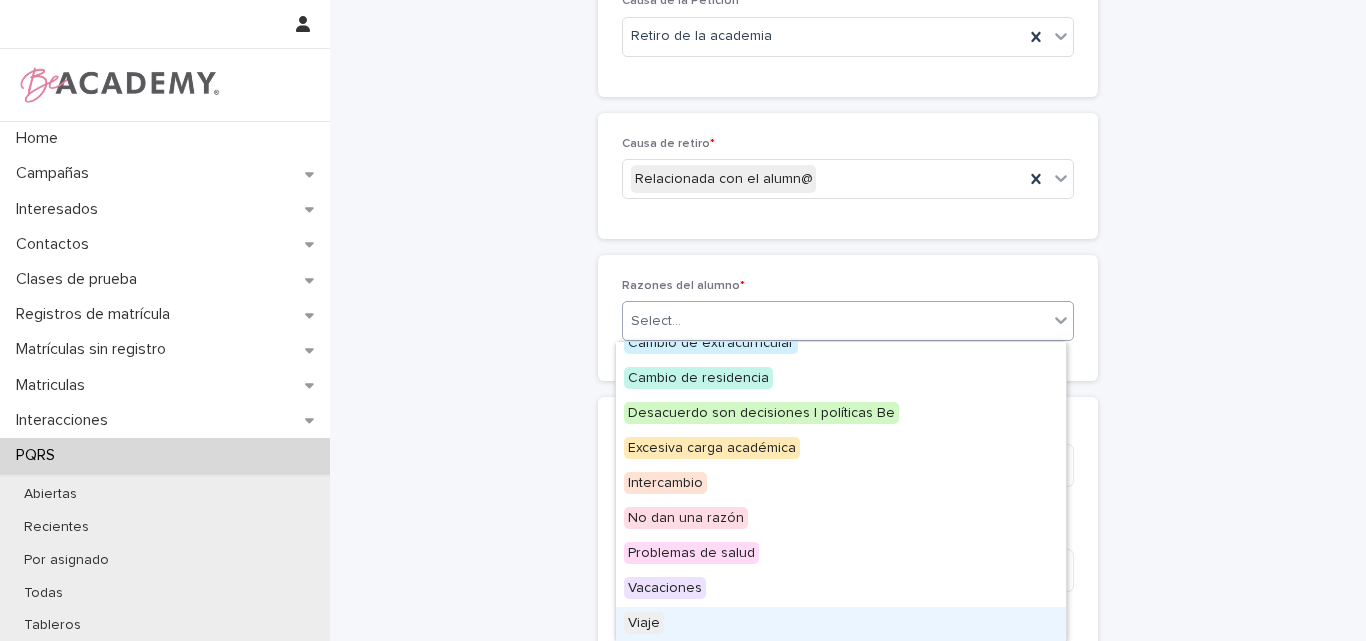 click on "Viaje" at bounding box center (841, 624) 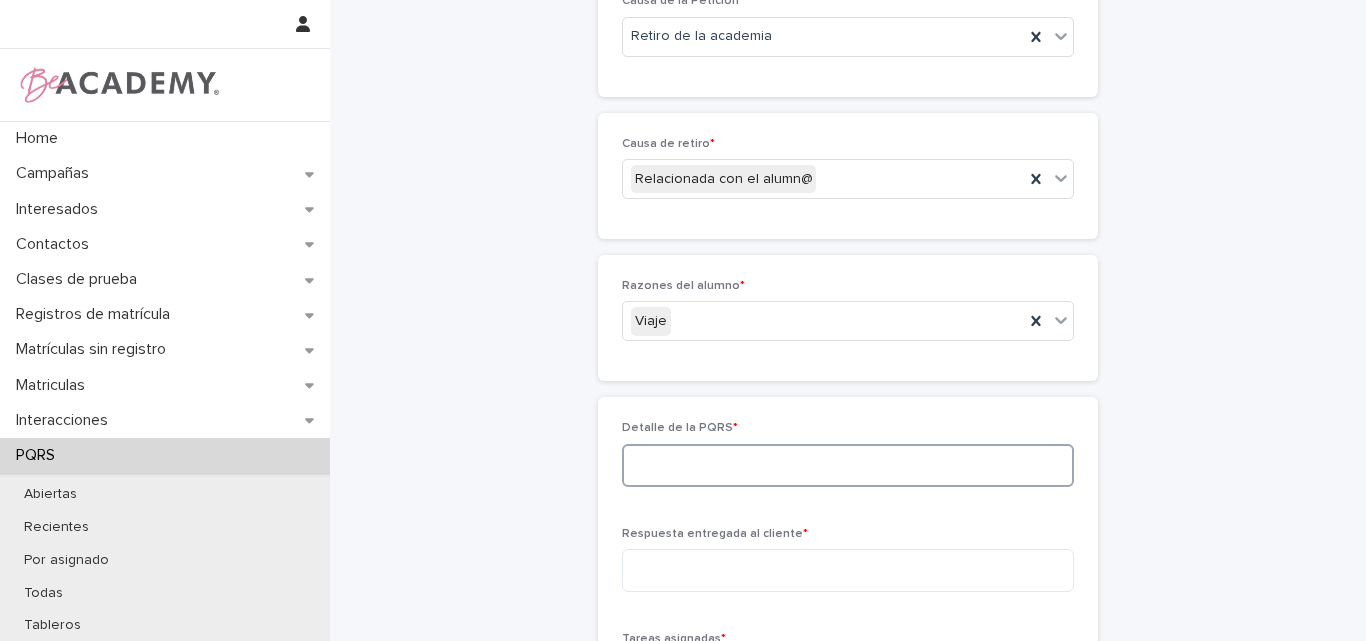 click at bounding box center (848, 465) 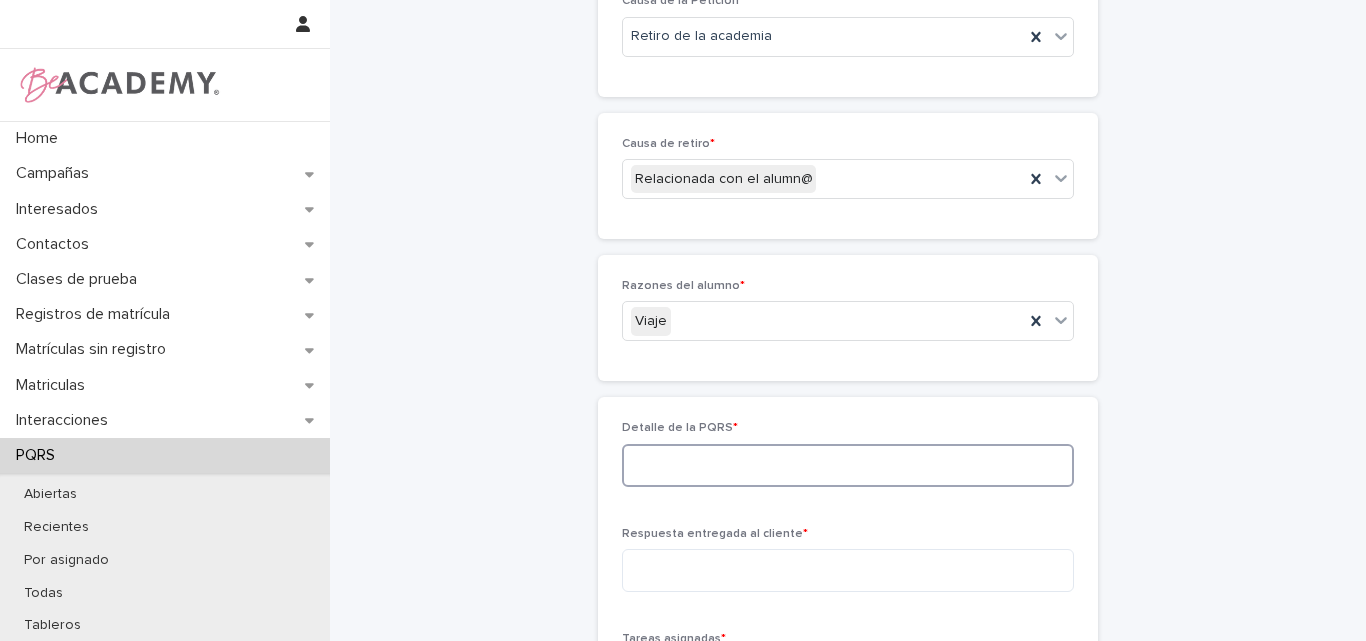click at bounding box center (848, 465) 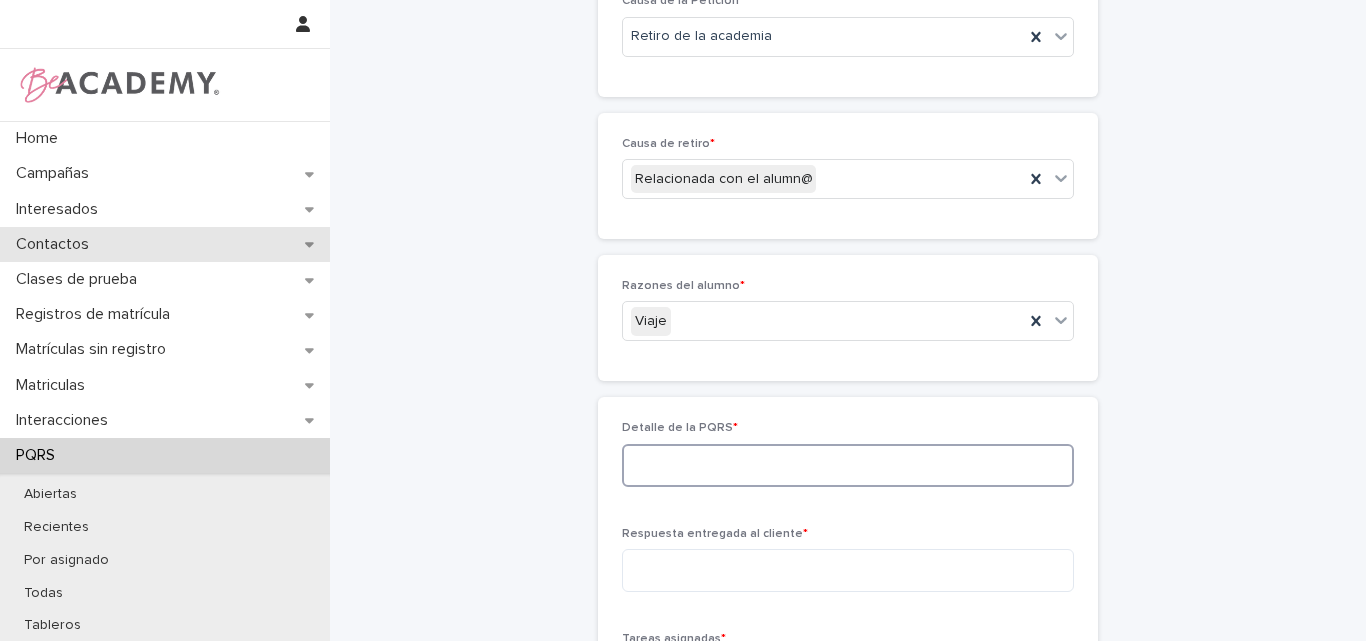 paste on "**********" 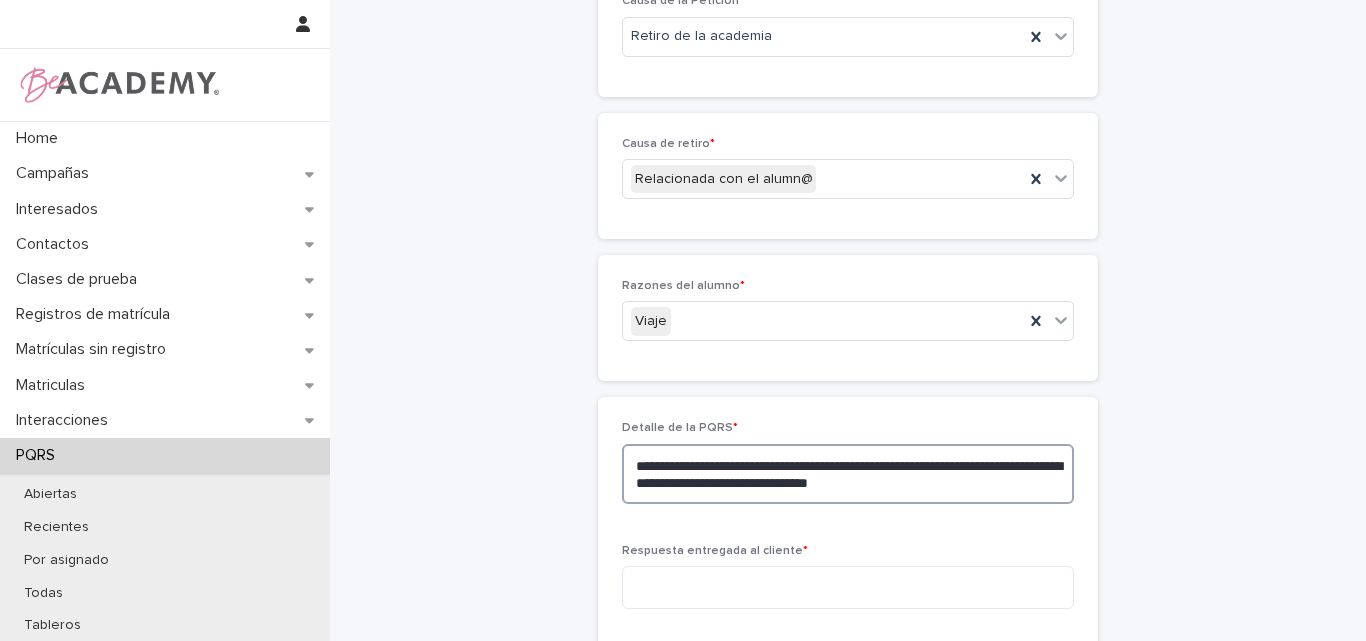 click on "**********" at bounding box center (848, 474) 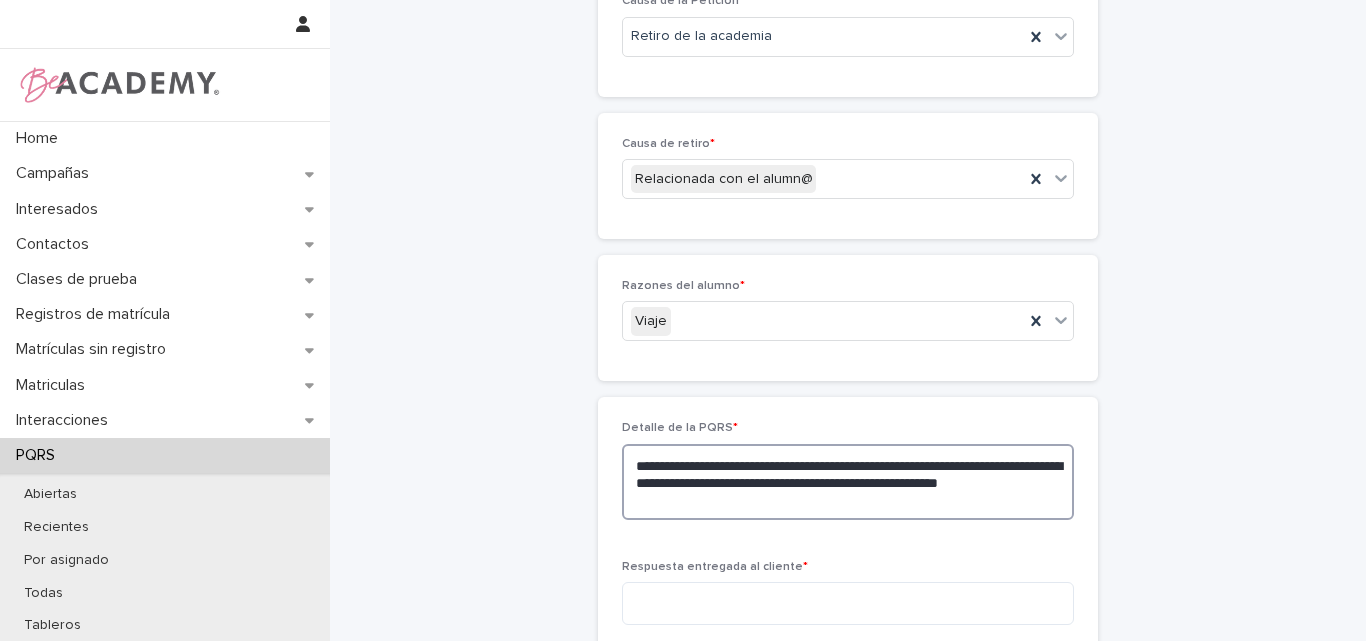 click on "**********" at bounding box center (848, 482) 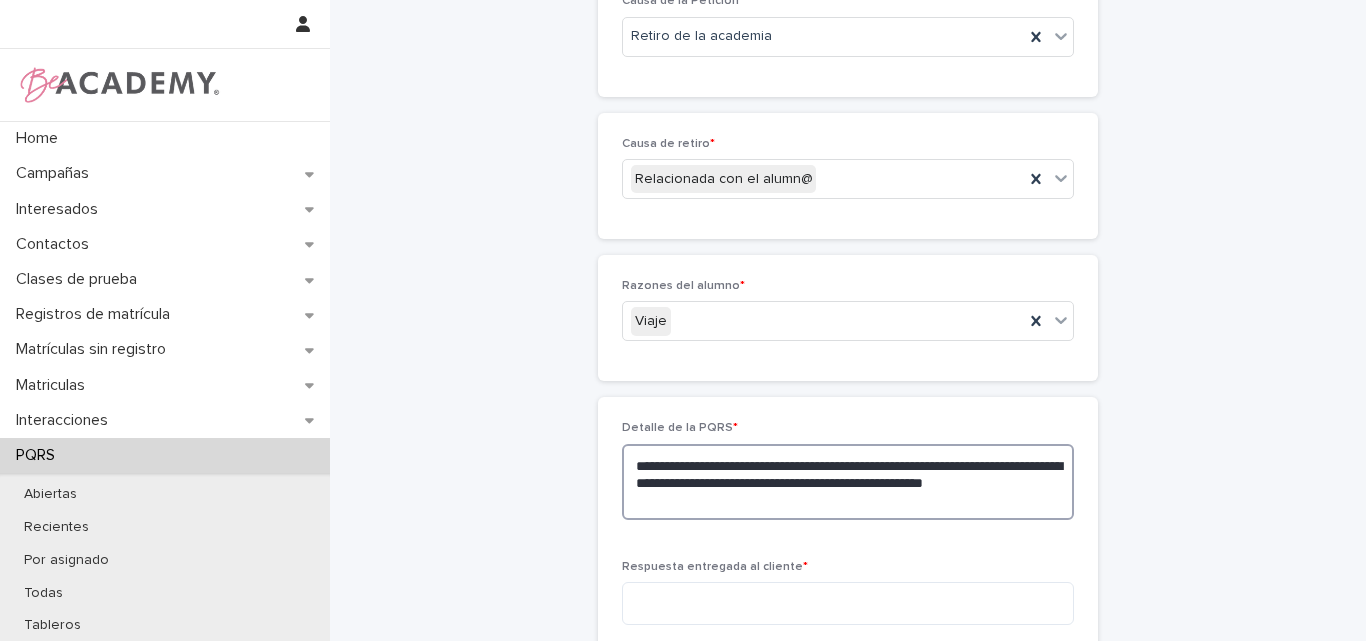 click on "**********" at bounding box center [848, 482] 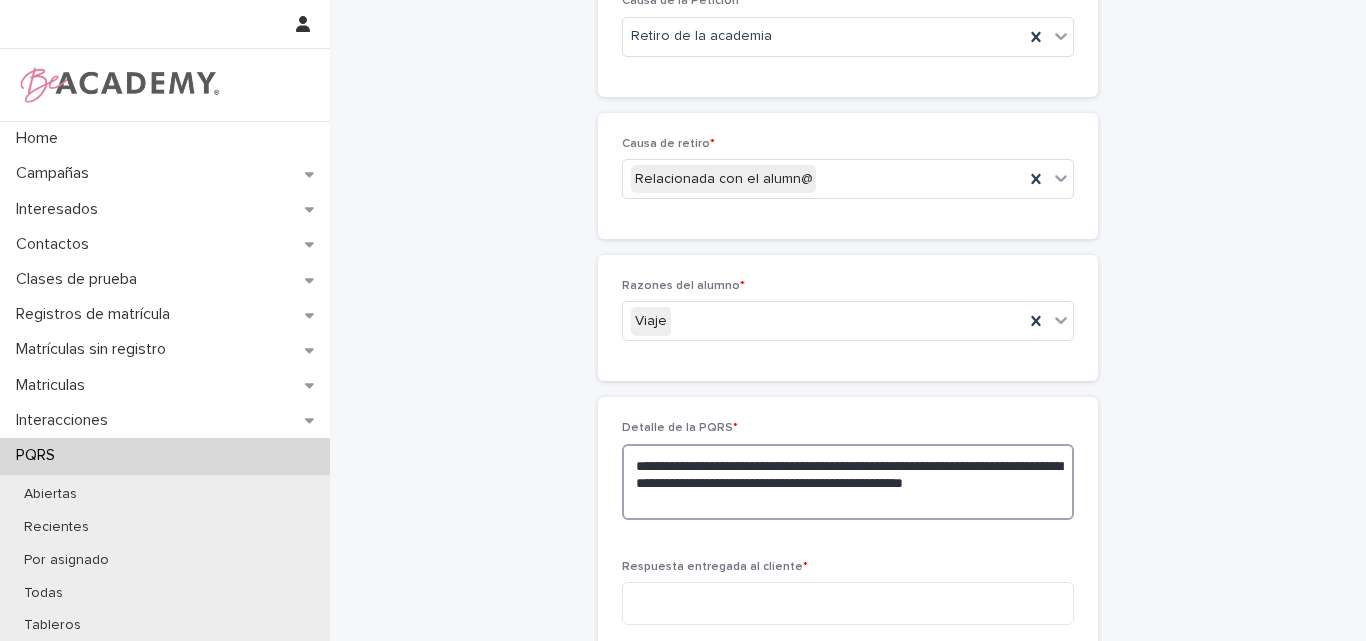click on "**********" at bounding box center [848, 482] 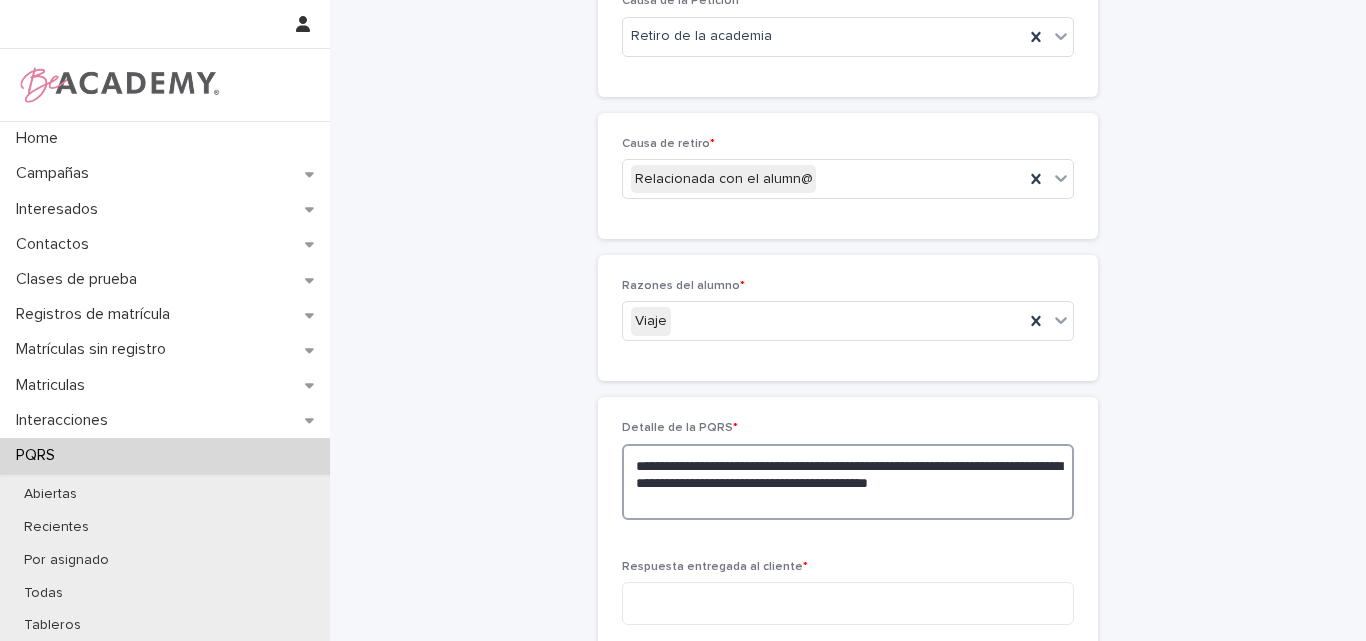 type on "**********" 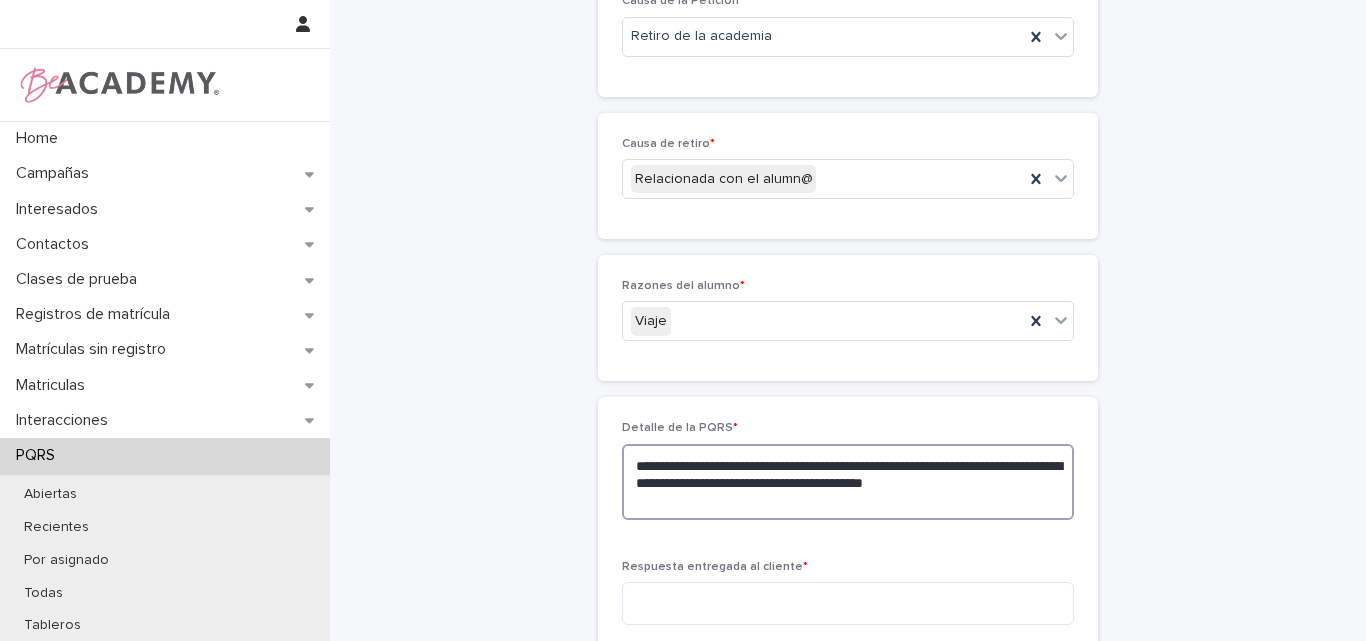 drag, startPoint x: 688, startPoint y: 502, endPoint x: 628, endPoint y: 439, distance: 87 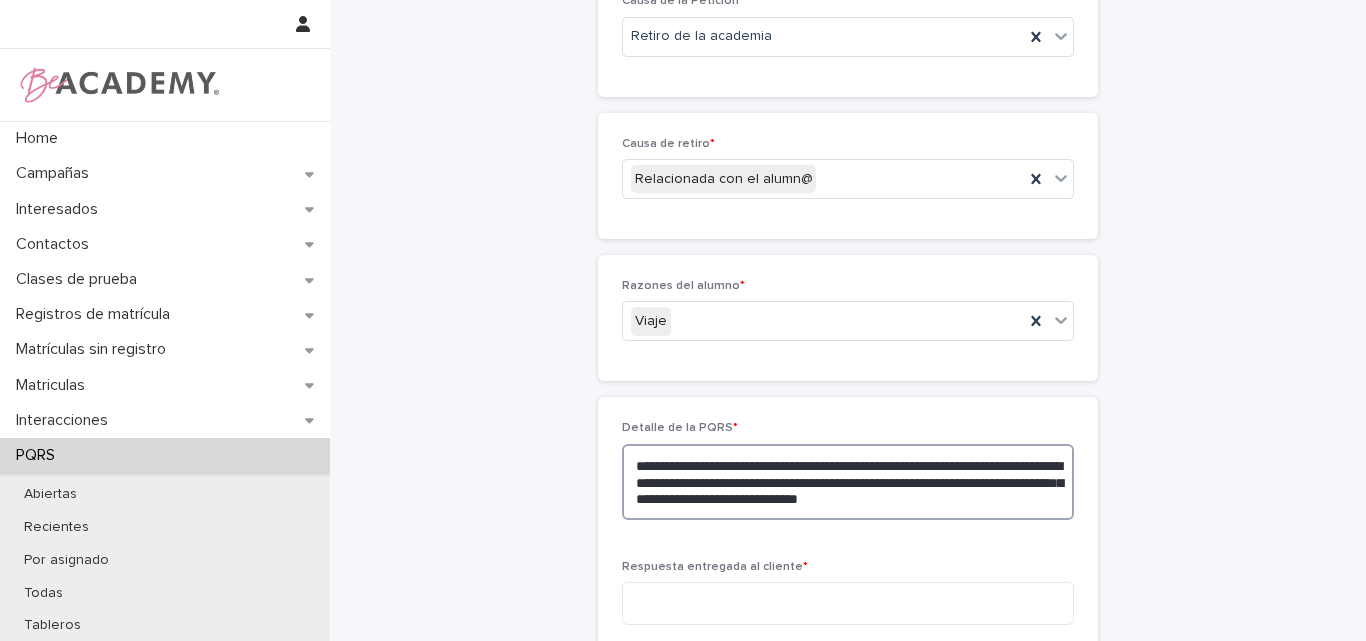 click on "**********" at bounding box center [848, 482] 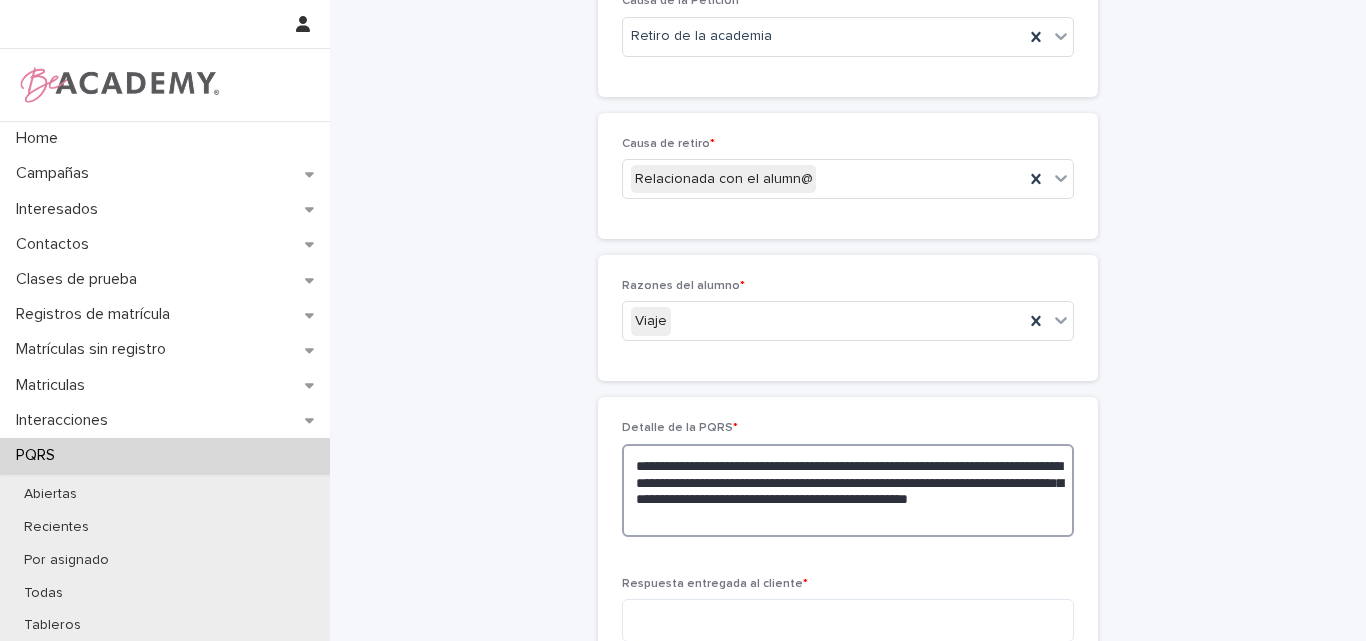 click on "**********" at bounding box center (848, 490) 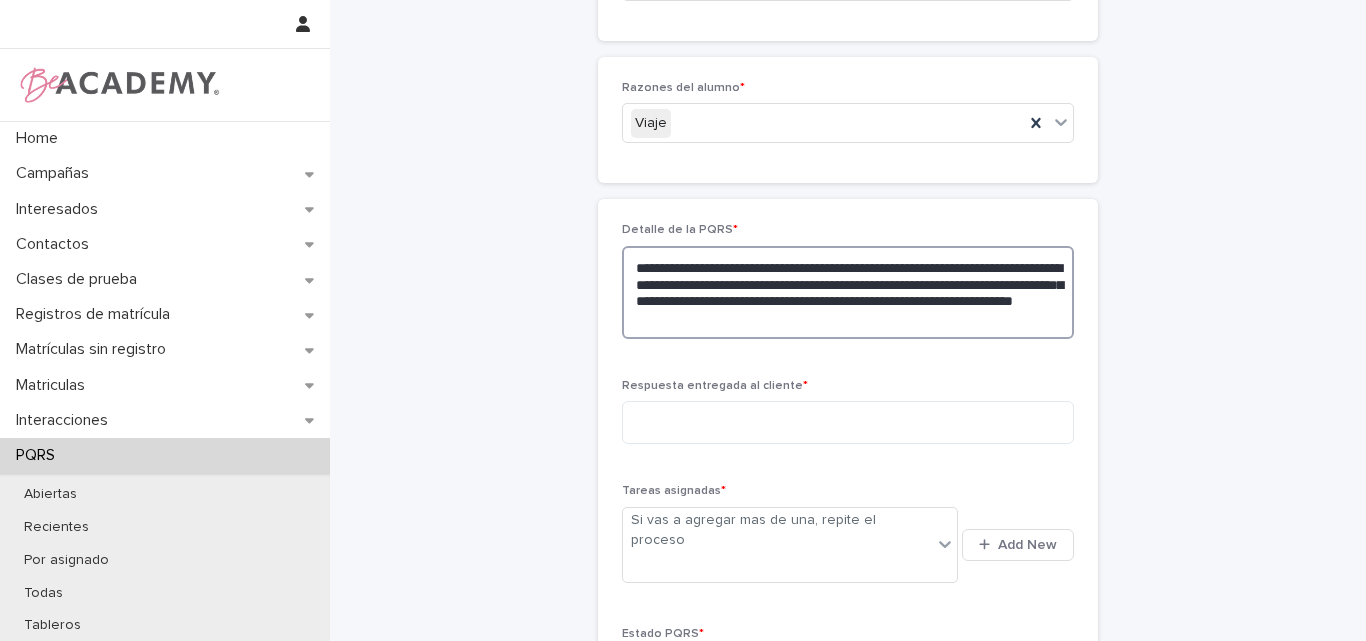 scroll, scrollTop: 794, scrollLeft: 0, axis: vertical 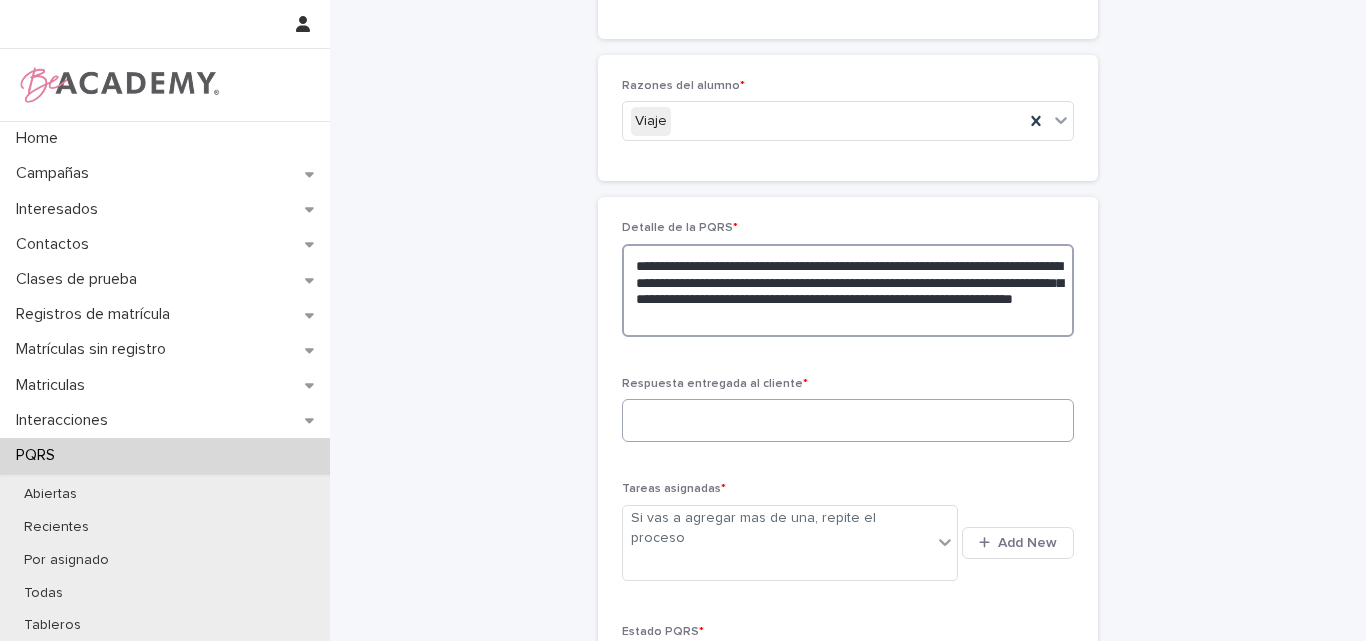 type on "**********" 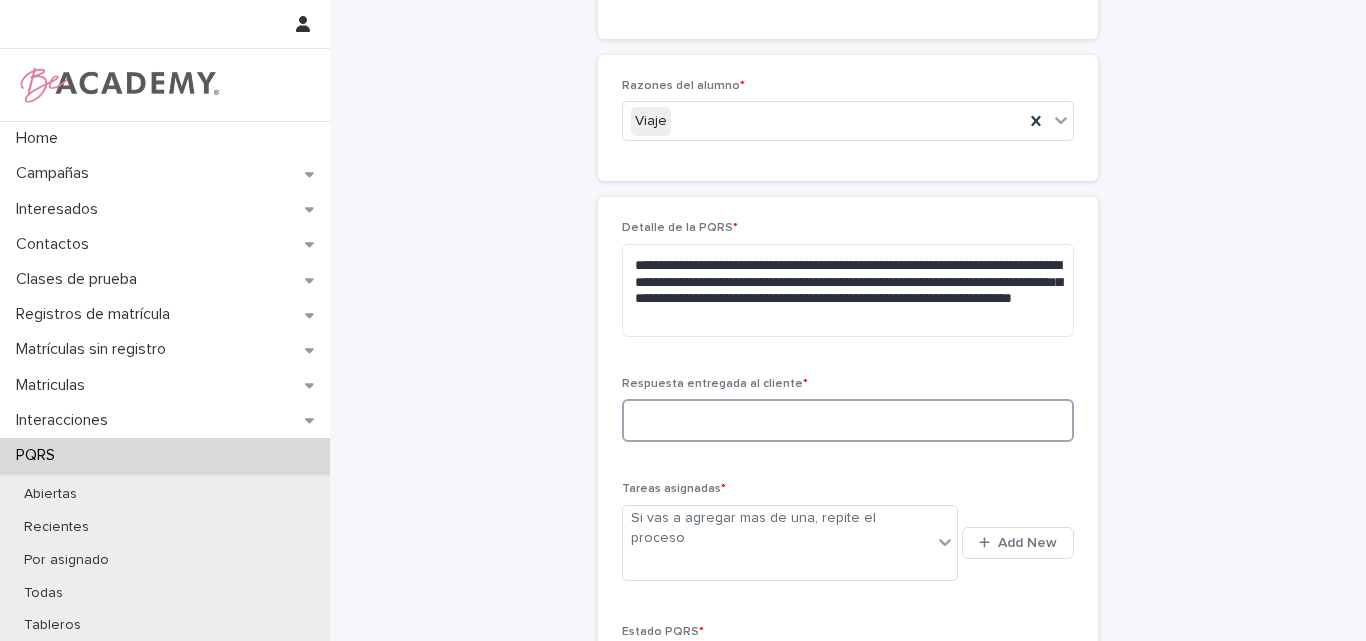 click at bounding box center (848, 420) 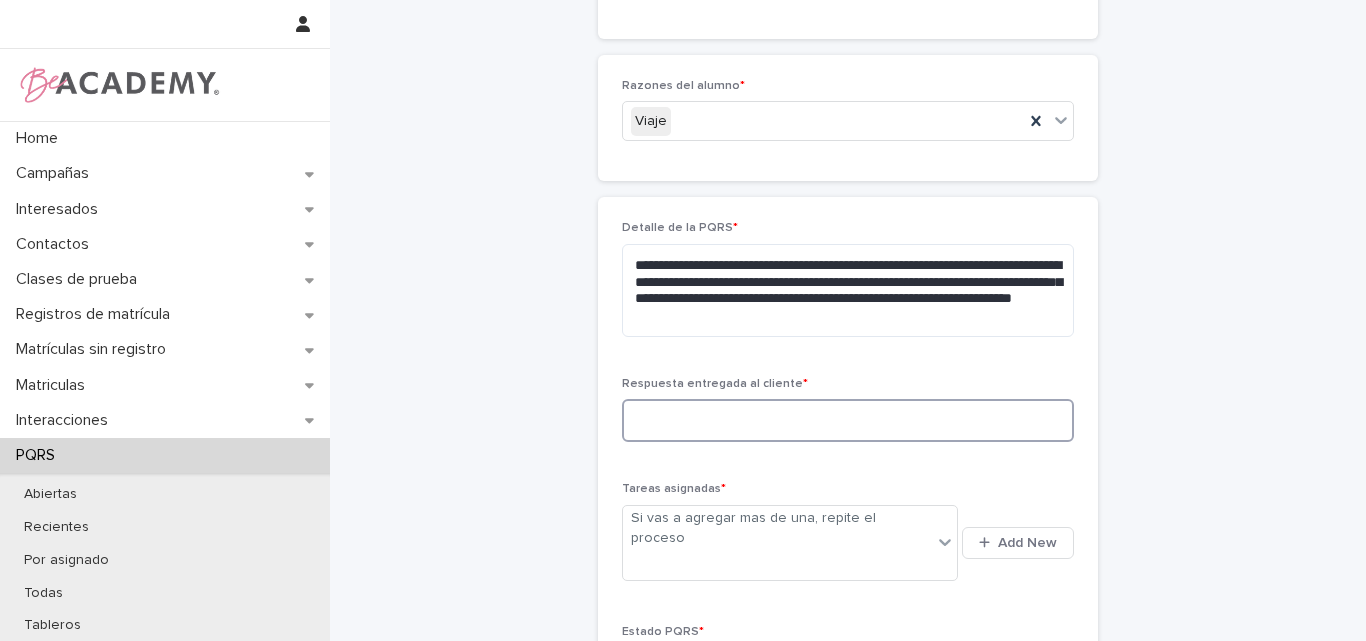 click at bounding box center (848, 420) 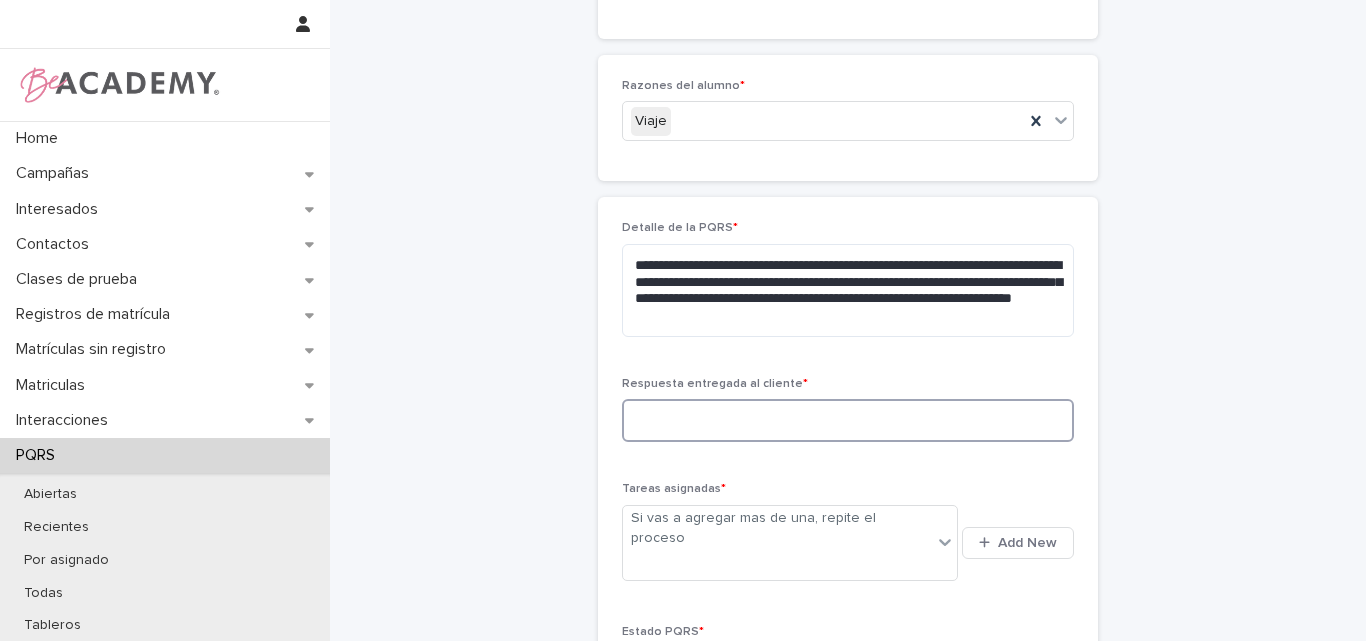 paste on "**********" 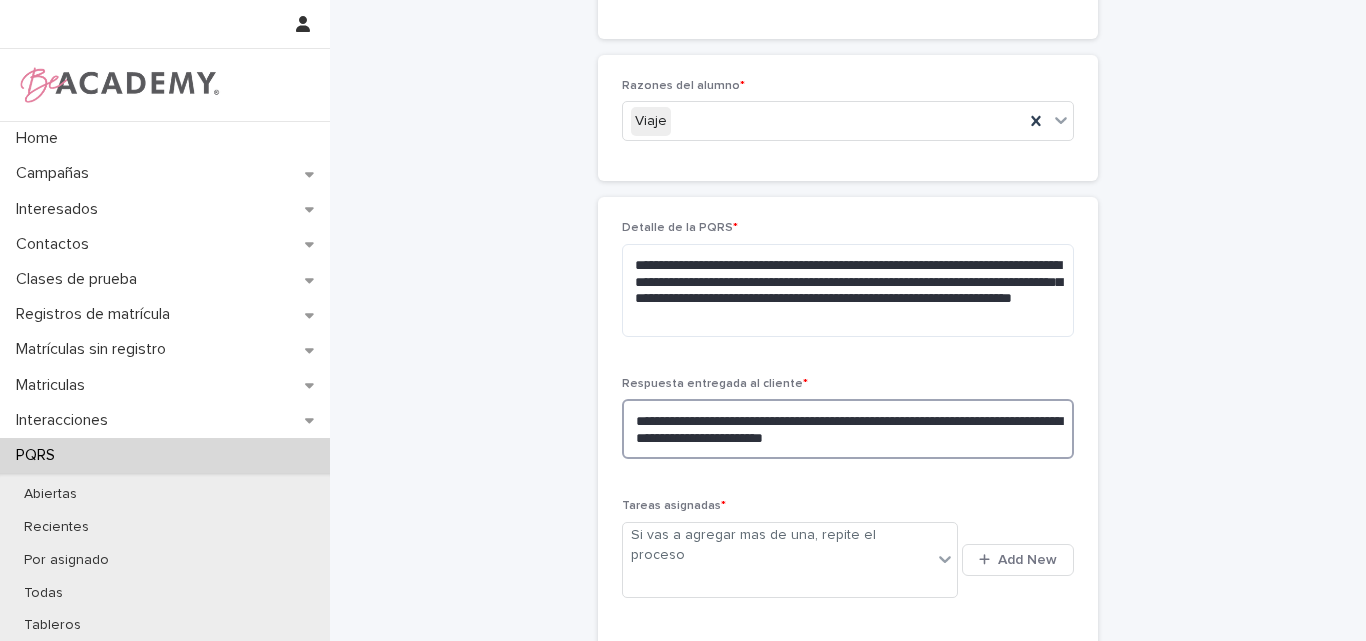 paste on "**********" 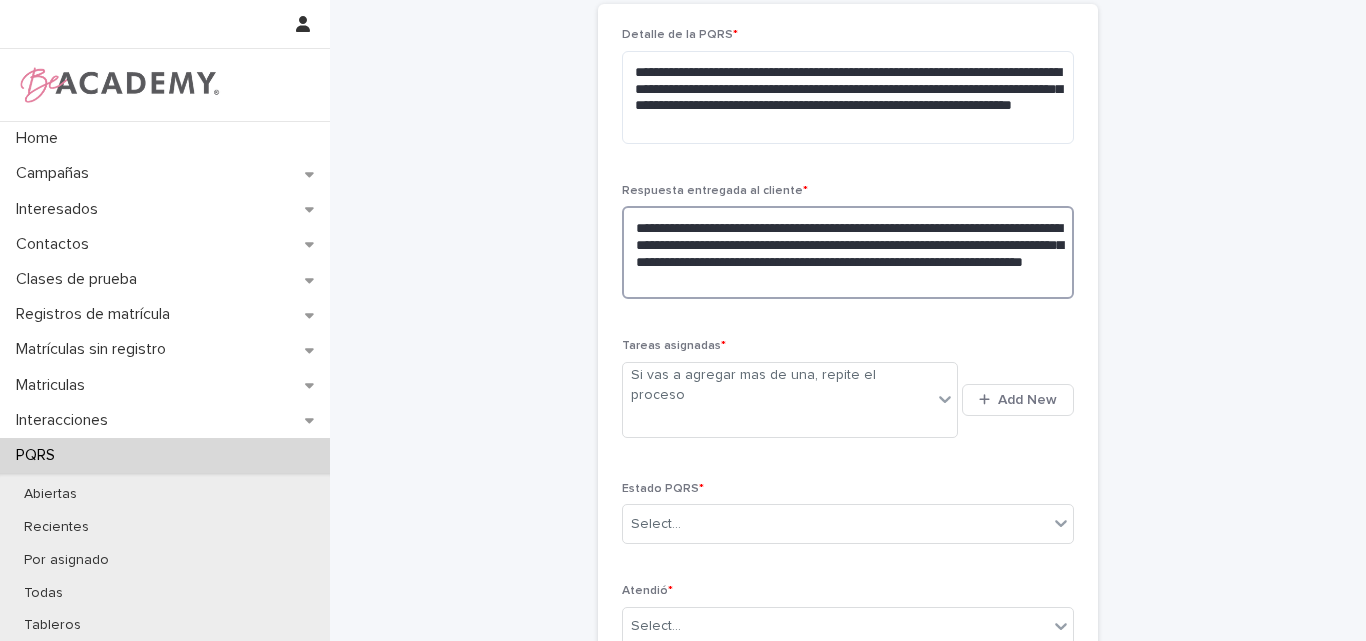 scroll, scrollTop: 1094, scrollLeft: 0, axis: vertical 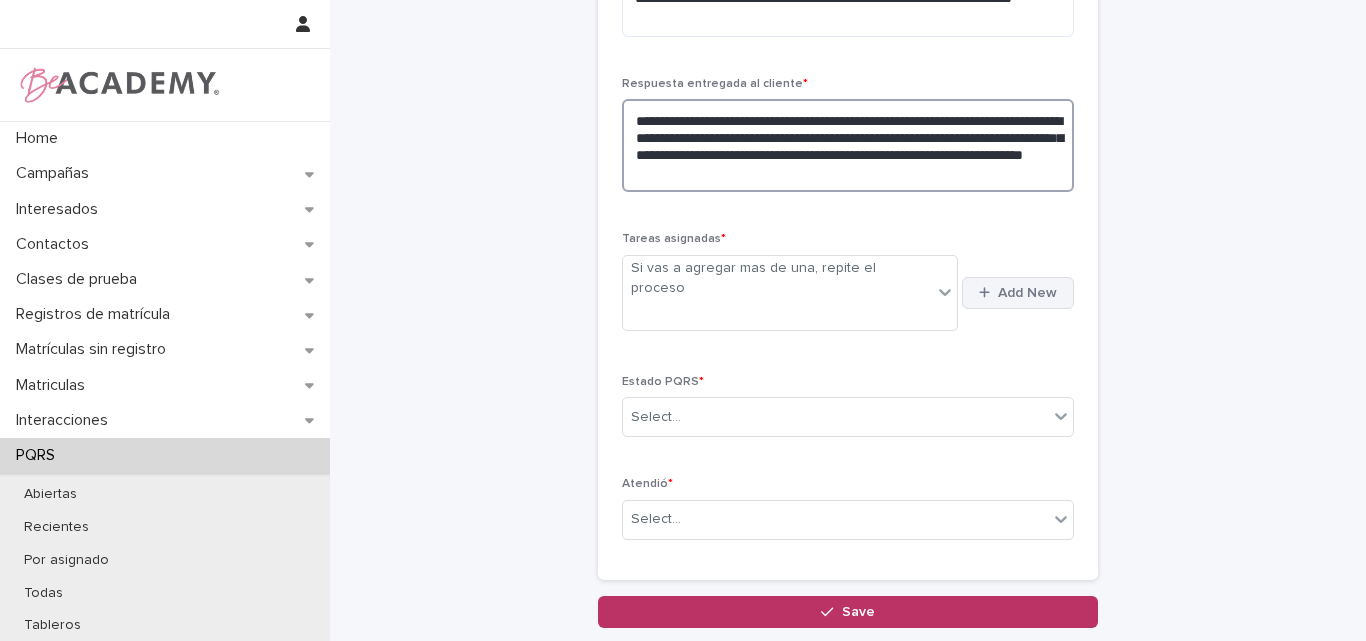 type on "**********" 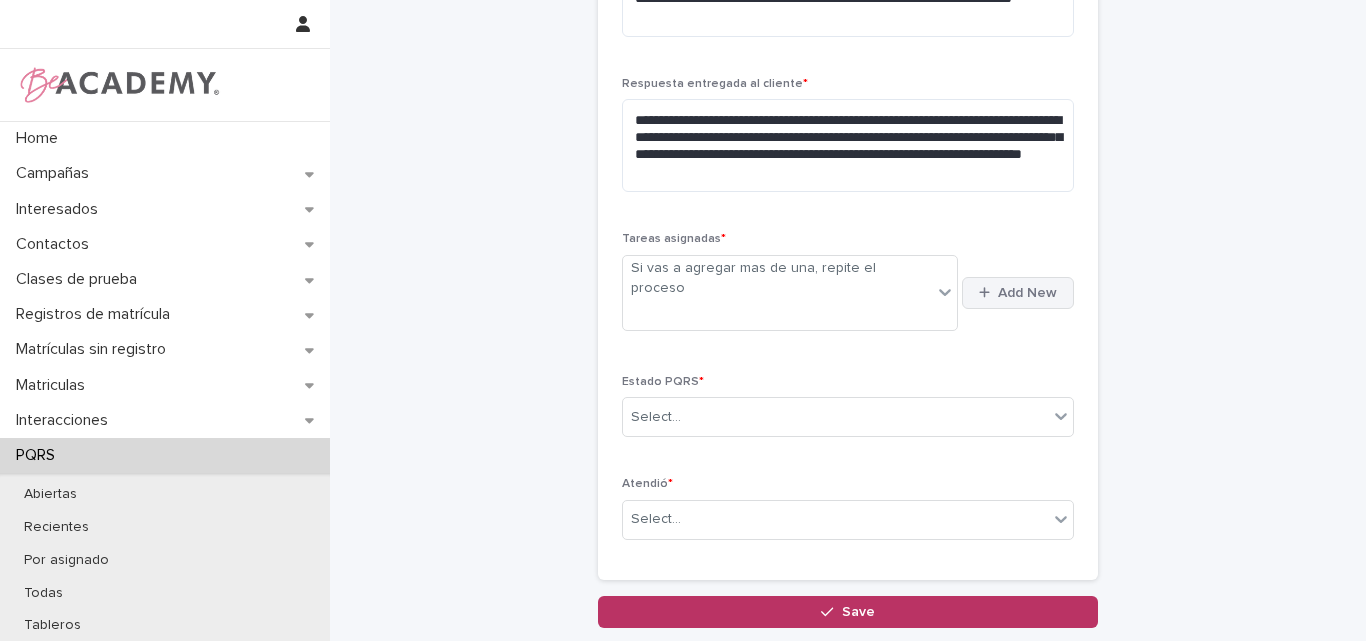 click on "Add New" at bounding box center [1018, 293] 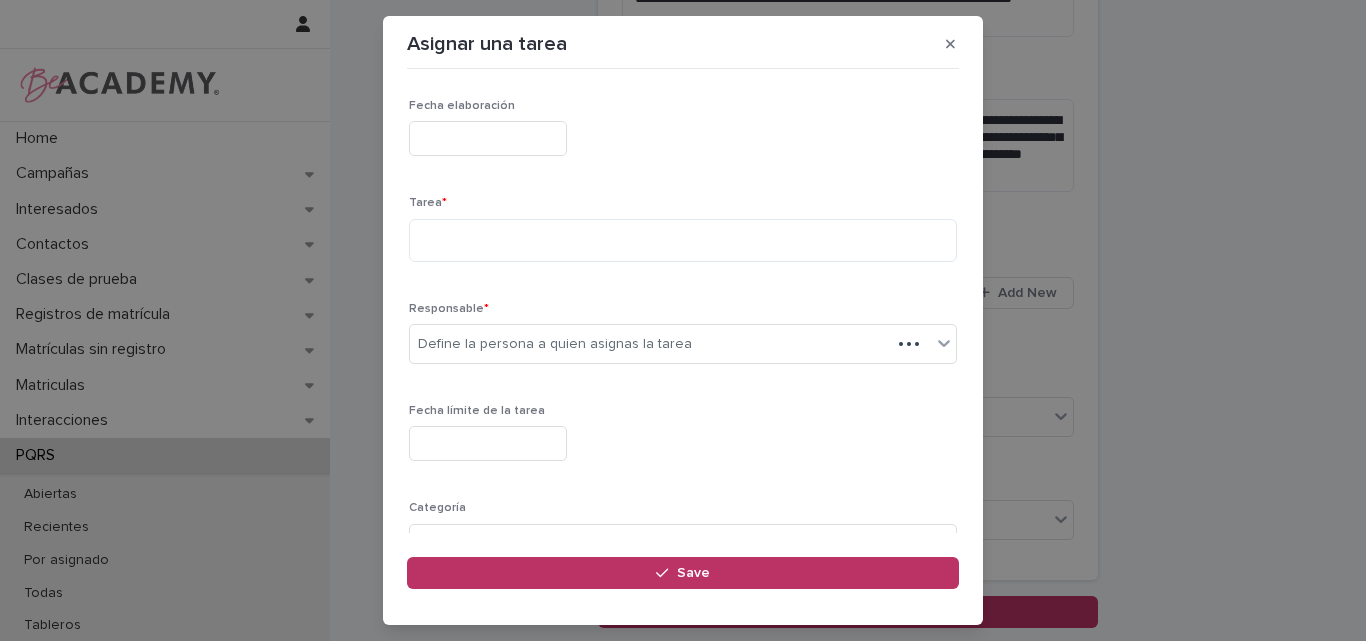 click at bounding box center [488, 138] 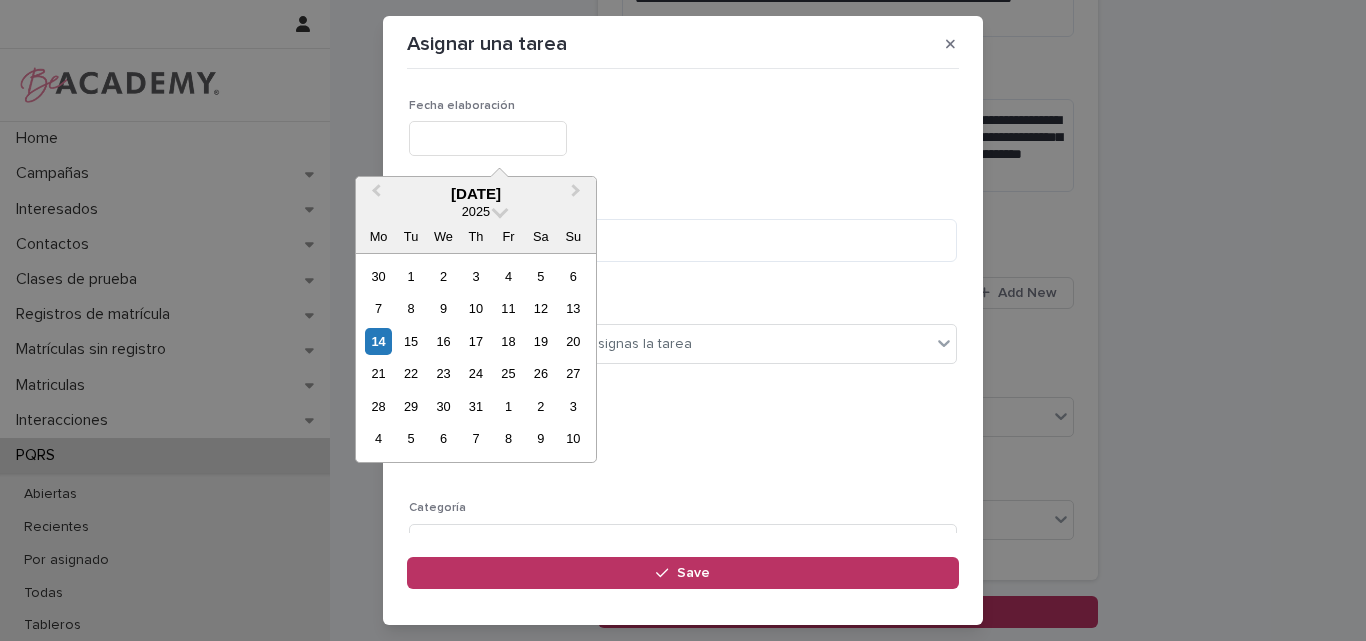 type on "**********" 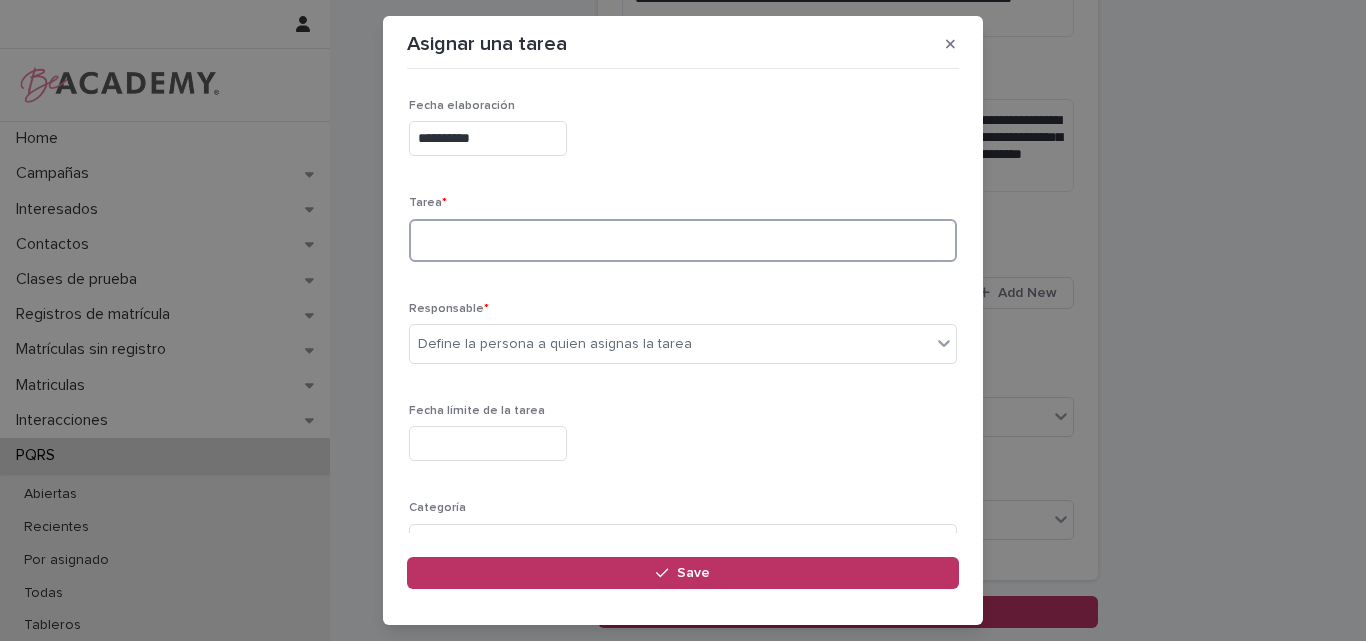 click at bounding box center [683, 240] 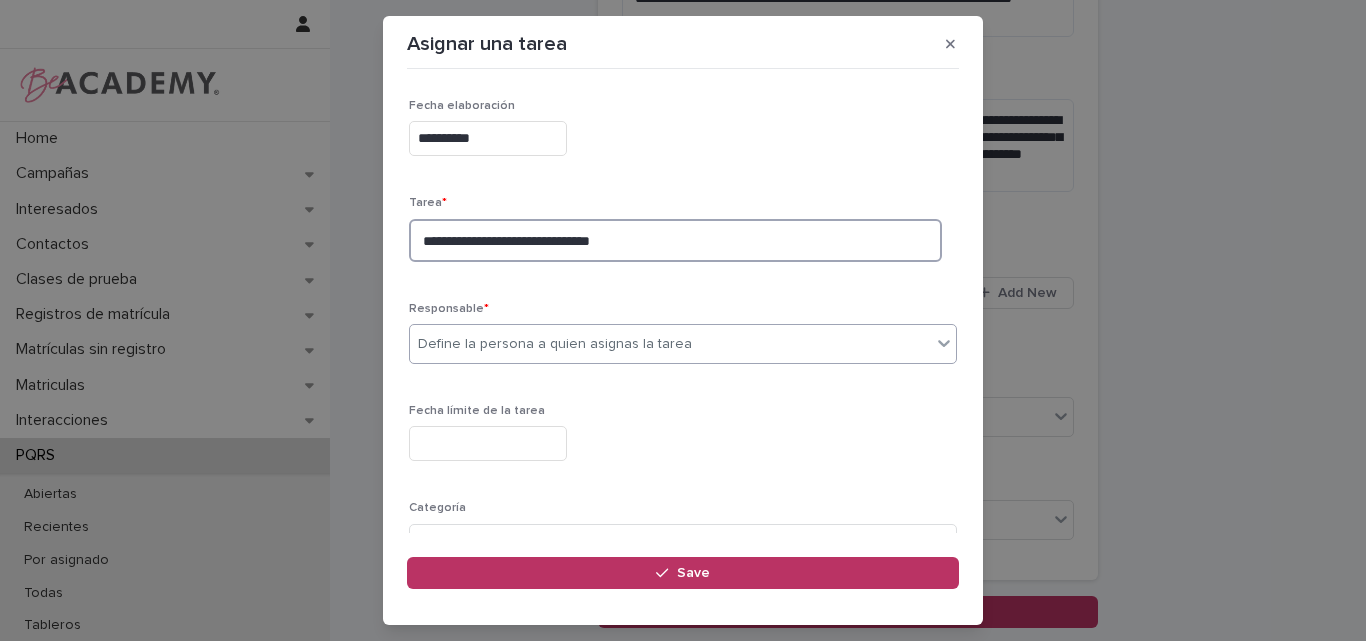 type on "**********" 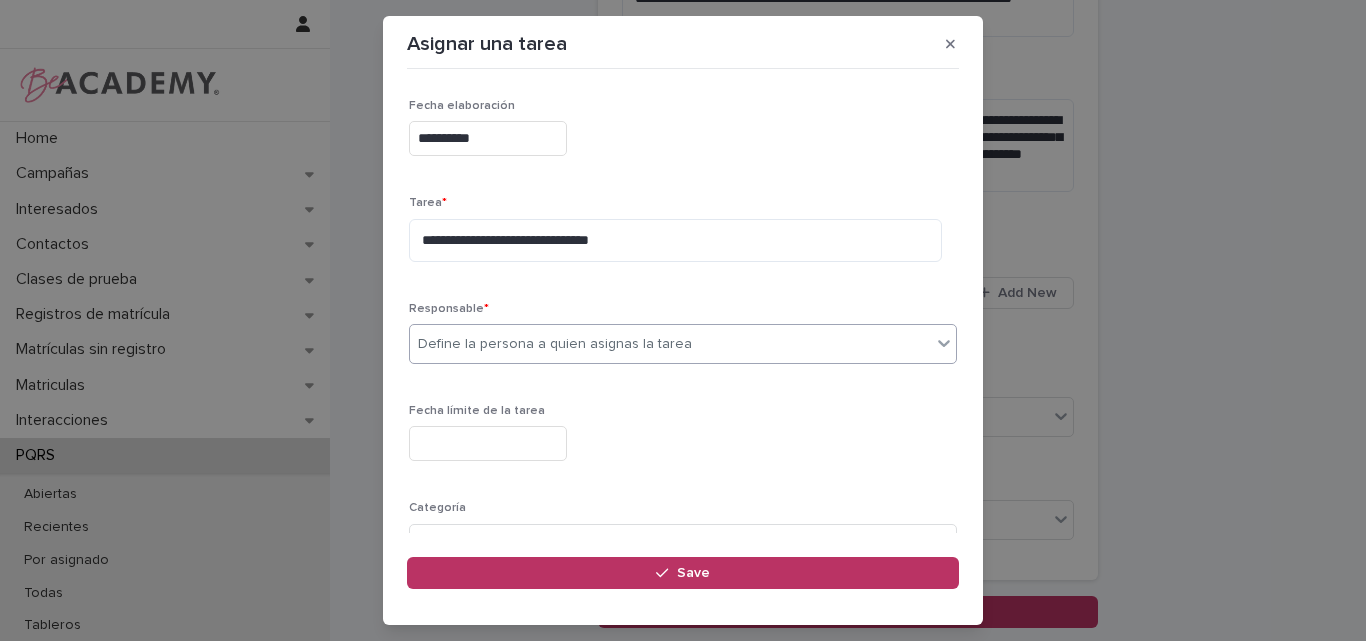 click on "Define la persona a quien asignas la tarea" at bounding box center (555, 344) 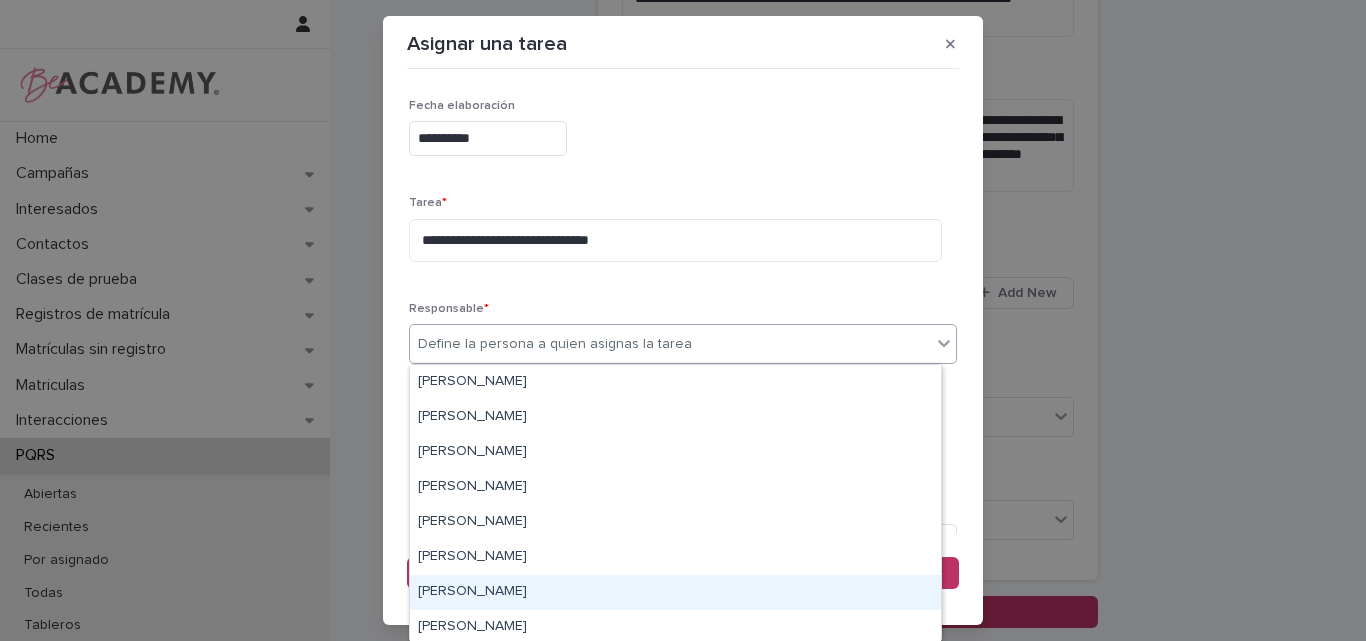 click on "Lina Rico Montoya" at bounding box center (675, 592) 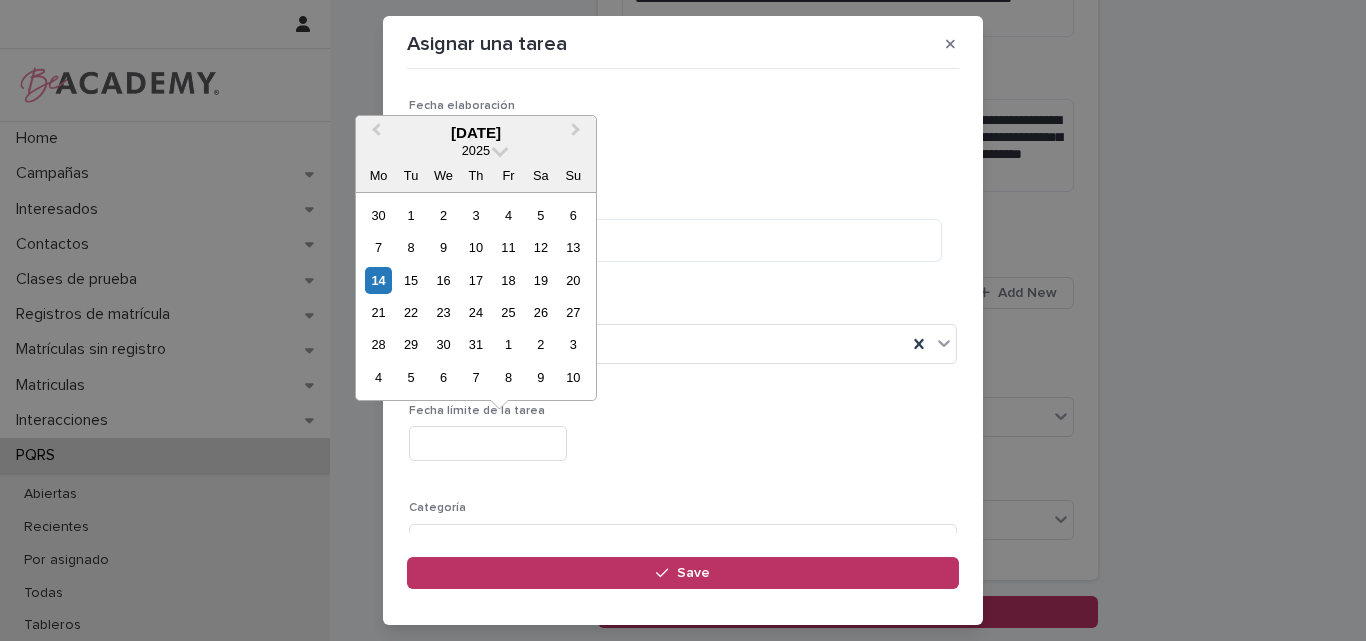 click at bounding box center (488, 443) 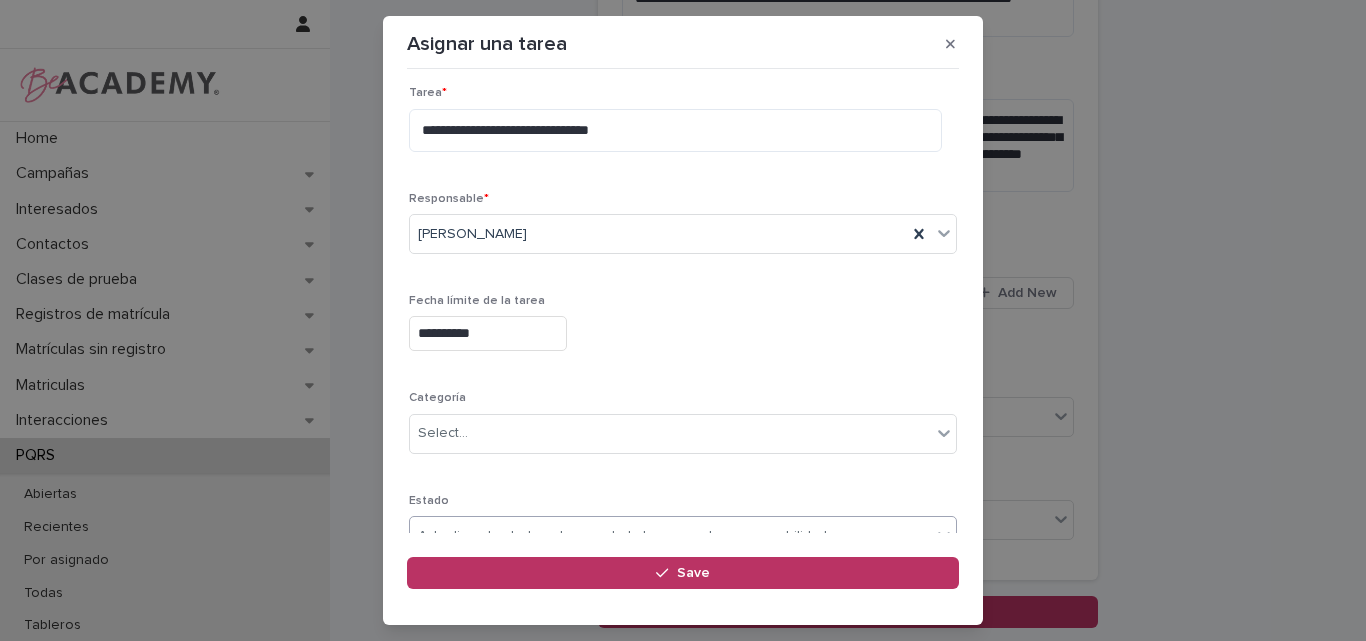 scroll, scrollTop: 195, scrollLeft: 0, axis: vertical 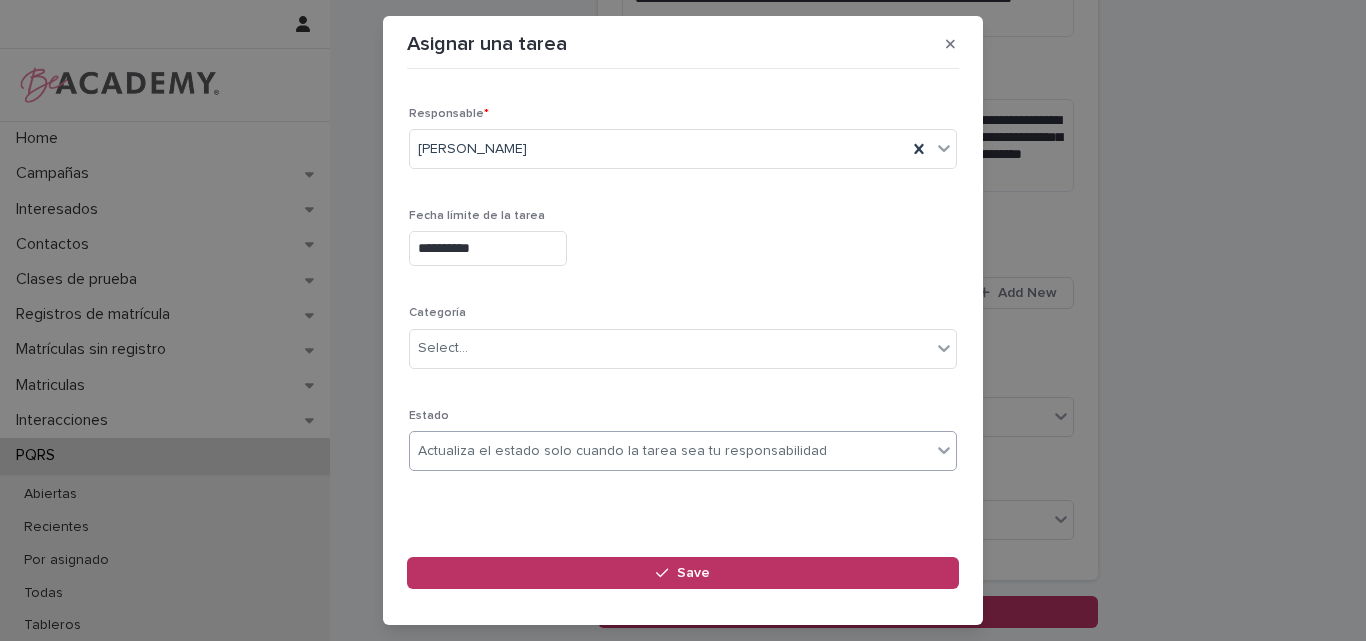 click on "Actualiza el estado solo cuando la tarea sea tu responsabilidad" at bounding box center (622, 451) 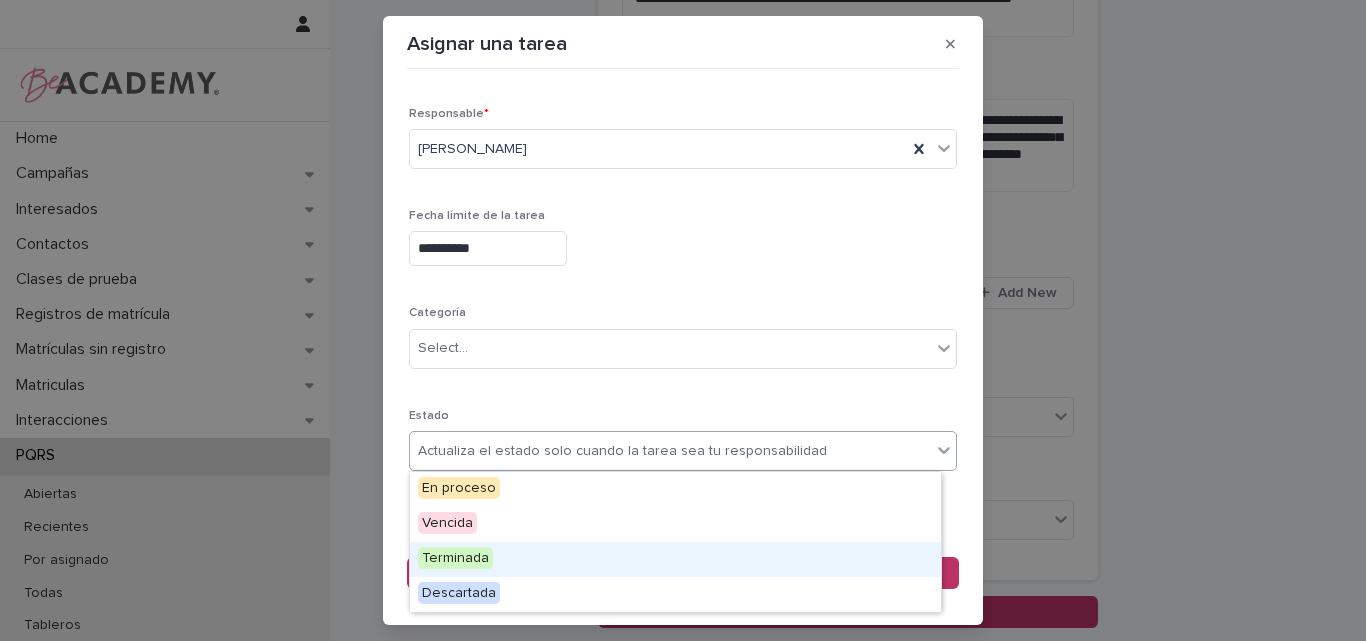 click on "Terminada" at bounding box center [675, 559] 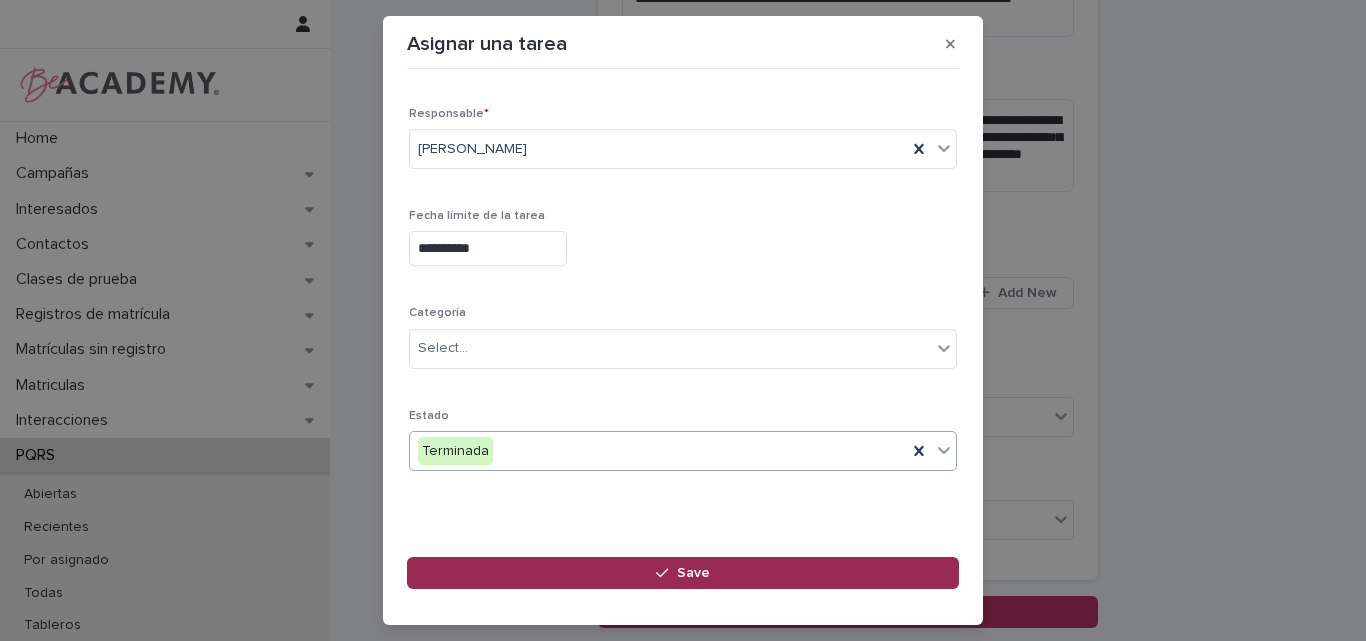 click on "Save" at bounding box center [683, 573] 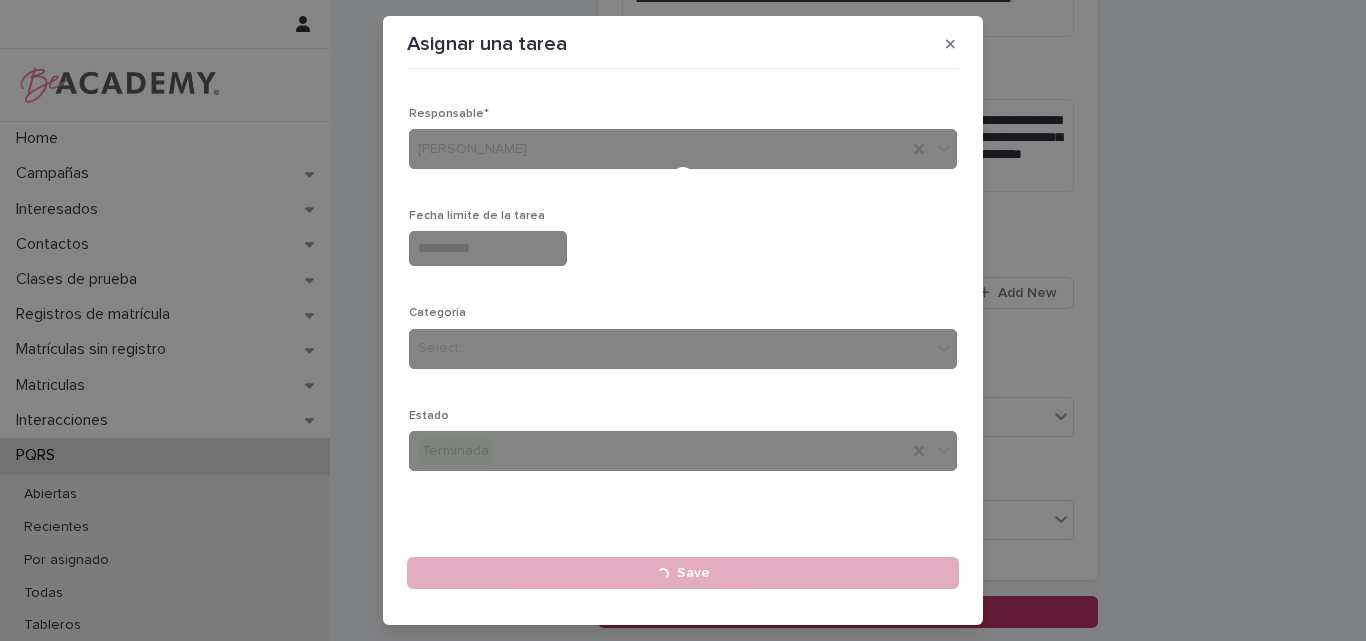 type 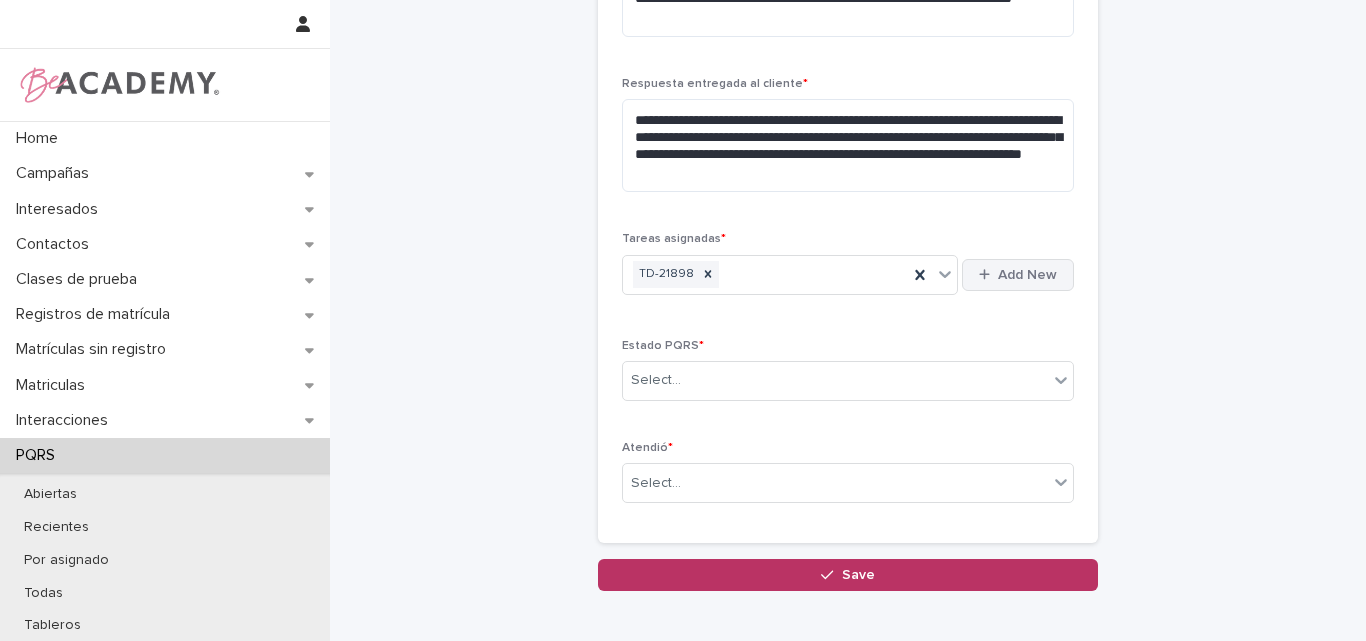 click on "Add New" at bounding box center (1027, 275) 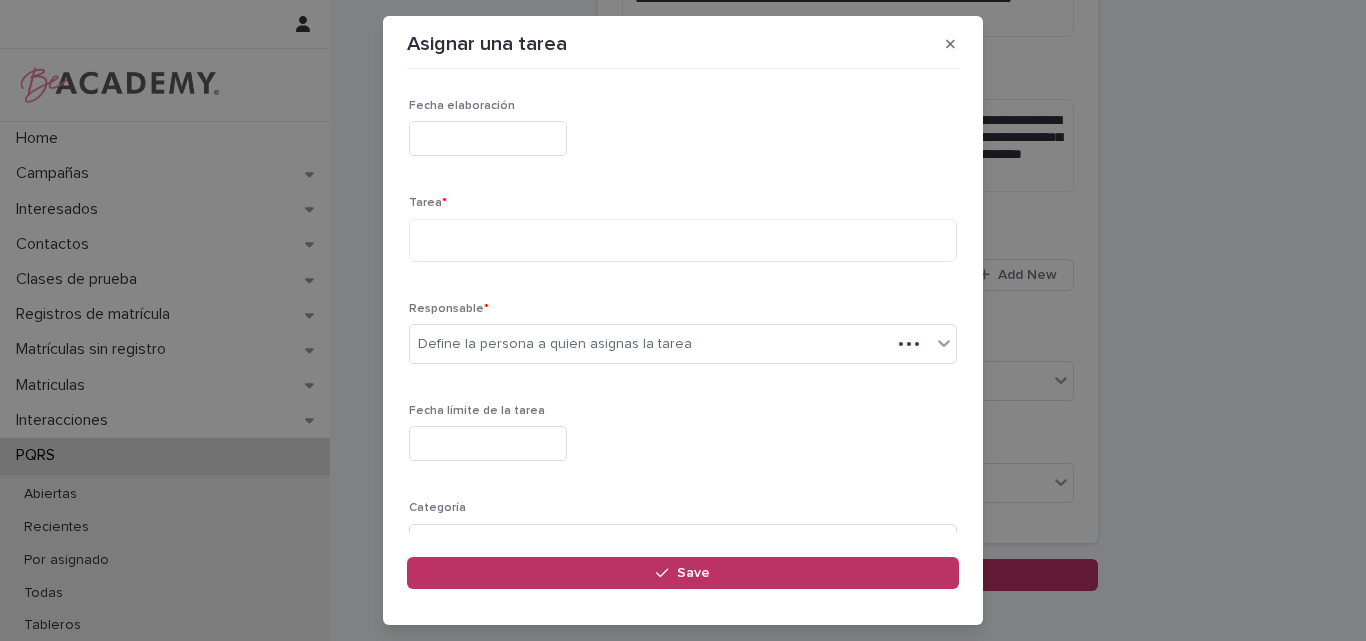 click at bounding box center [488, 138] 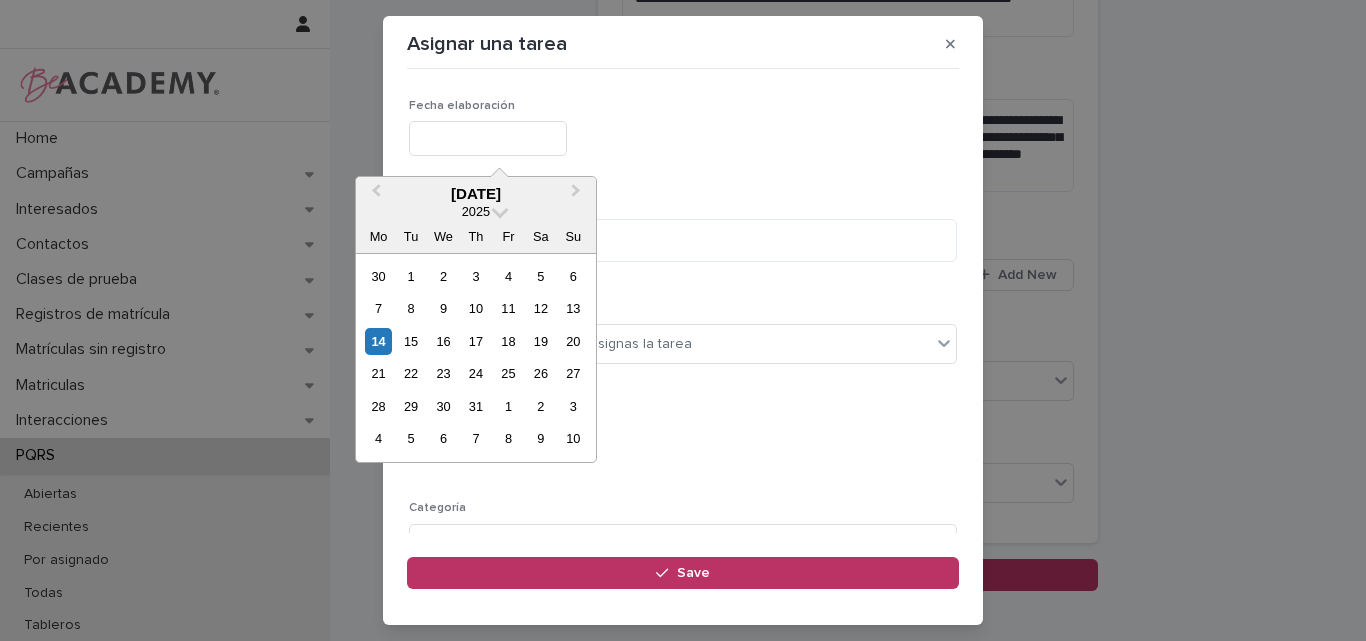 type on "**********" 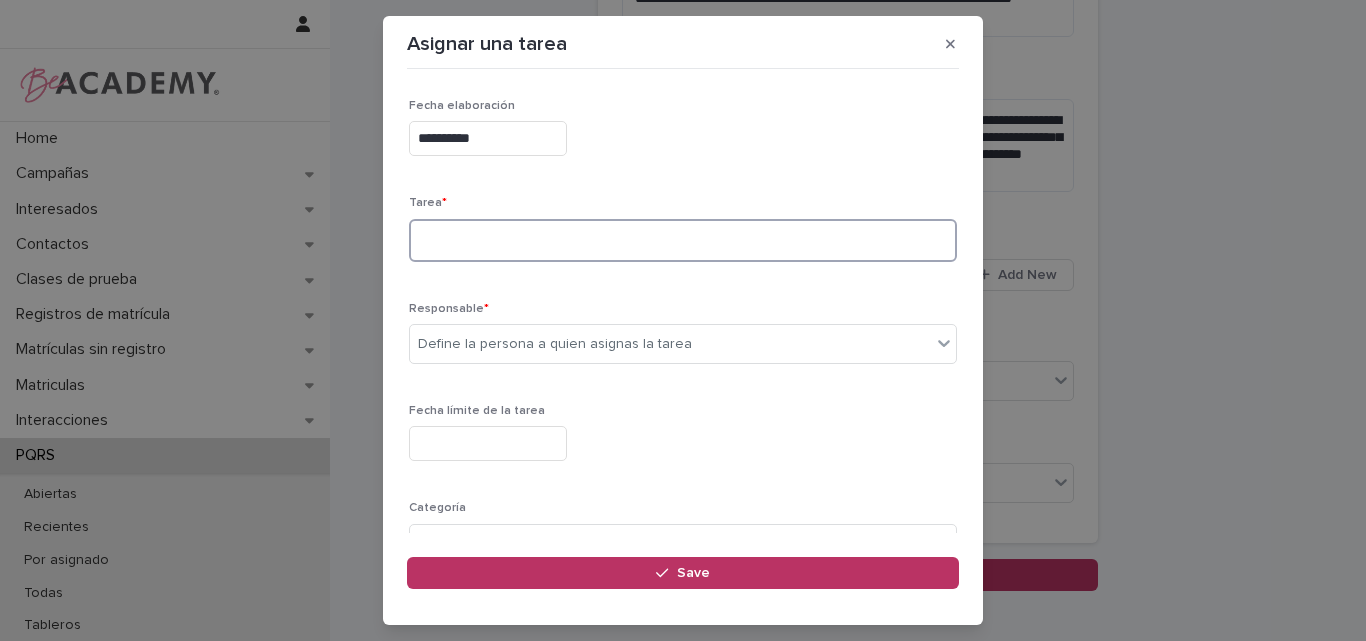 click at bounding box center (683, 240) 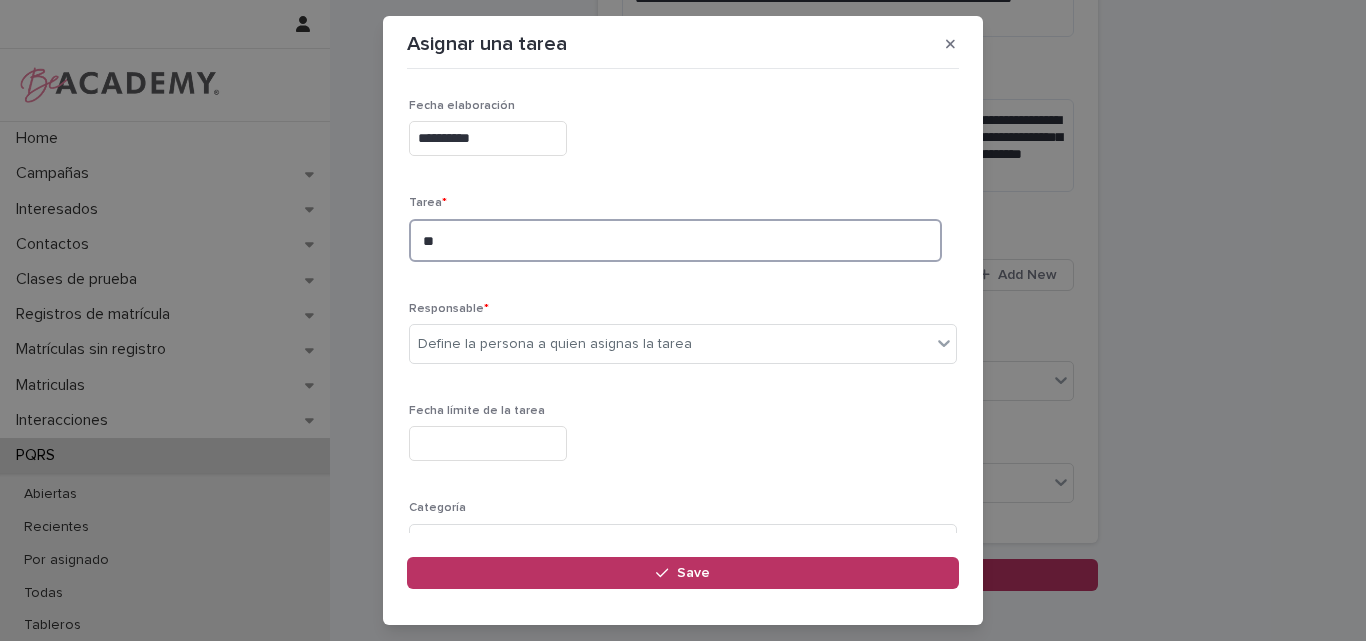 type on "*" 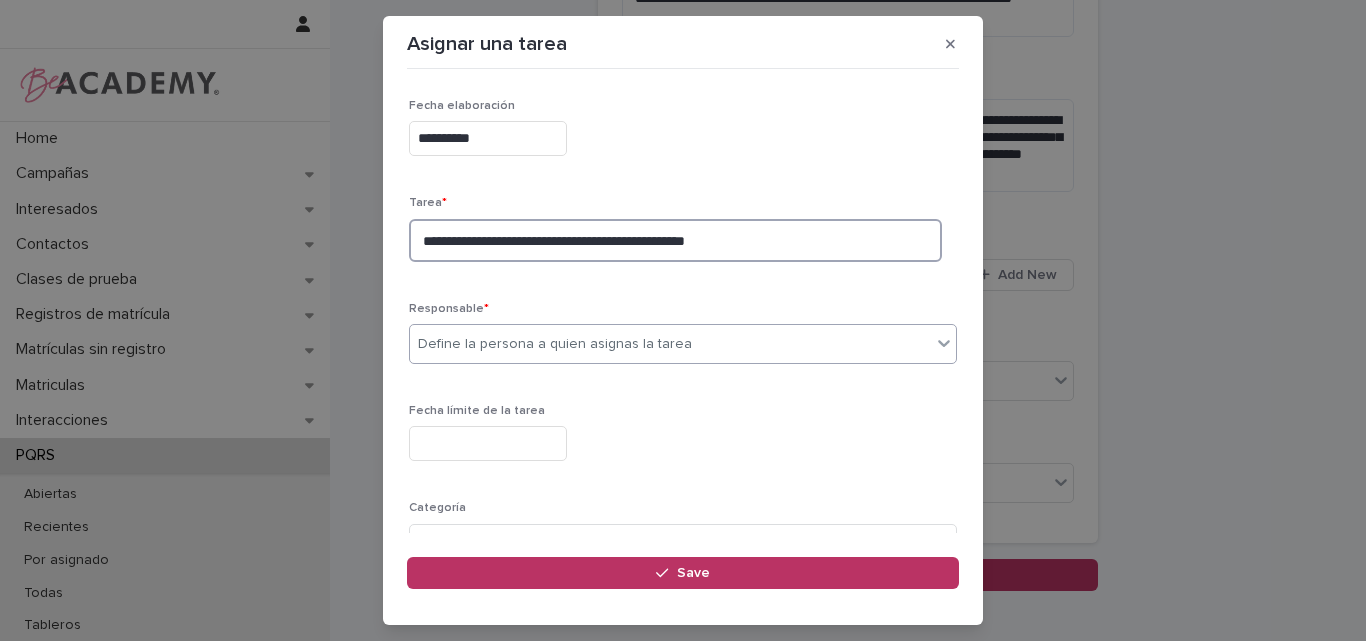 type on "**********" 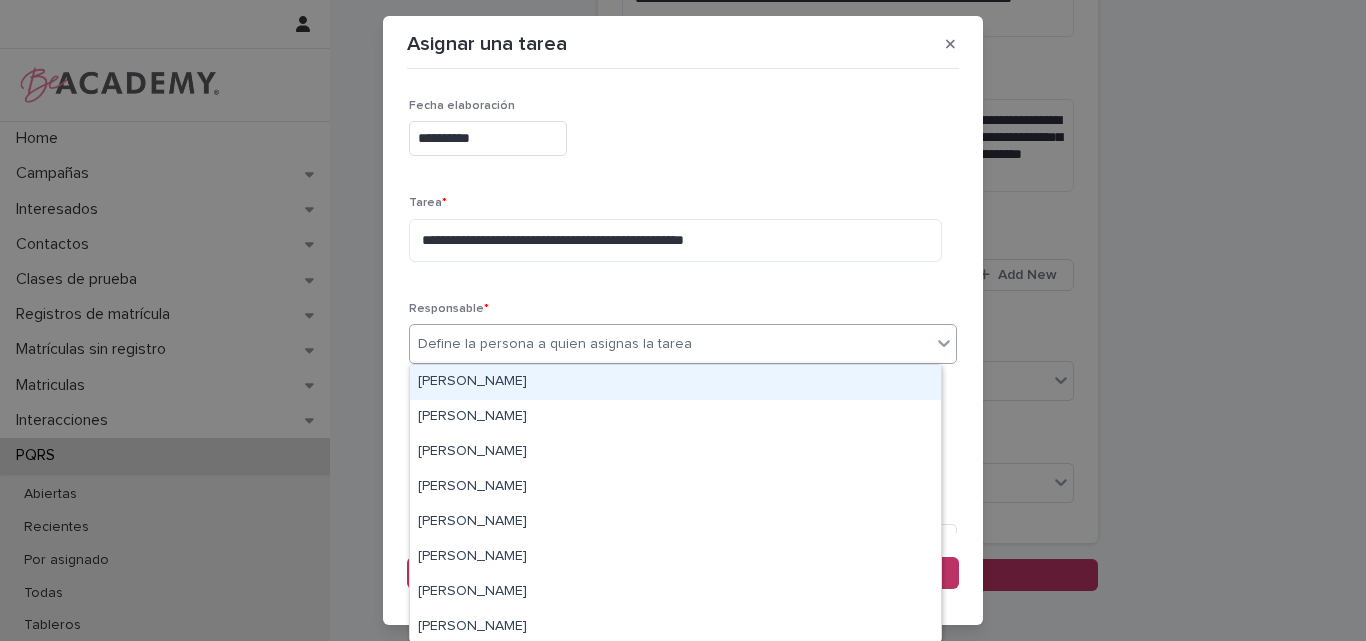 click at bounding box center (695, 344) 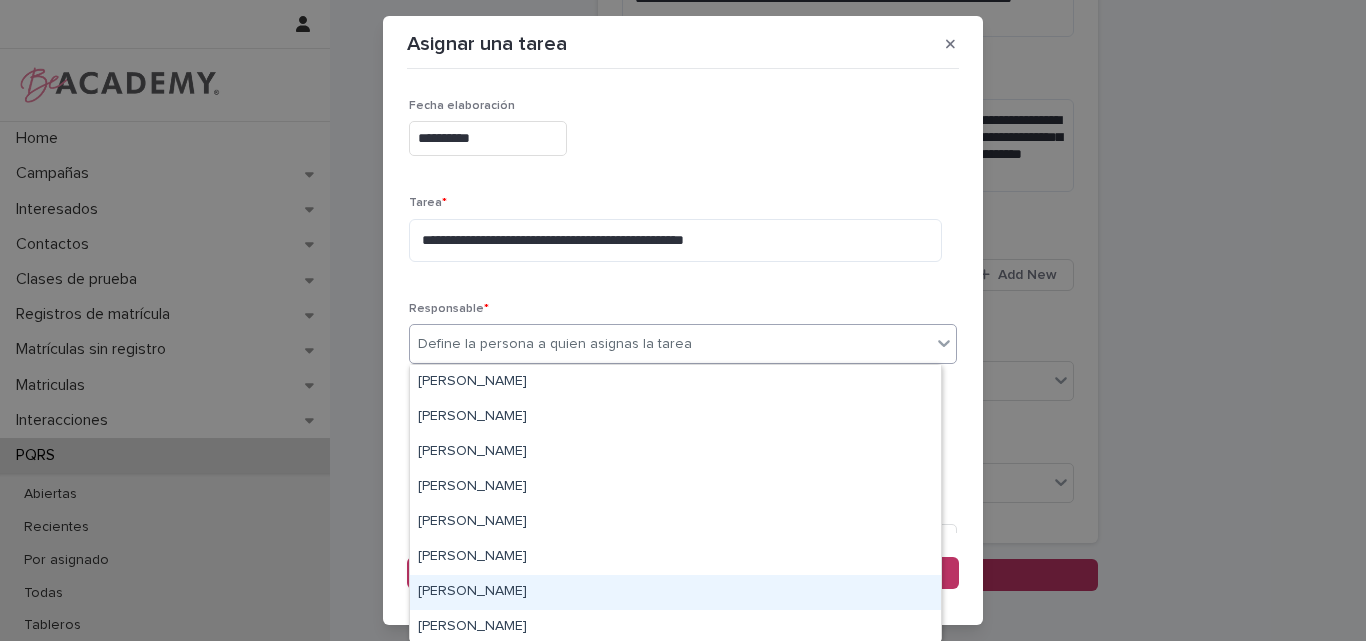 click on "Lina Rico Montoya" at bounding box center (675, 592) 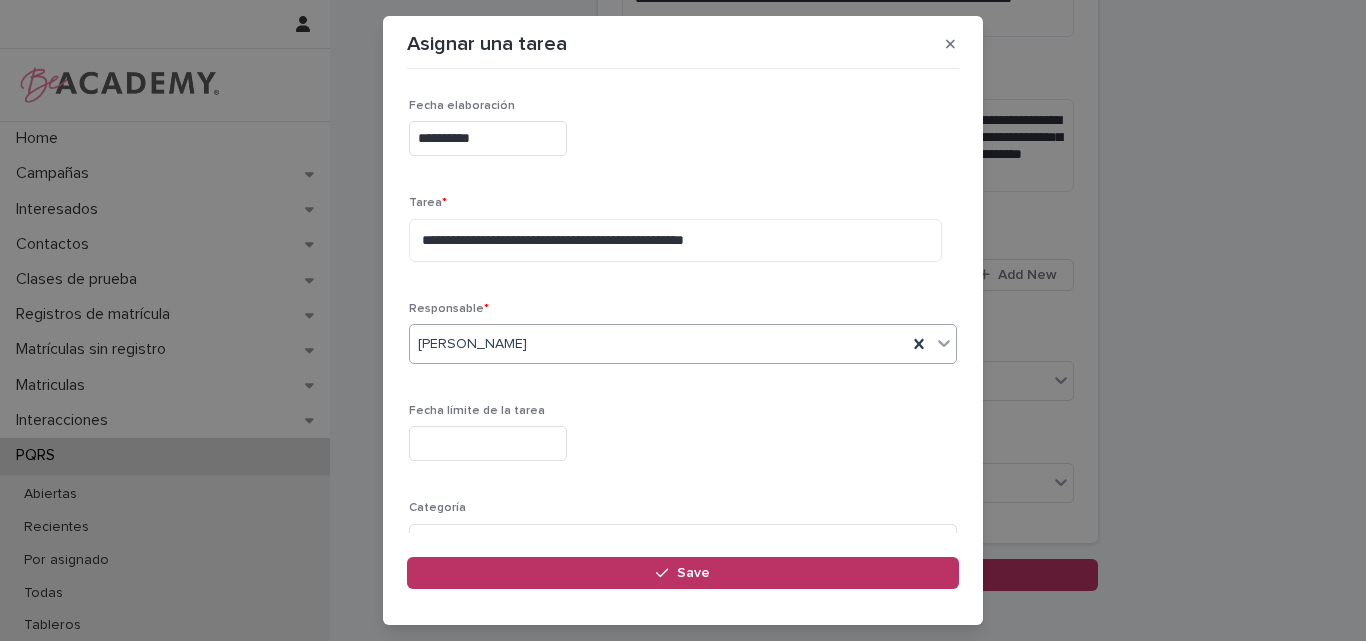 click on "Lina Rico Montoya" at bounding box center (658, 344) 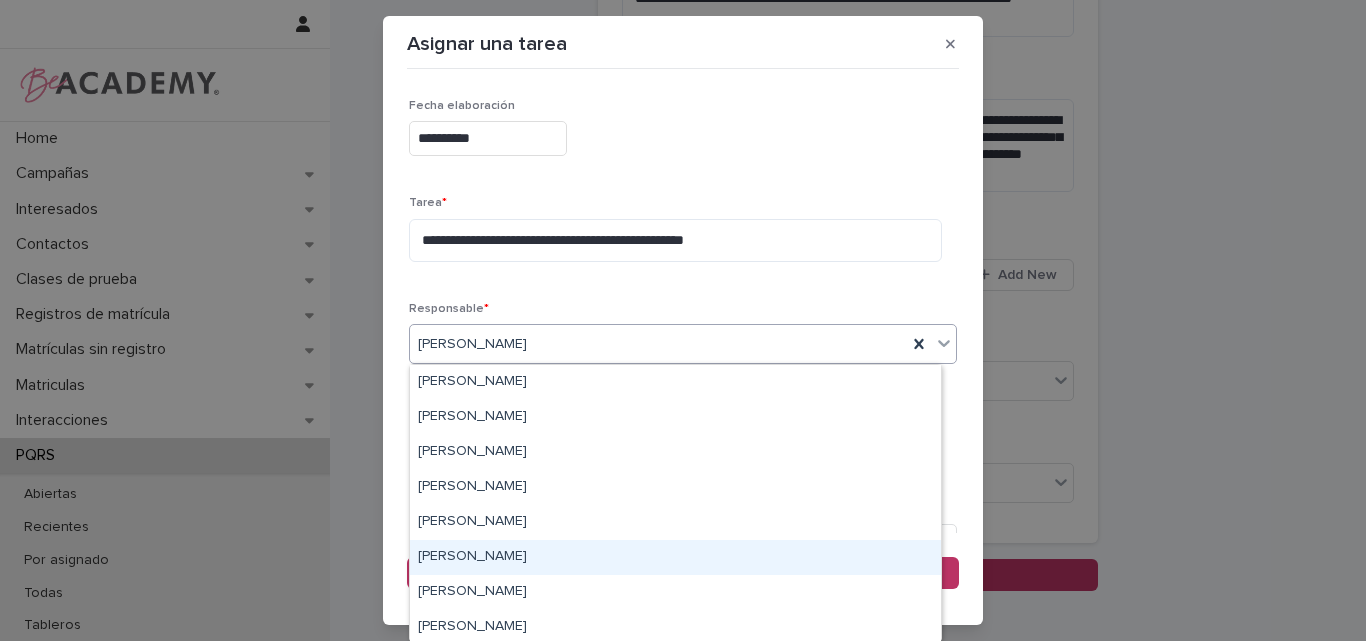 click on "Leidy Mesa Alvarez" at bounding box center [675, 557] 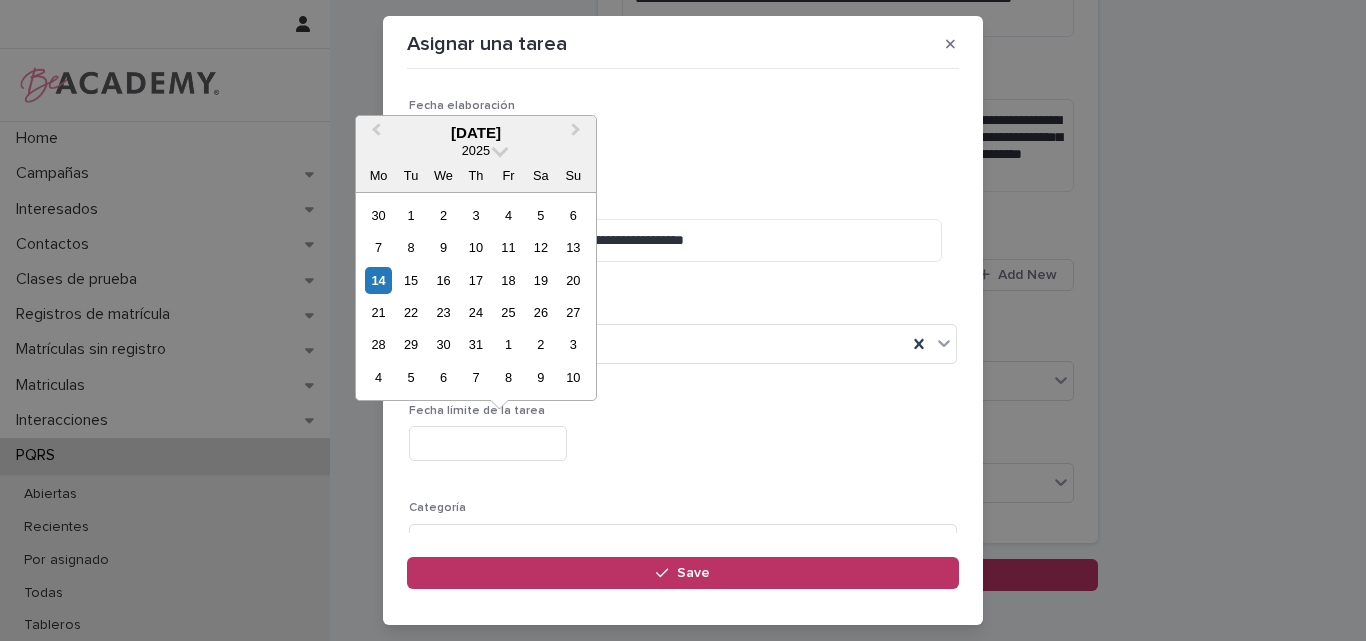click at bounding box center [488, 443] 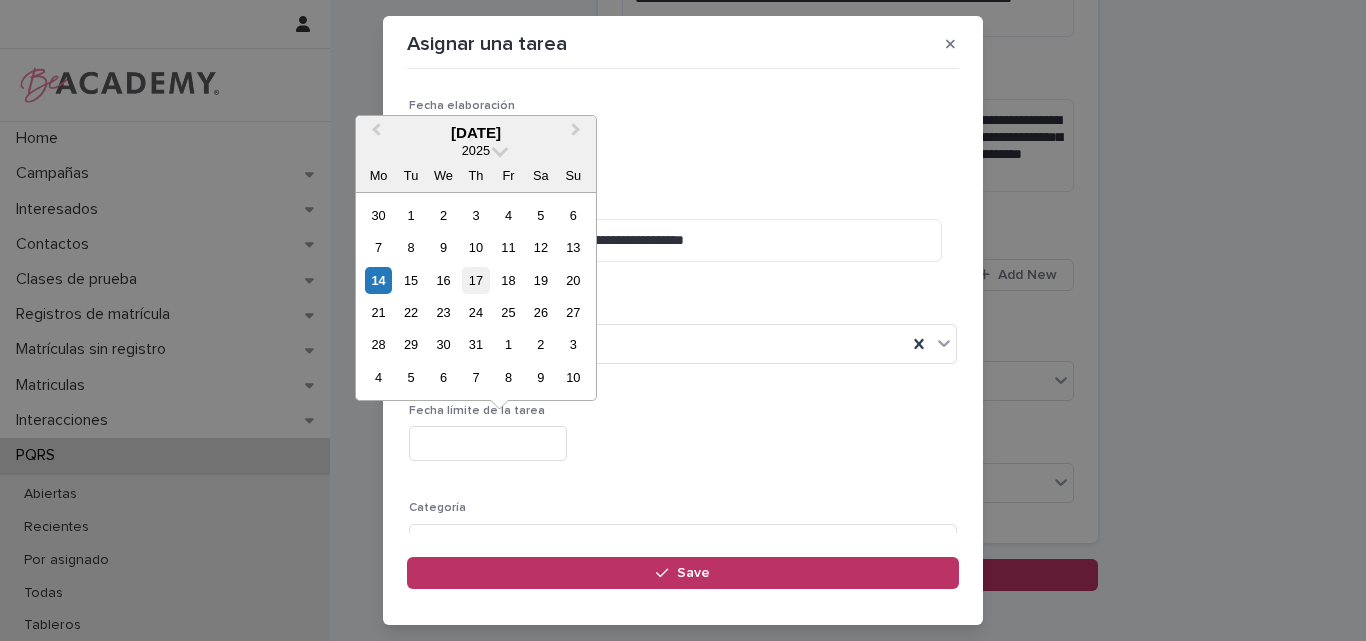 click on "17" at bounding box center [475, 280] 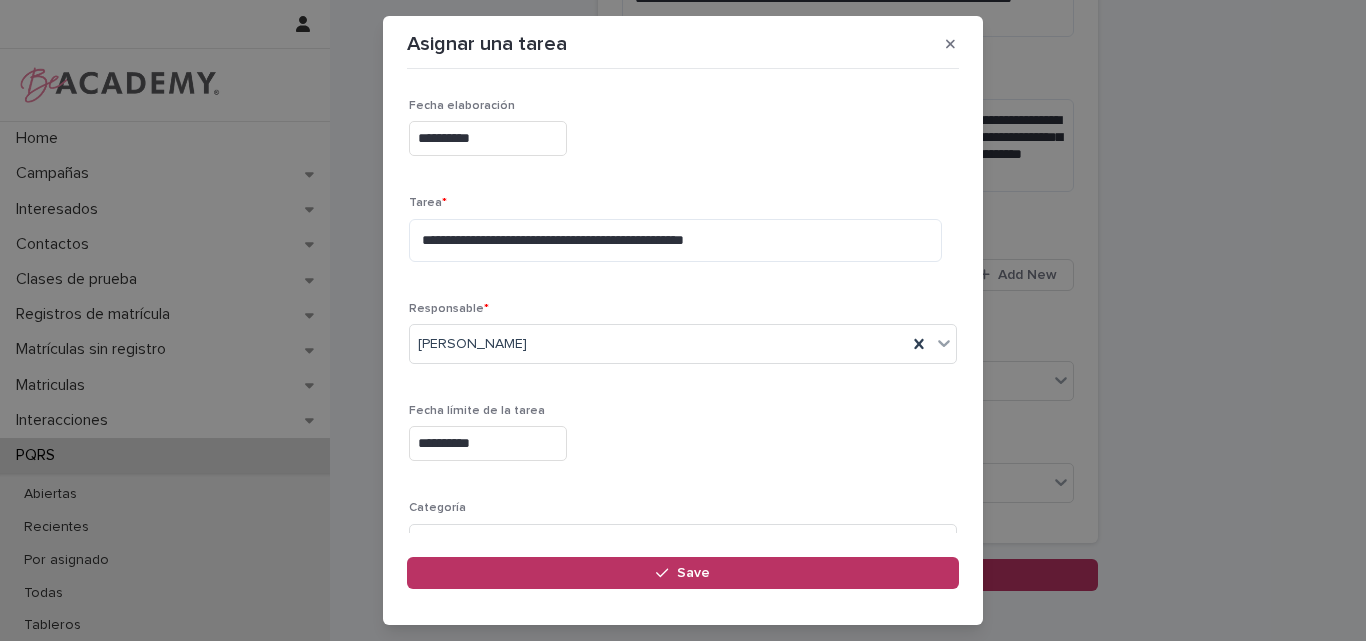 click on "**********" at bounding box center (488, 443) 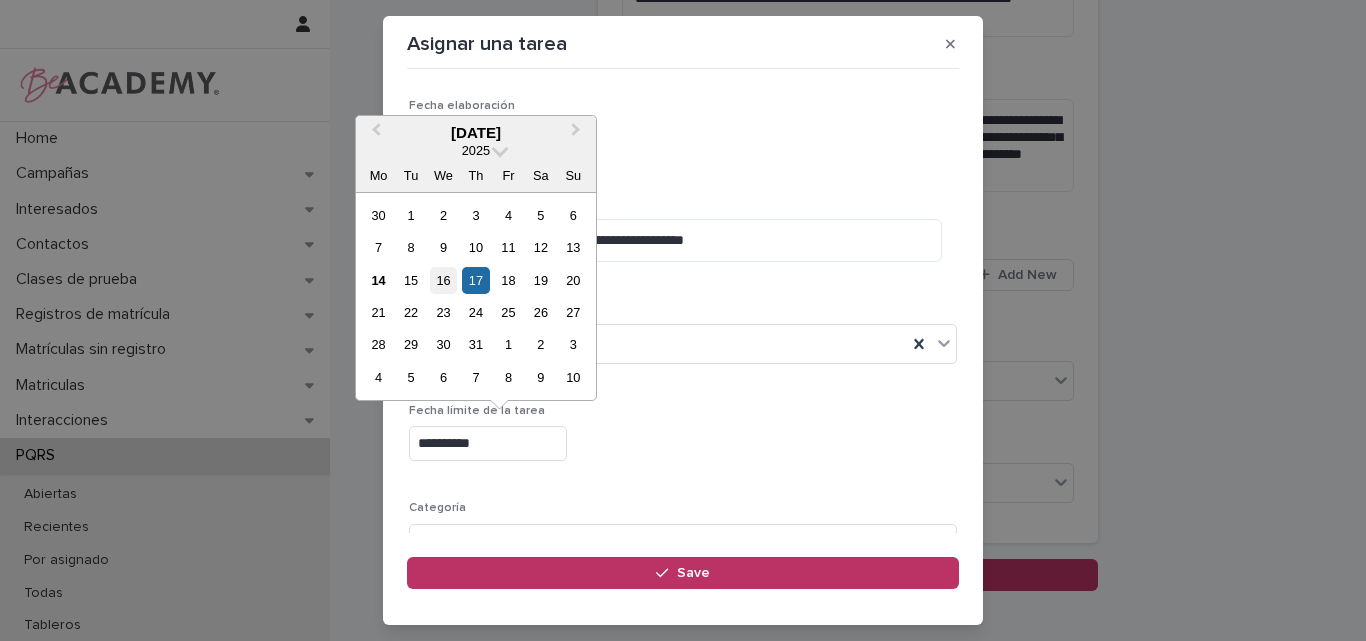 click on "16" at bounding box center [443, 280] 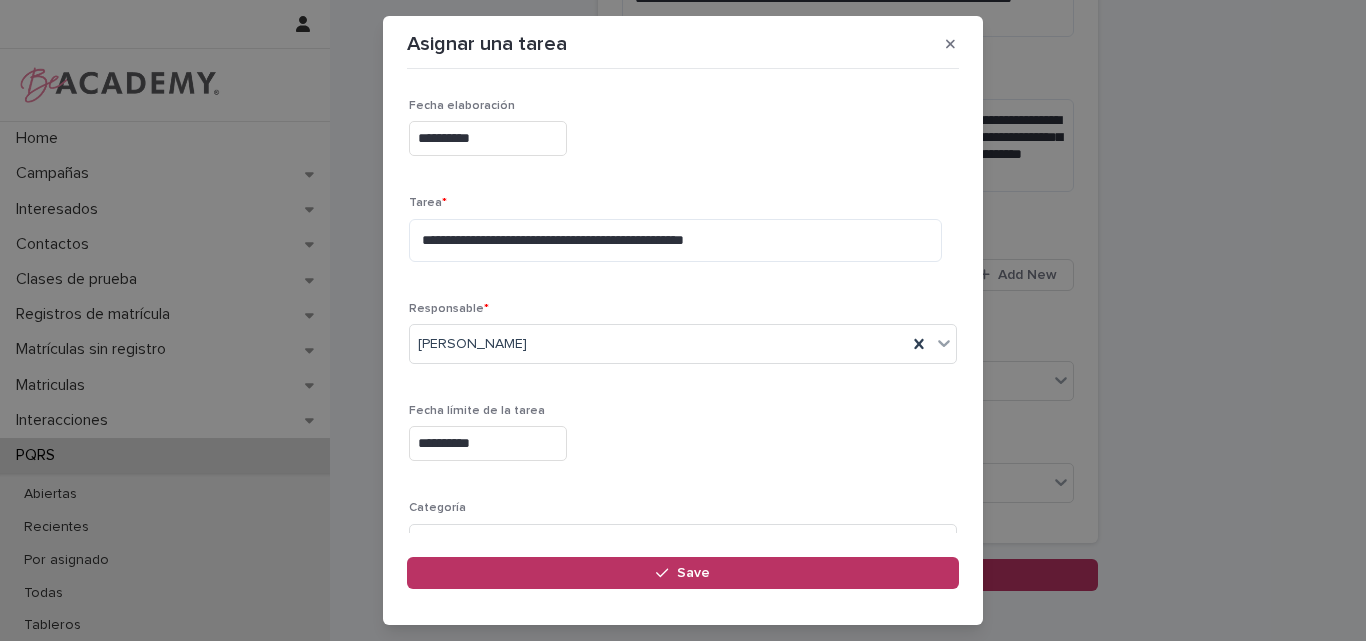 type on "**********" 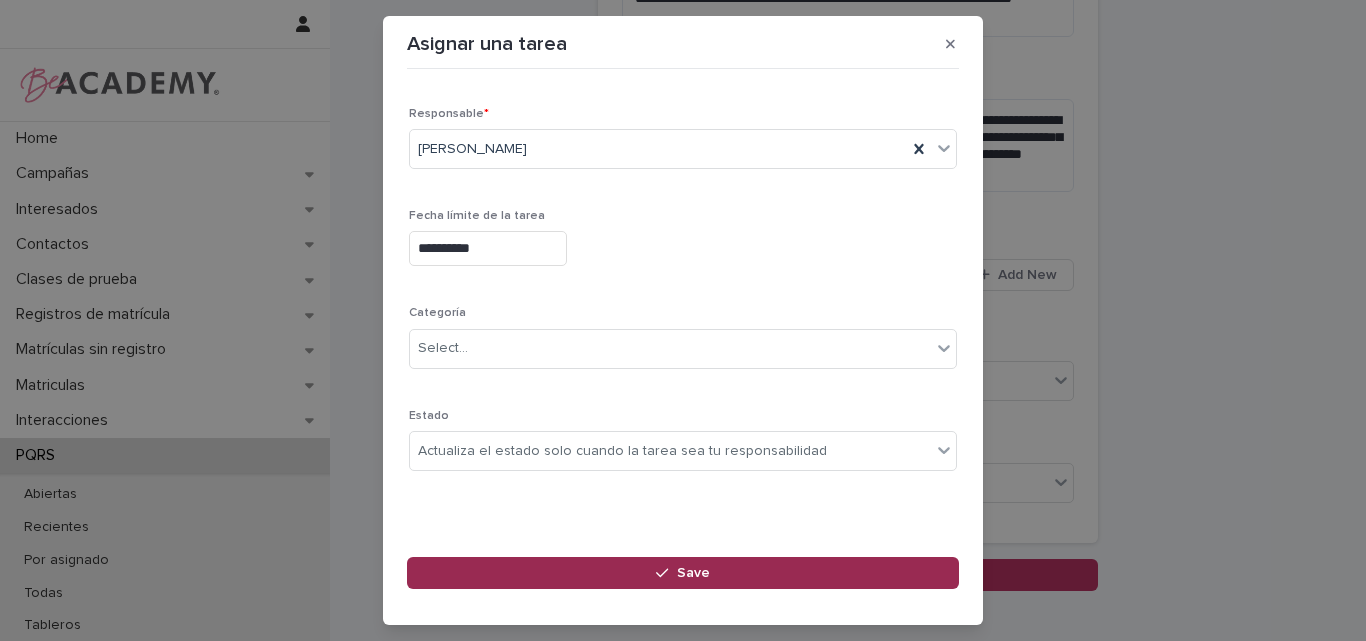 click on "Save" at bounding box center [693, 573] 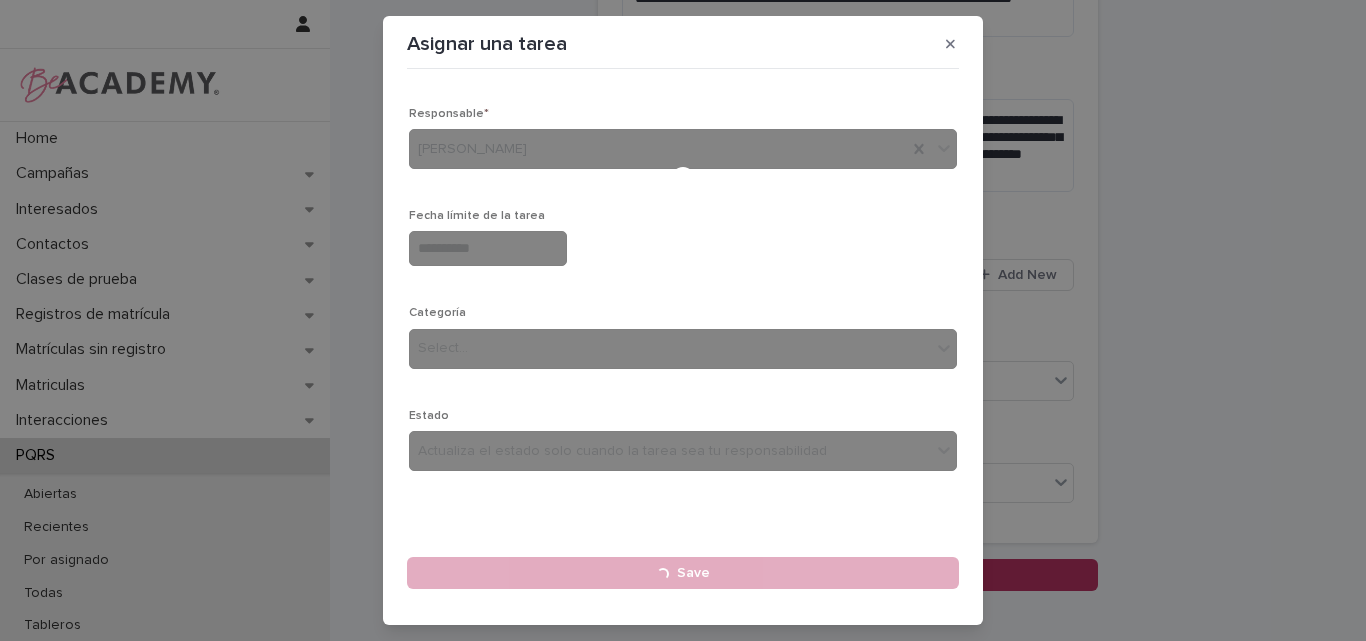 type 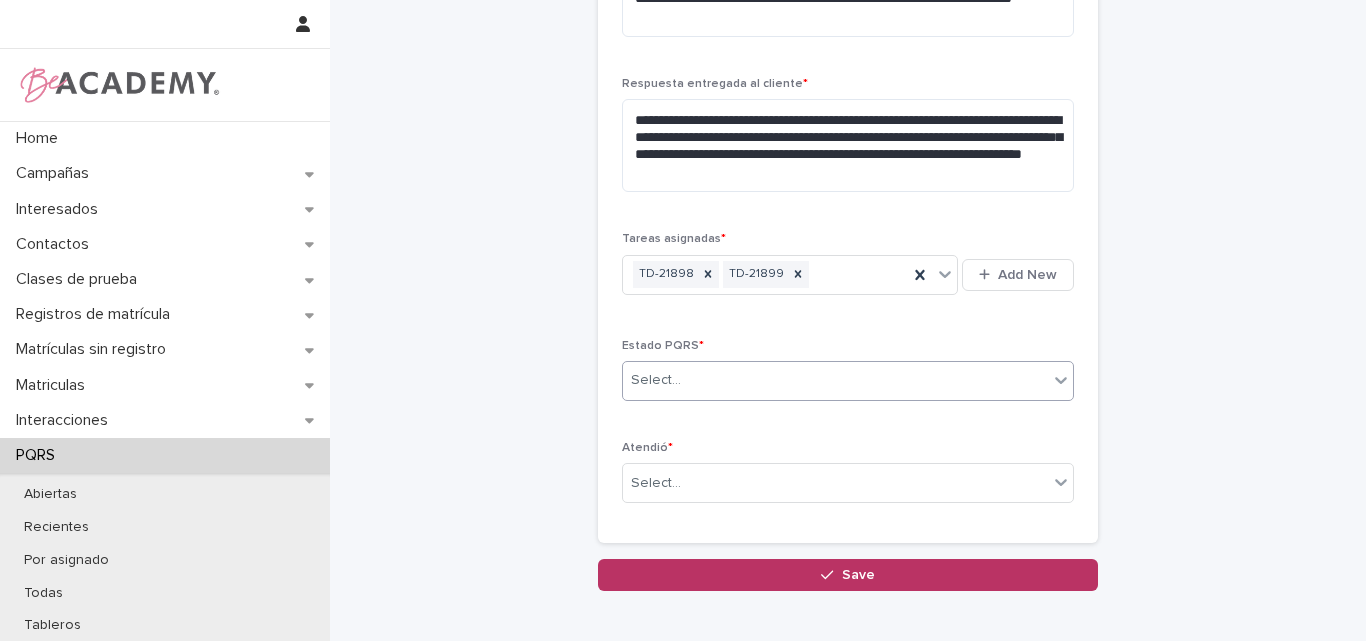 click on "Select..." at bounding box center (835, 380) 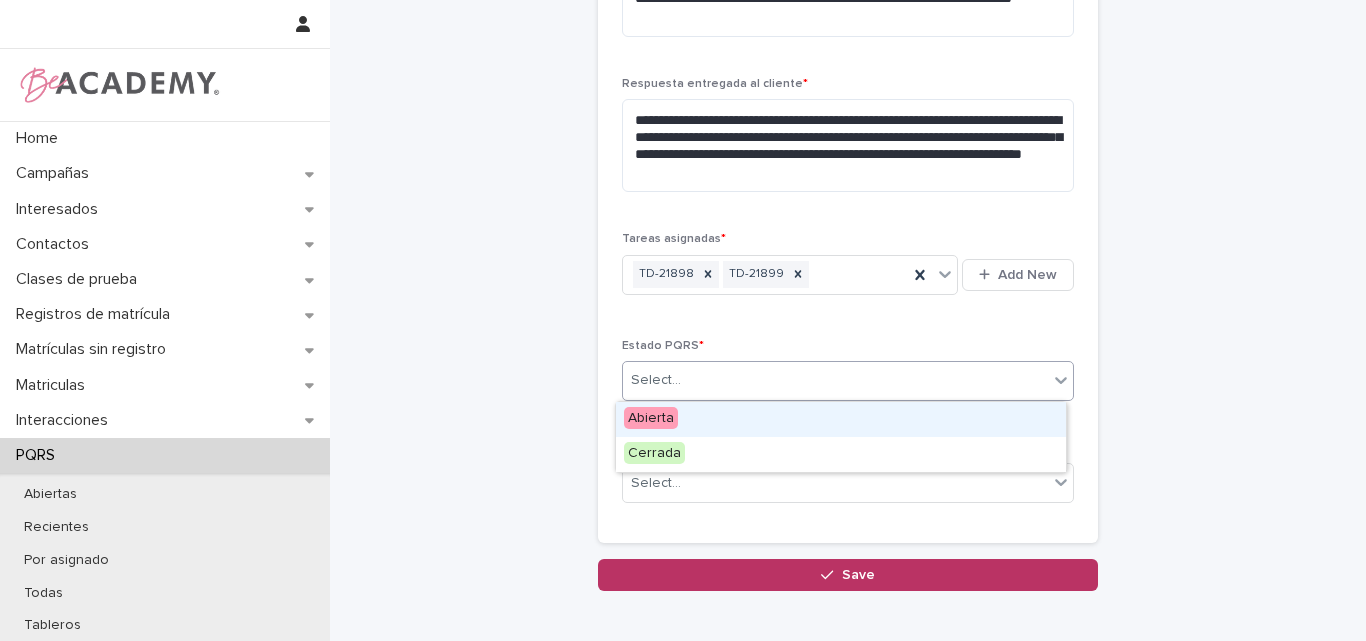 click on "Abierta" at bounding box center [841, 419] 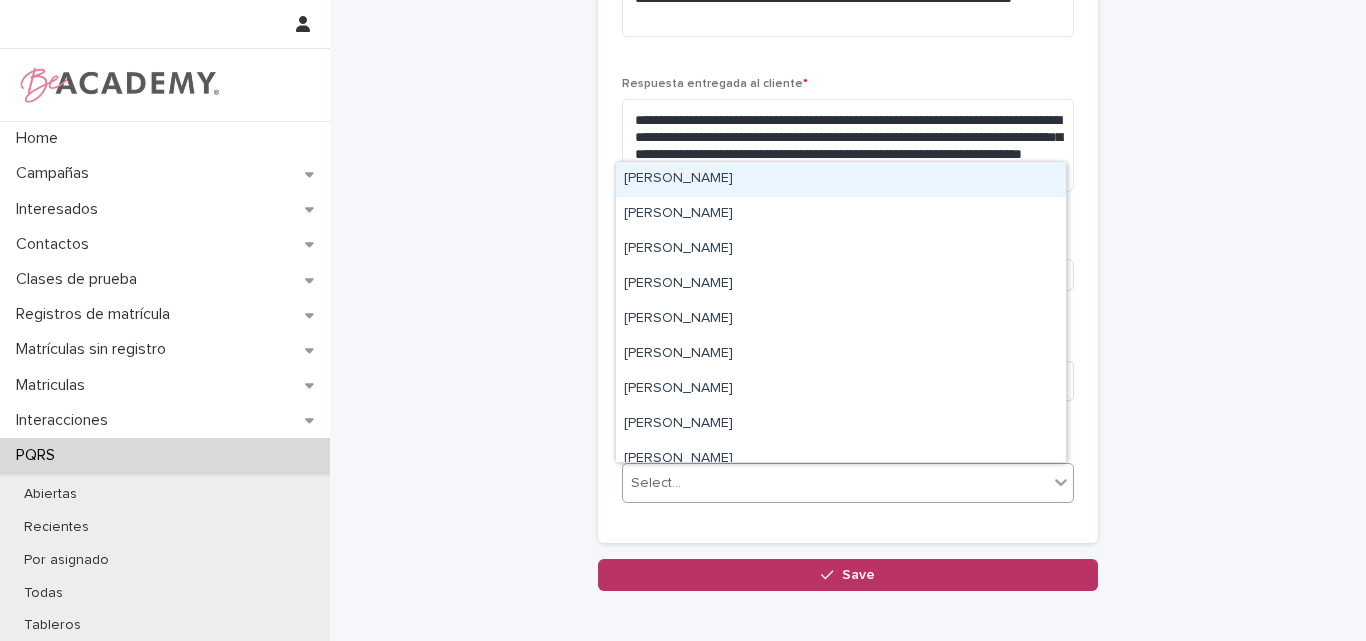 click on "Select..." at bounding box center (835, 483) 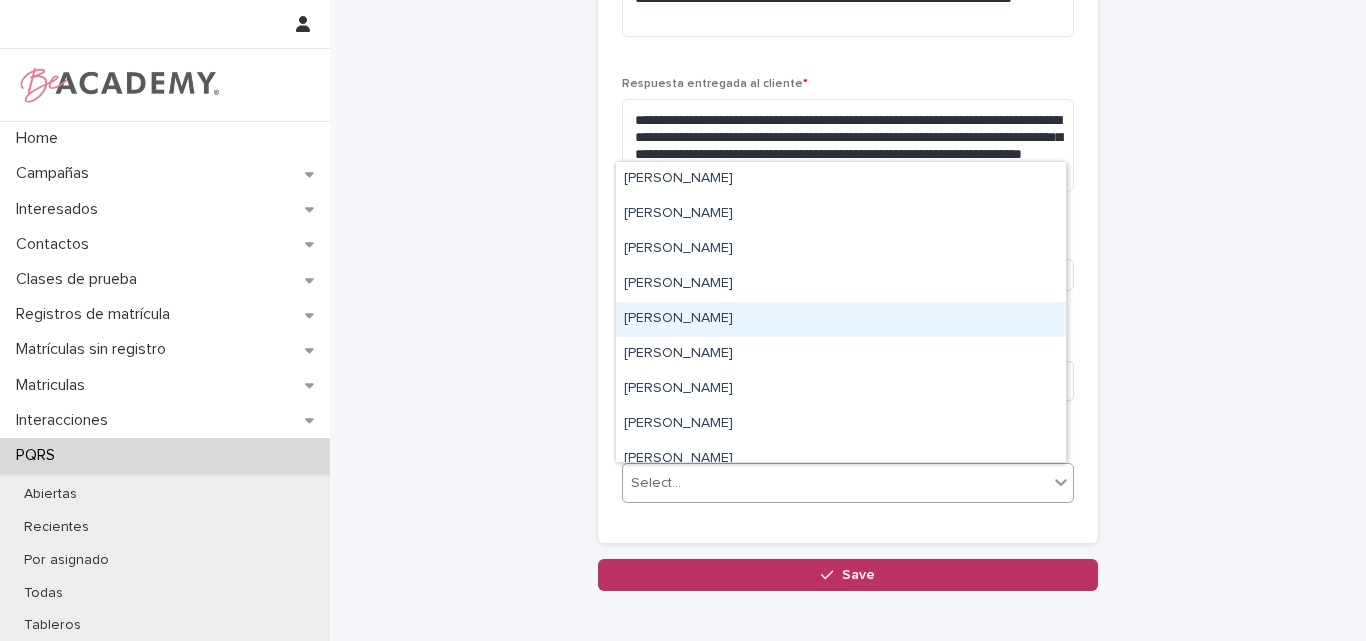 click on "Lina Rico Montoya" at bounding box center [841, 319] 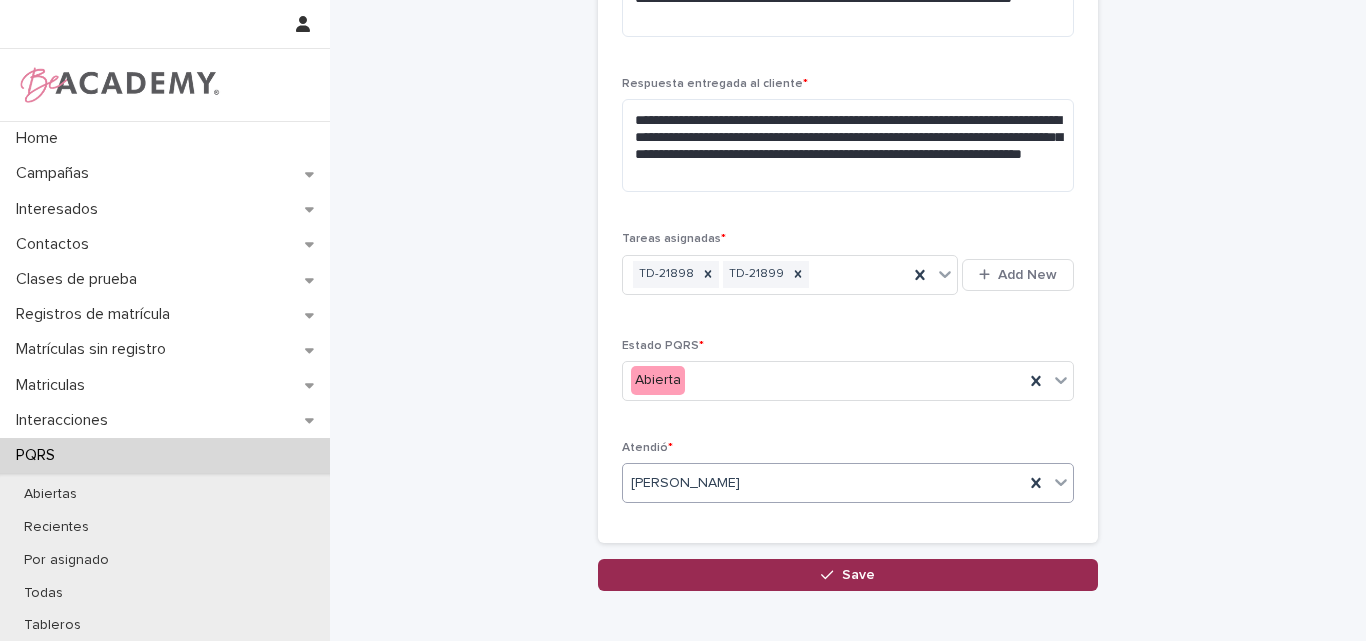 click on "Save" at bounding box center [858, 575] 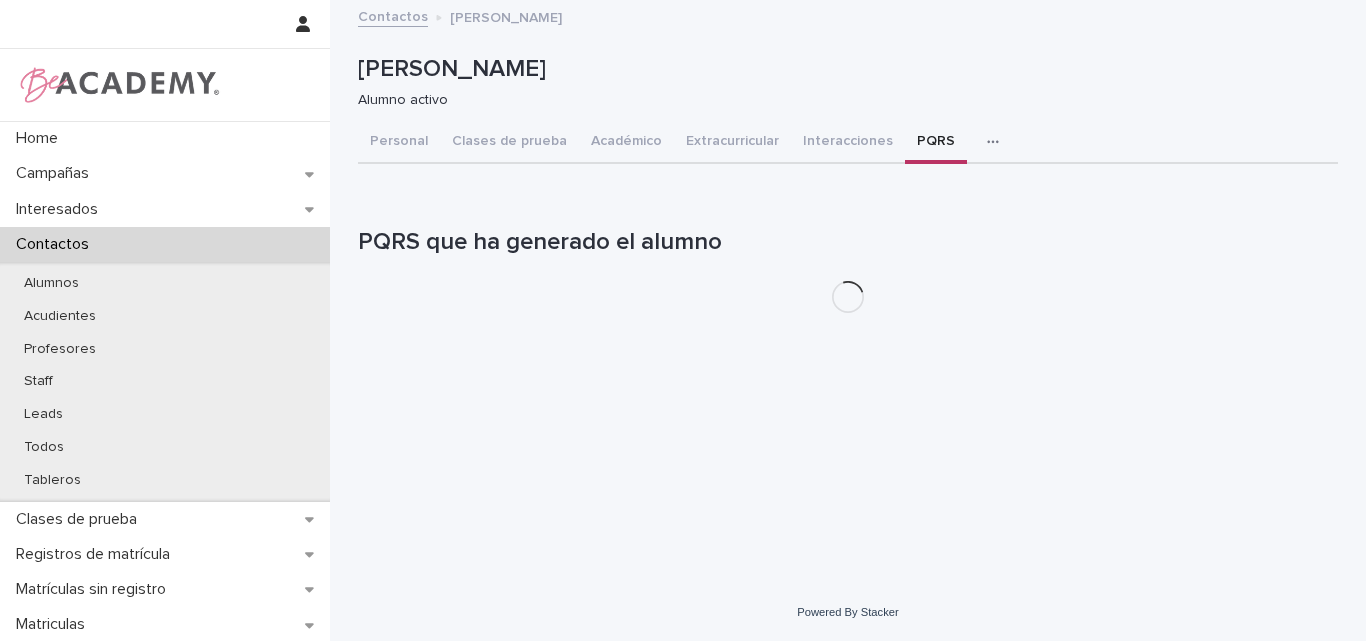 scroll, scrollTop: 0, scrollLeft: 0, axis: both 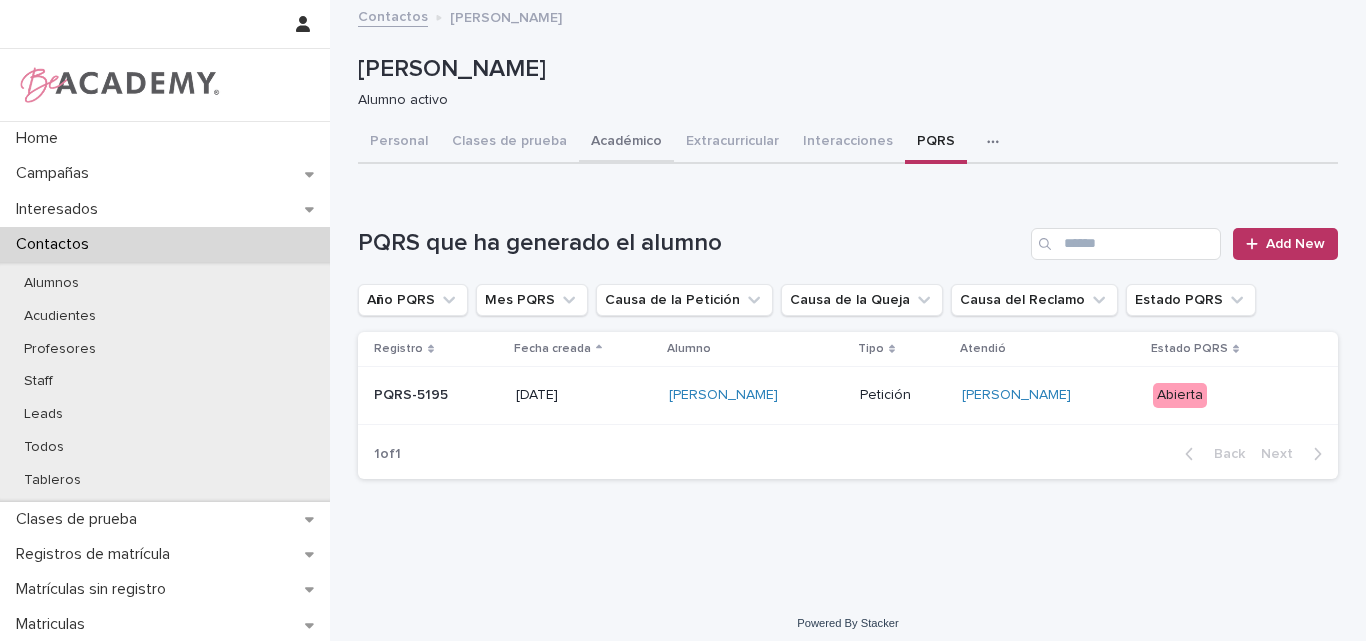 click on "Académico" at bounding box center (626, 143) 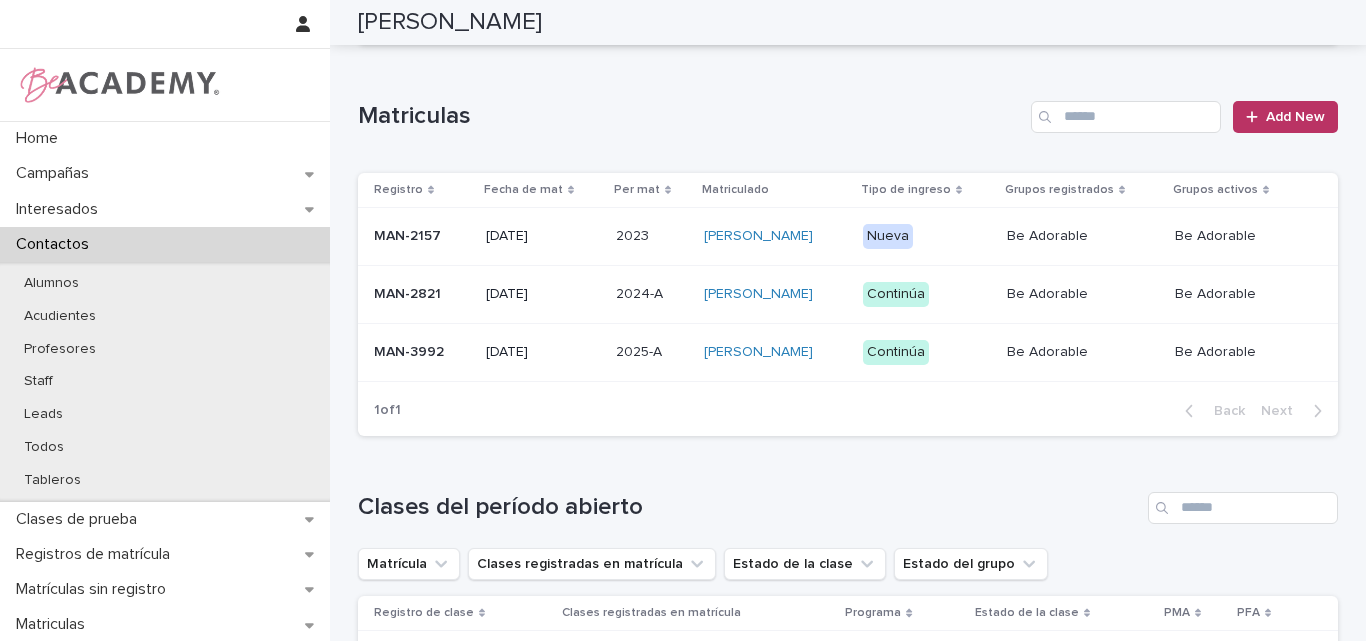 scroll, scrollTop: 705, scrollLeft: 0, axis: vertical 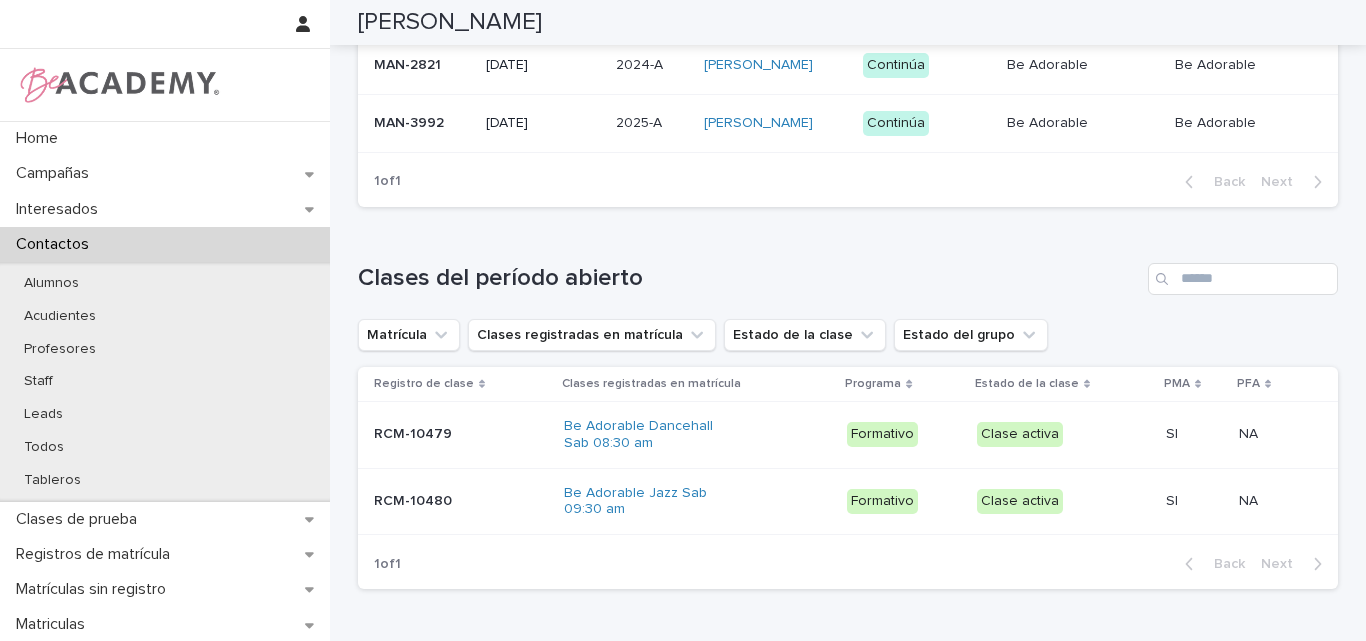 click on "RCM-10479 RCM-10479" at bounding box center (461, 434) 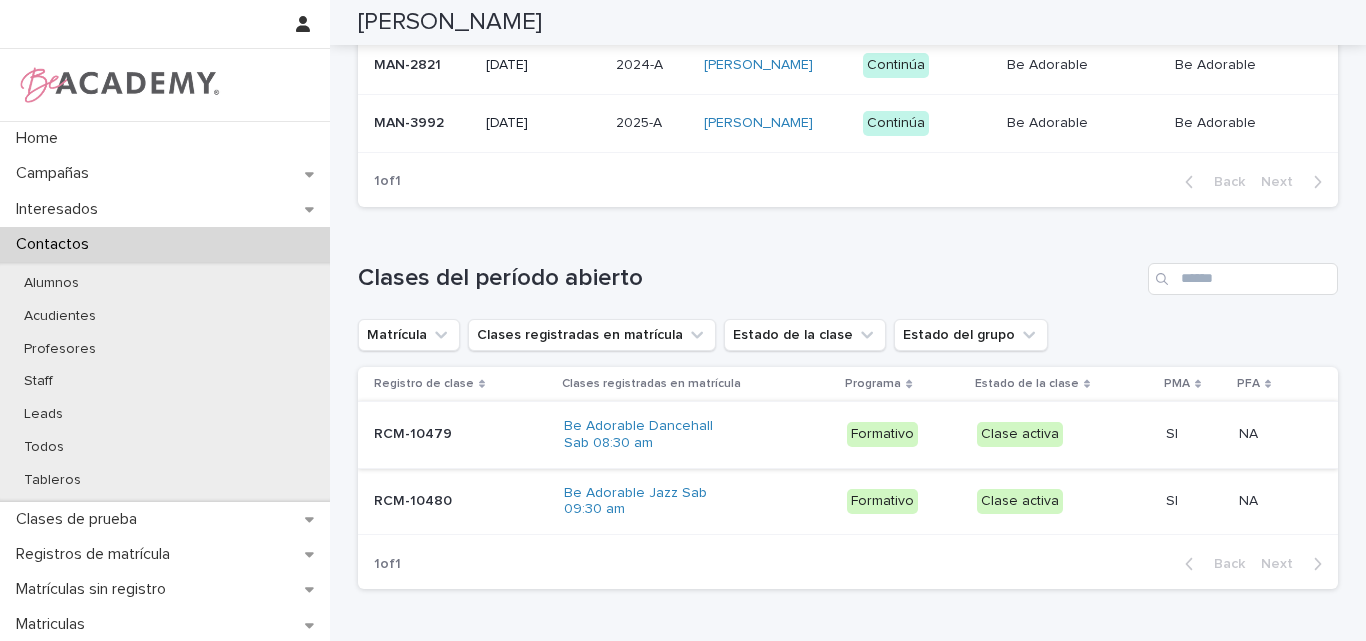 scroll, scrollTop: 0, scrollLeft: 0, axis: both 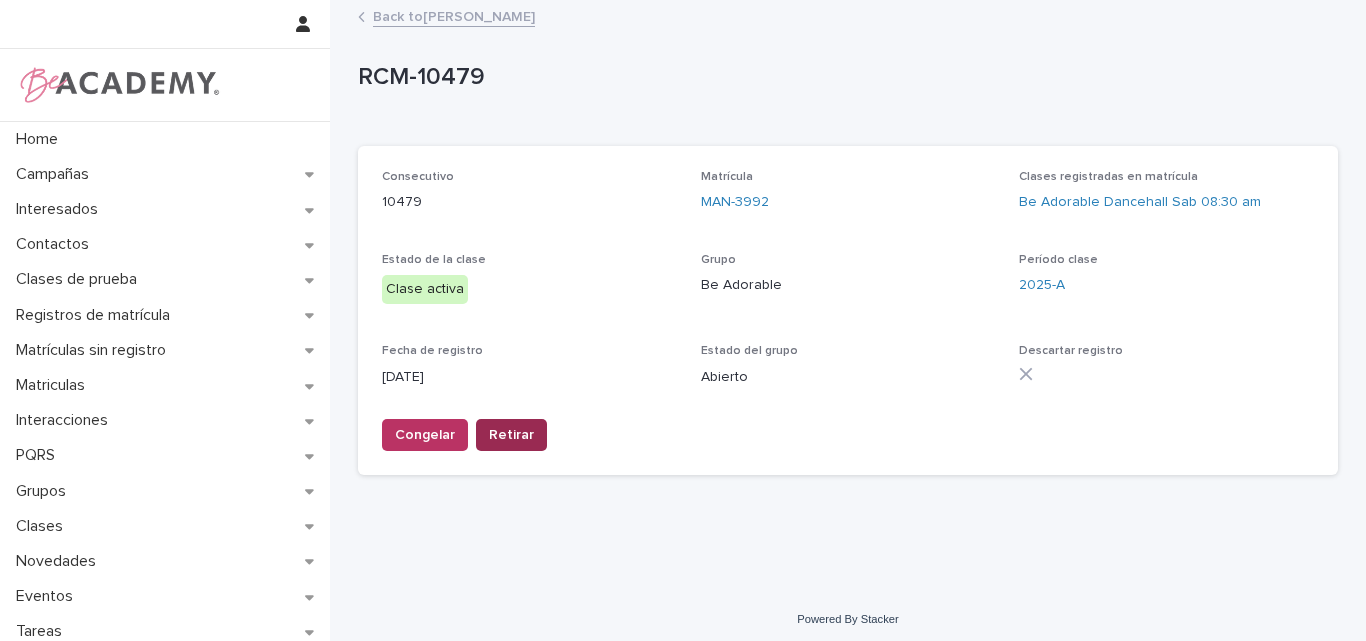 click on "Retirar" at bounding box center (511, 435) 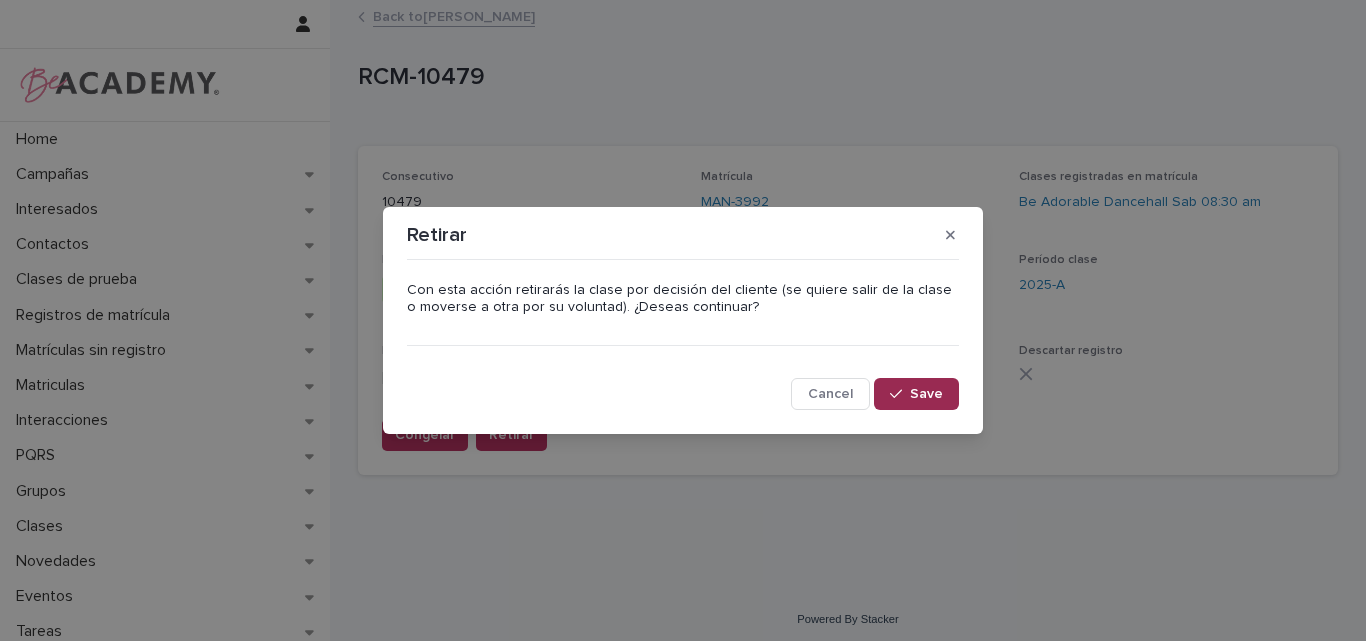 click on "Save" at bounding box center [926, 394] 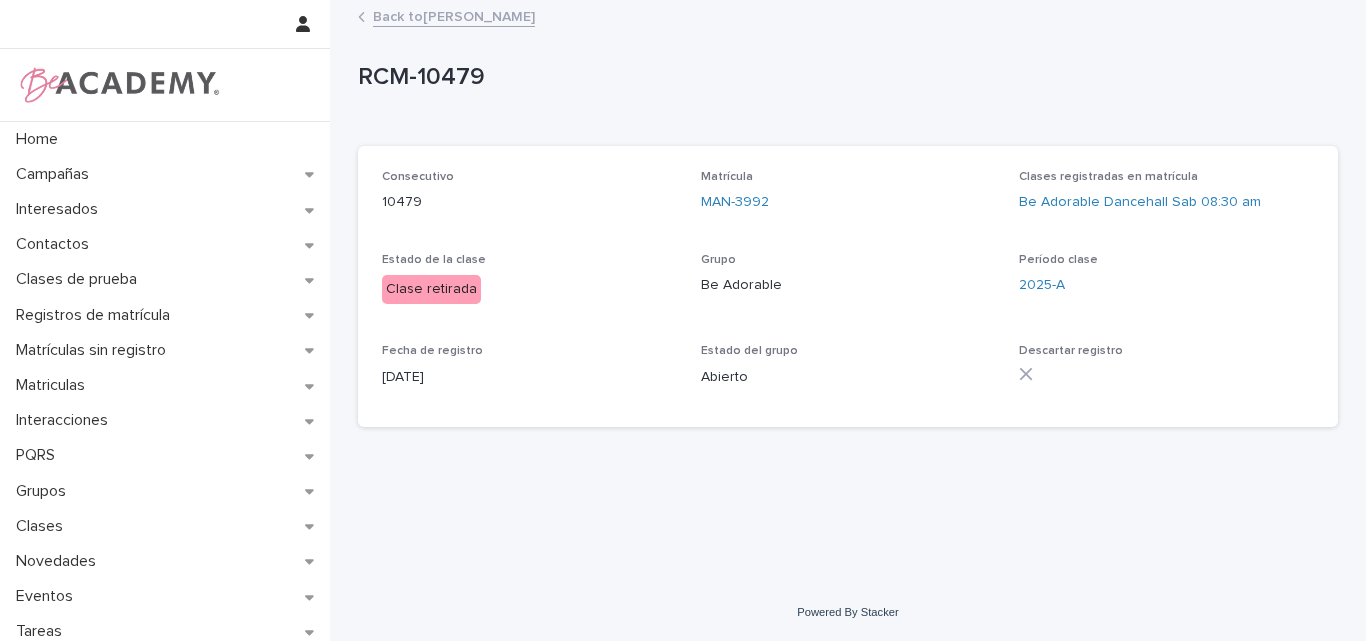 click on "Back to  Isabella Yepes Gomez" at bounding box center (454, 15) 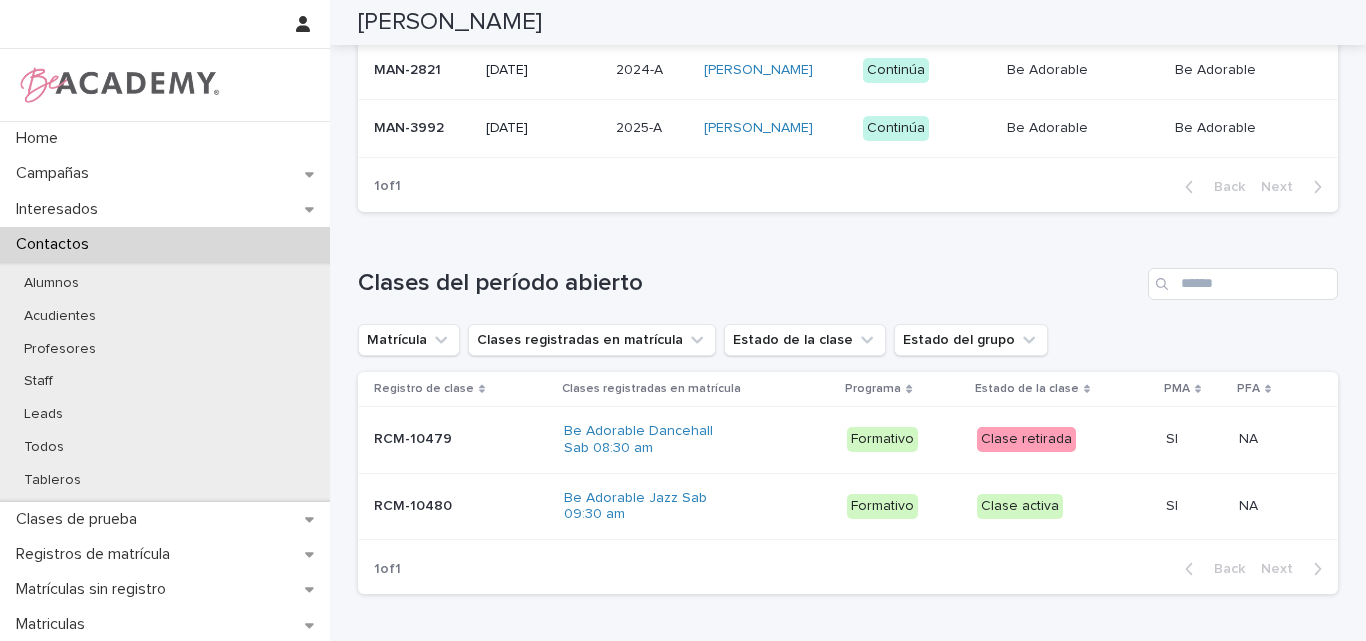 scroll, scrollTop: 800, scrollLeft: 0, axis: vertical 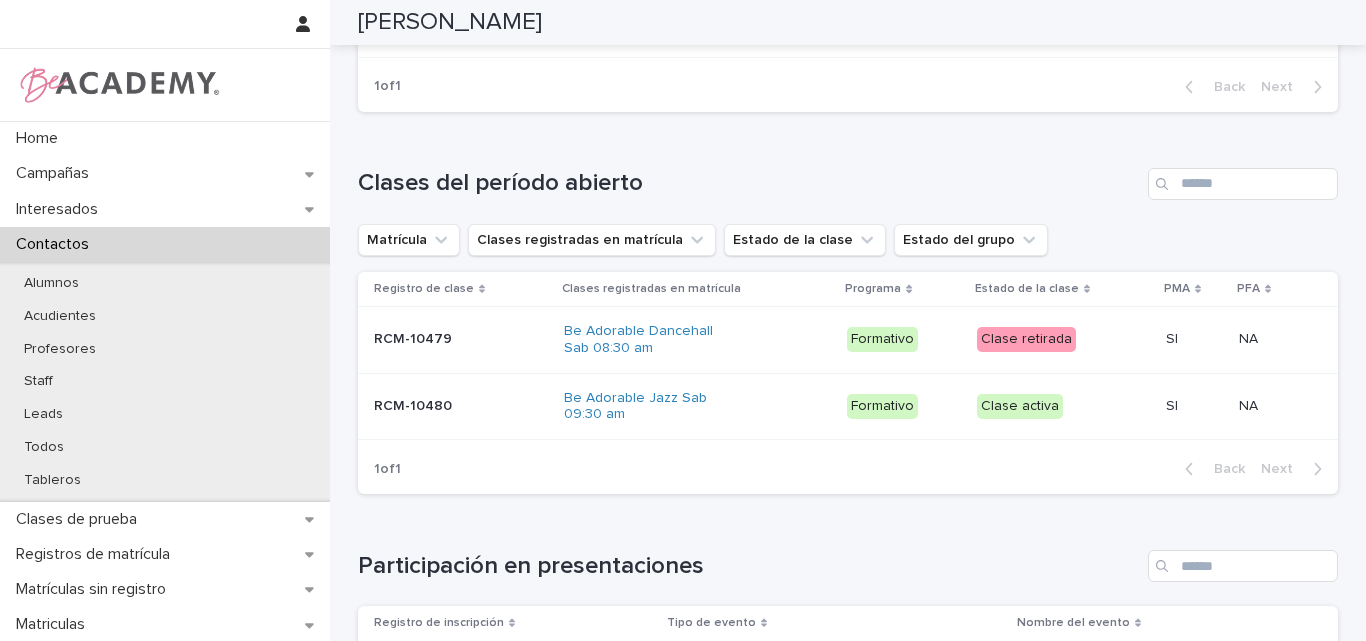 click on "RCM-10480 RCM-10480" at bounding box center (461, 406) 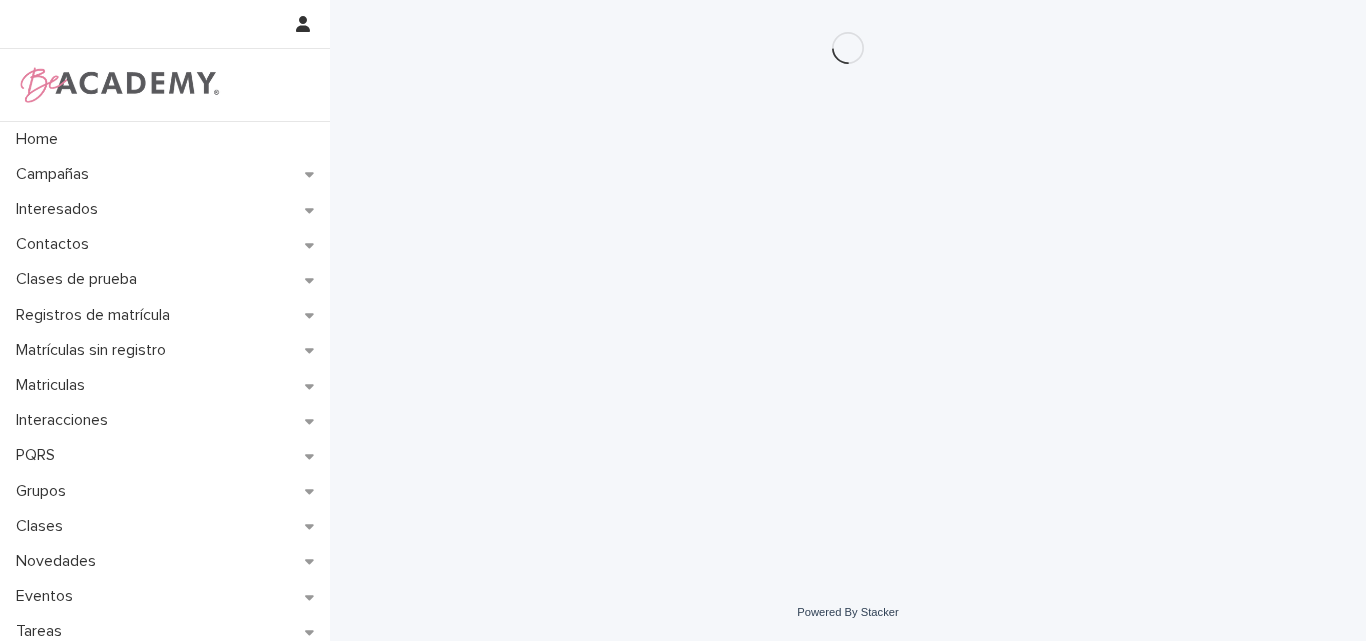 scroll, scrollTop: 0, scrollLeft: 0, axis: both 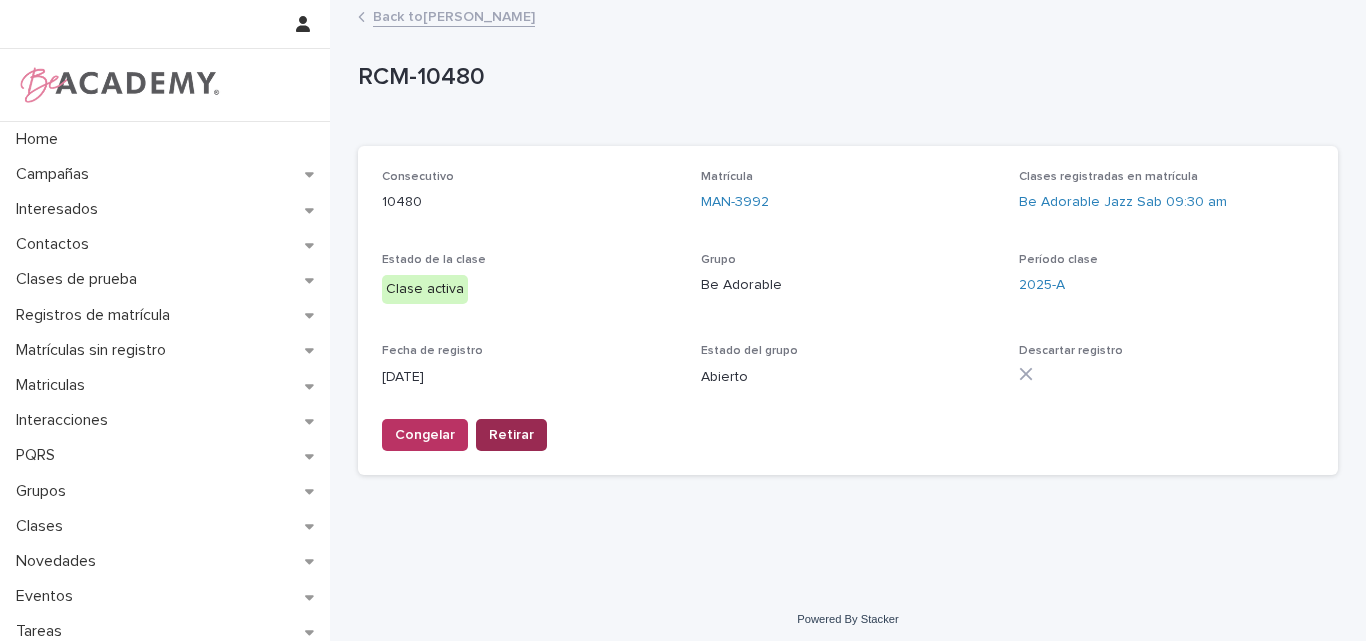 click on "Retirar" at bounding box center (511, 435) 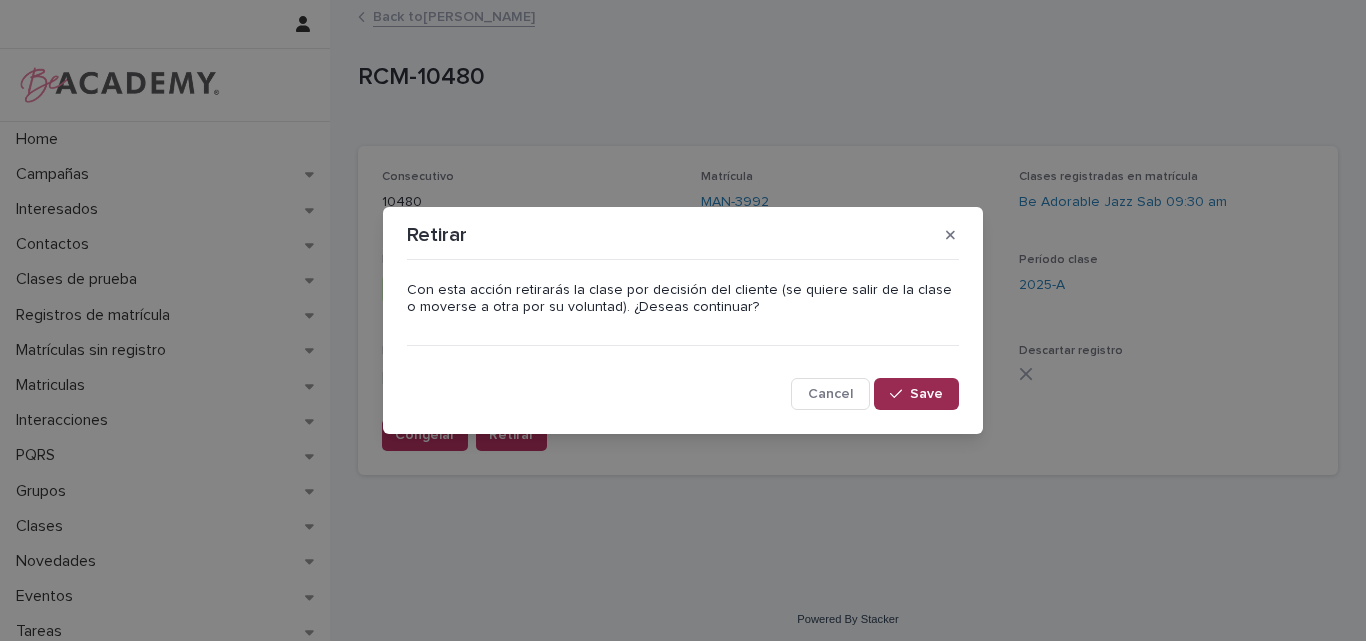 click at bounding box center [900, 394] 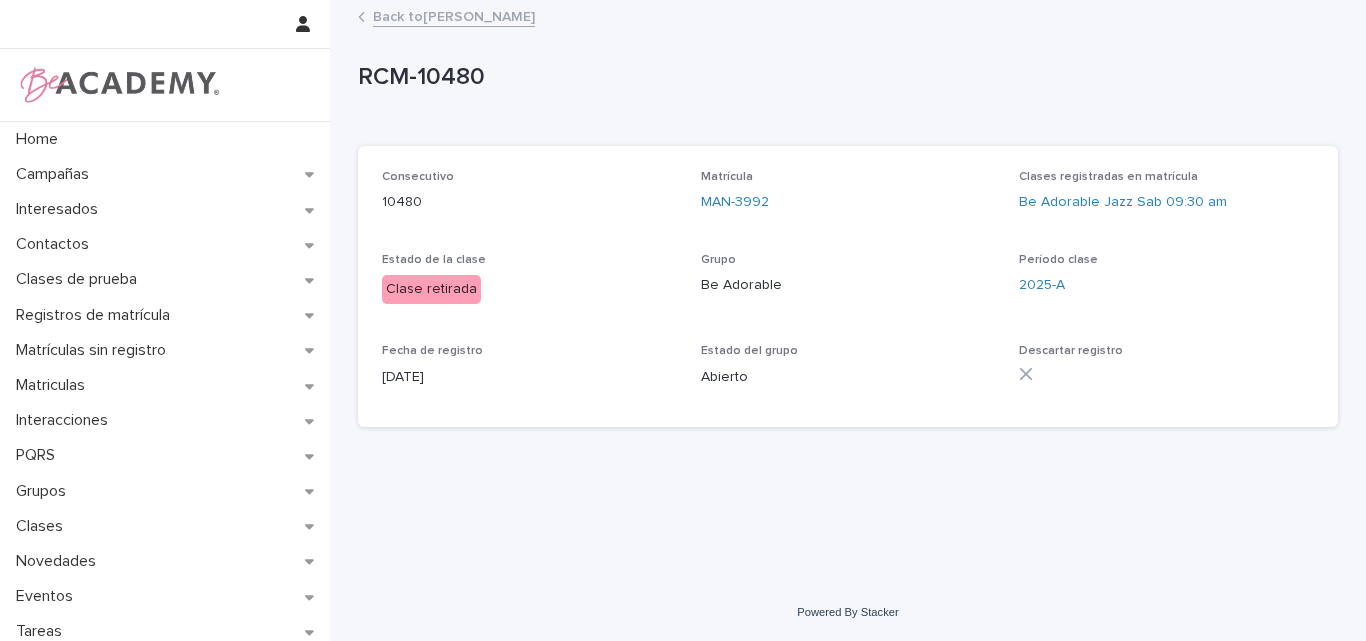 click on "Back to  Isabella Yepes Gomez" at bounding box center (454, 15) 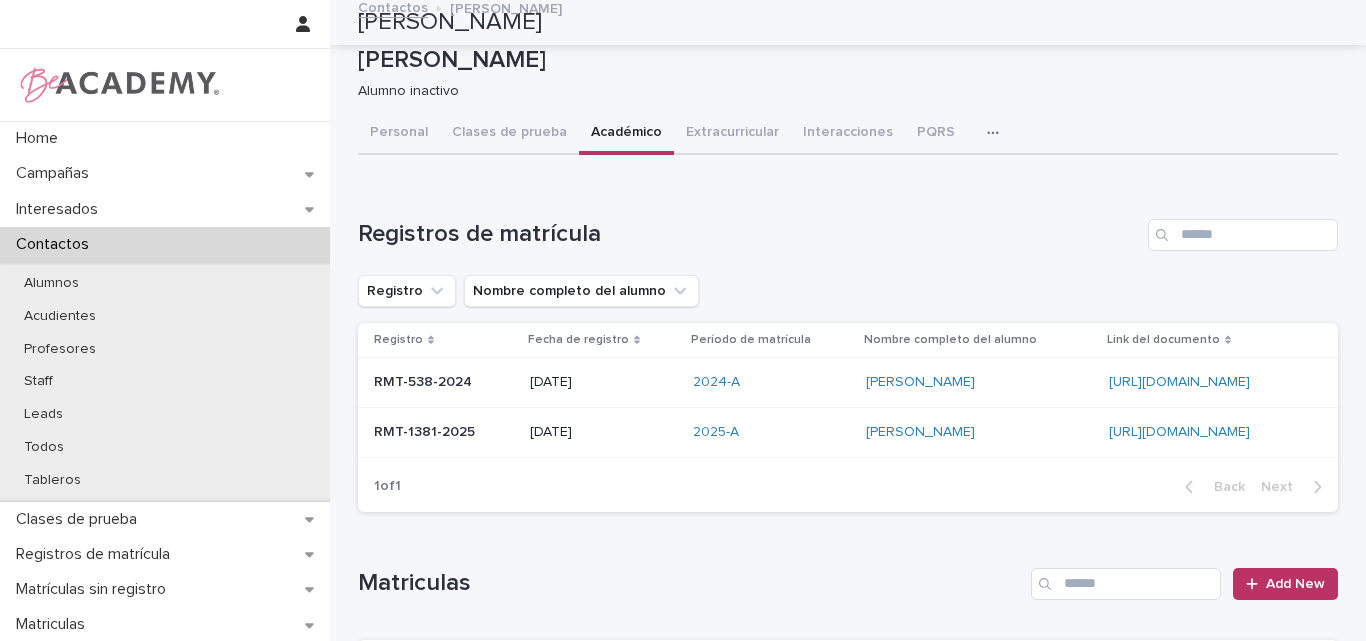 scroll, scrollTop: 0, scrollLeft: 0, axis: both 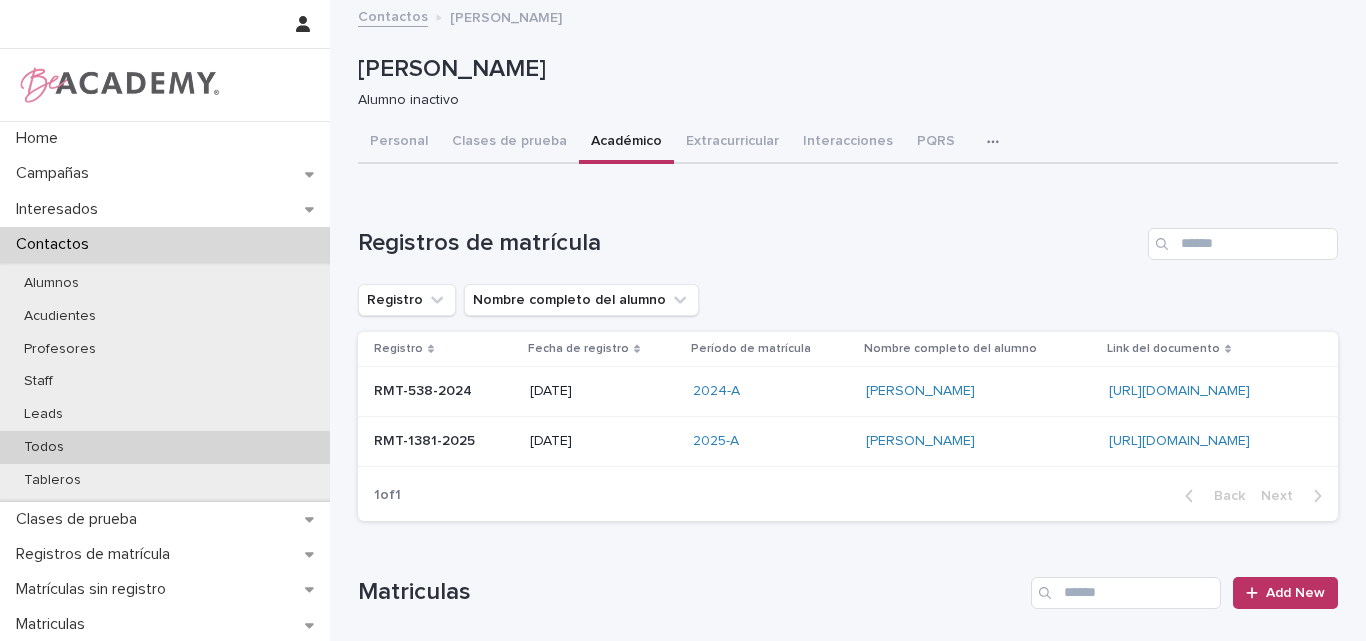 click on "Todos" at bounding box center (165, 447) 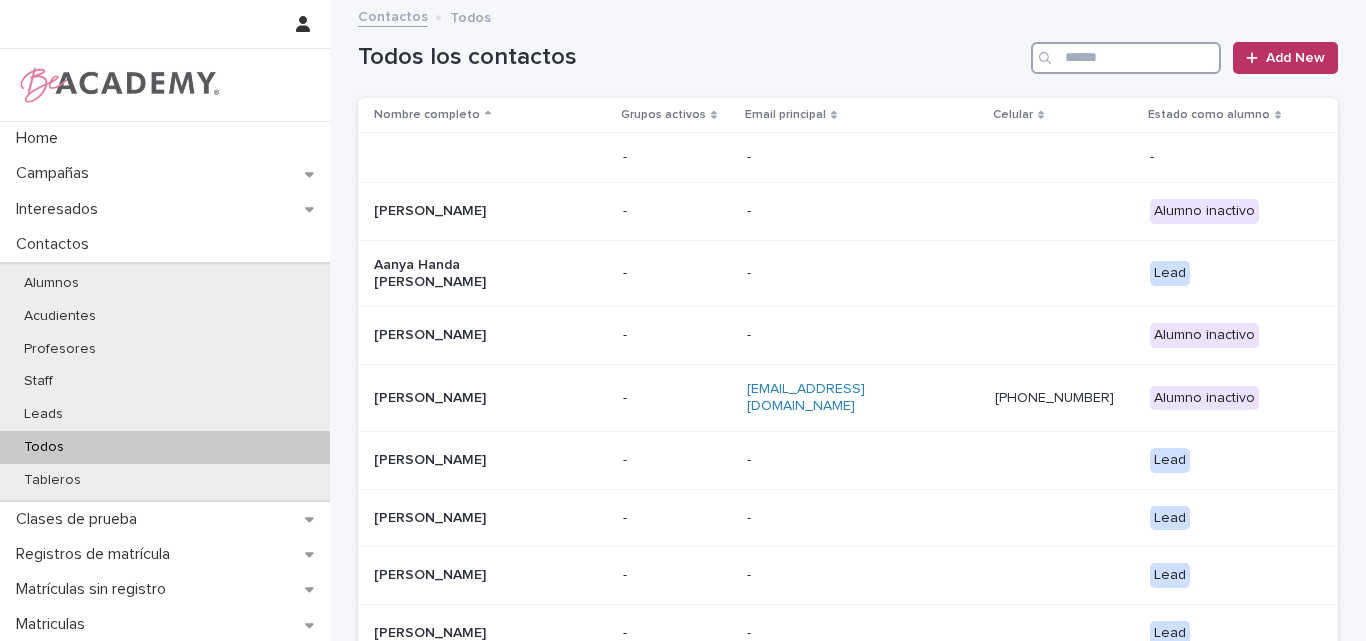click at bounding box center (1126, 58) 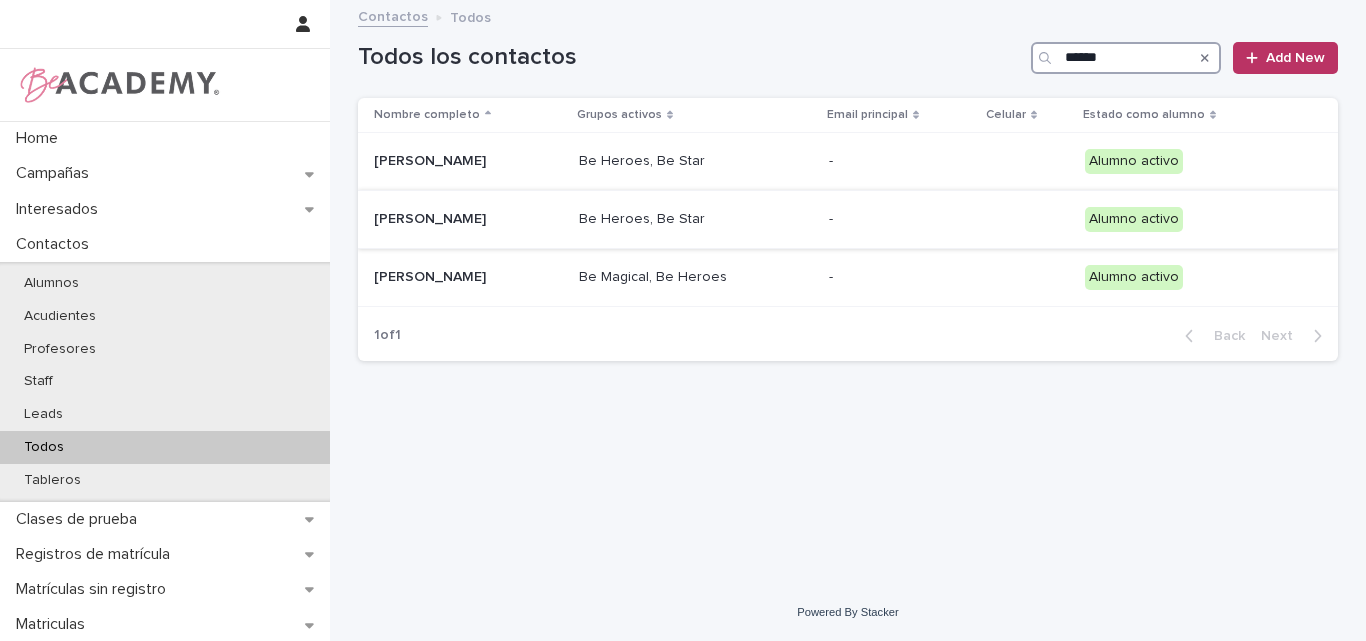 type on "******" 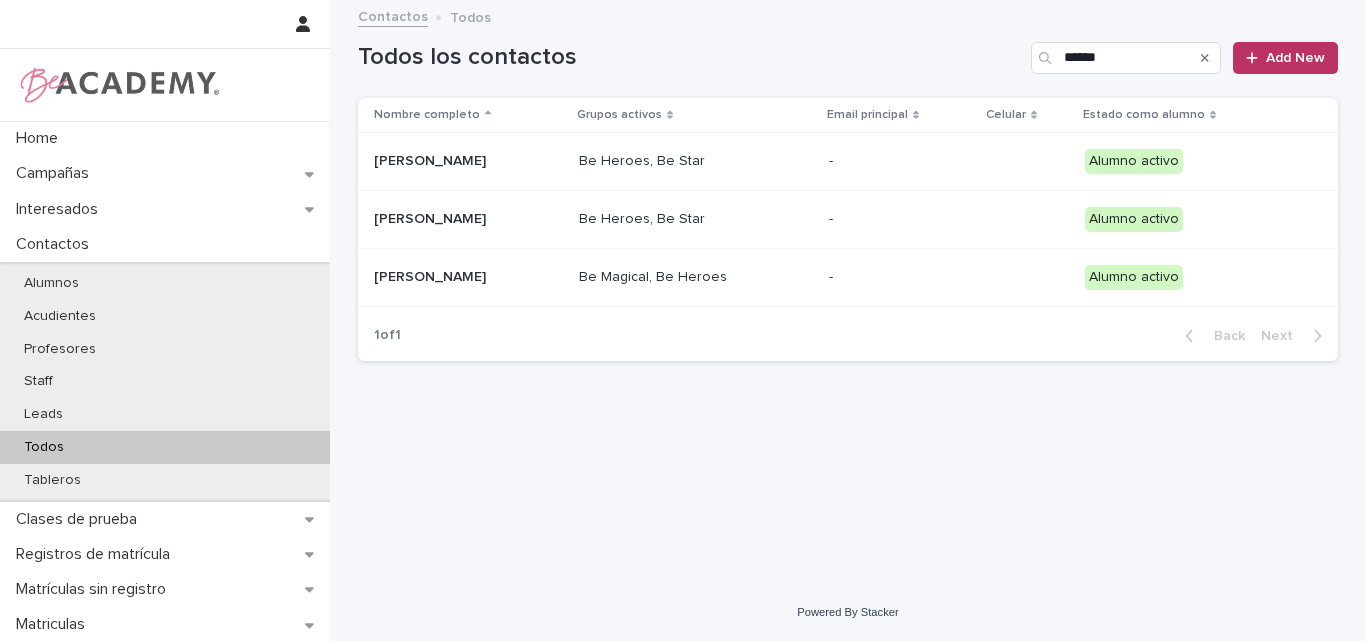 click on "Eloisa Perez Ahumada" at bounding box center (468, 219) 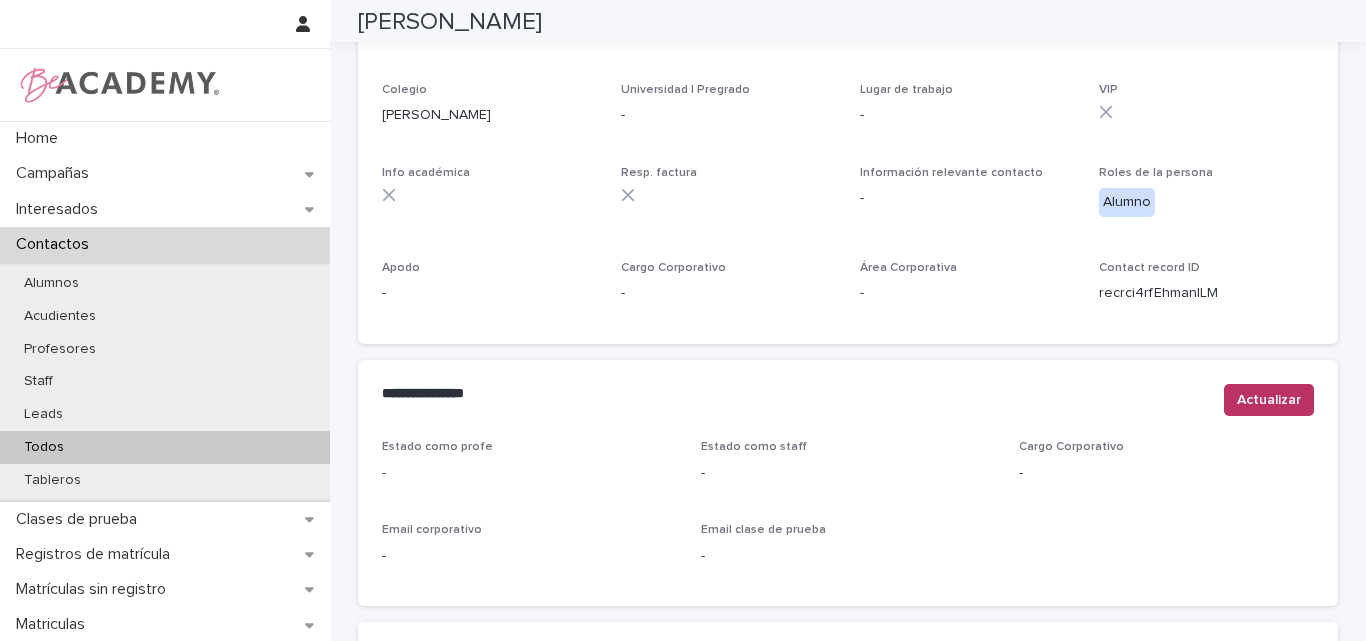 scroll, scrollTop: 847, scrollLeft: 0, axis: vertical 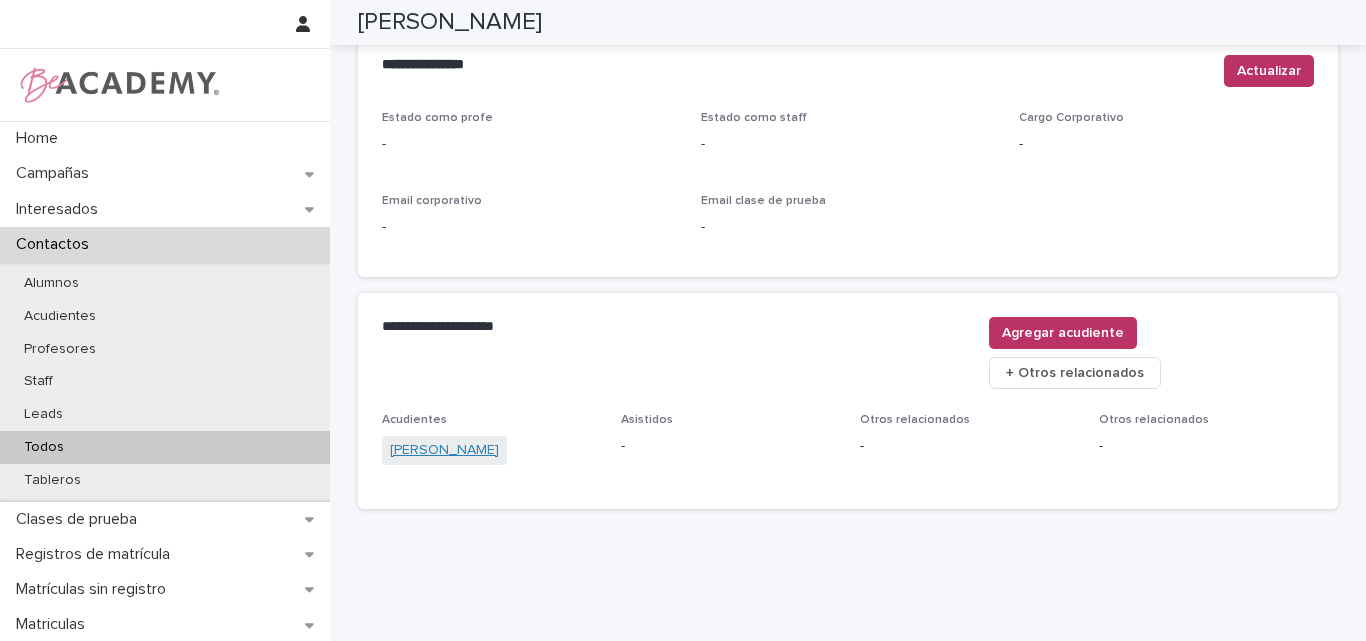 click on "Alejandra Ahumada" at bounding box center [444, 450] 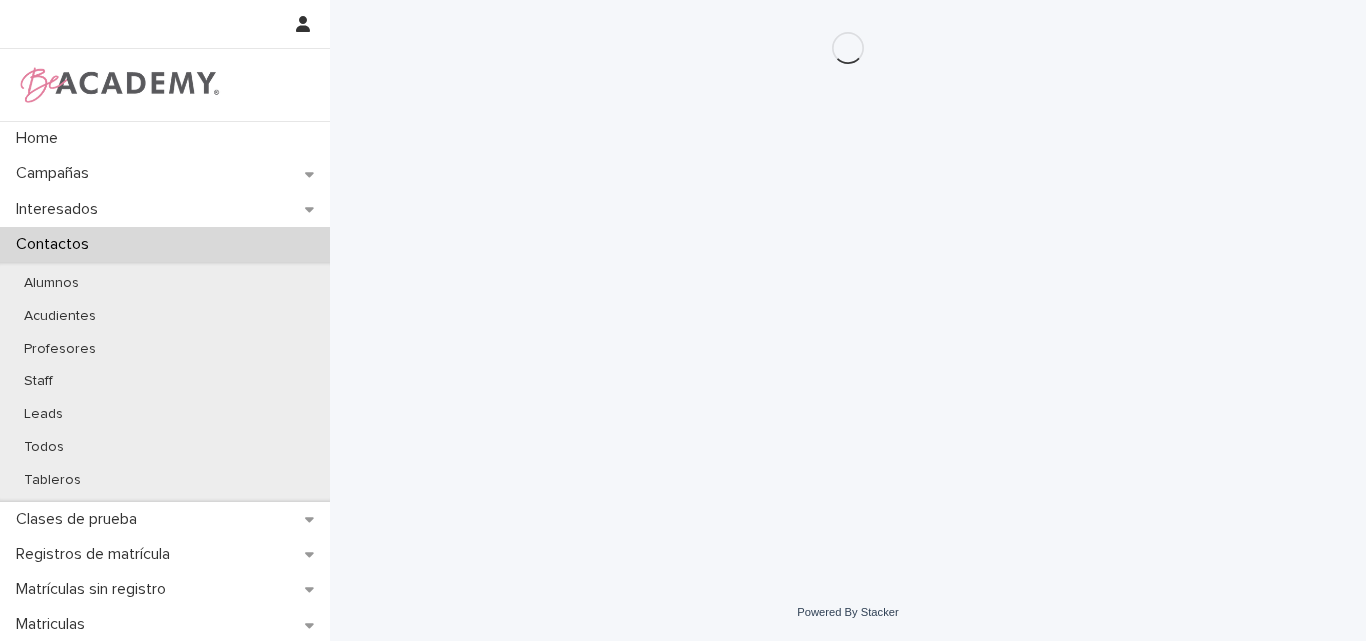 scroll, scrollTop: 0, scrollLeft: 0, axis: both 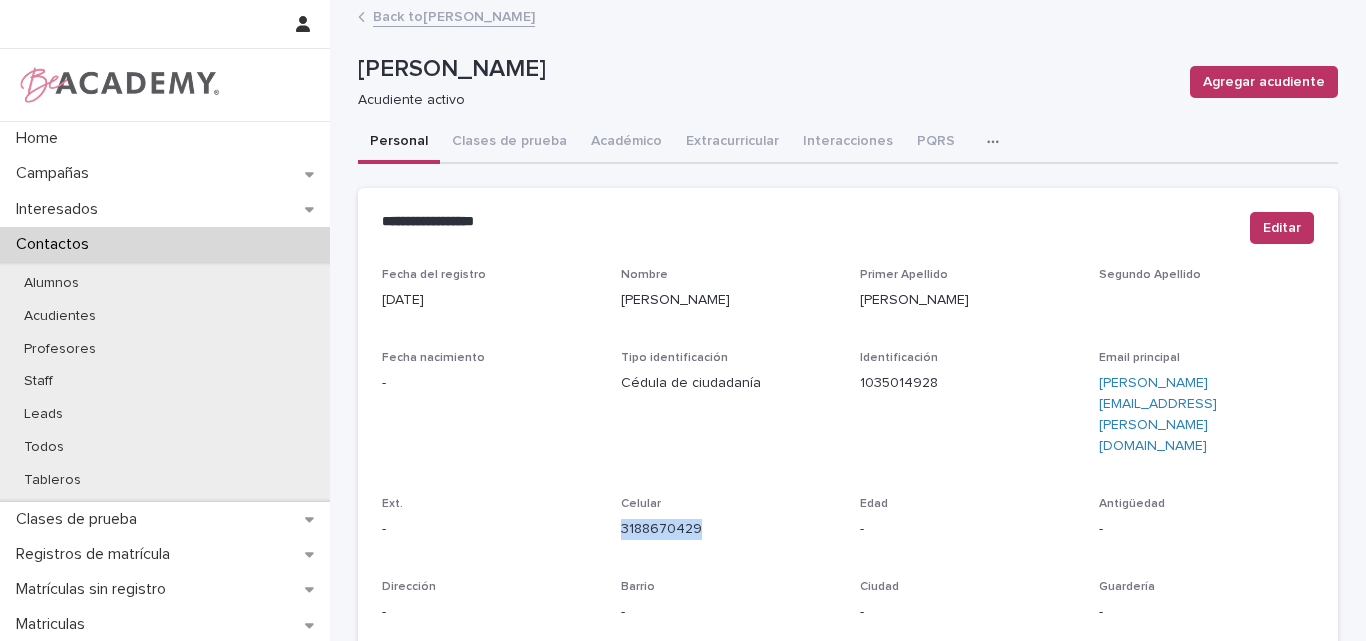 drag, startPoint x: 699, startPoint y: 475, endPoint x: 612, endPoint y: 478, distance: 87.05171 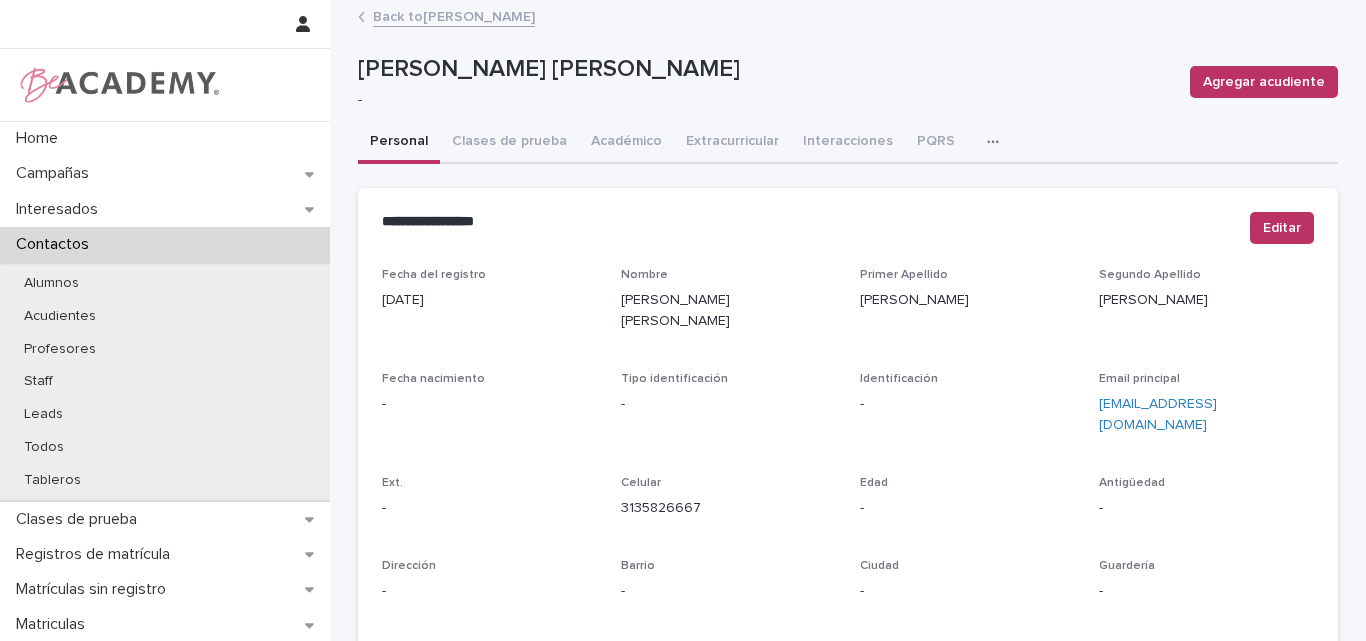 scroll, scrollTop: 0, scrollLeft: 0, axis: both 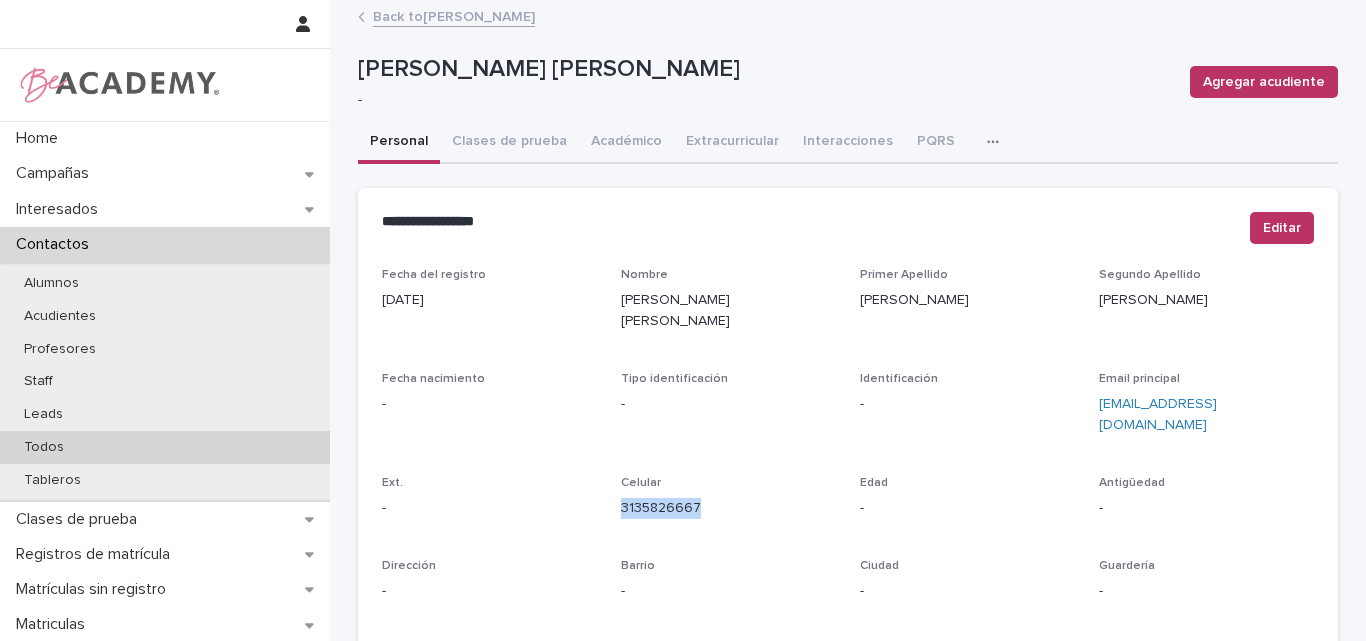 click on "Todos" at bounding box center (165, 447) 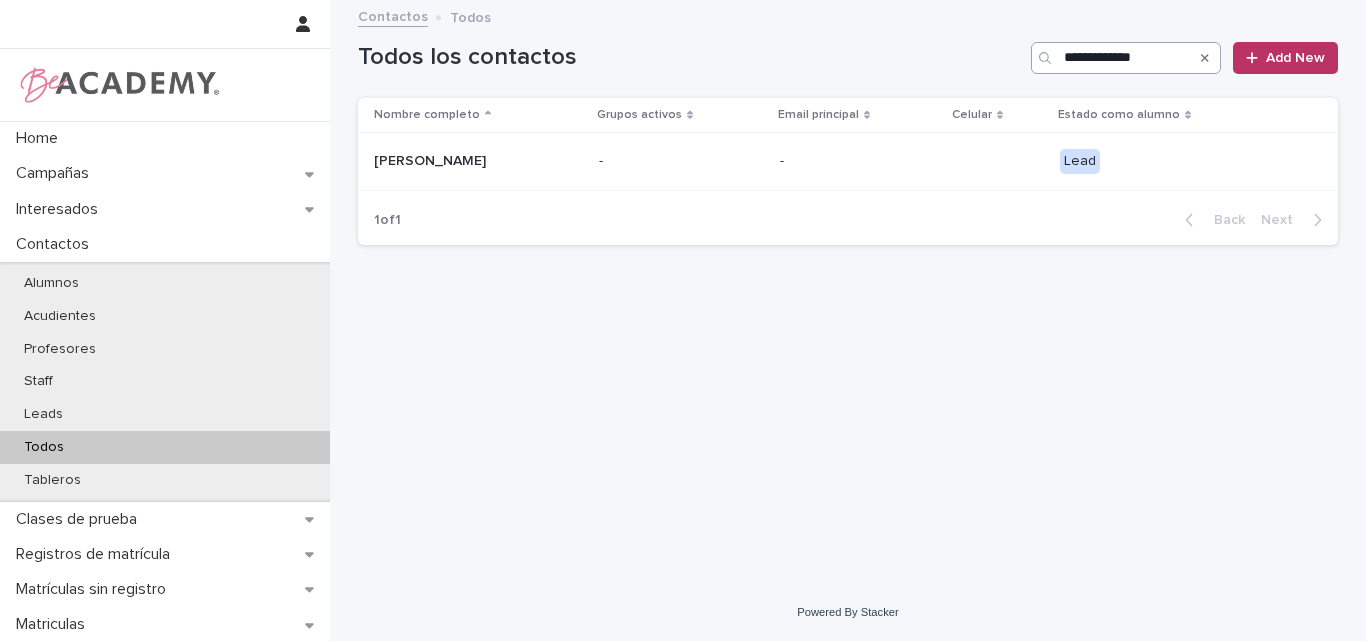 scroll, scrollTop: 0, scrollLeft: 0, axis: both 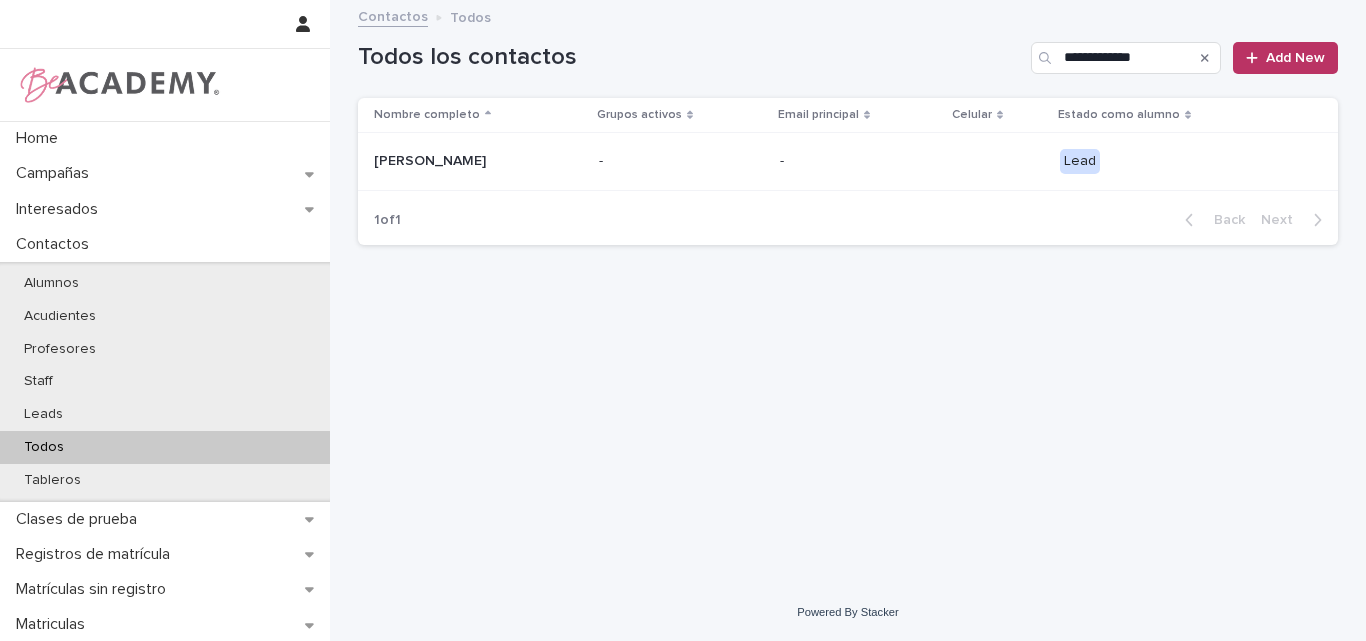 drag, startPoint x: 1151, startPoint y: 59, endPoint x: 1051, endPoint y: 57, distance: 100.02 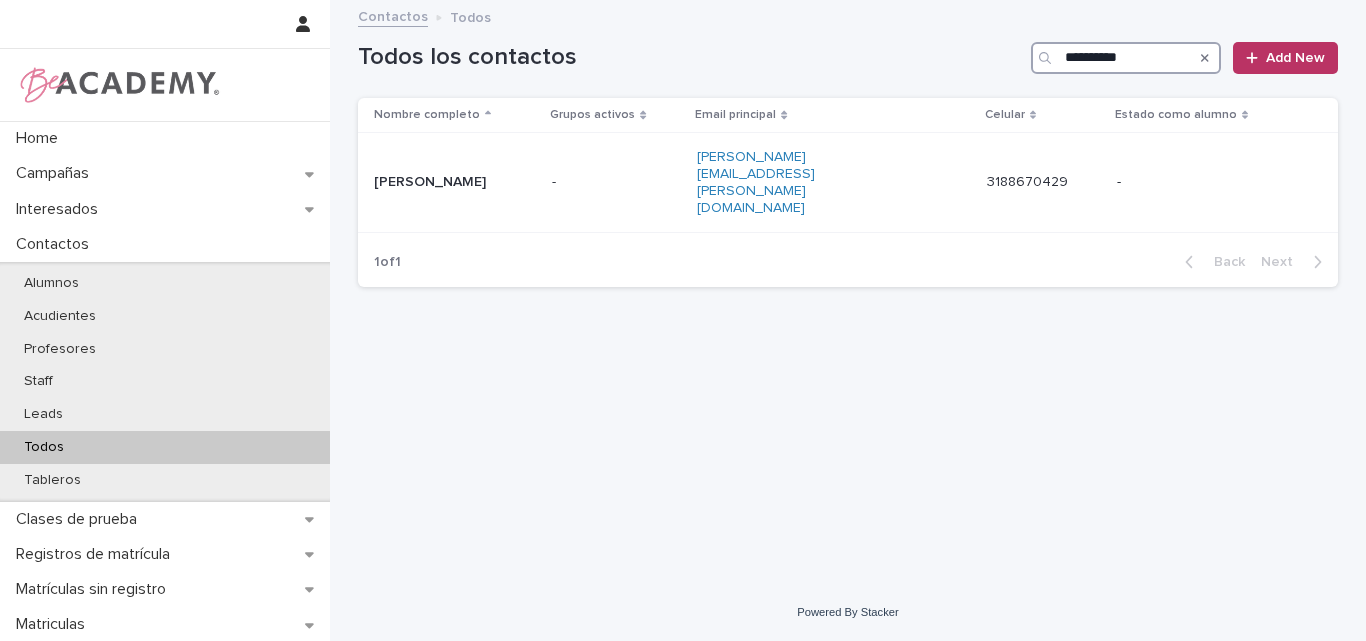 drag, startPoint x: 1168, startPoint y: 57, endPoint x: 978, endPoint y: 56, distance: 190.00262 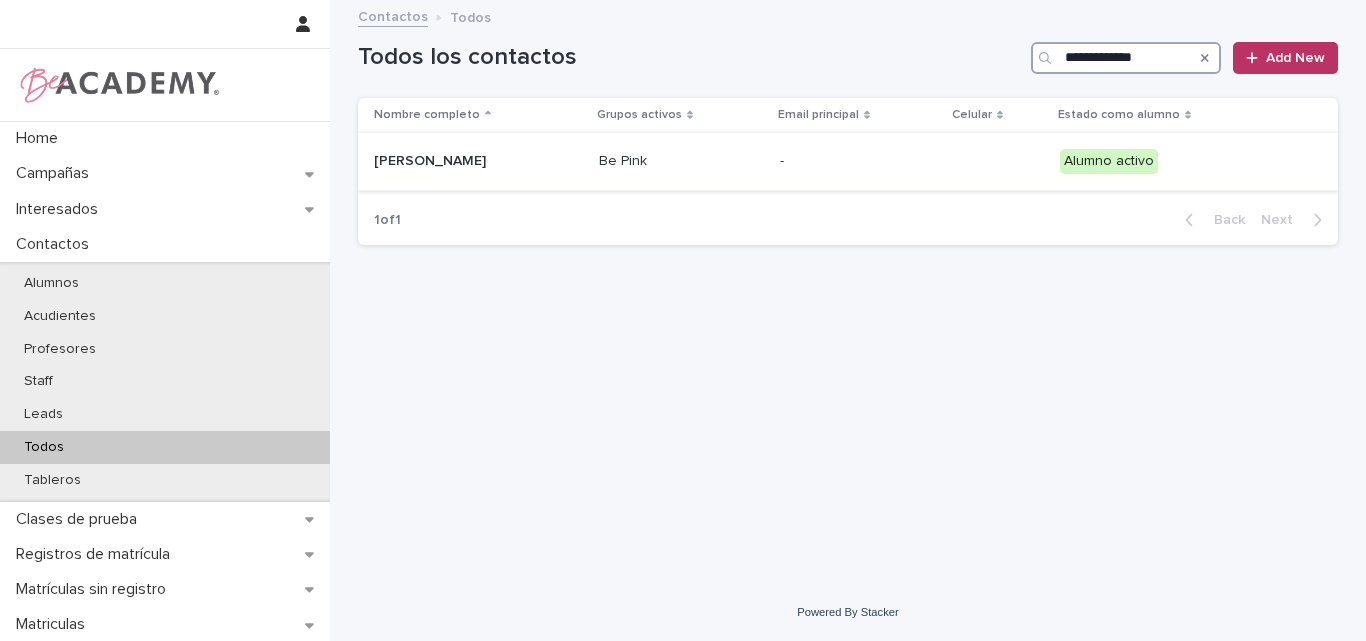 type on "**********" 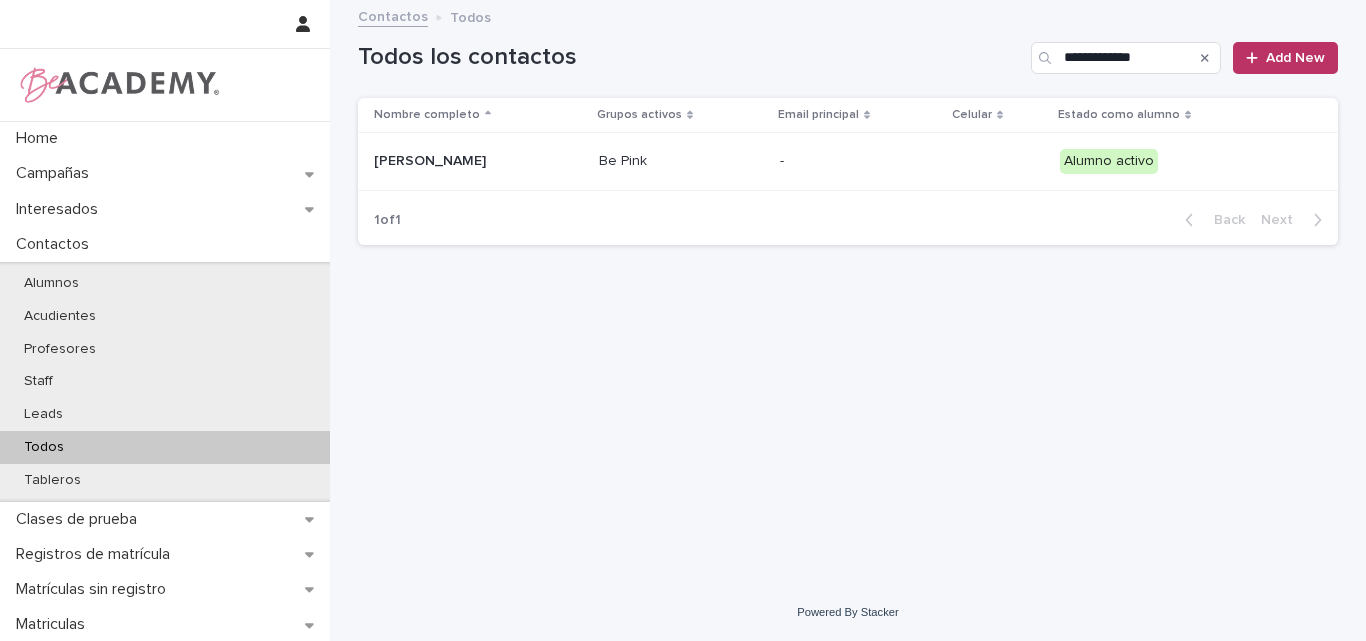 click on "Martina Cendales Gomez" at bounding box center (478, 161) 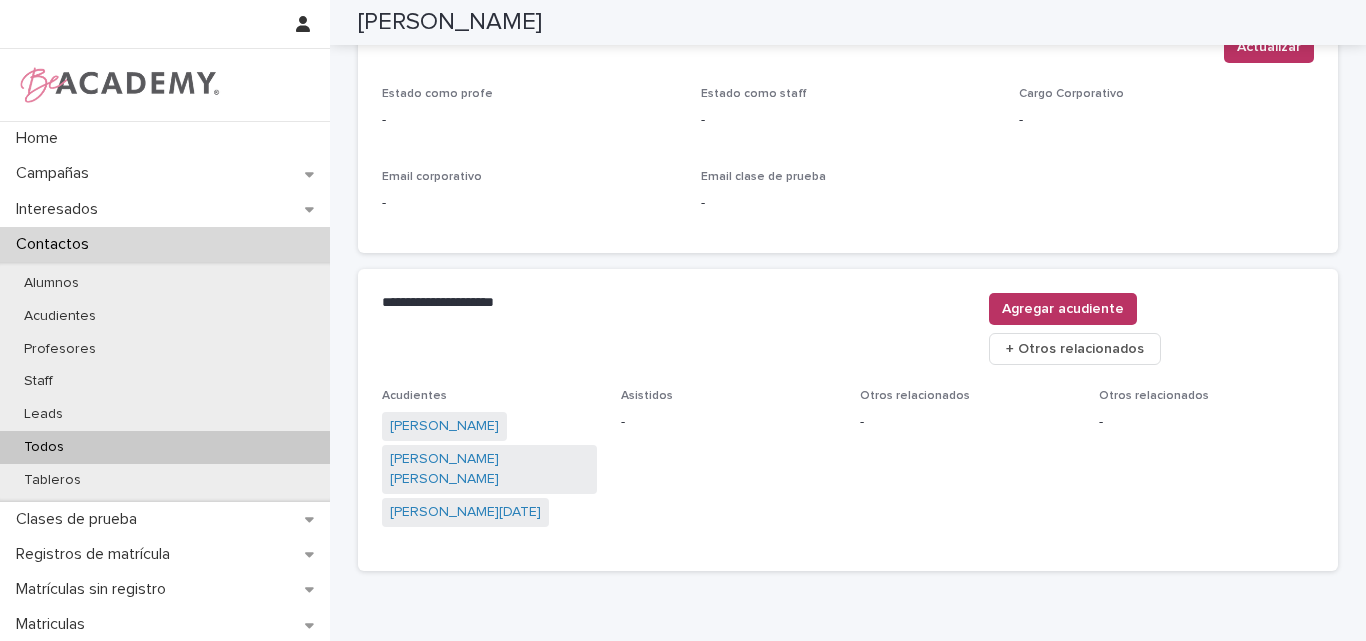 scroll, scrollTop: 913, scrollLeft: 0, axis: vertical 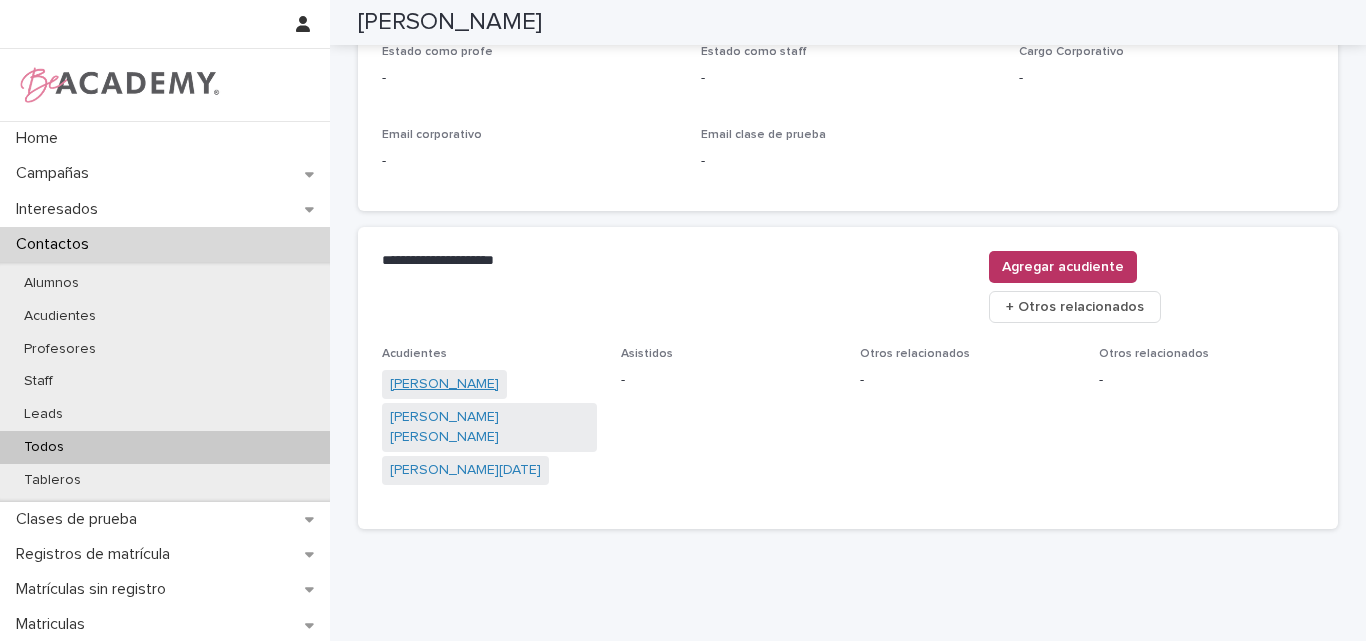 click on "Juliana Gomez Sanchez" at bounding box center (444, 384) 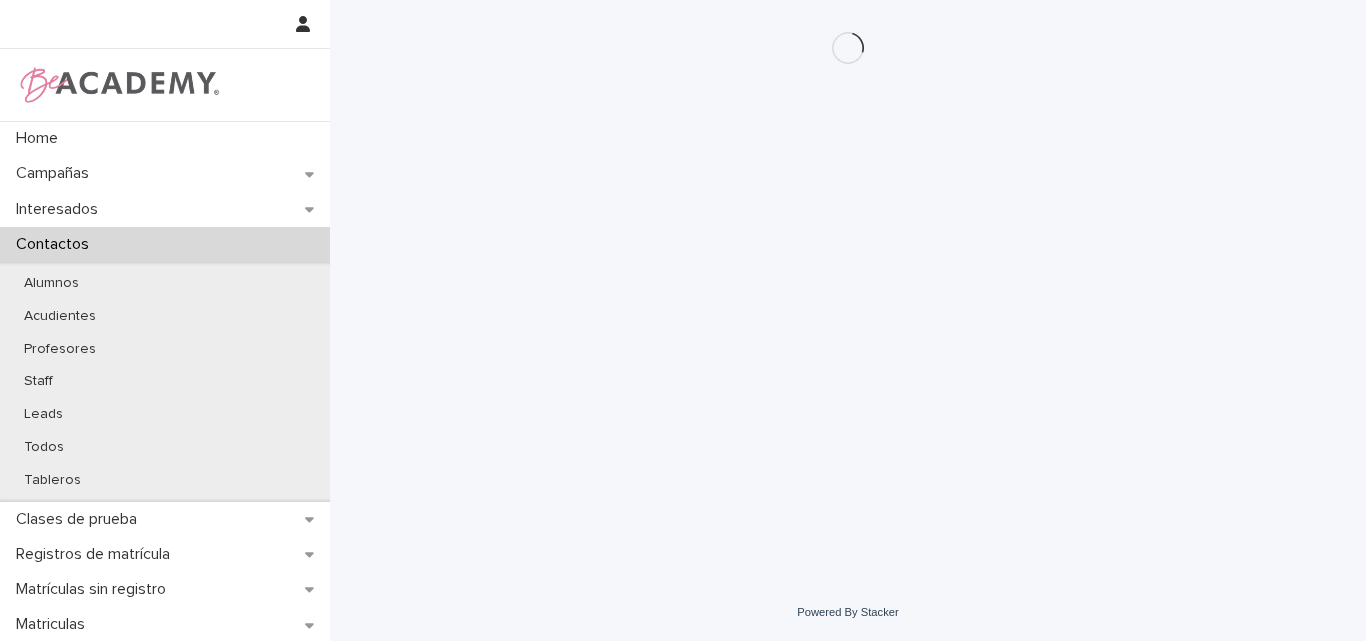 scroll, scrollTop: 0, scrollLeft: 0, axis: both 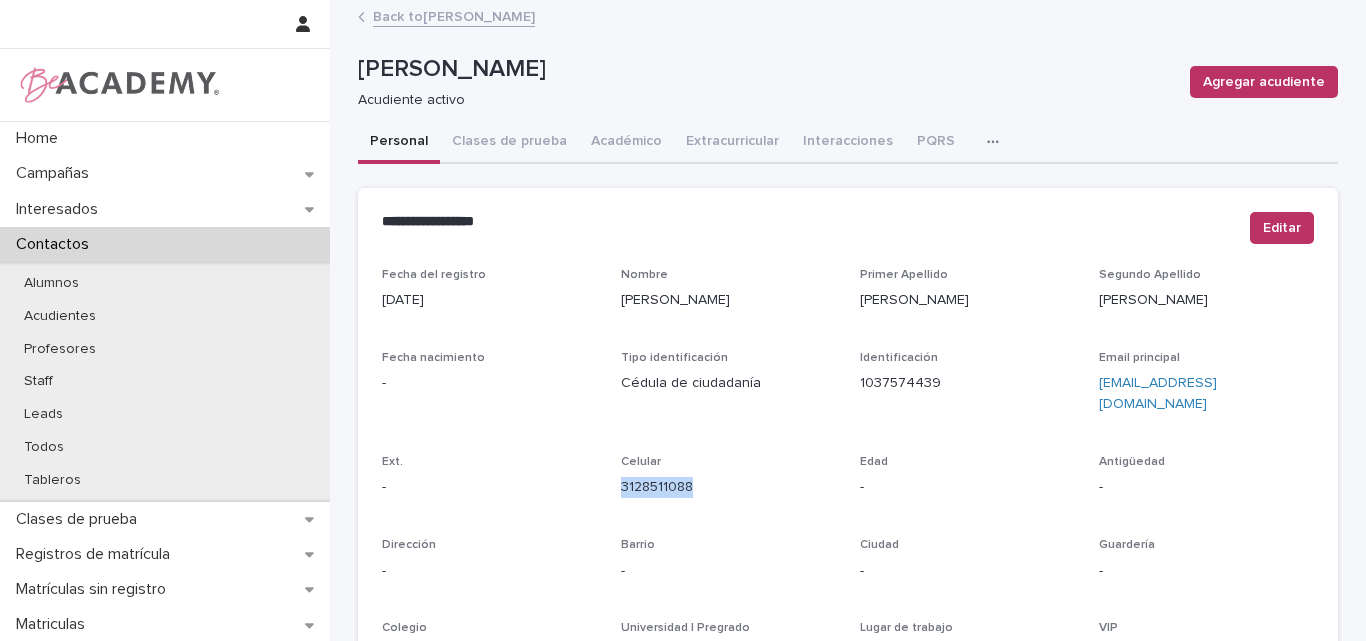 drag, startPoint x: 710, startPoint y: 469, endPoint x: 614, endPoint y: 477, distance: 96.332756 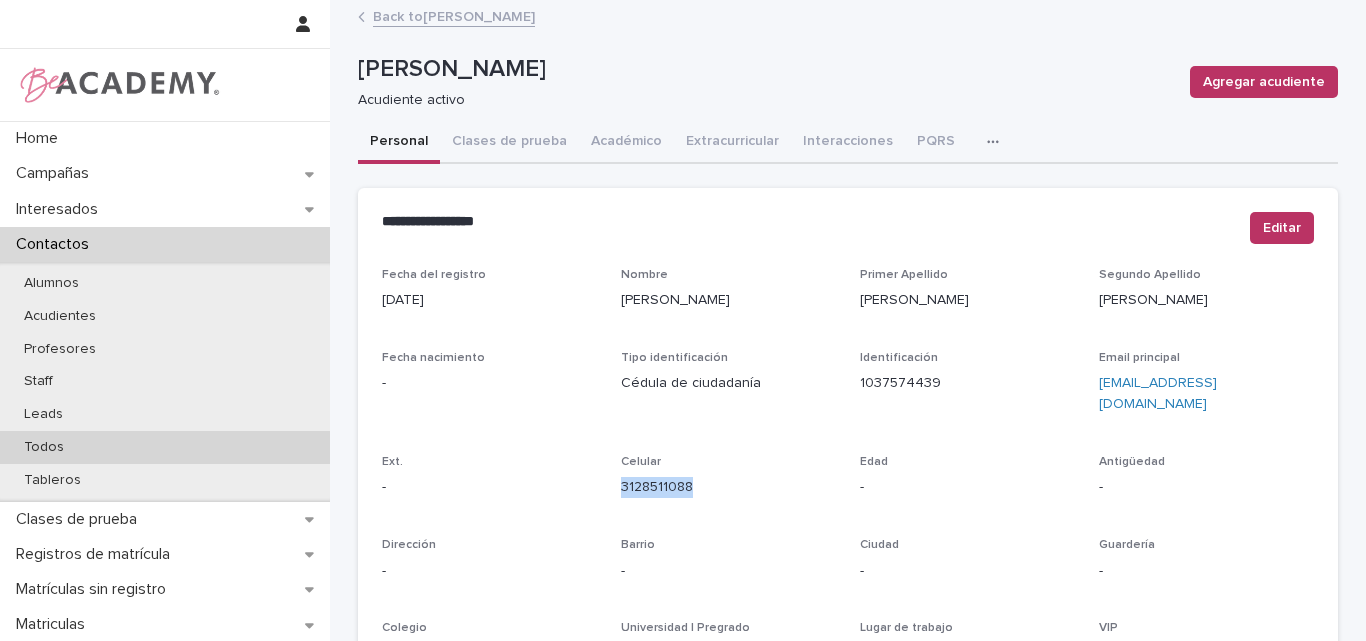 click on "Todos" at bounding box center (44, 447) 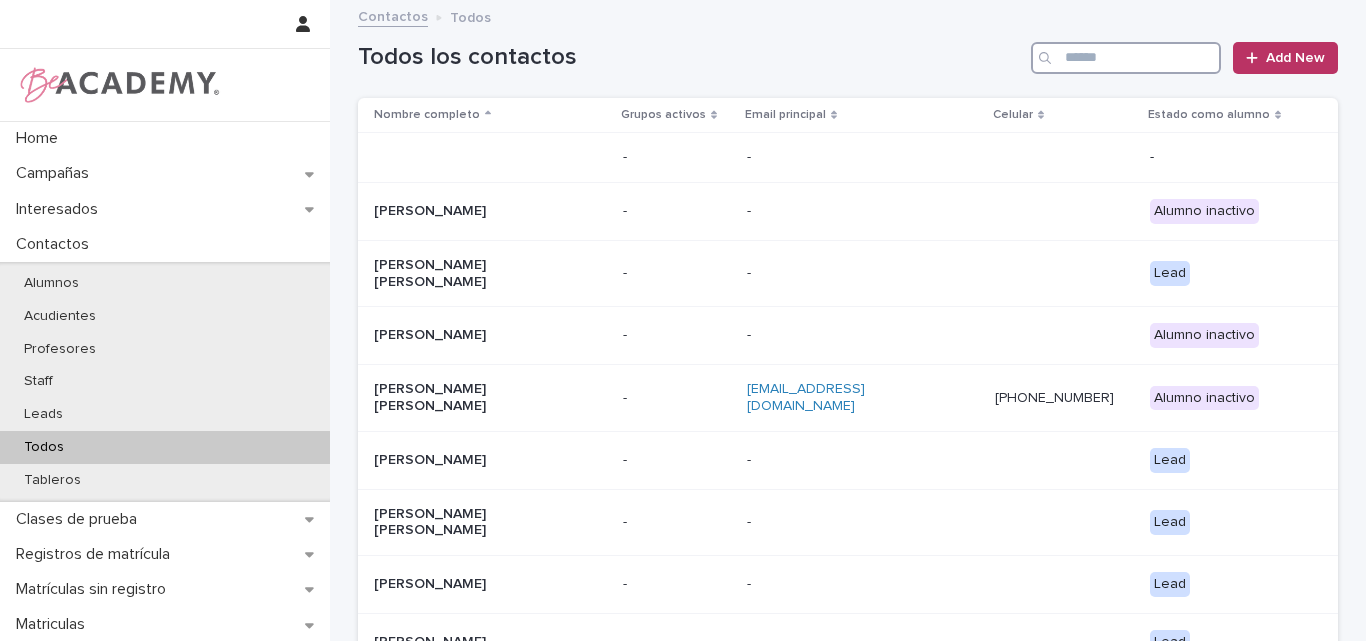 click at bounding box center [1126, 58] 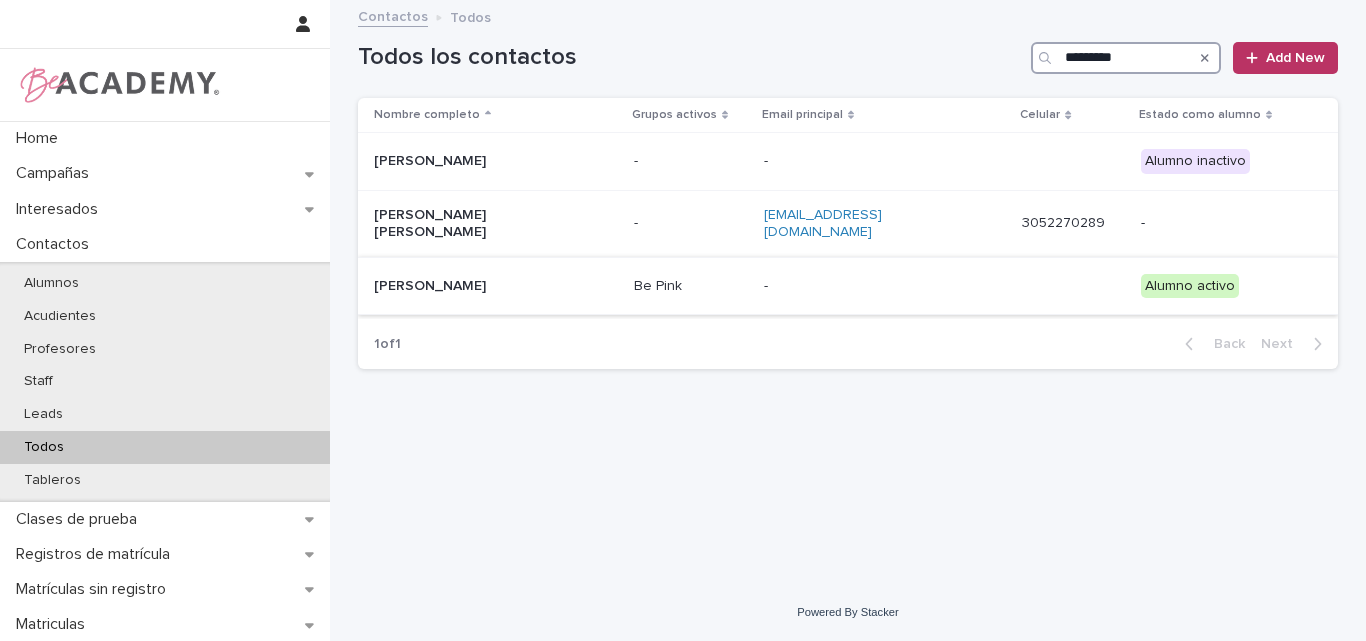 type on "*********" 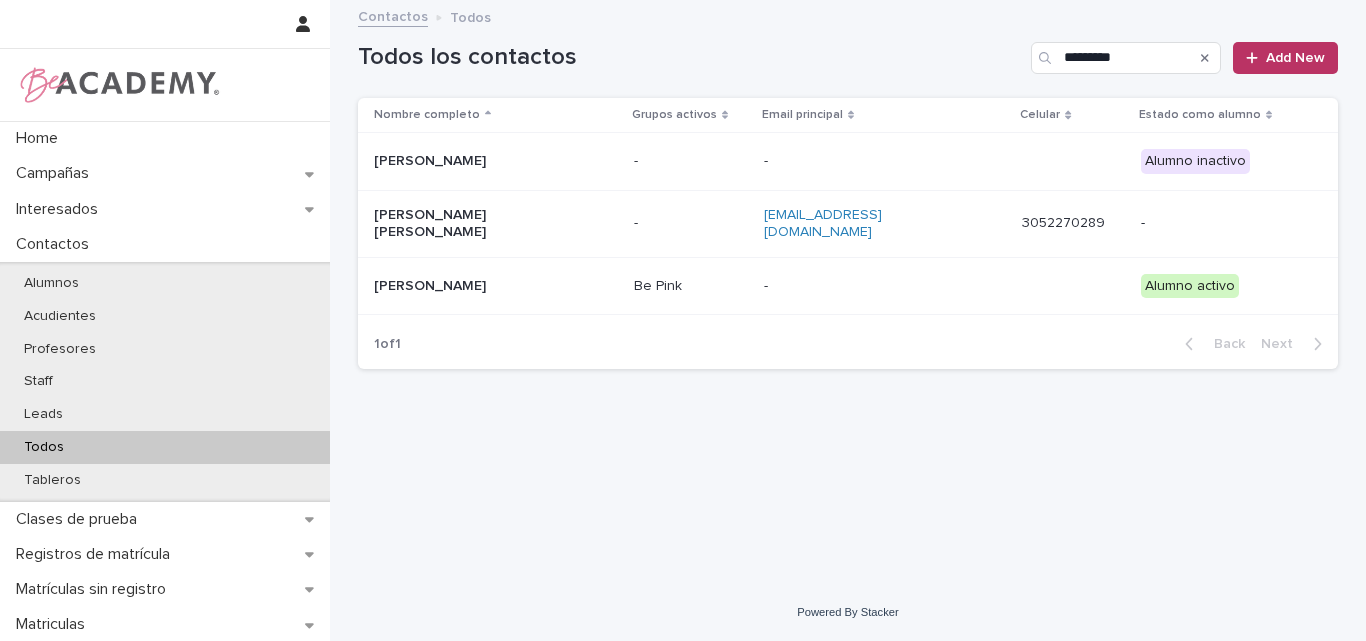 click on "Leticia Perez Vasquez" at bounding box center [474, 286] 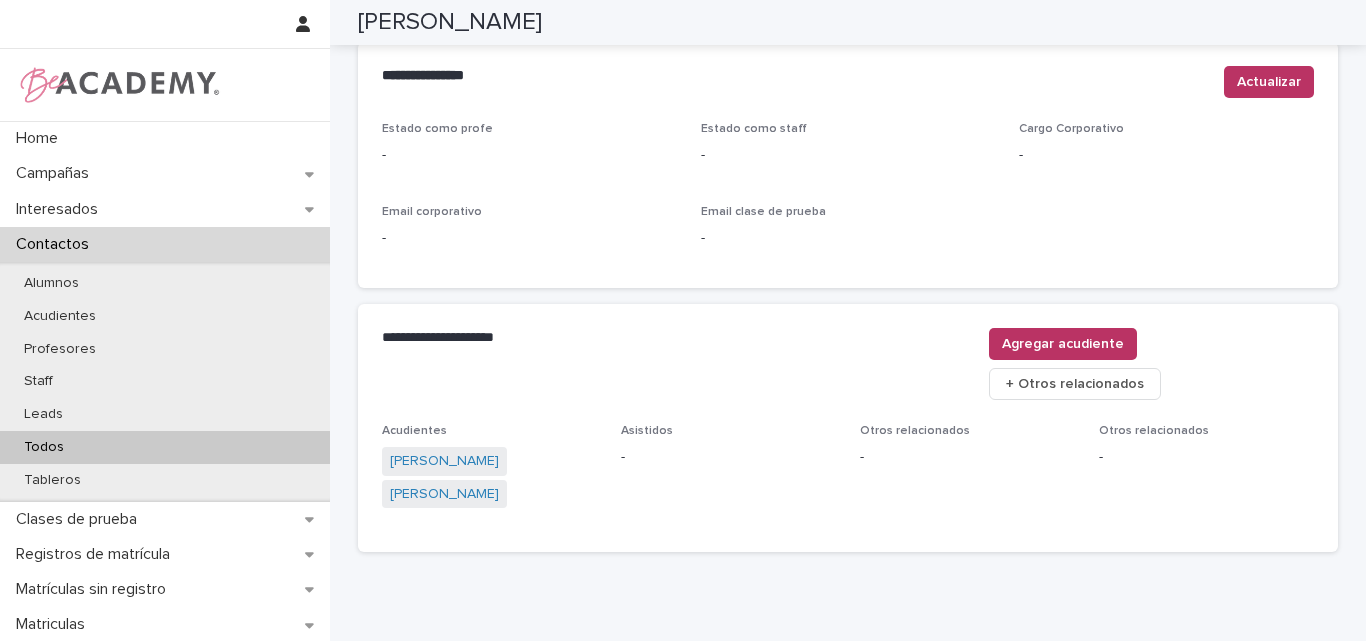 scroll, scrollTop: 880, scrollLeft: 0, axis: vertical 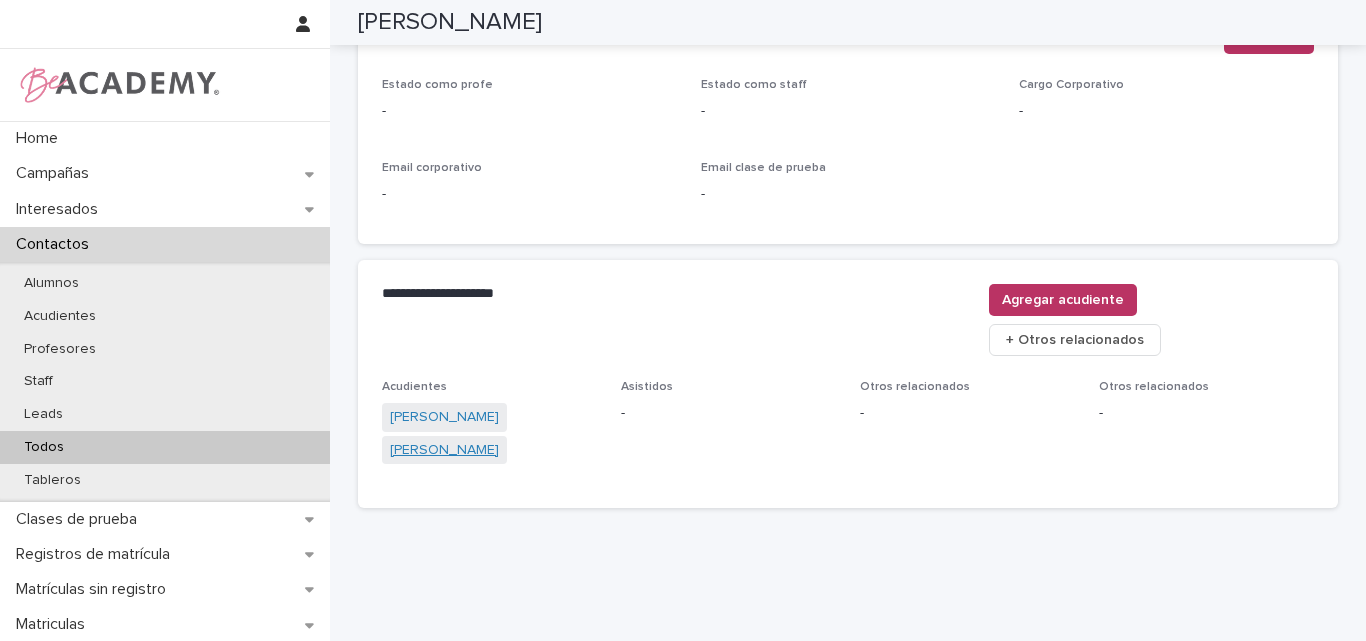 click on "Maria Adelaida Vasquez" at bounding box center [444, 450] 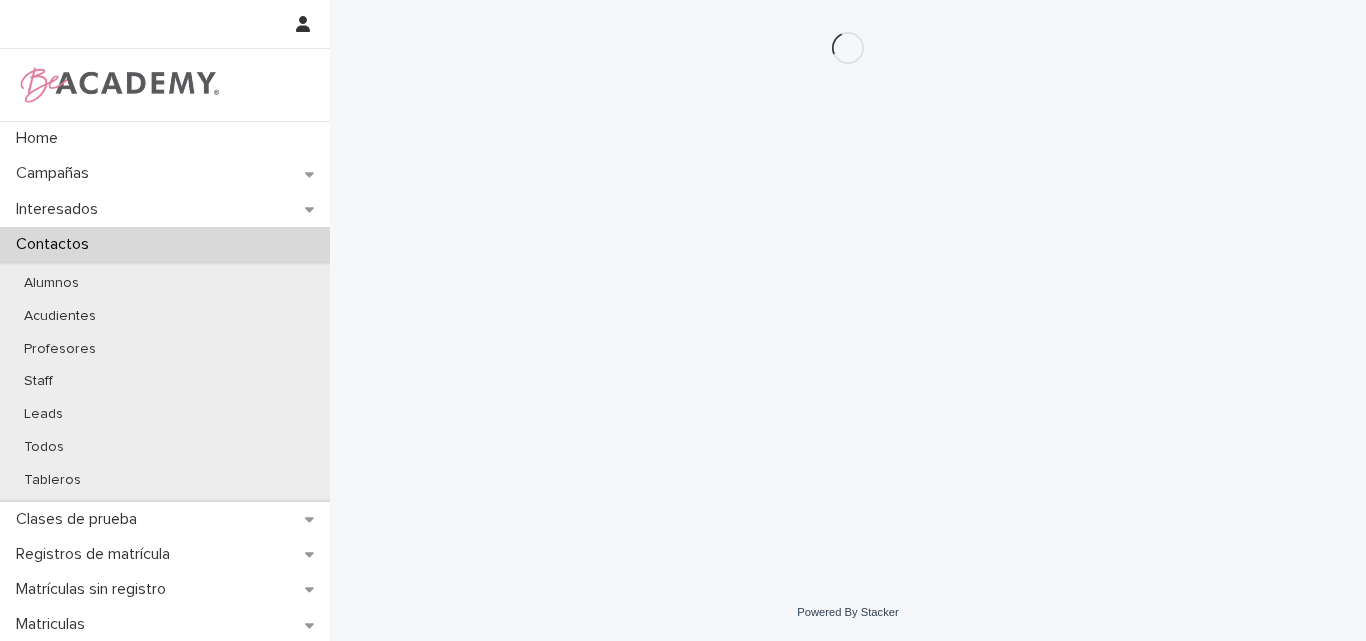 scroll, scrollTop: 0, scrollLeft: 0, axis: both 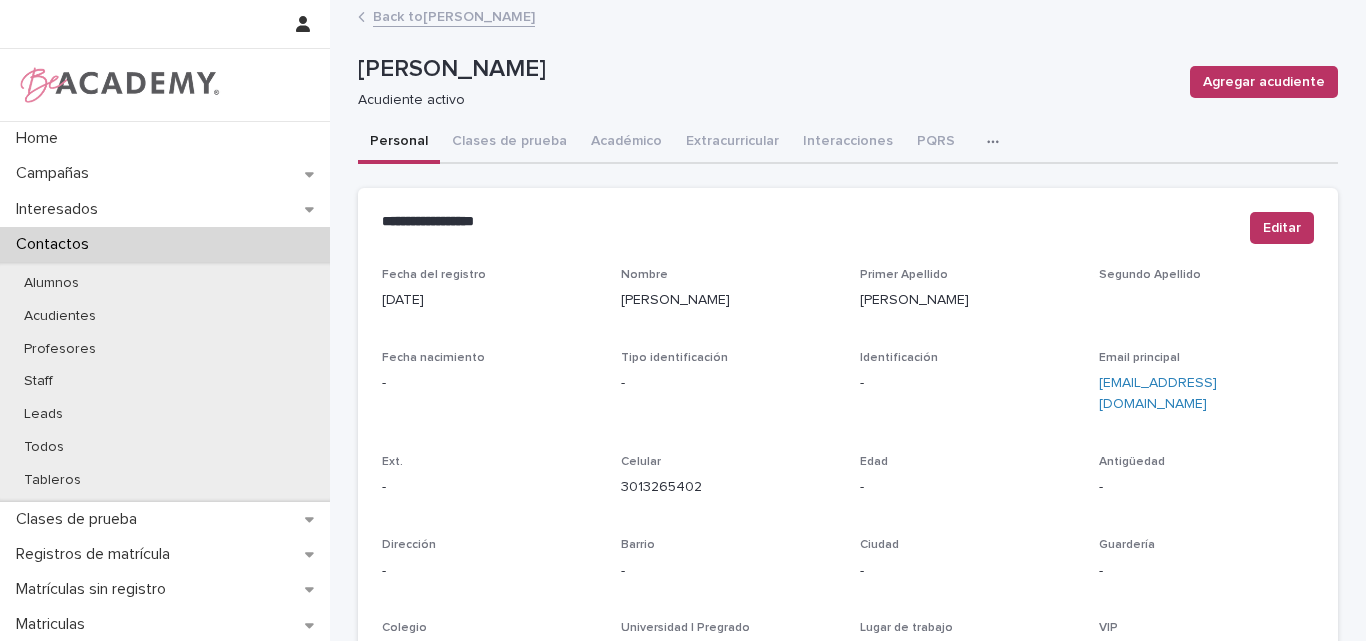 click on "Back to  Leticia Perez Vasquez" at bounding box center [454, 15] 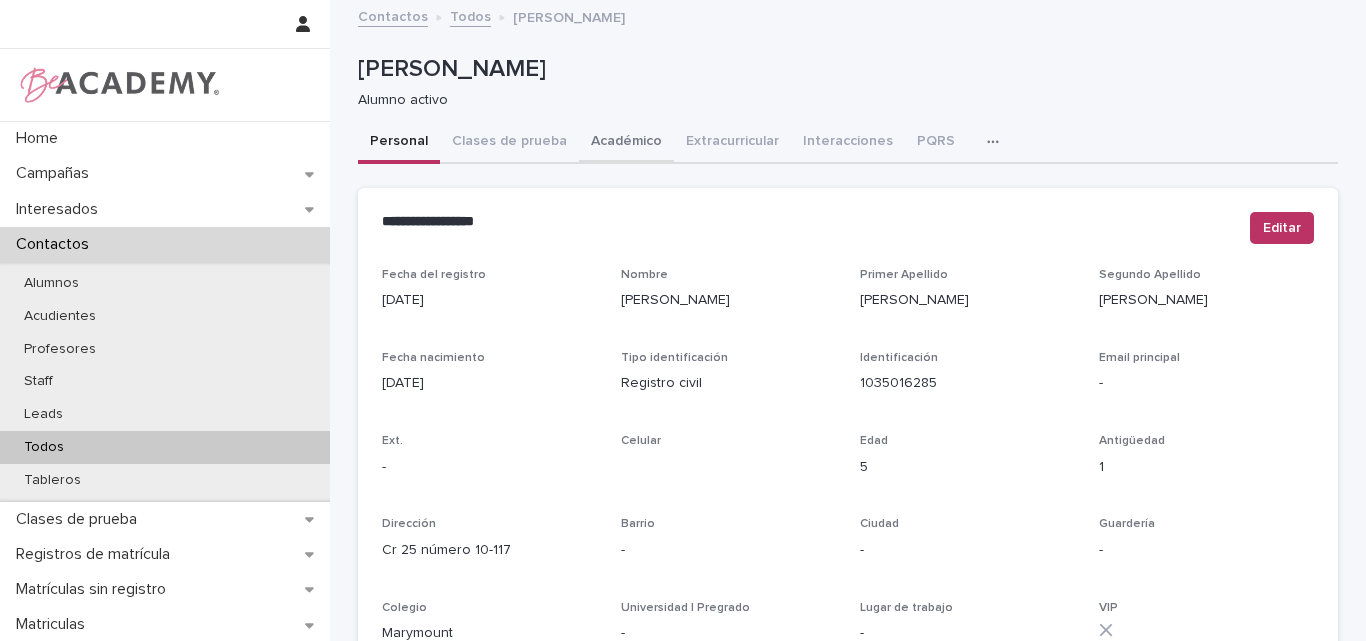 click on "Académico" at bounding box center (626, 143) 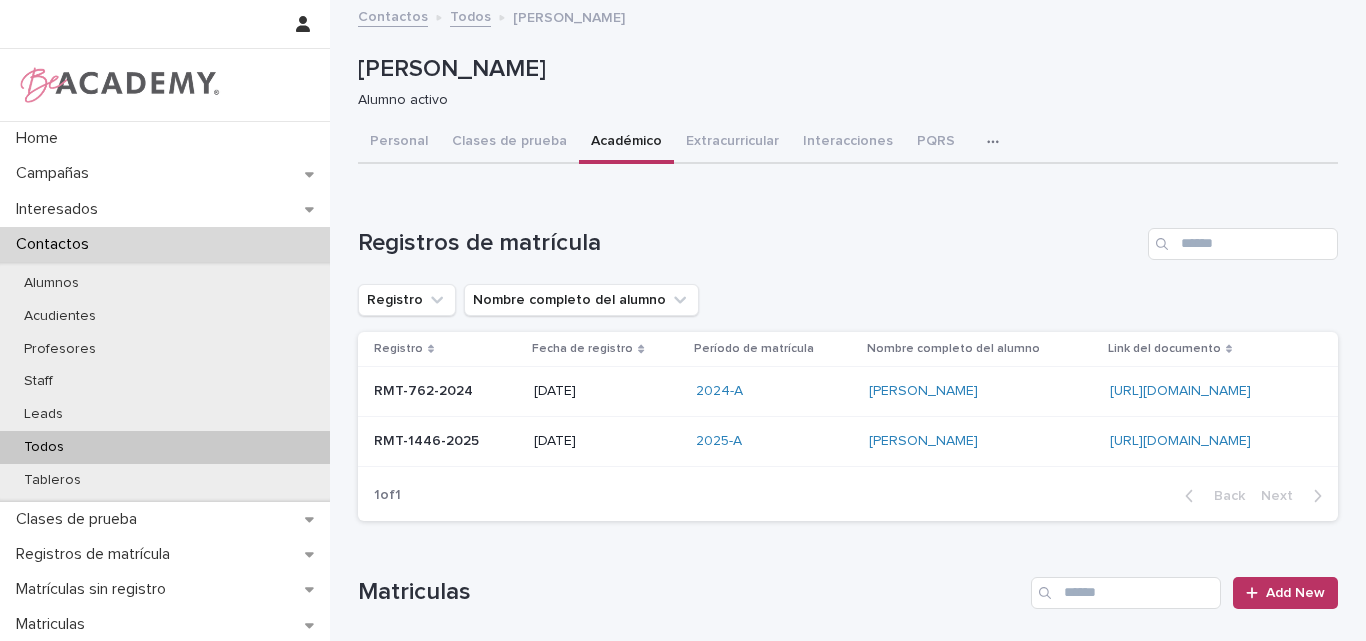 click on "RMT-1446-2025" at bounding box center (428, 439) 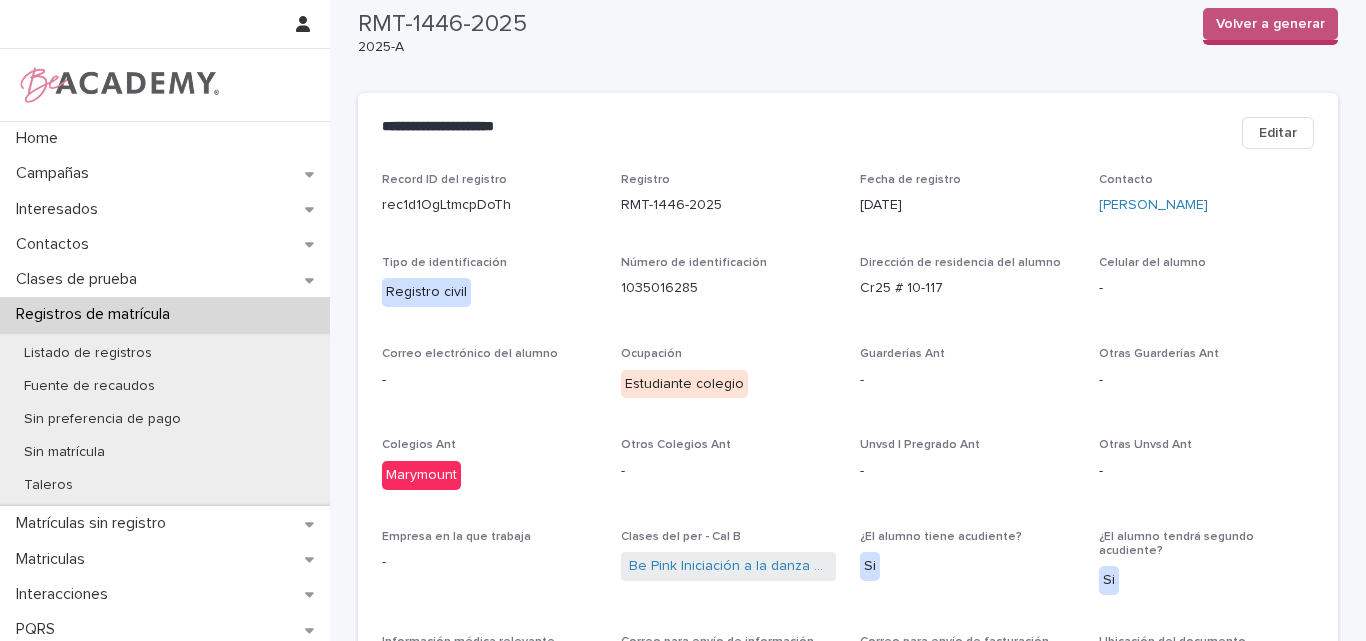scroll, scrollTop: 0, scrollLeft: 0, axis: both 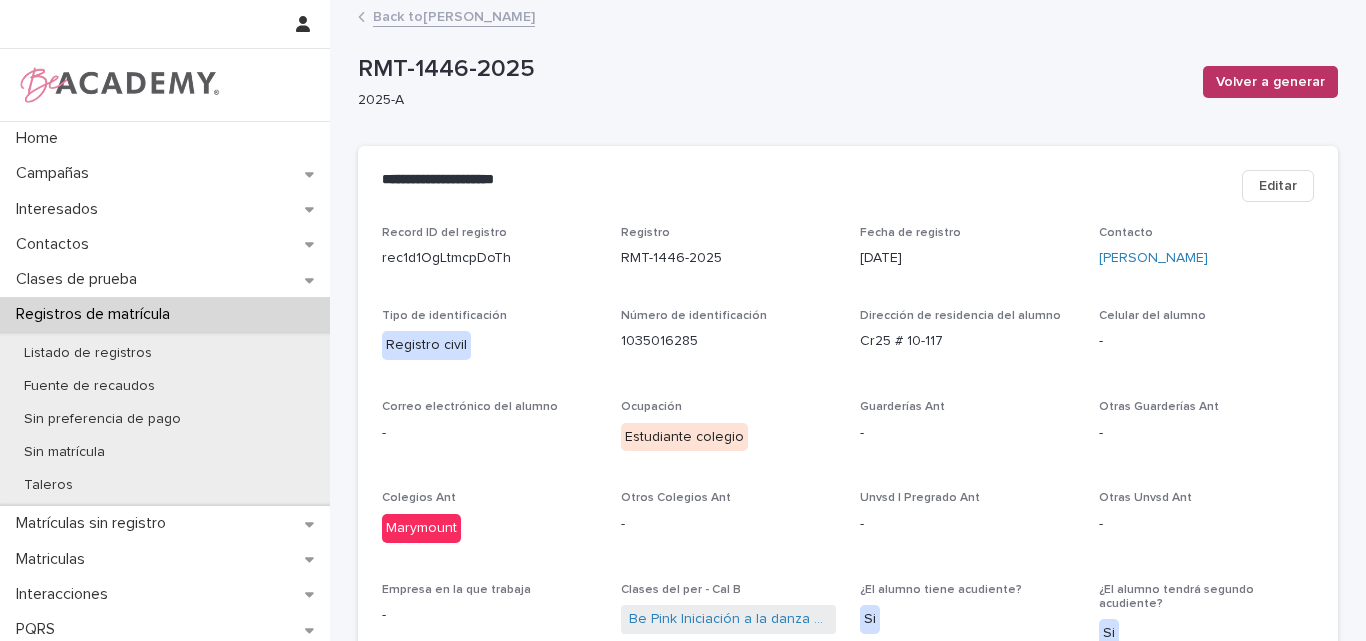 click on "Back to  Leticia Perez Vasquez" at bounding box center (454, 15) 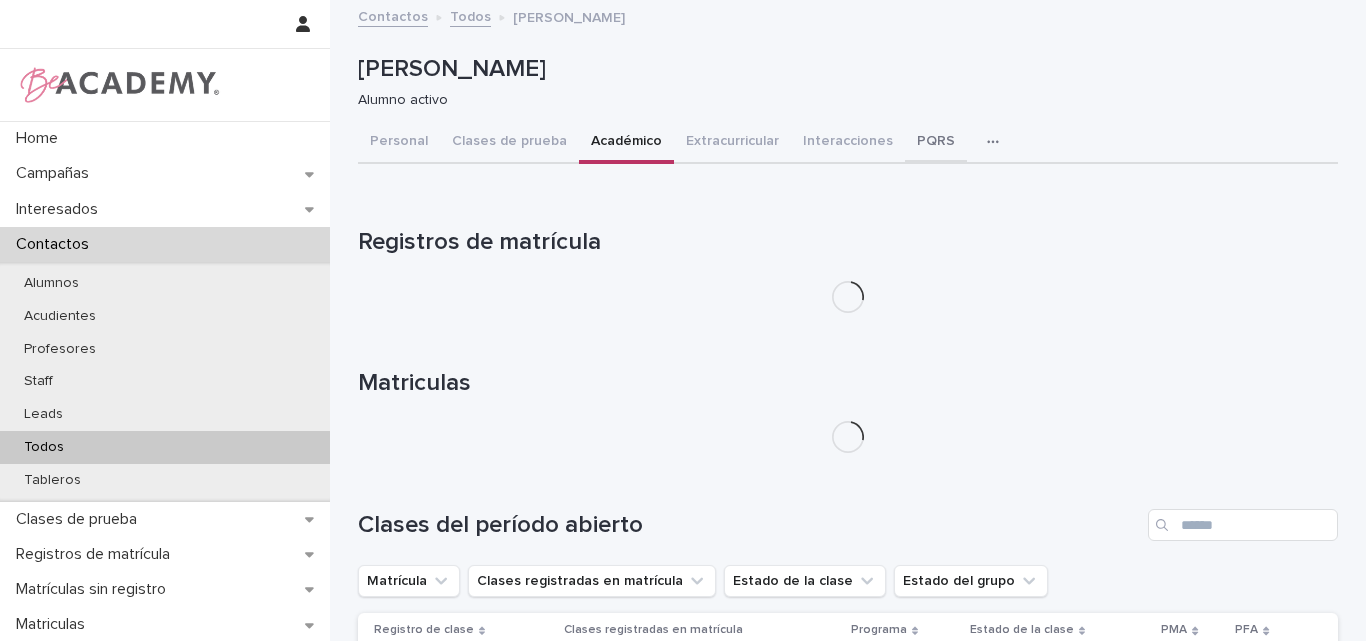 click on "PQRS" at bounding box center [936, 143] 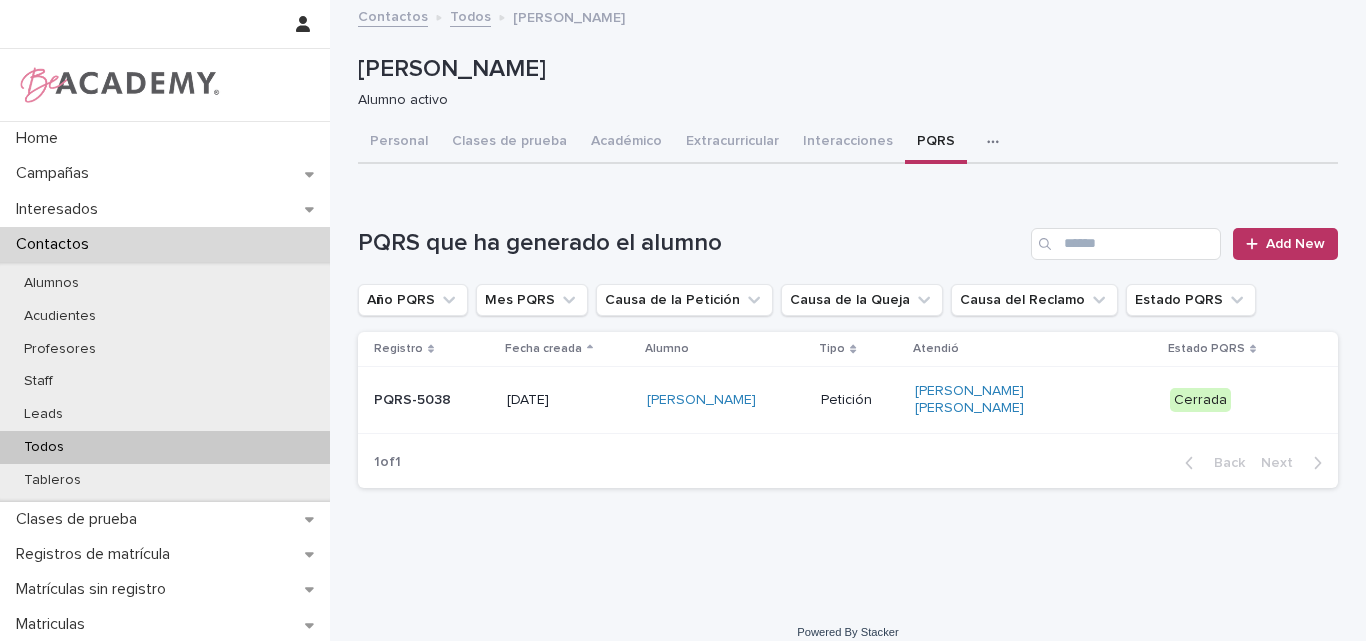 click on "PQRS-5038" at bounding box center [428, 400] 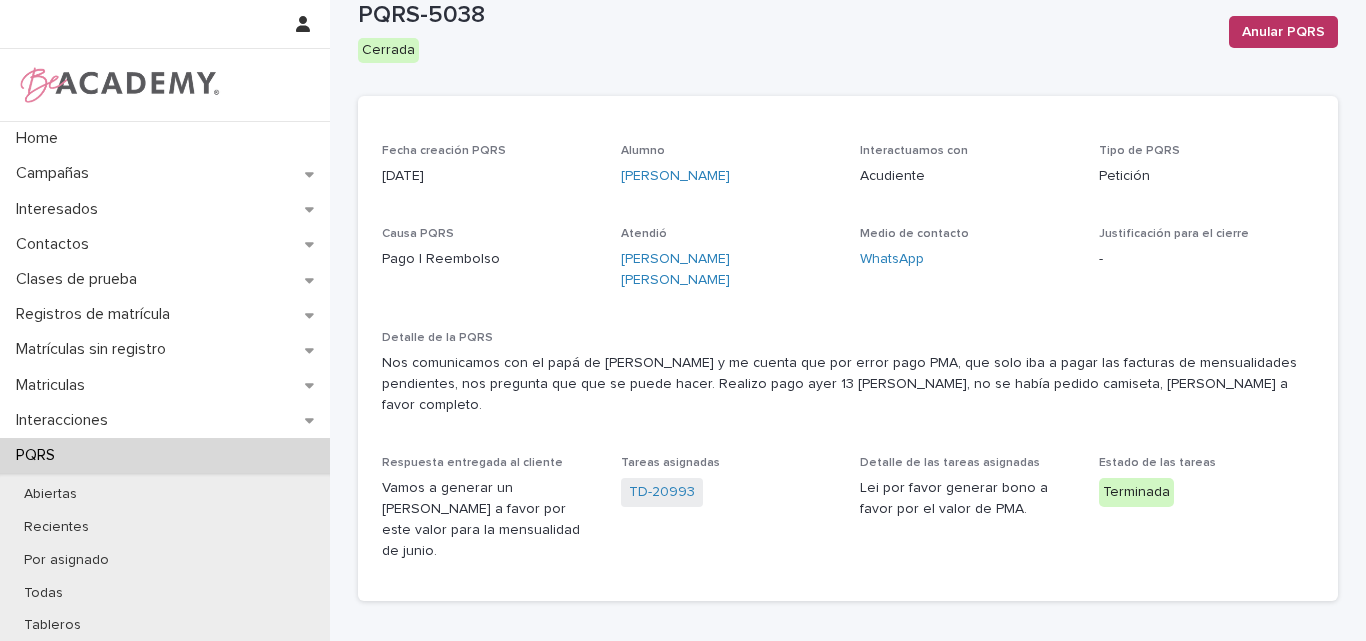 scroll, scrollTop: 0, scrollLeft: 0, axis: both 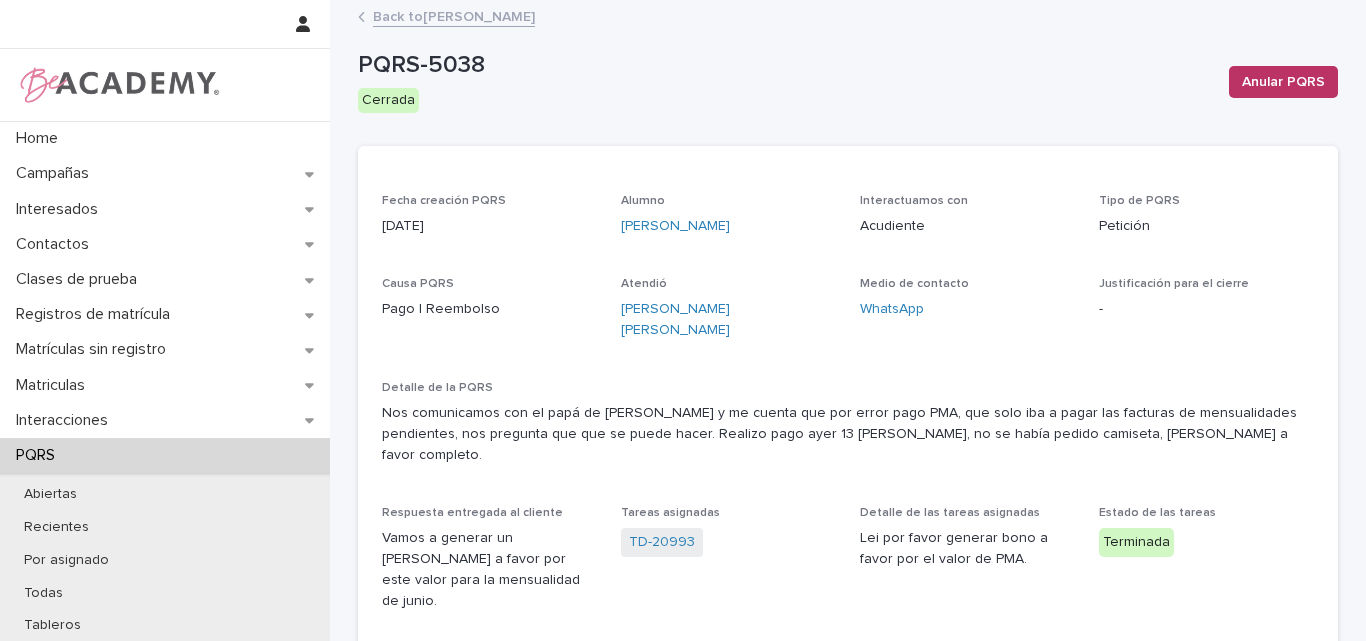 click on "Back to  Leticia Perez Vasquez" at bounding box center [454, 15] 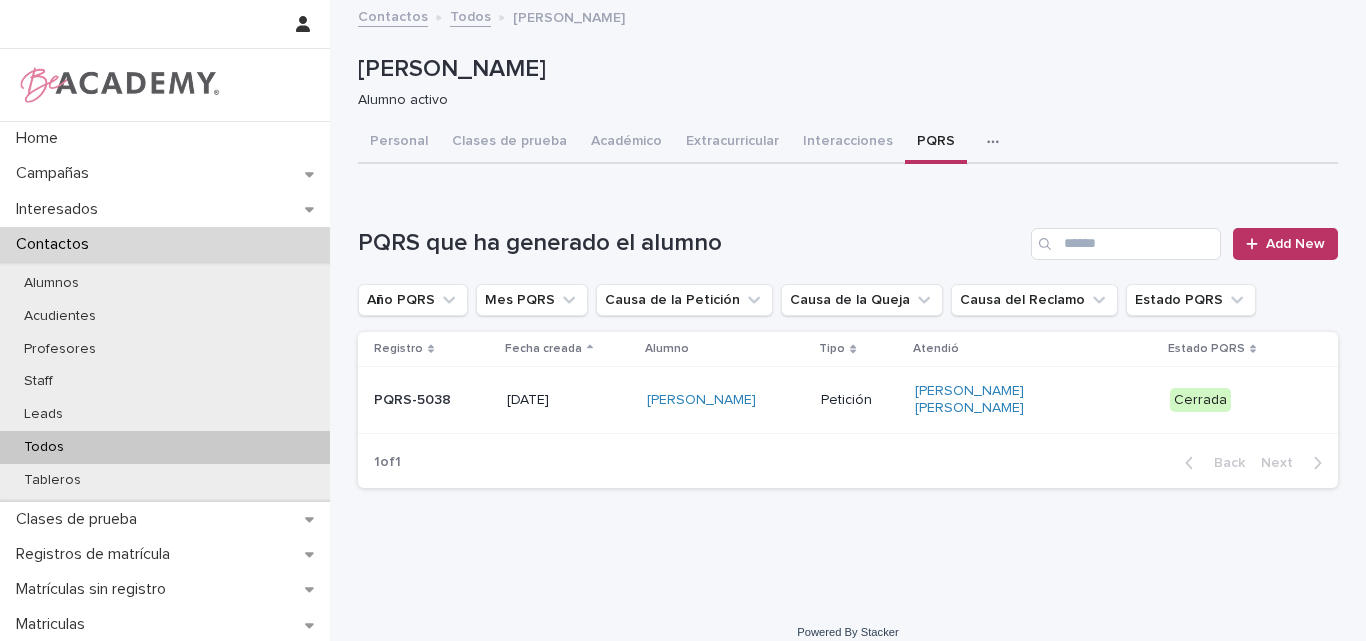click on "Todos" at bounding box center (165, 447) 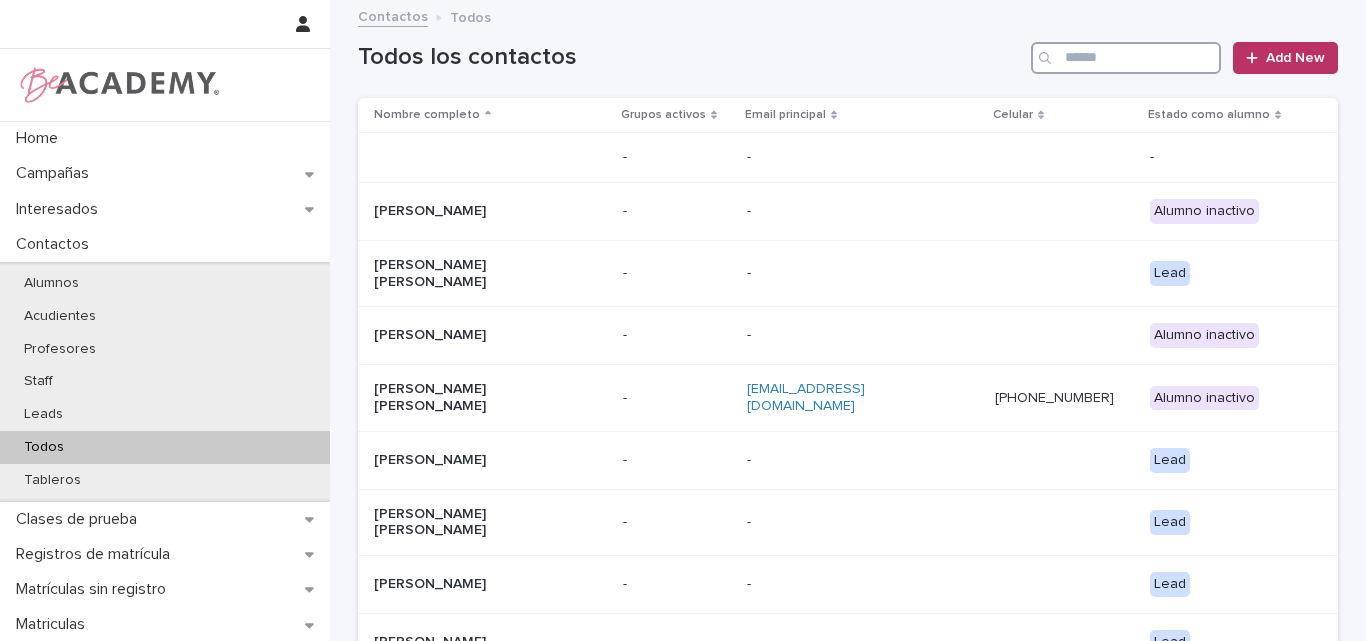click at bounding box center [1126, 58] 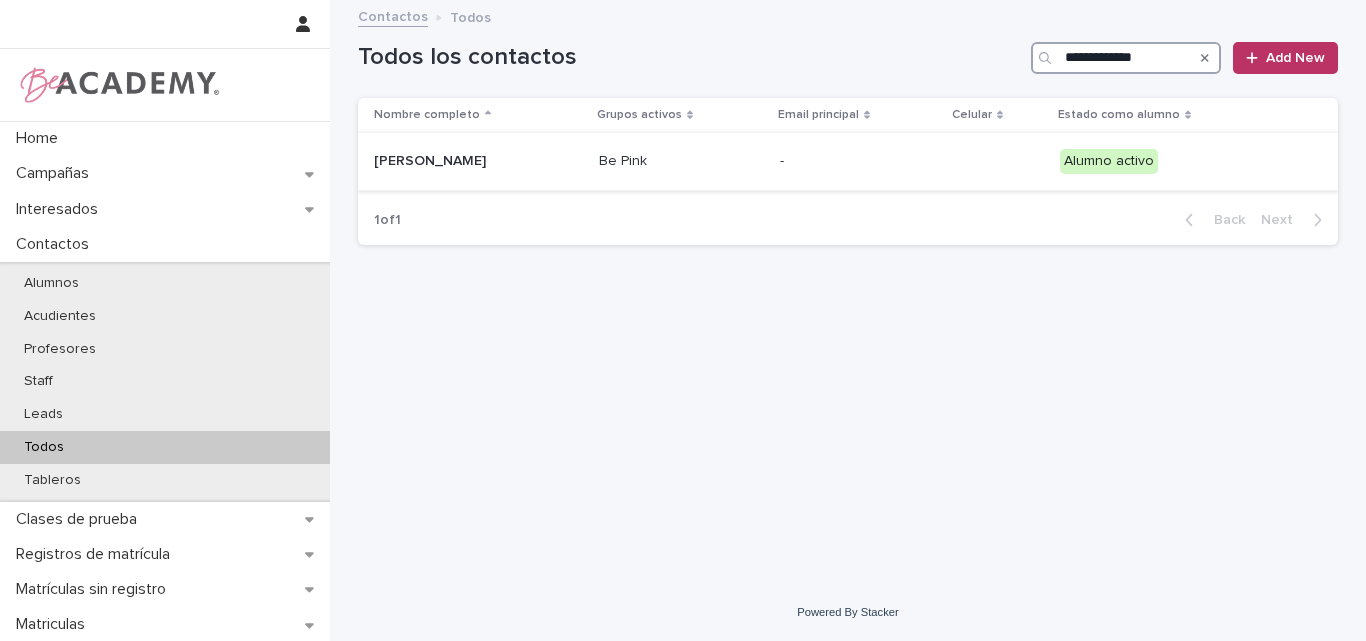 type on "**********" 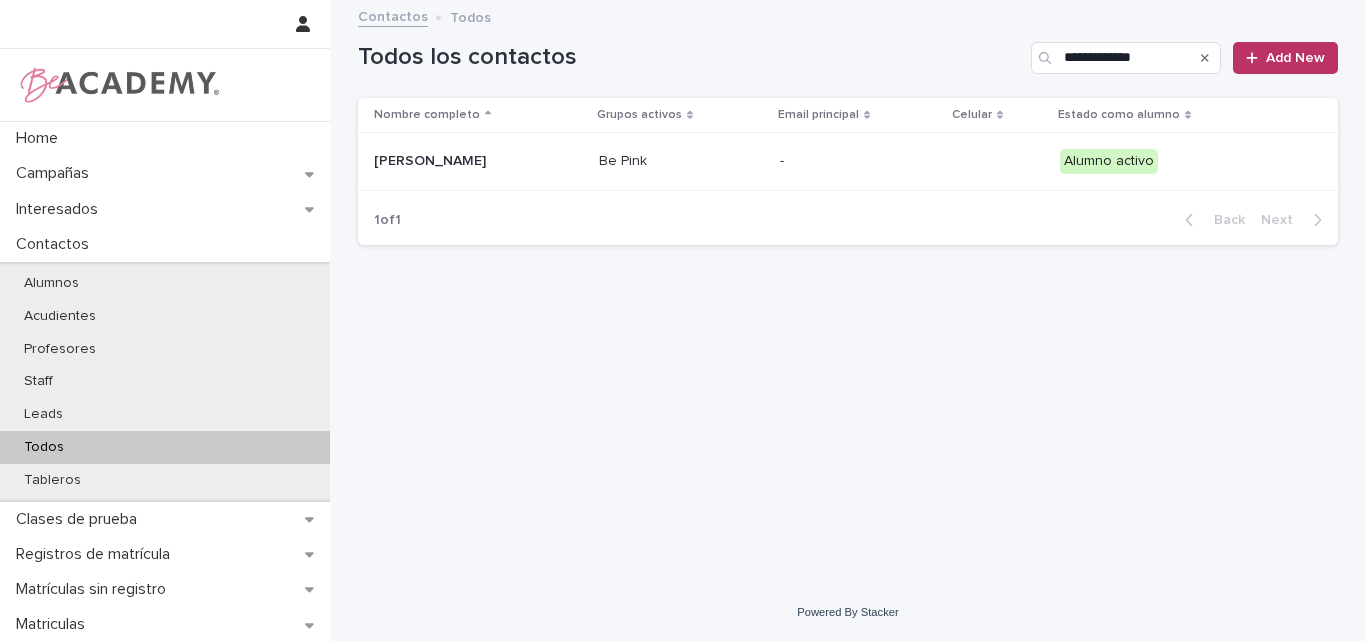 click on "[PERSON_NAME]" at bounding box center [474, 161] 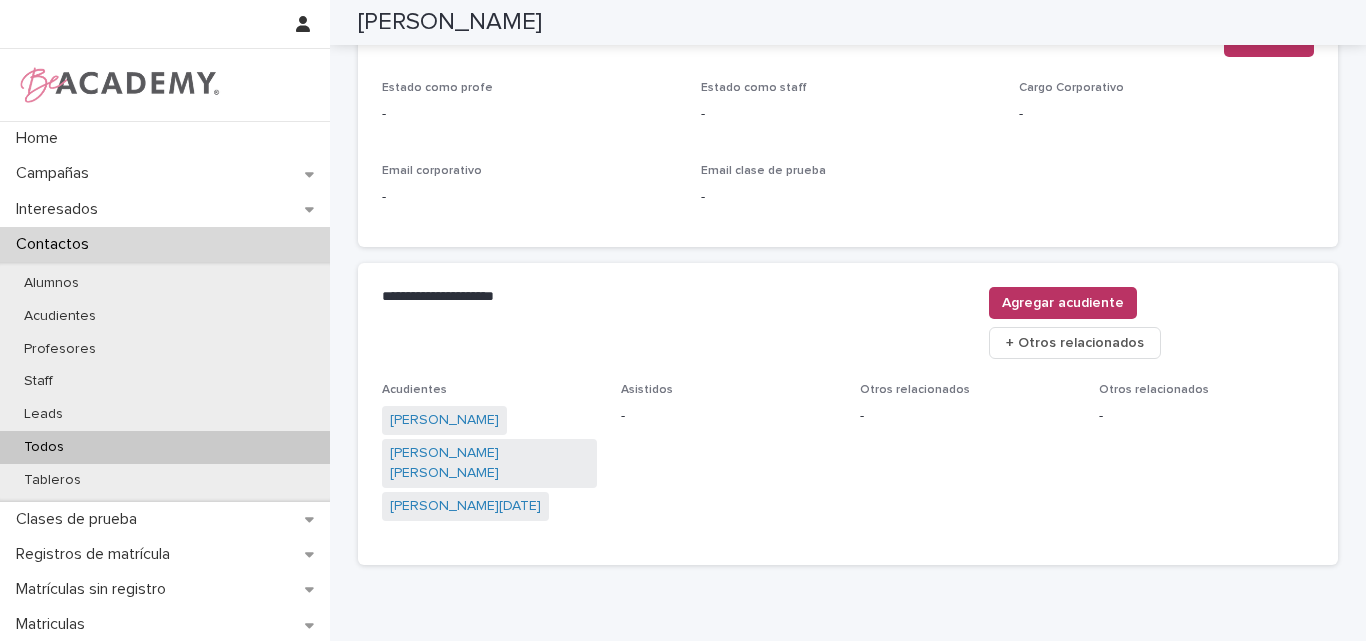 scroll, scrollTop: 913, scrollLeft: 0, axis: vertical 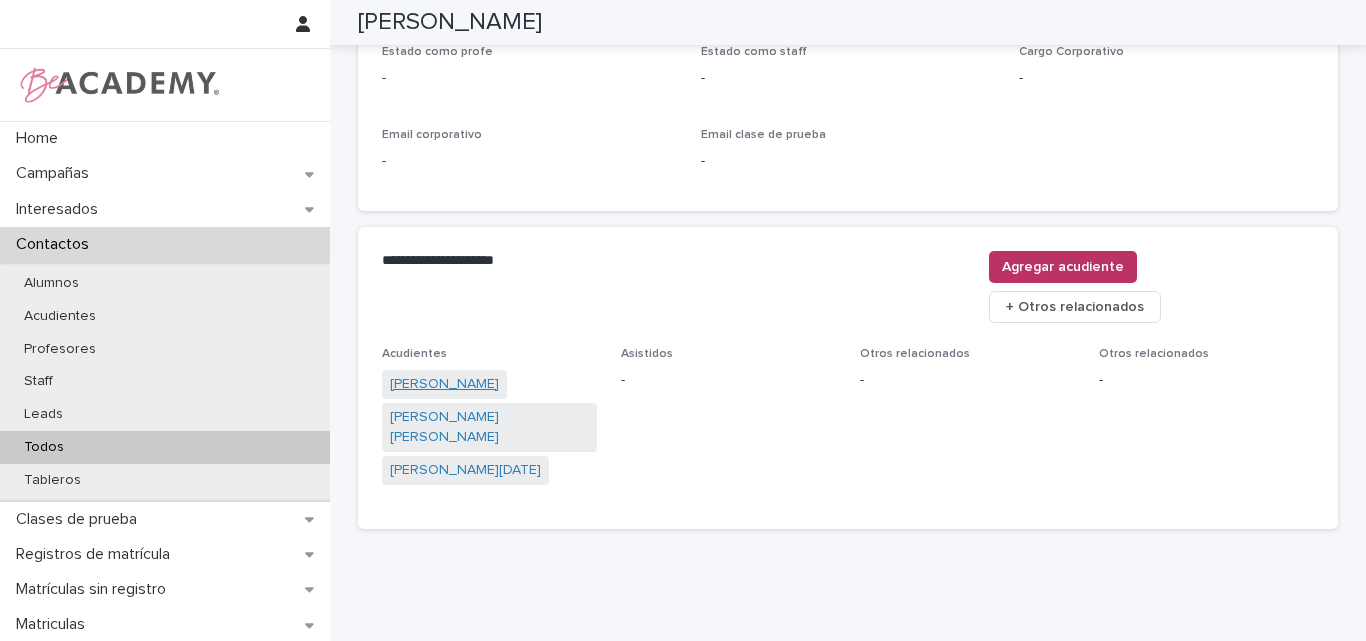 click on "[PERSON_NAME]" at bounding box center (444, 384) 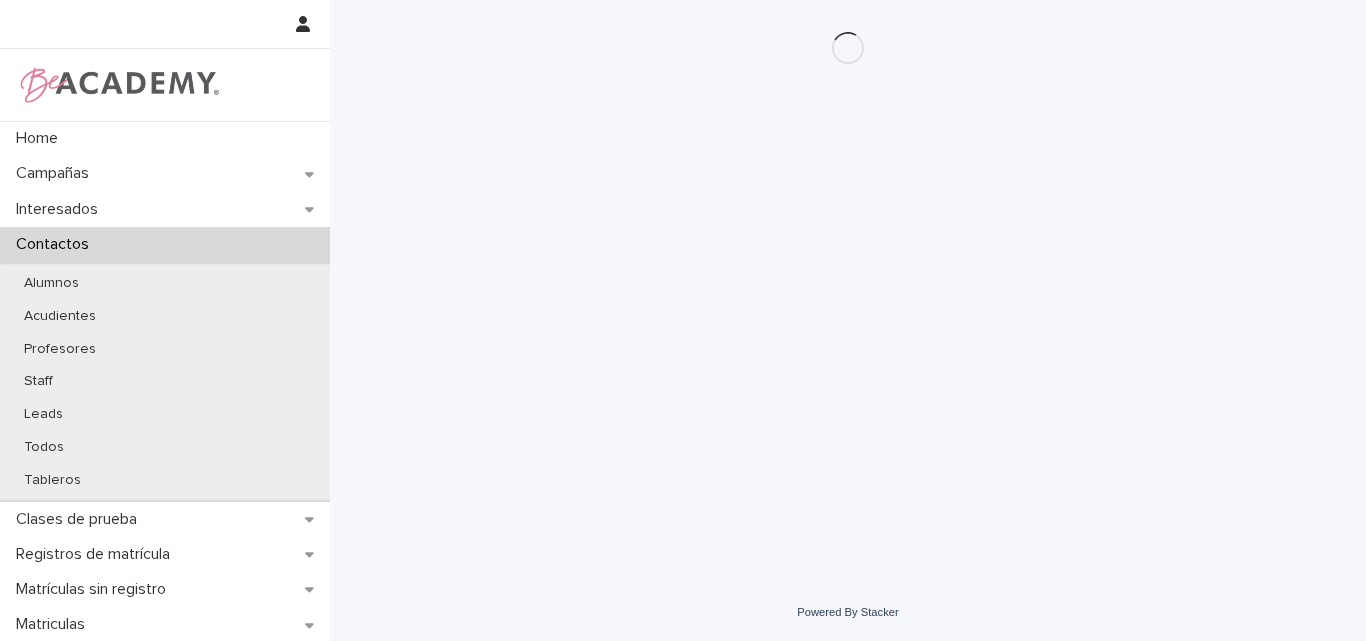 scroll, scrollTop: 0, scrollLeft: 0, axis: both 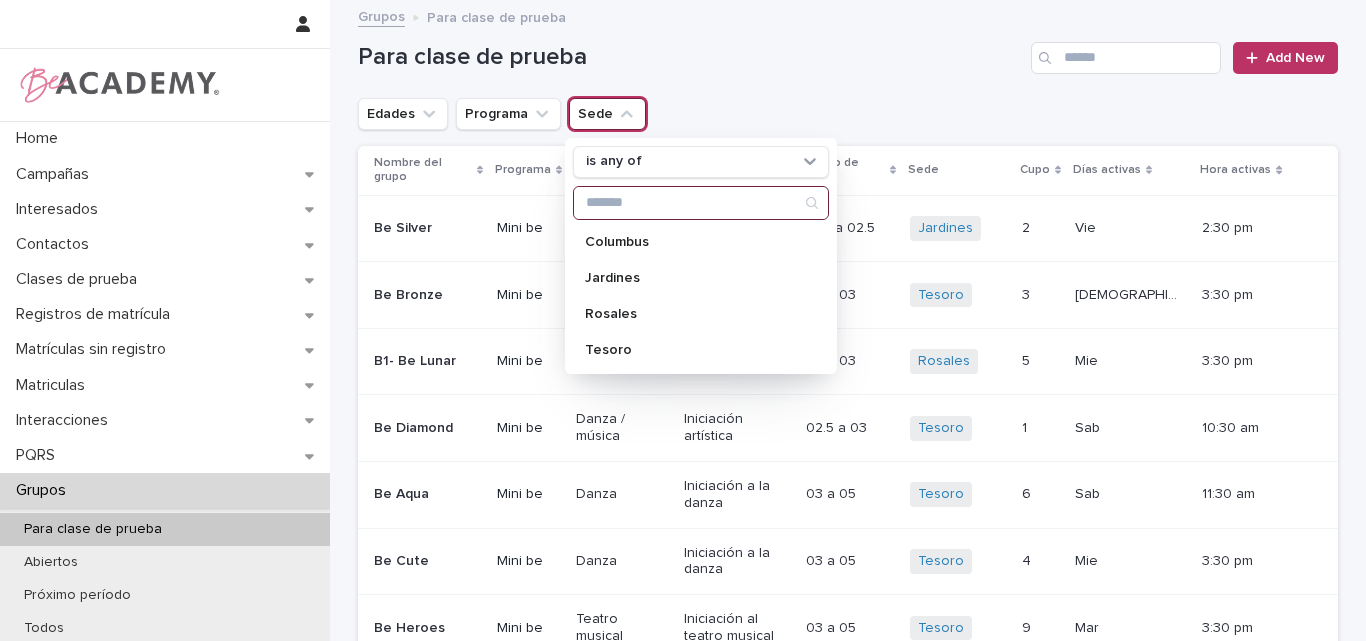 click 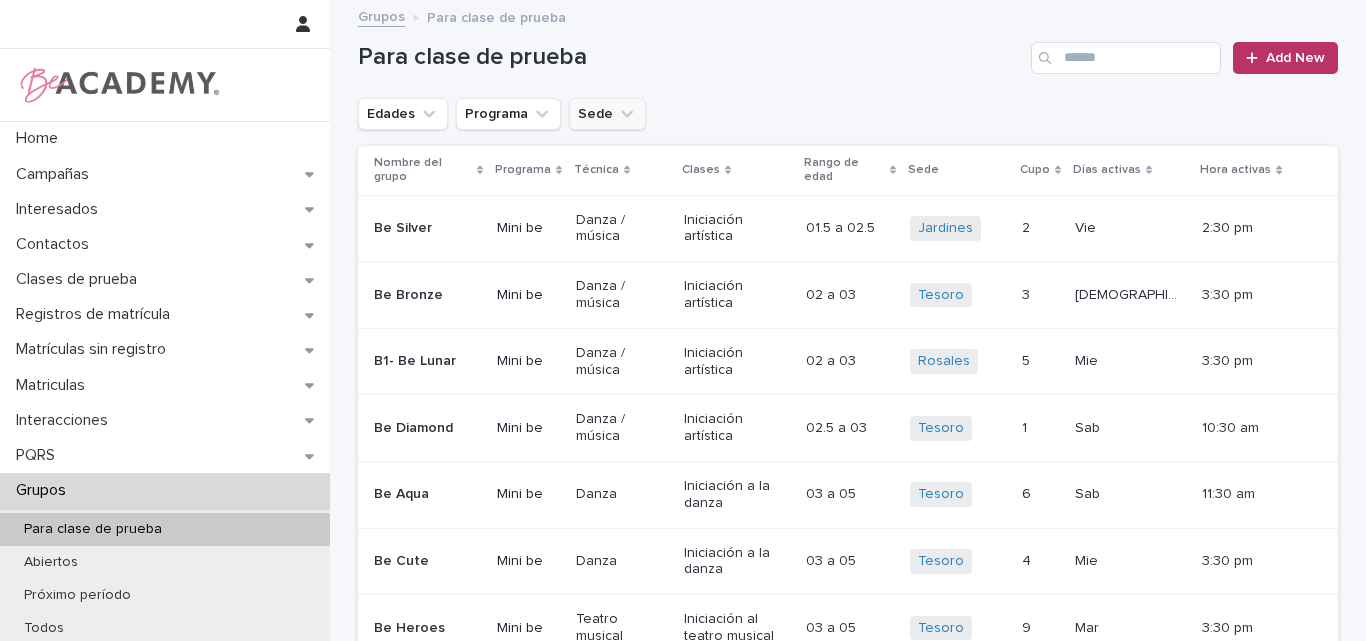 click 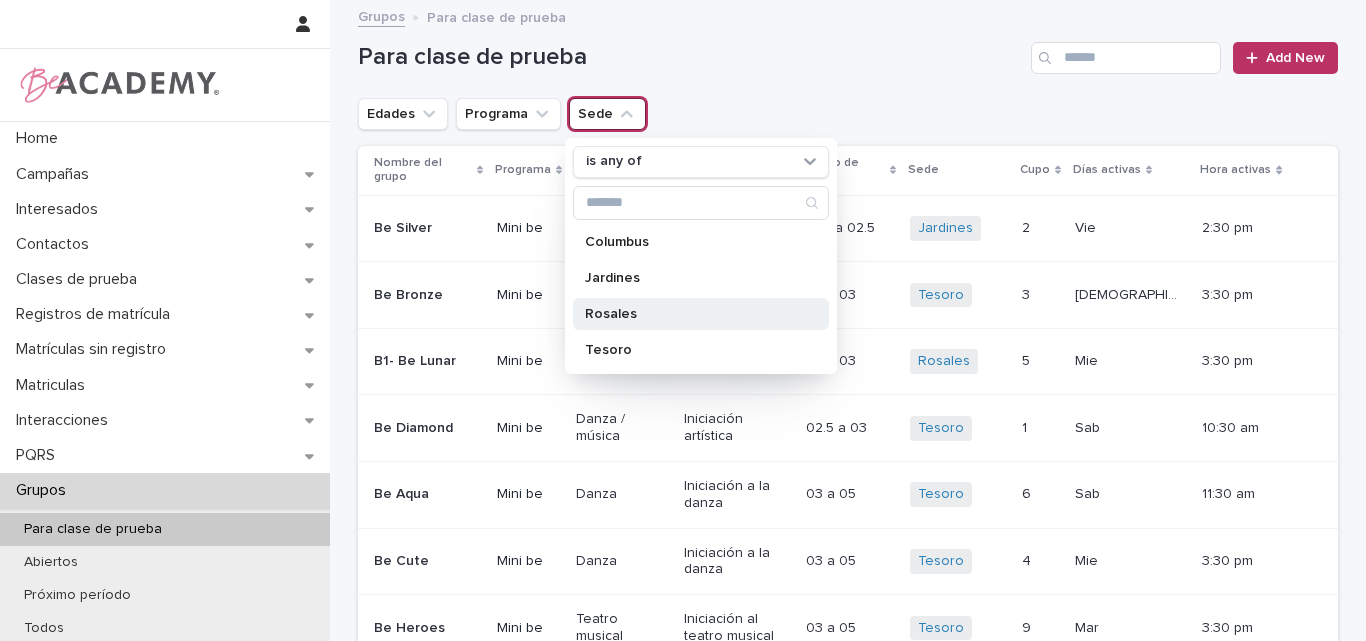 click on "Rosales" at bounding box center (691, 314) 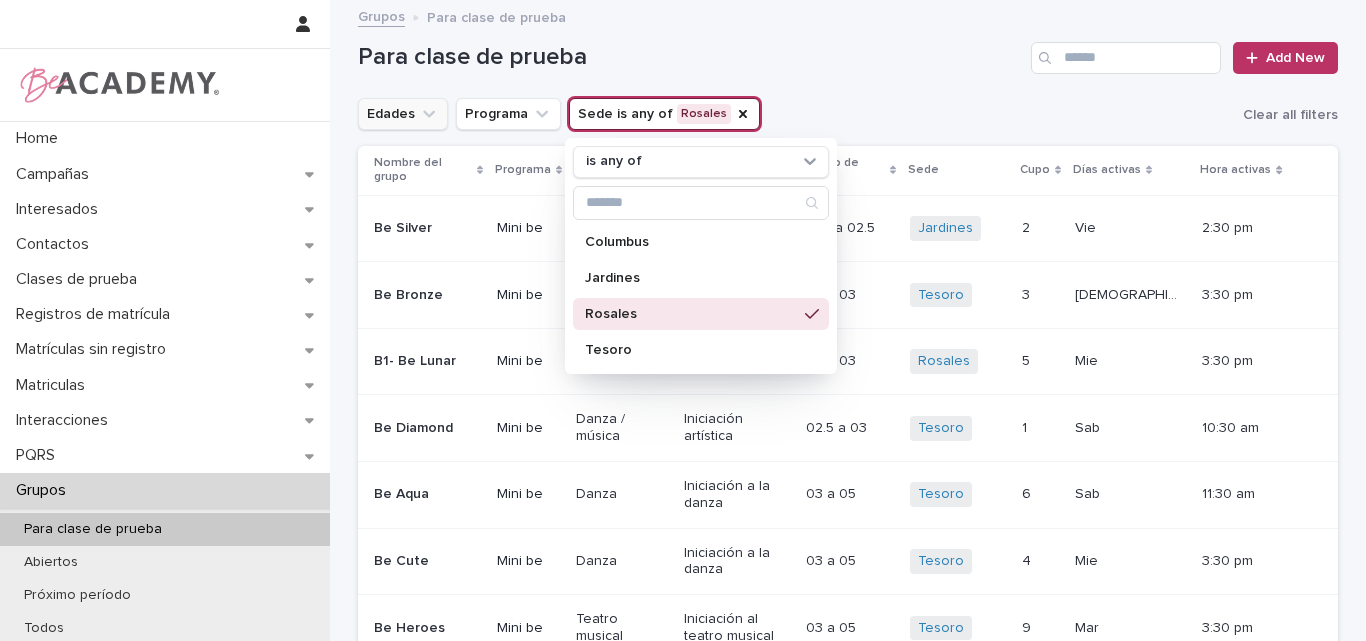 click 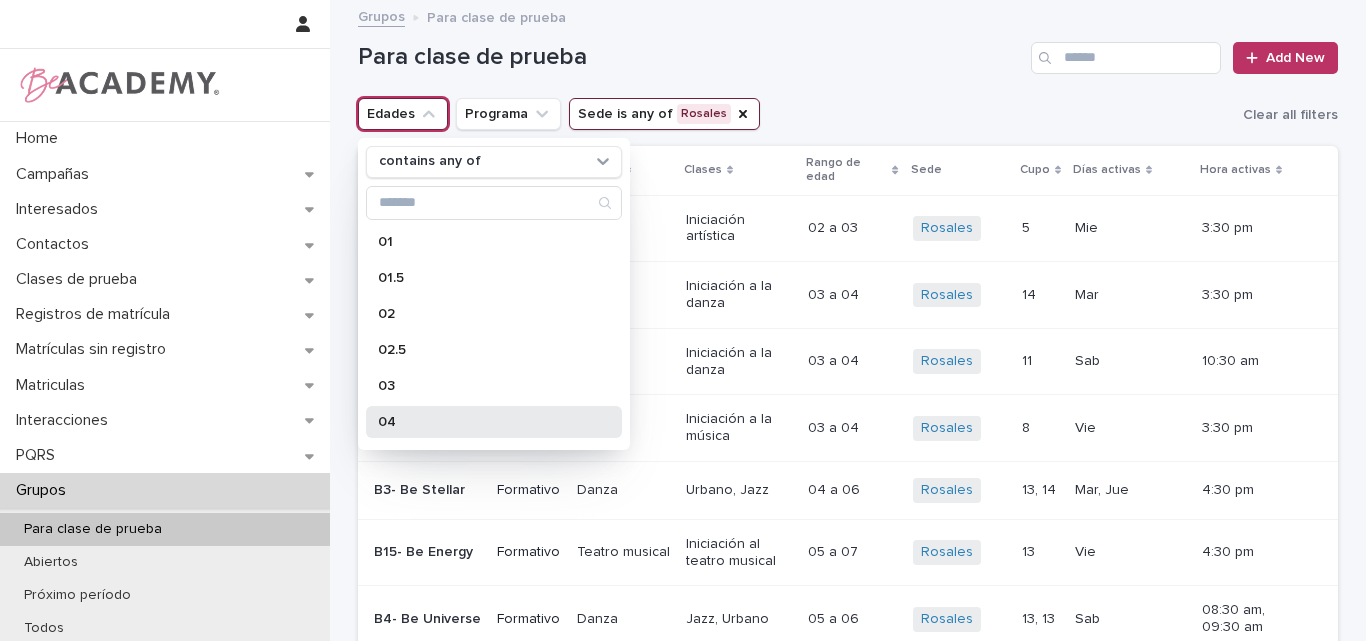 click on "04" at bounding box center (494, 422) 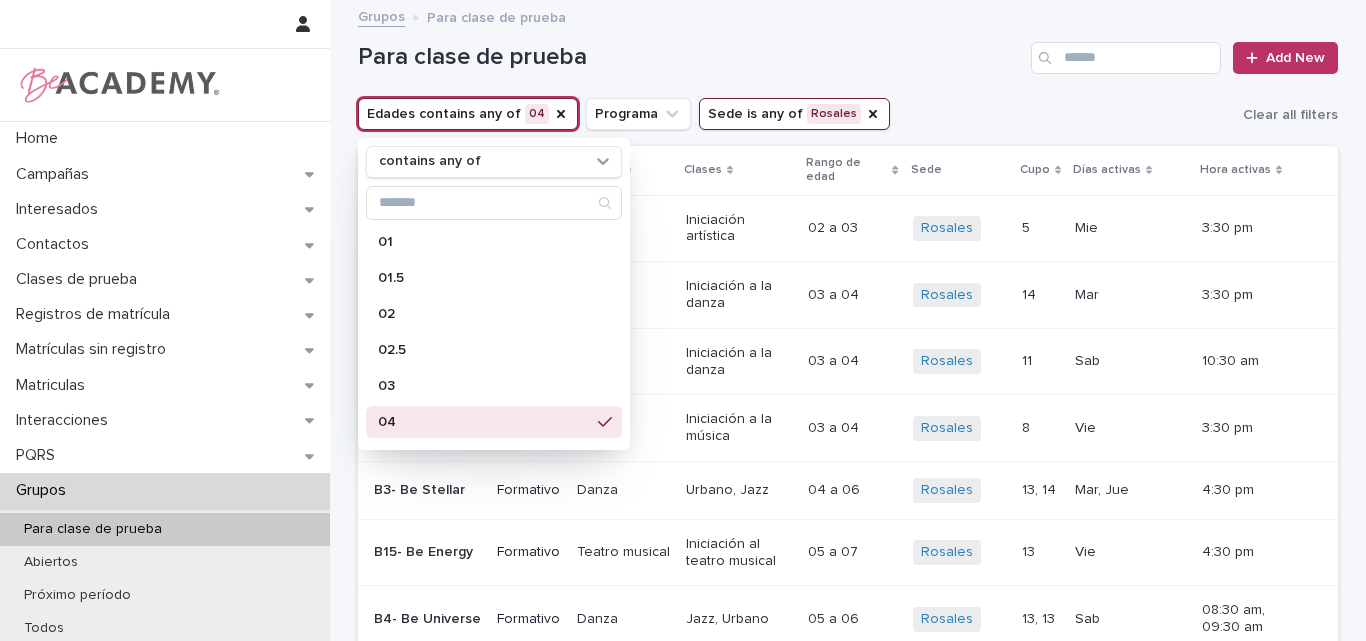 click on "Para clase de prueba Add New" at bounding box center (848, 50) 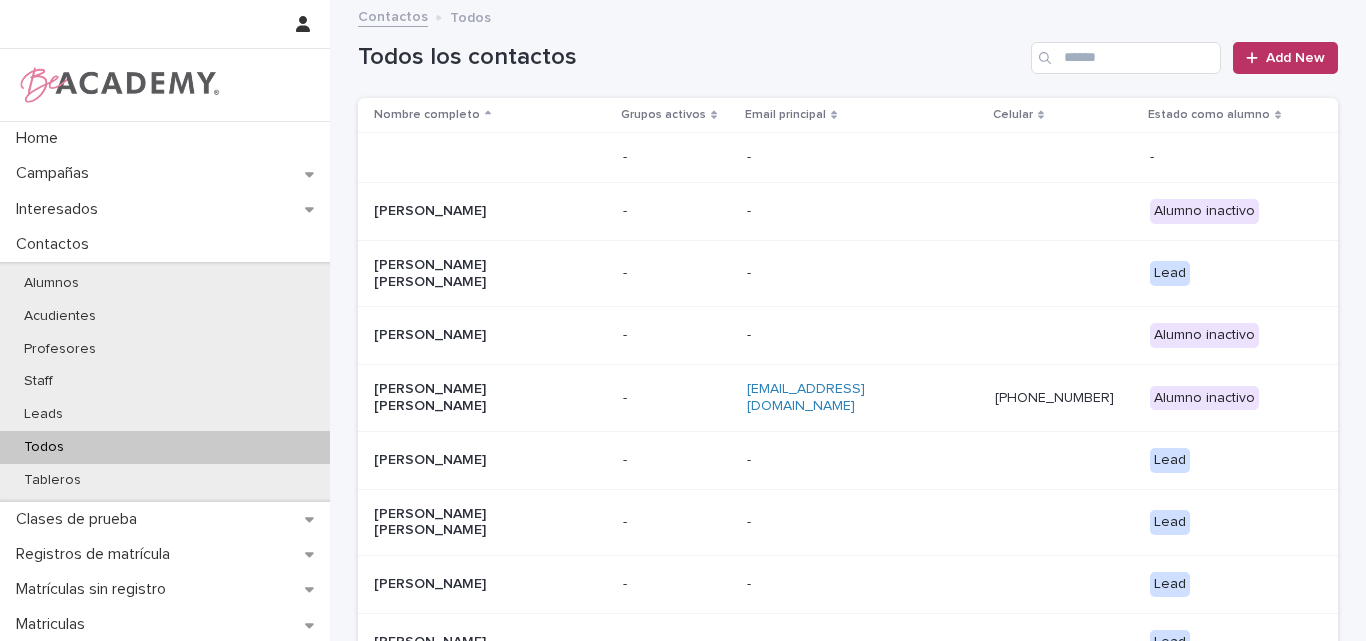 scroll, scrollTop: 0, scrollLeft: 0, axis: both 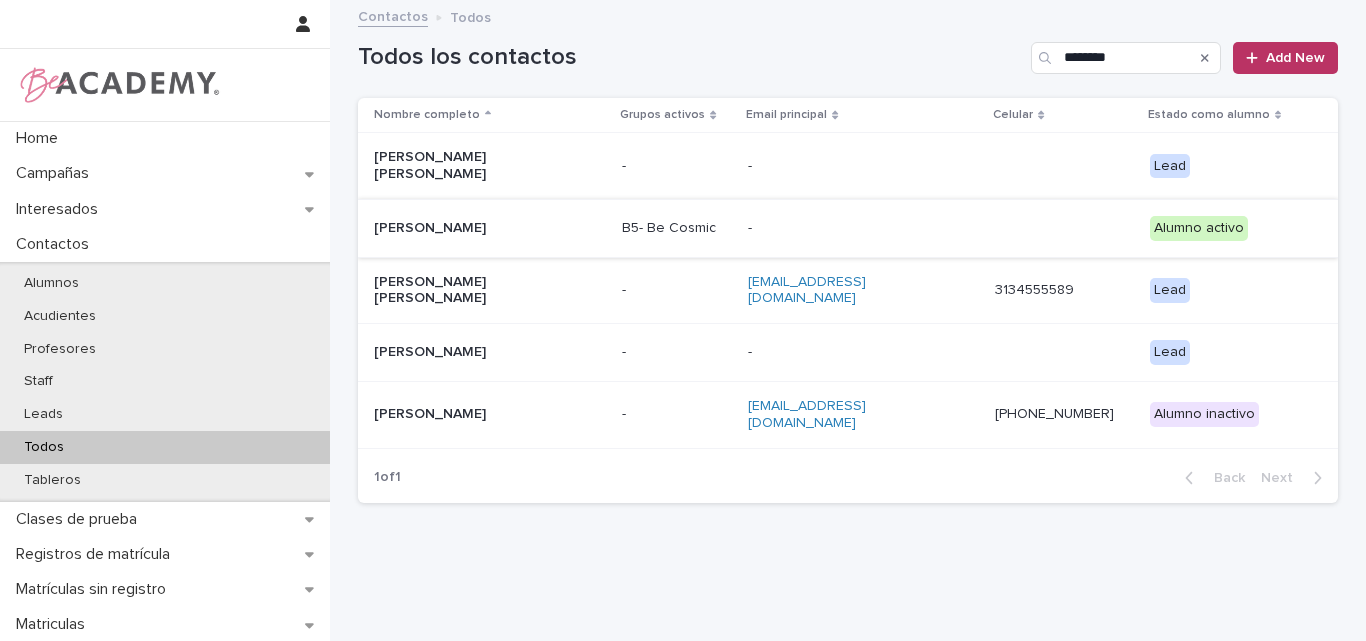 type on "********" 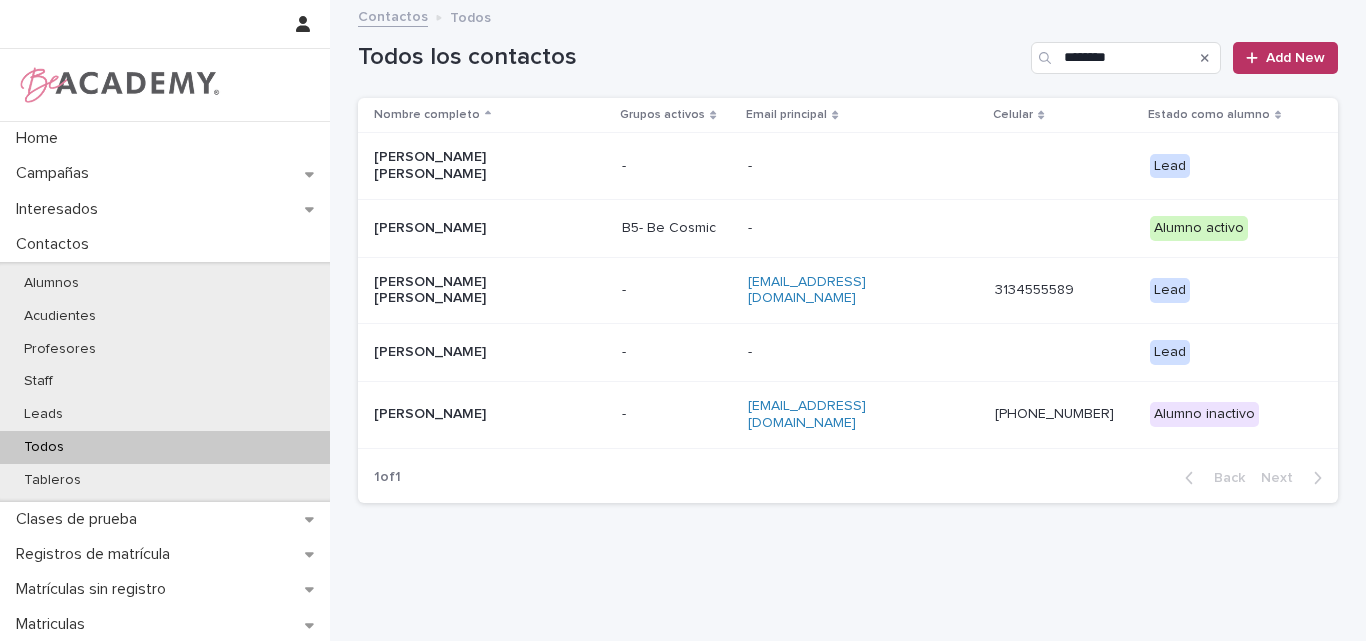 click on "[PERSON_NAME]" at bounding box center (474, 228) 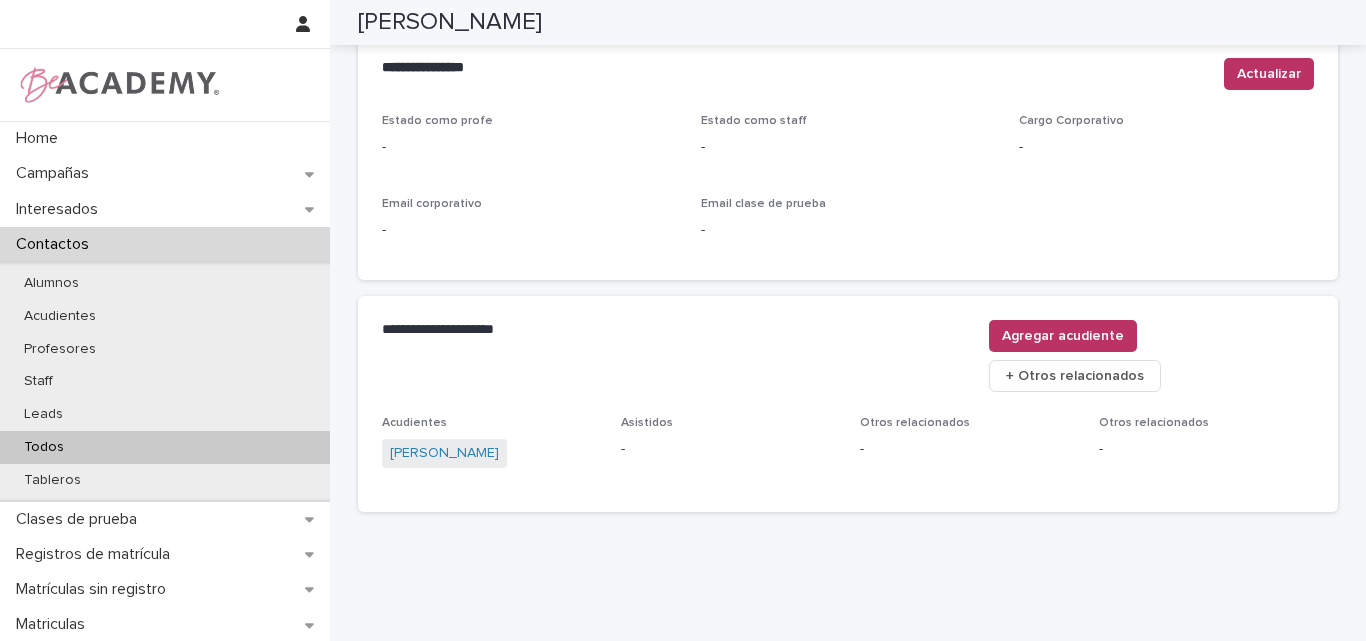 scroll, scrollTop: 847, scrollLeft: 0, axis: vertical 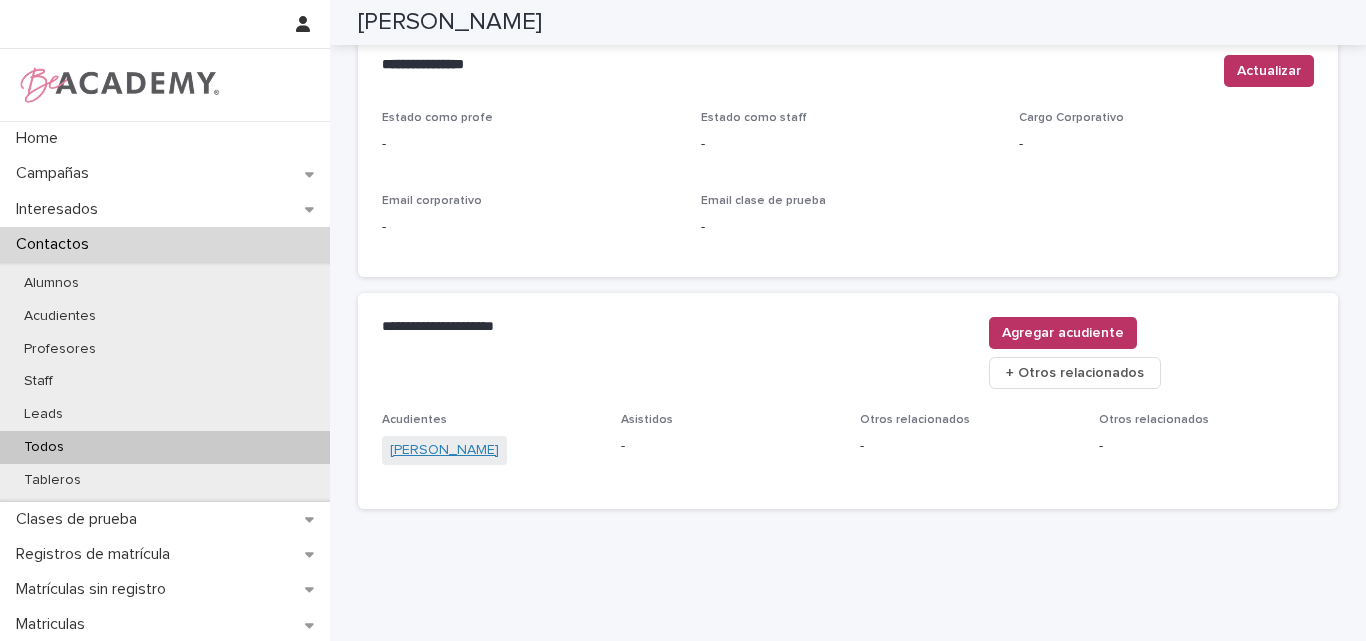 click on "[PERSON_NAME]" at bounding box center (444, 450) 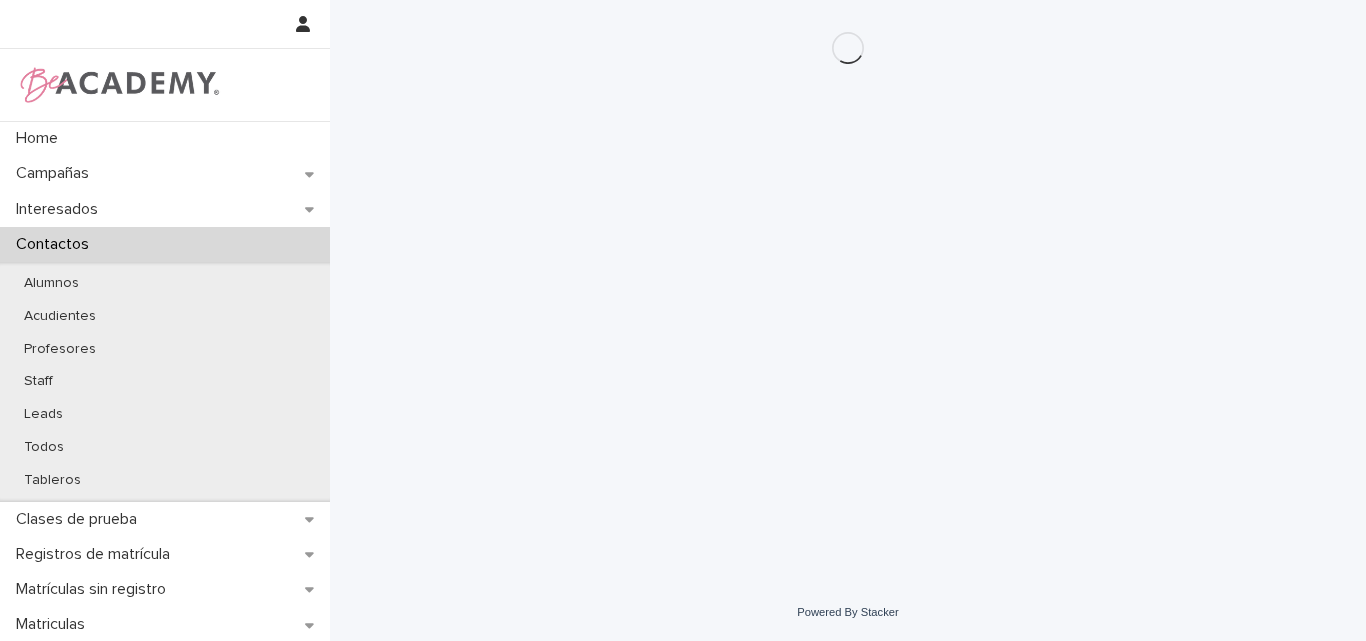 scroll, scrollTop: 0, scrollLeft: 0, axis: both 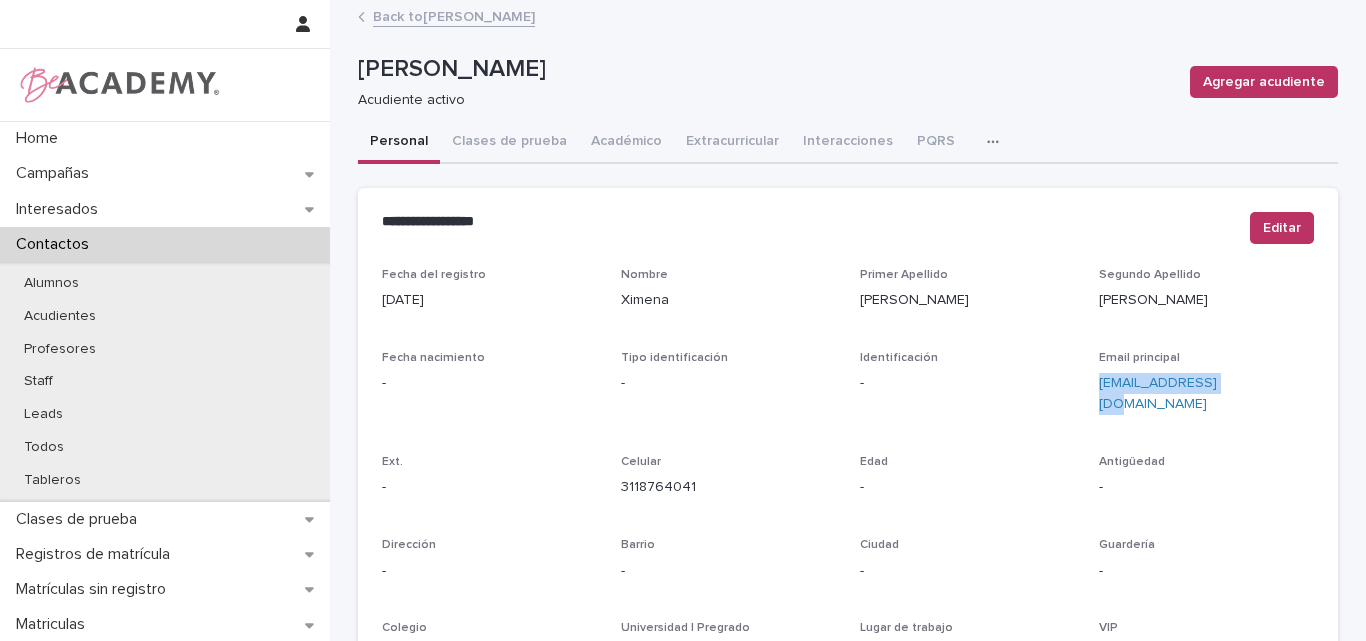 drag, startPoint x: 1246, startPoint y: 395, endPoint x: 1091, endPoint y: 416, distance: 156.4161 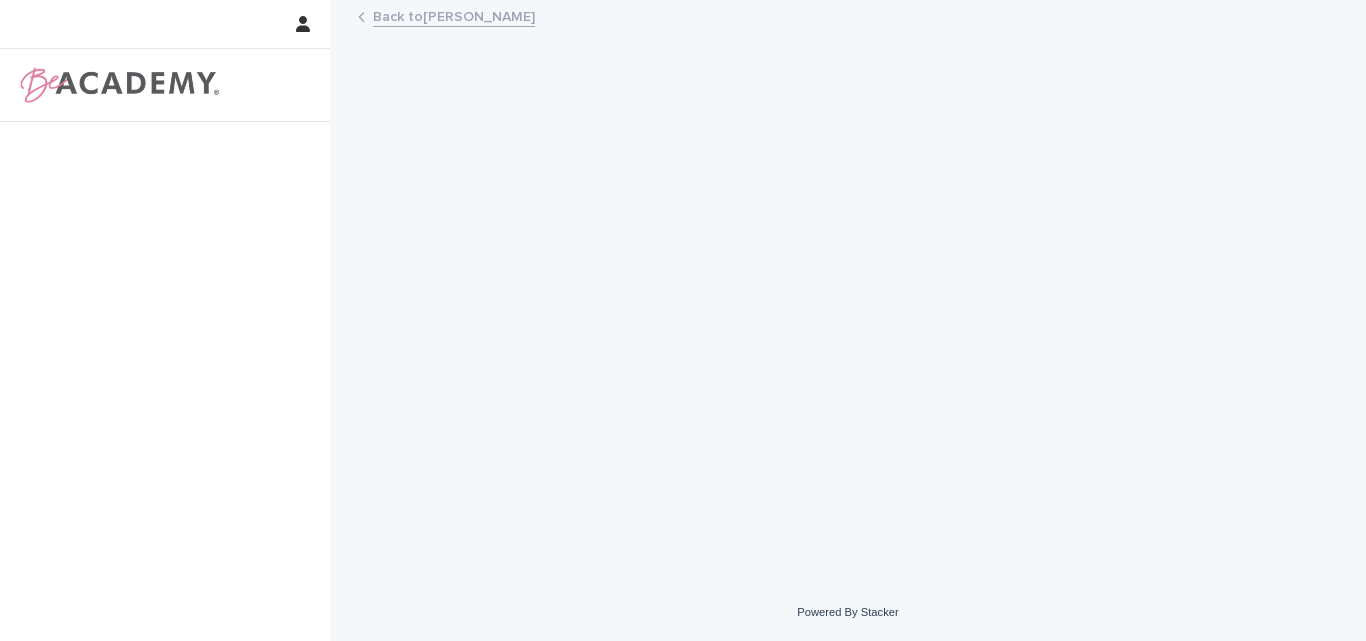 scroll, scrollTop: 0, scrollLeft: 0, axis: both 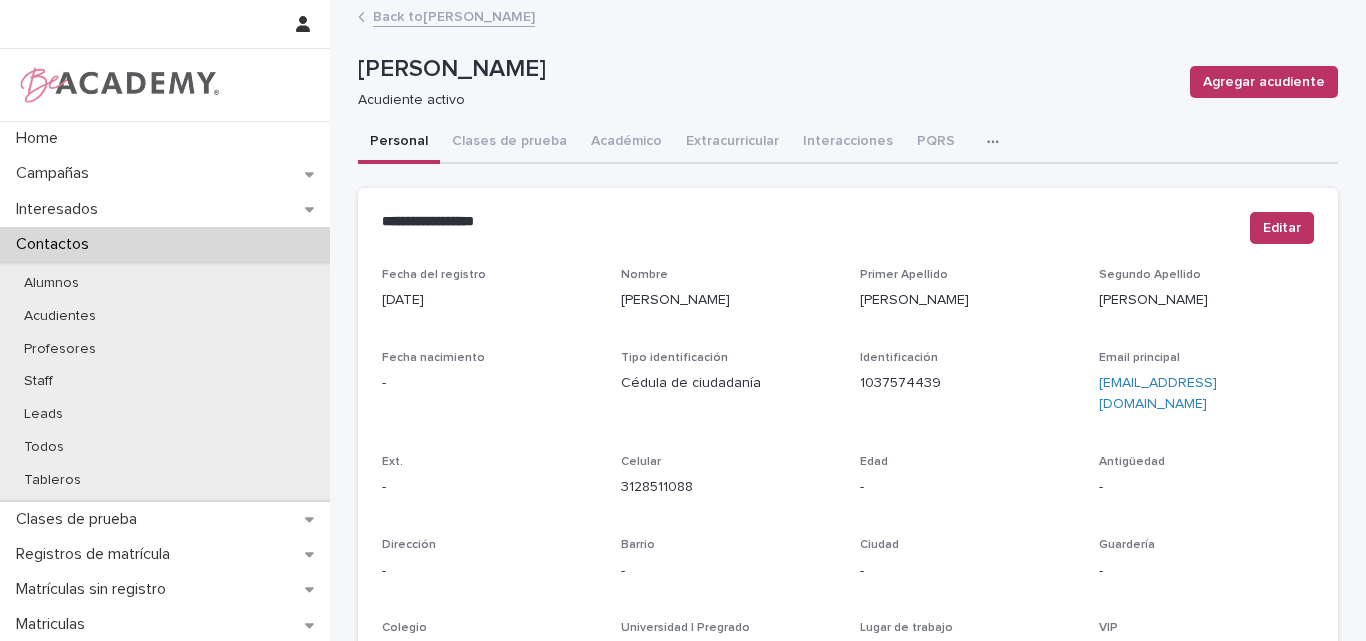 click on "Back to  [PERSON_NAME]" at bounding box center [454, 15] 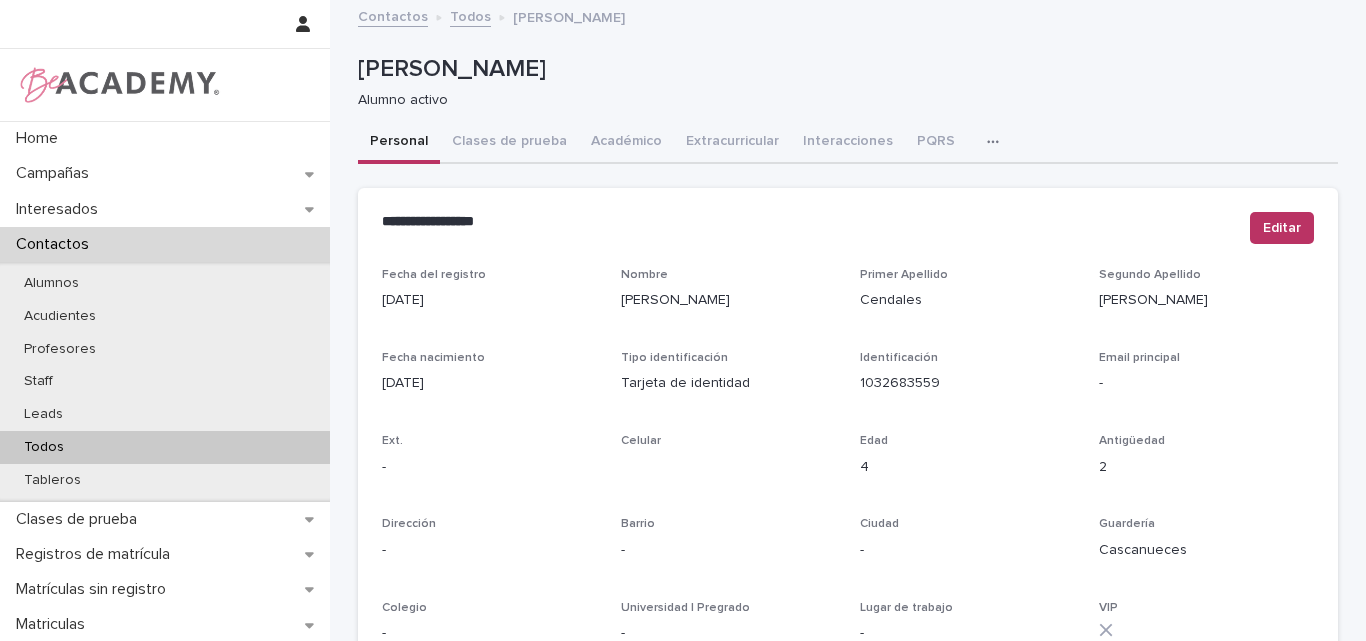 click on "Todos" at bounding box center [44, 447] 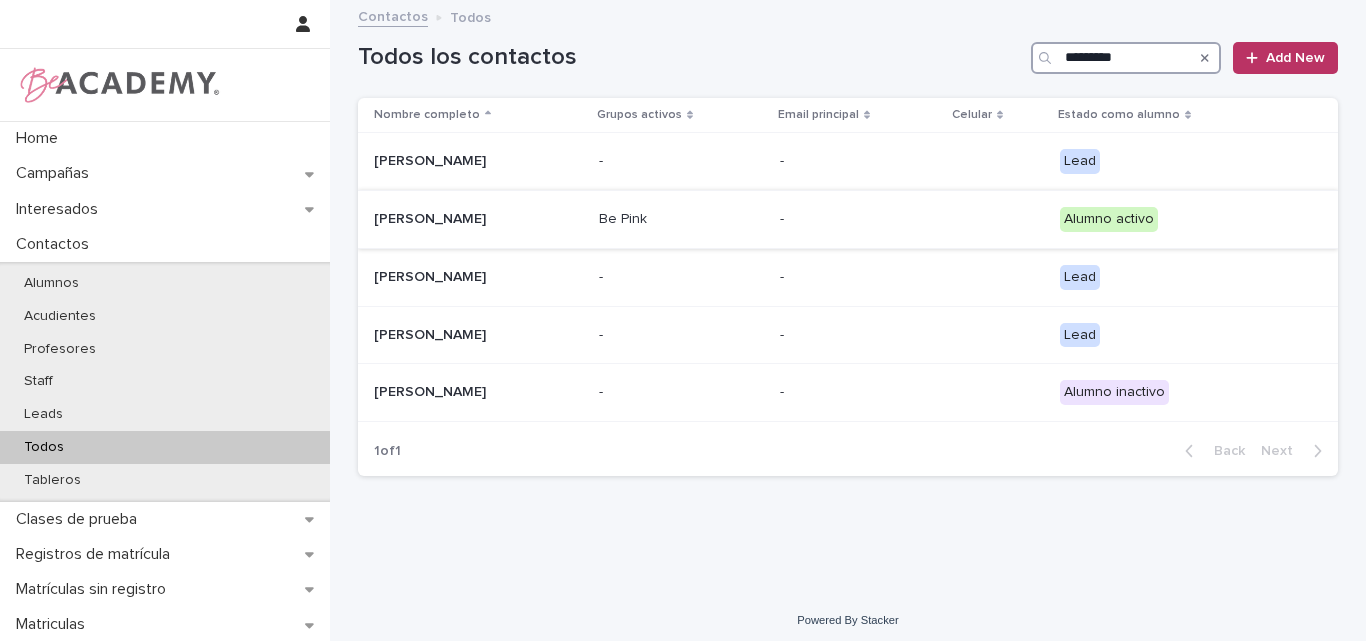 drag, startPoint x: 1136, startPoint y: 58, endPoint x: 649, endPoint y: 198, distance: 506.7238 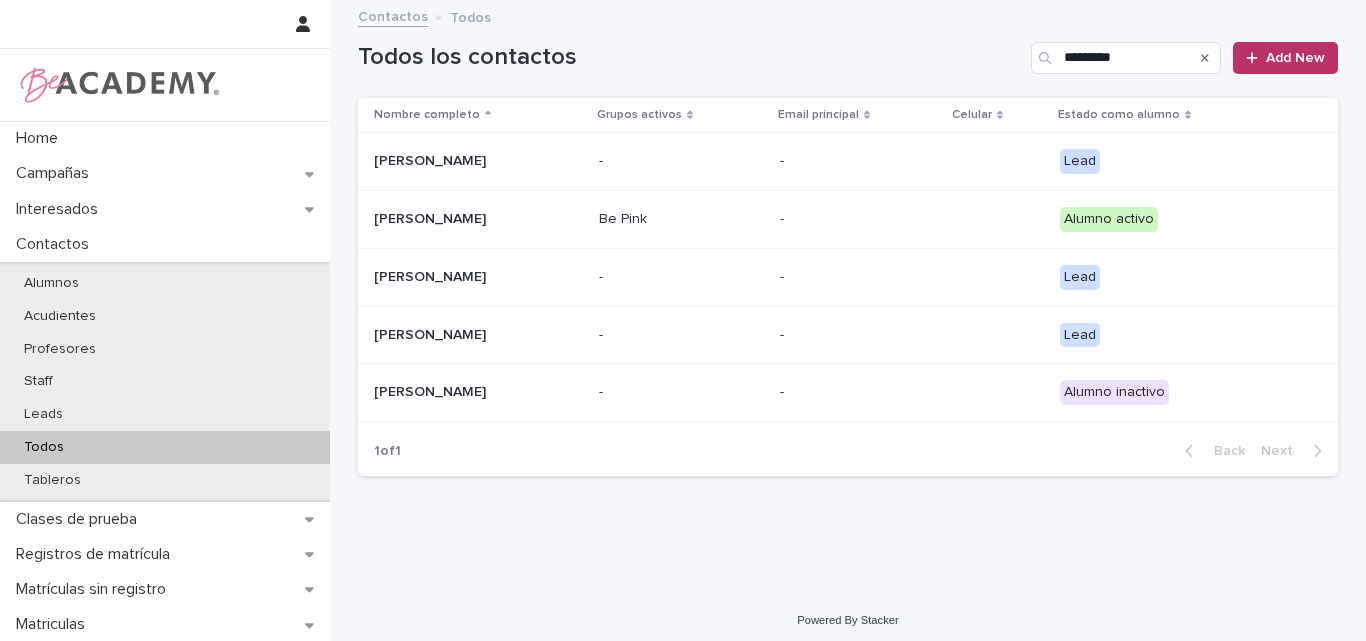 click on "[PERSON_NAME]" at bounding box center [474, 219] 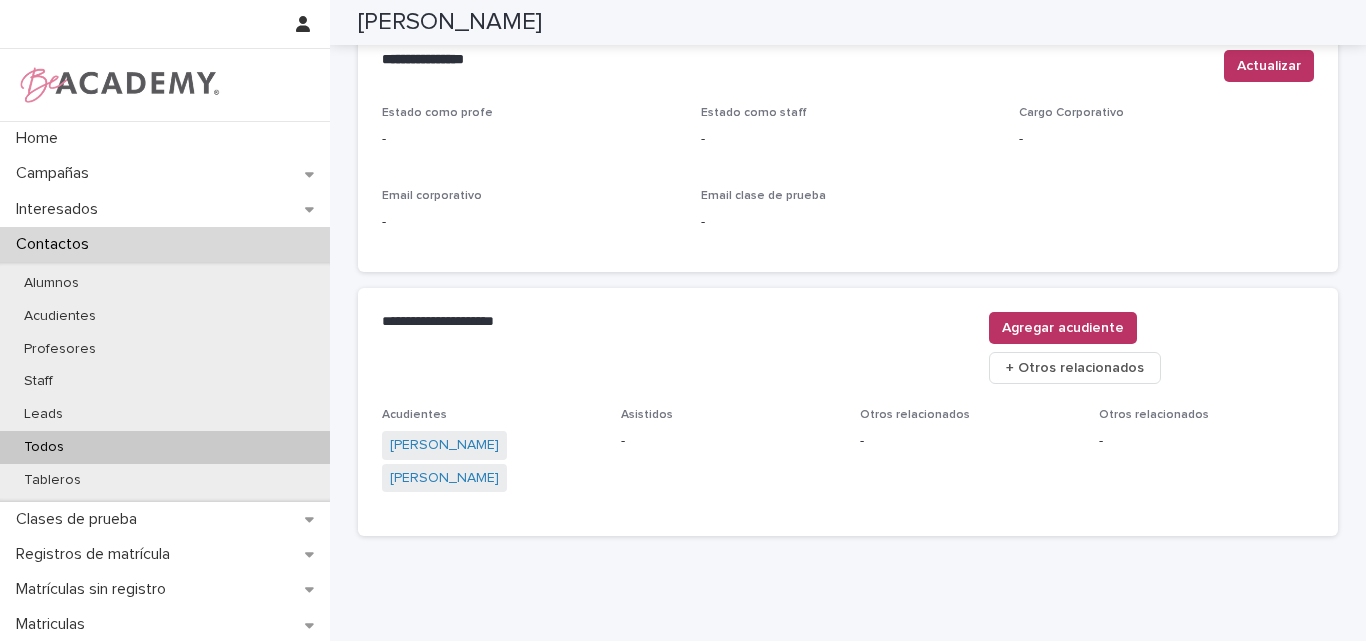 scroll, scrollTop: 880, scrollLeft: 0, axis: vertical 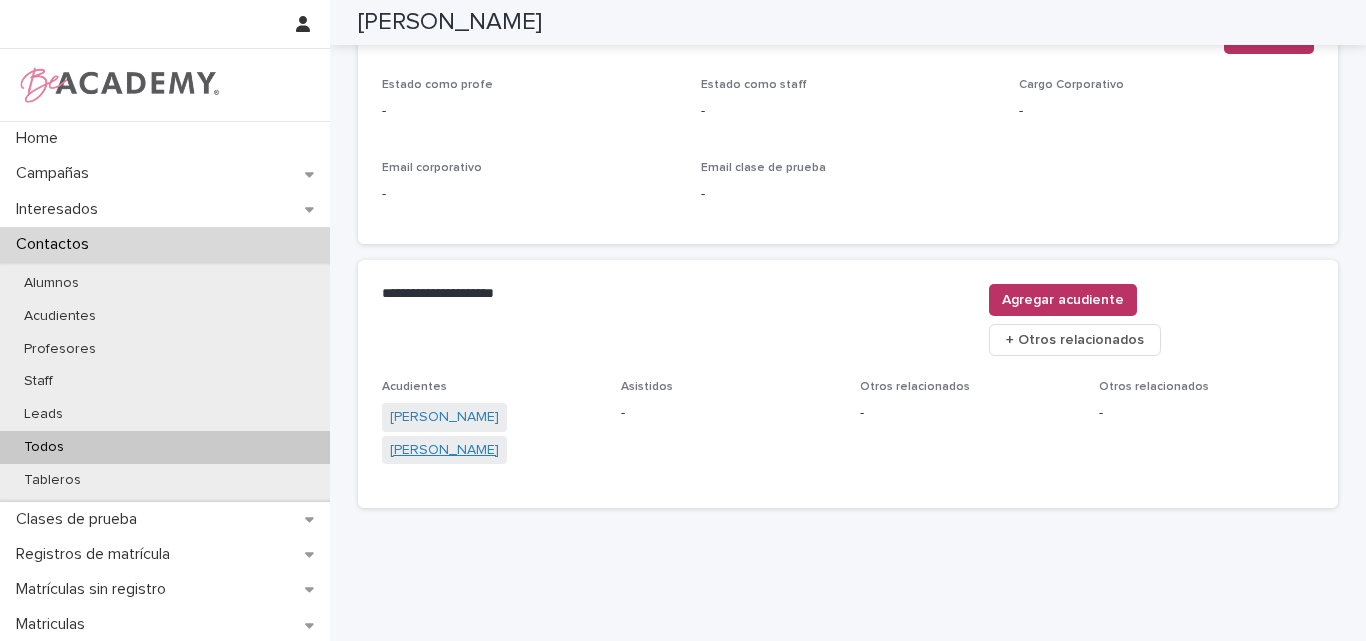 click on "Maria Adelaida Vasquez" at bounding box center [444, 450] 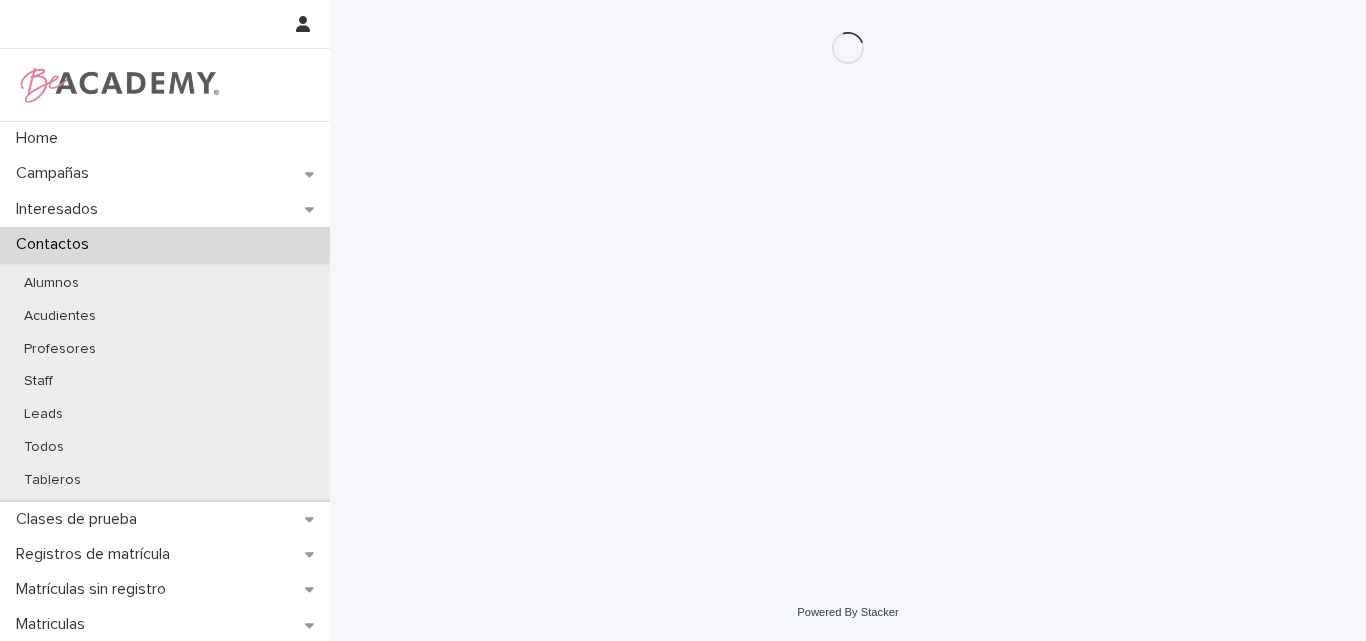 scroll, scrollTop: 0, scrollLeft: 0, axis: both 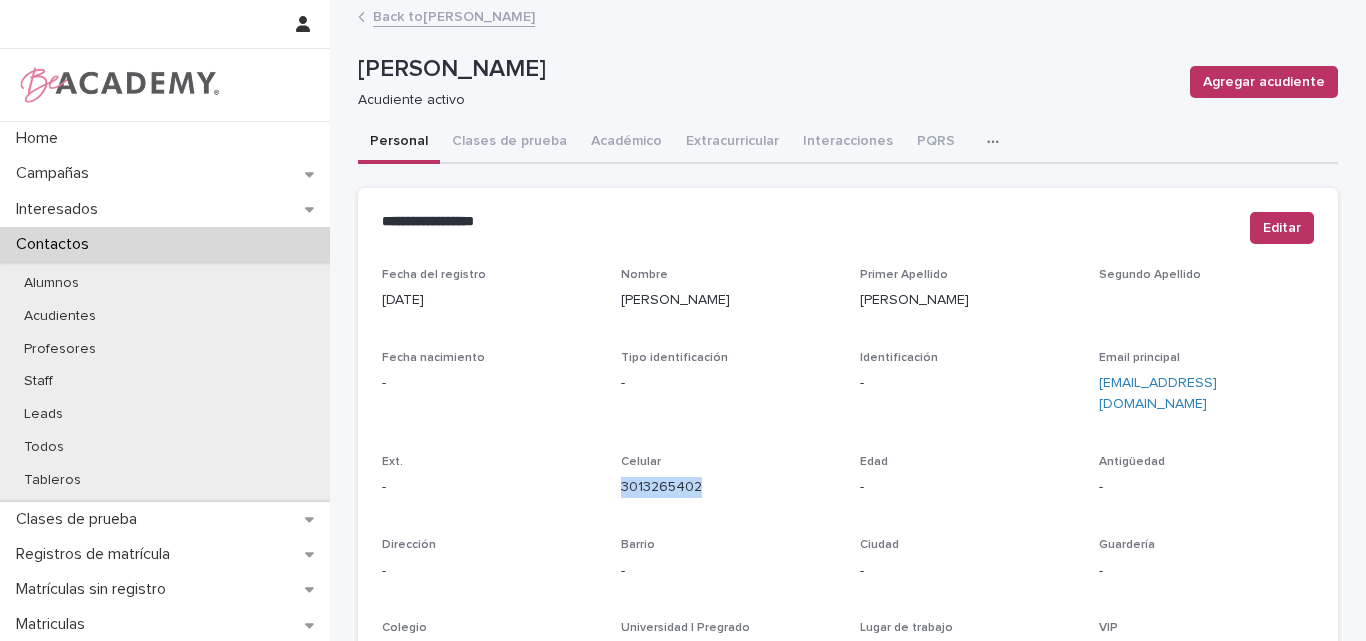 drag, startPoint x: 713, startPoint y: 501, endPoint x: 611, endPoint y: 500, distance: 102.0049 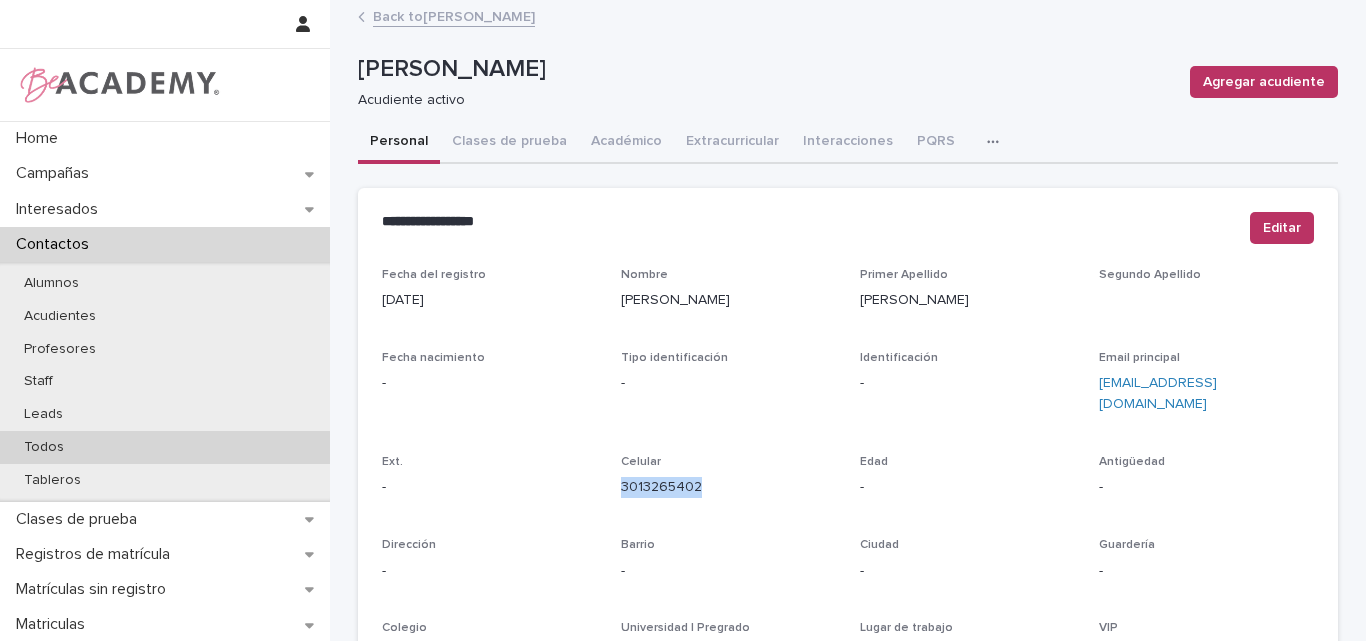 click on "Todos" at bounding box center (165, 447) 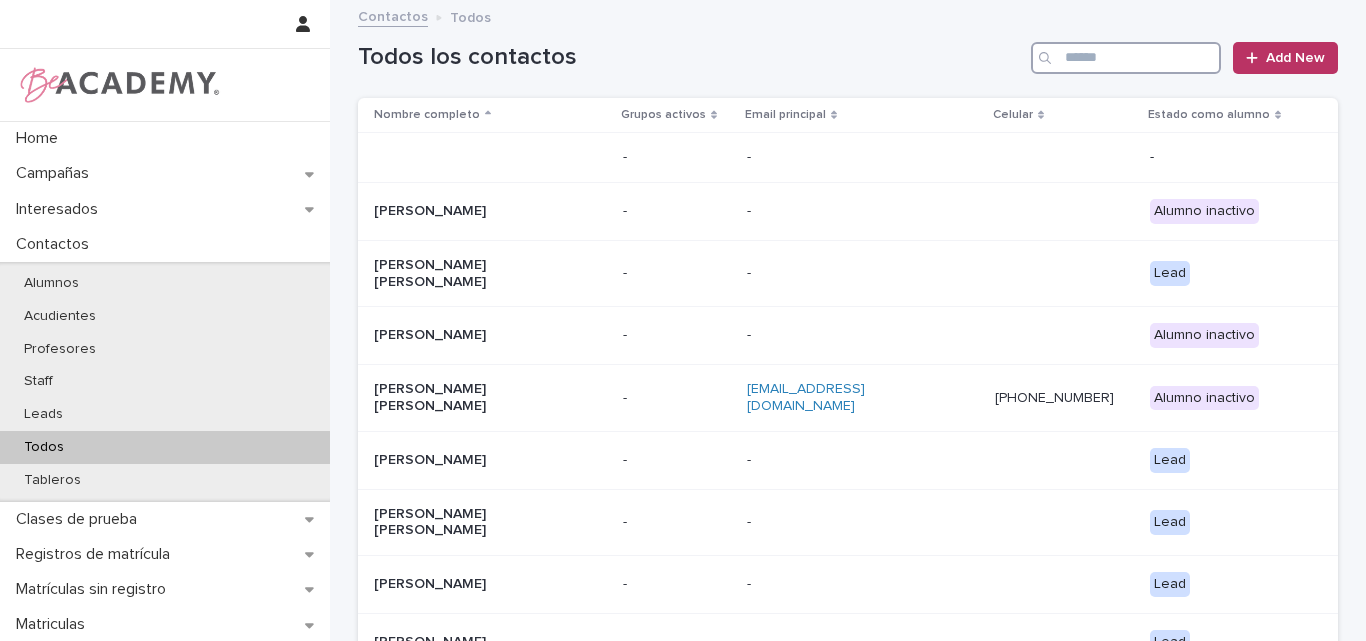 drag, startPoint x: 1078, startPoint y: 59, endPoint x: 1102, endPoint y: 28, distance: 39.20459 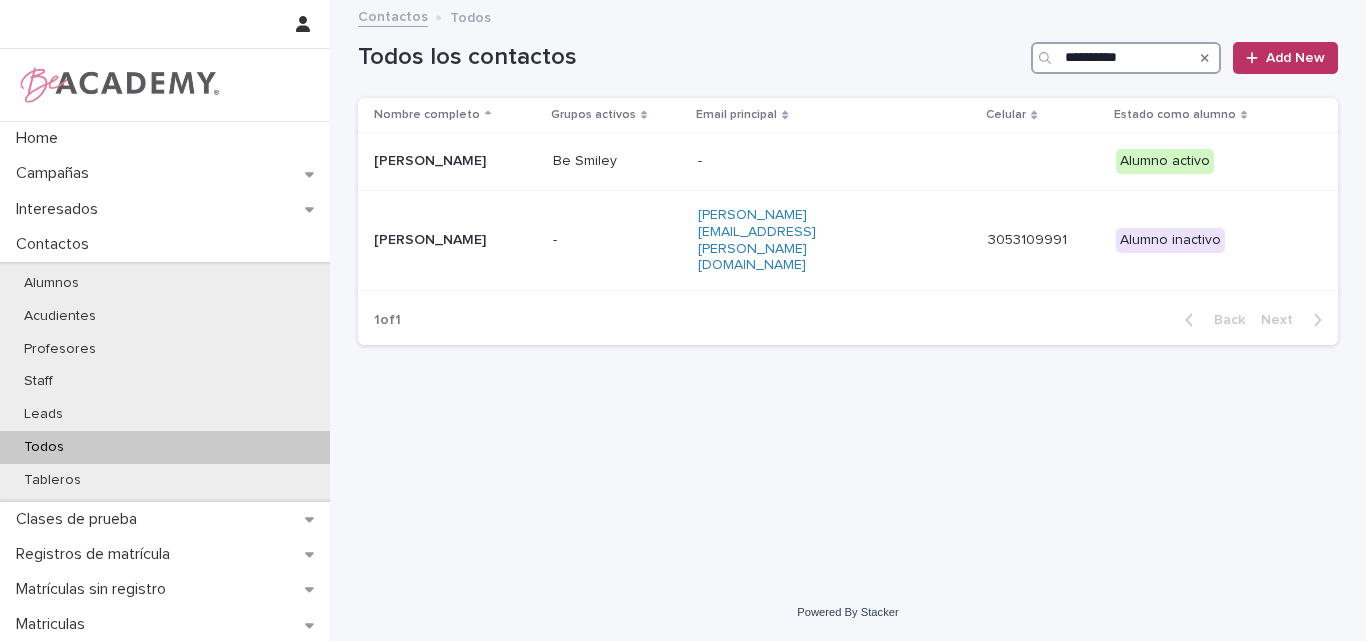 drag, startPoint x: 1134, startPoint y: 55, endPoint x: 981, endPoint y: 78, distance: 154.7191 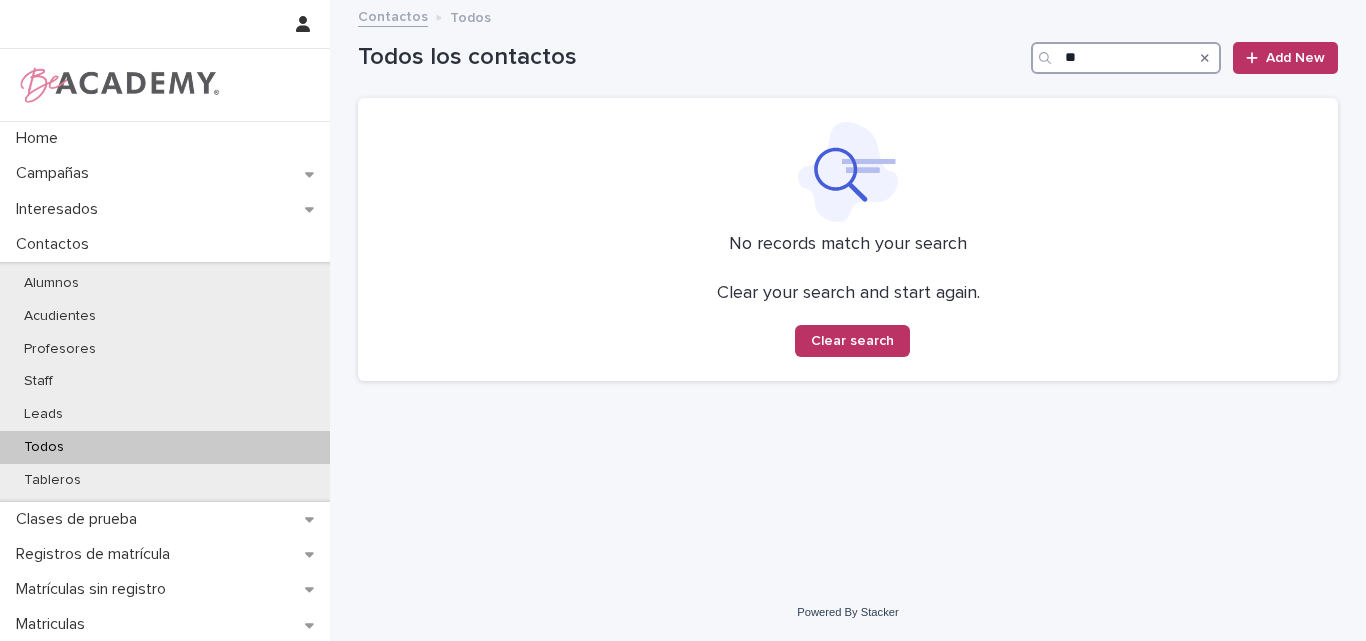 type on "*" 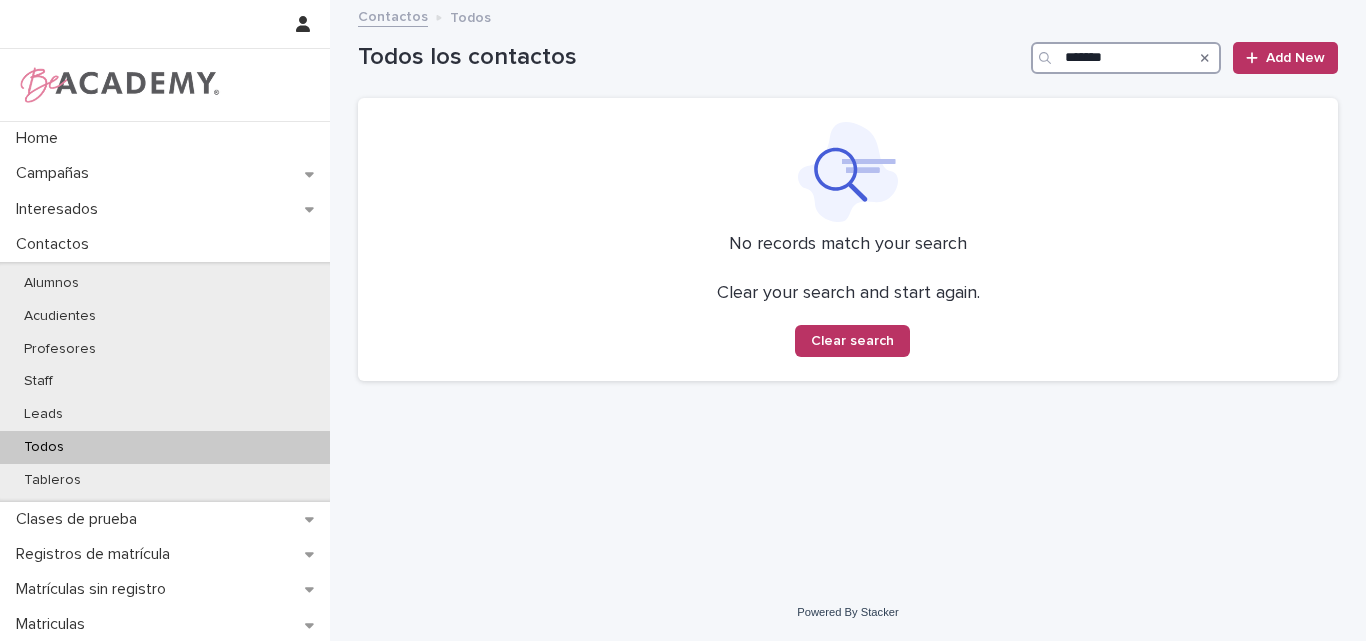 type on "*******" 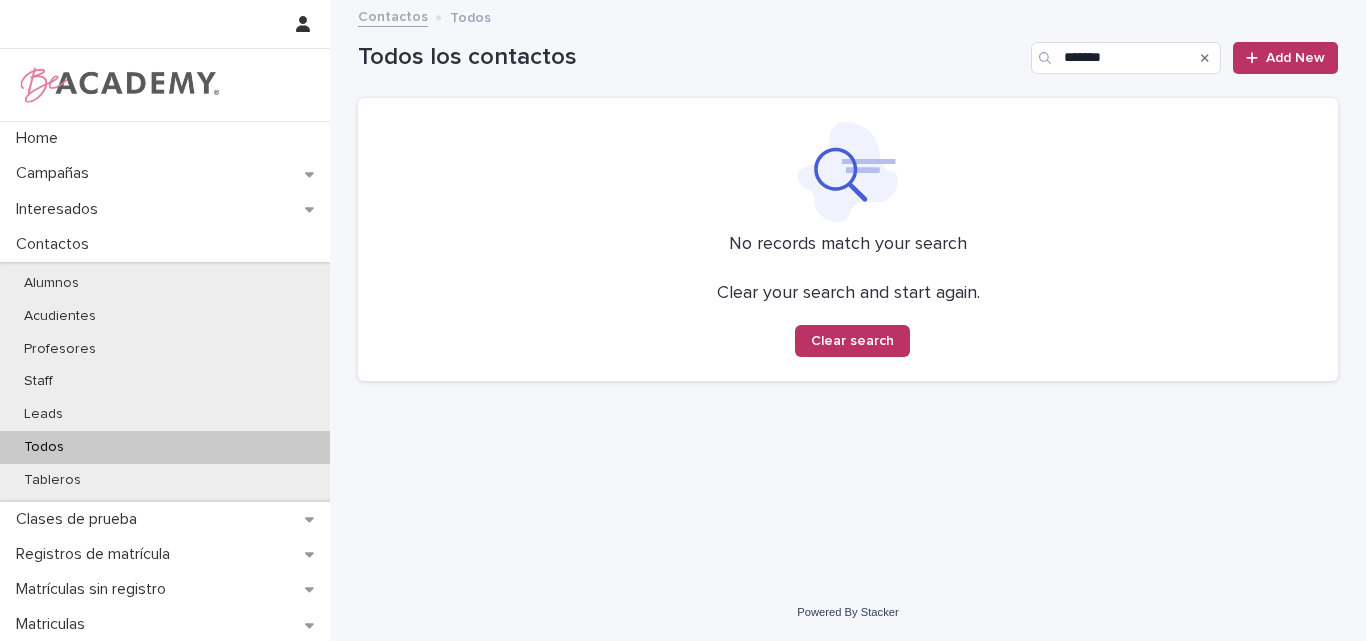 click at bounding box center (1205, 58) 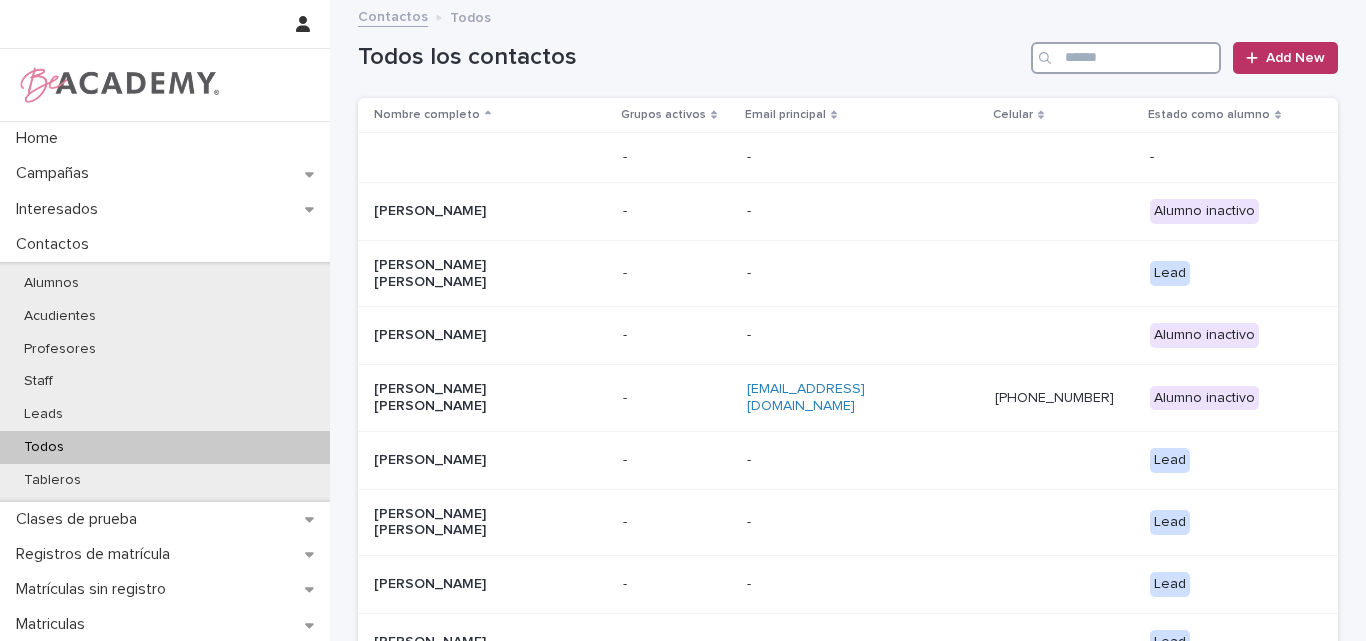 click at bounding box center [1126, 58] 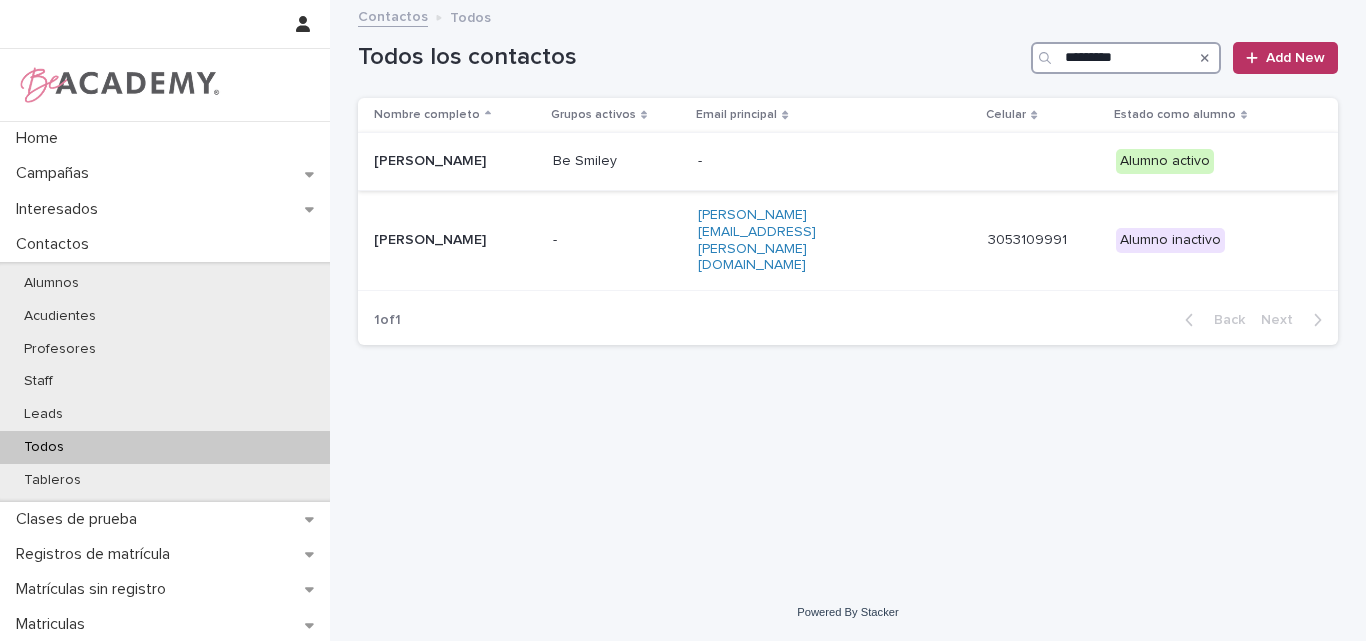 type on "*********" 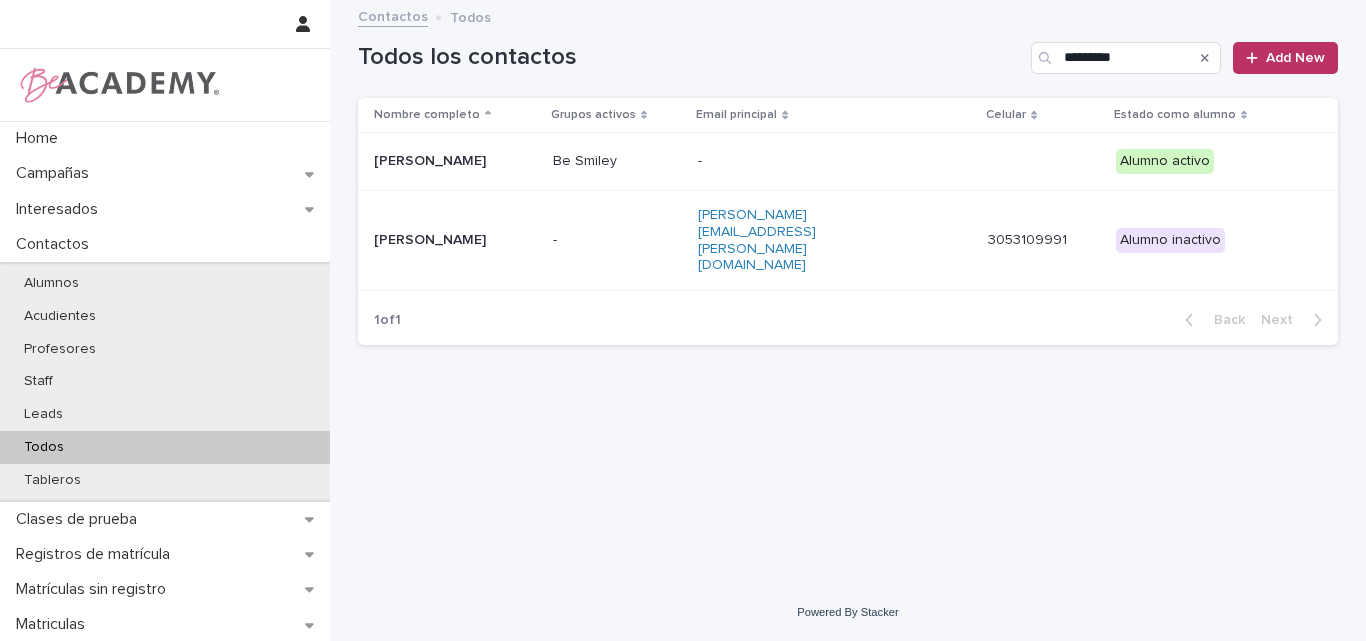 click on "Sara Vallejo Callejas" at bounding box center [455, 161] 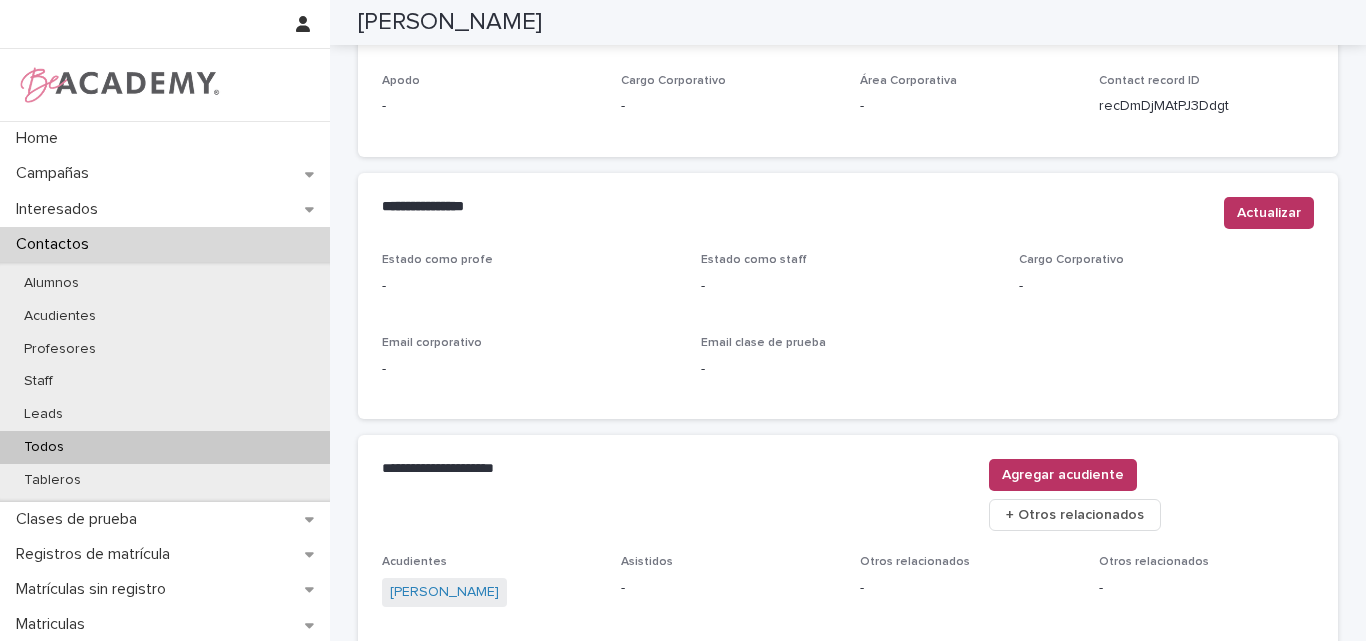 scroll, scrollTop: 706, scrollLeft: 0, axis: vertical 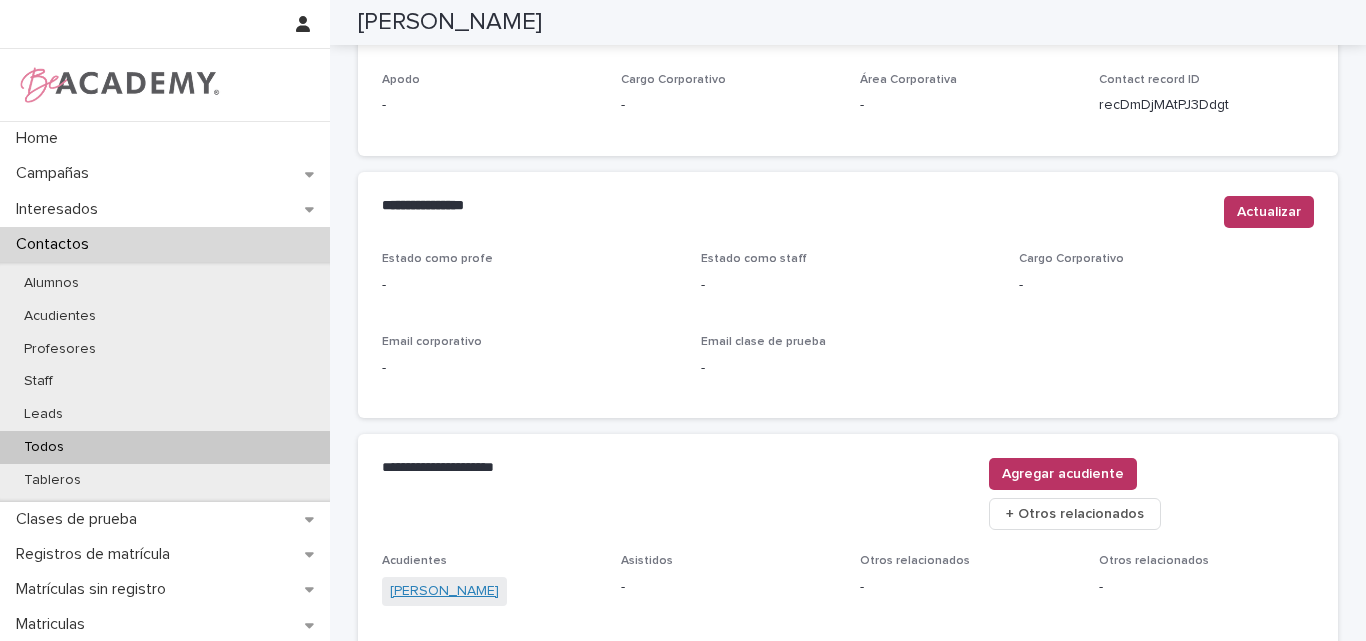 click on "Sandra Callejas Uribe" at bounding box center (444, 591) 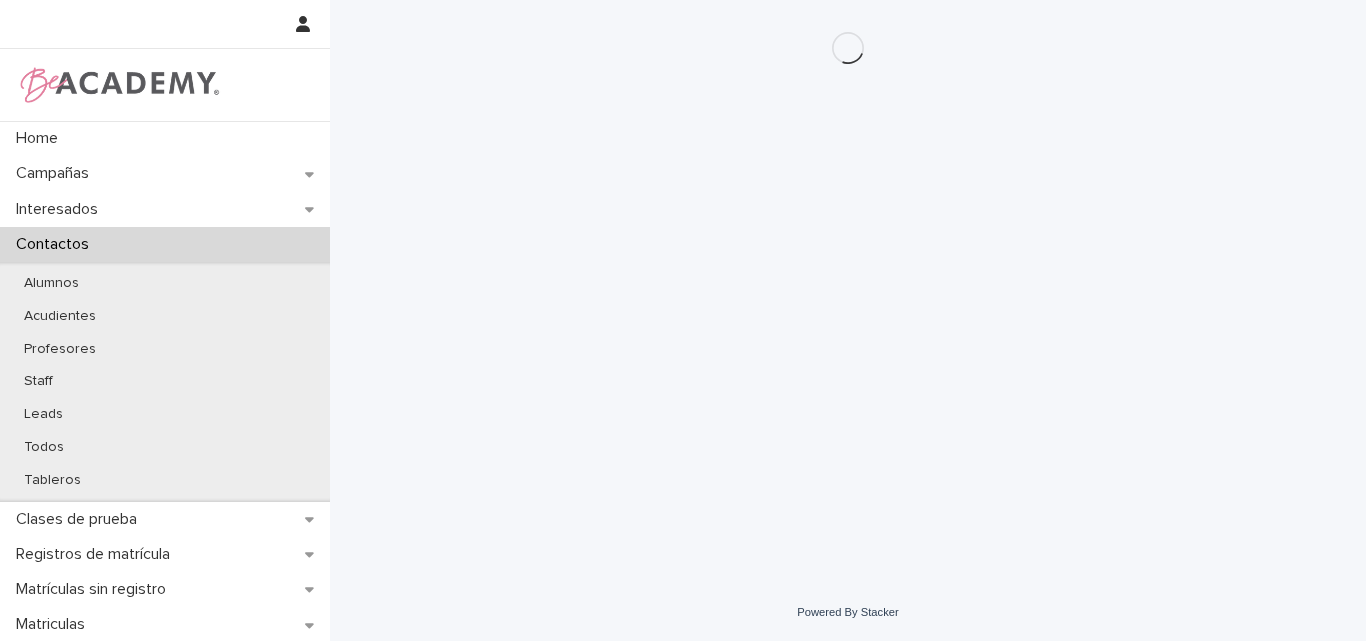 scroll, scrollTop: 0, scrollLeft: 0, axis: both 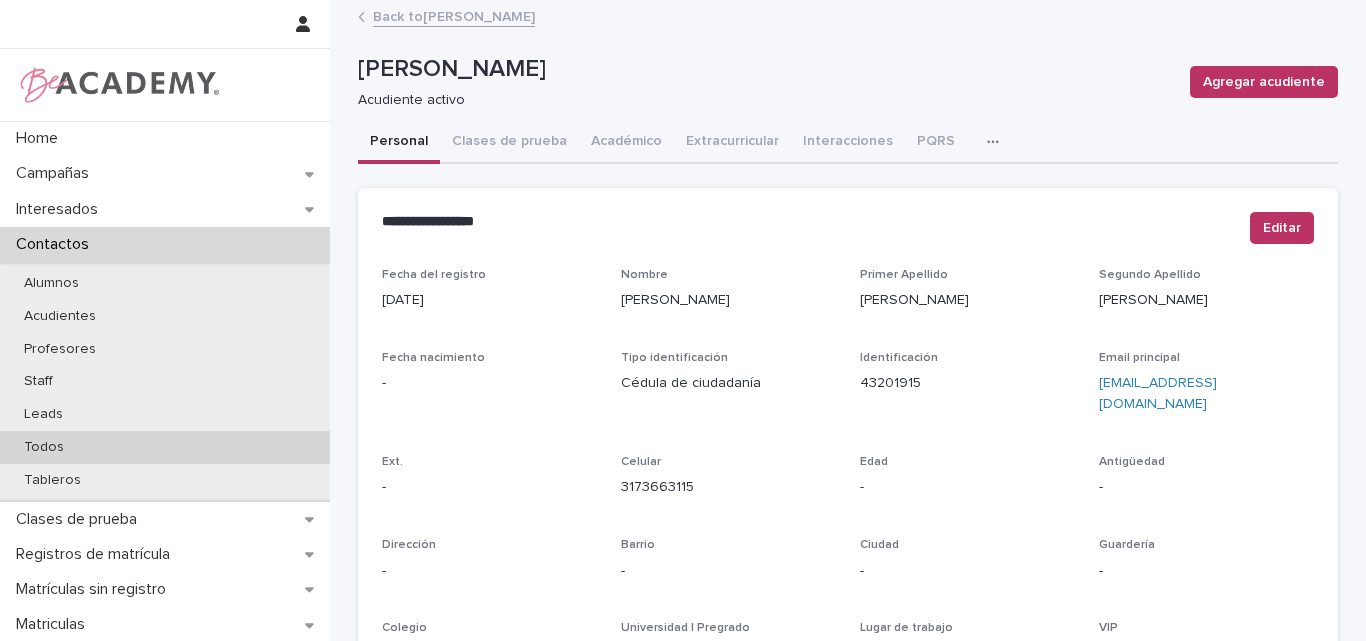 click on "Todos" at bounding box center (44, 447) 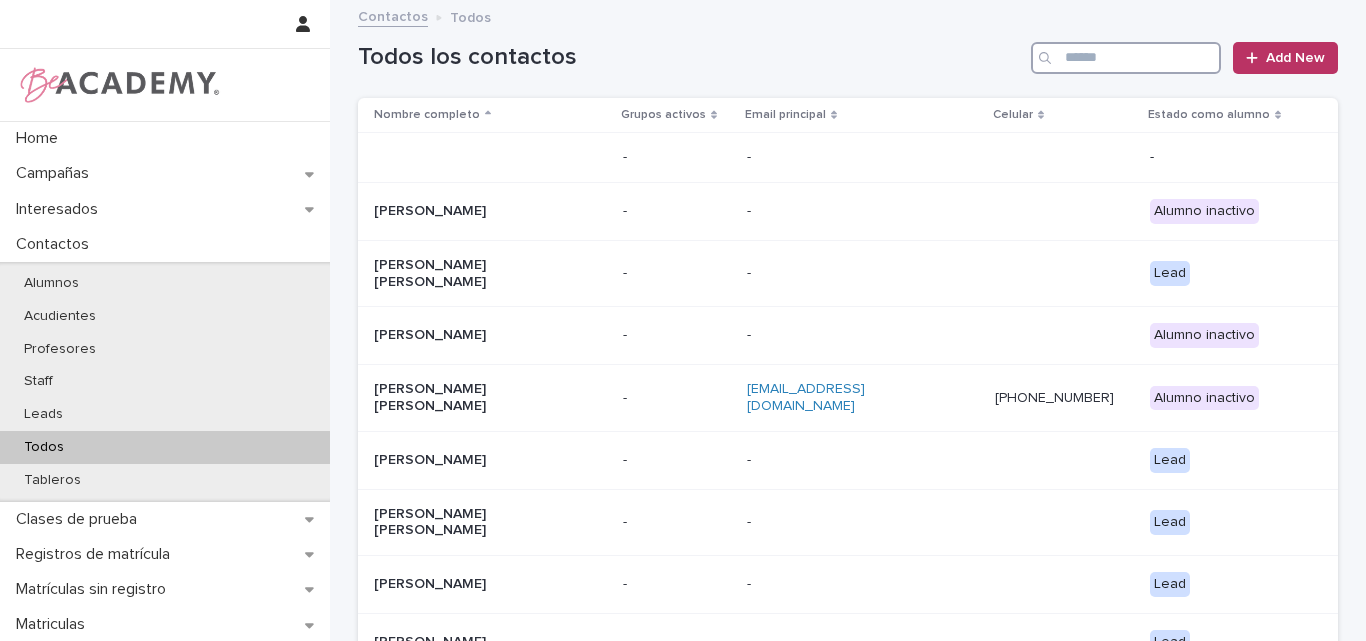 click at bounding box center [1126, 58] 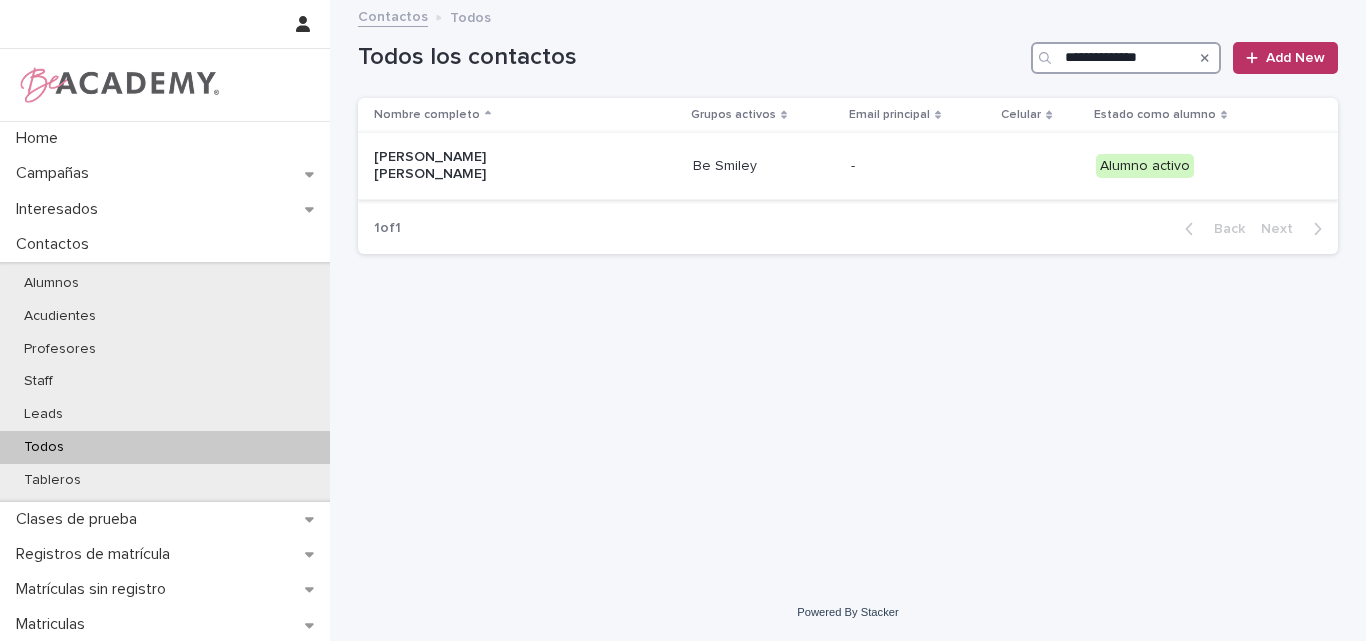 type on "**********" 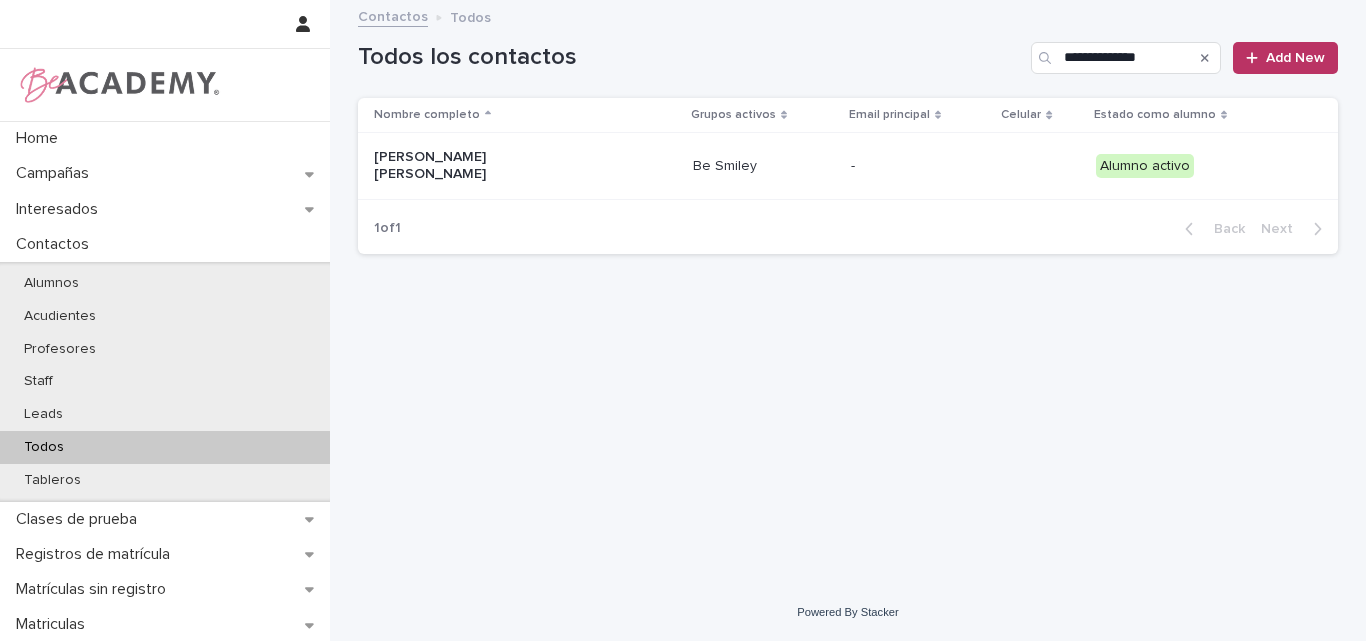 click on "Maria Paula Duran Bayona" at bounding box center (474, 166) 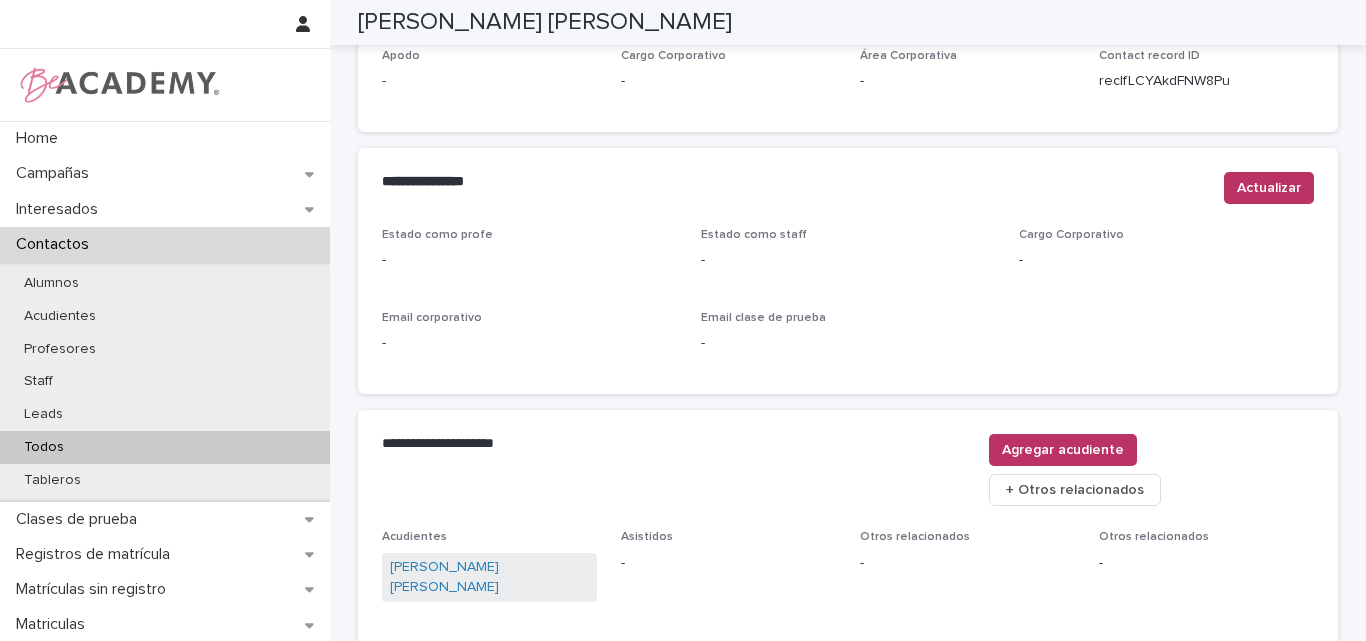 scroll, scrollTop: 800, scrollLeft: 0, axis: vertical 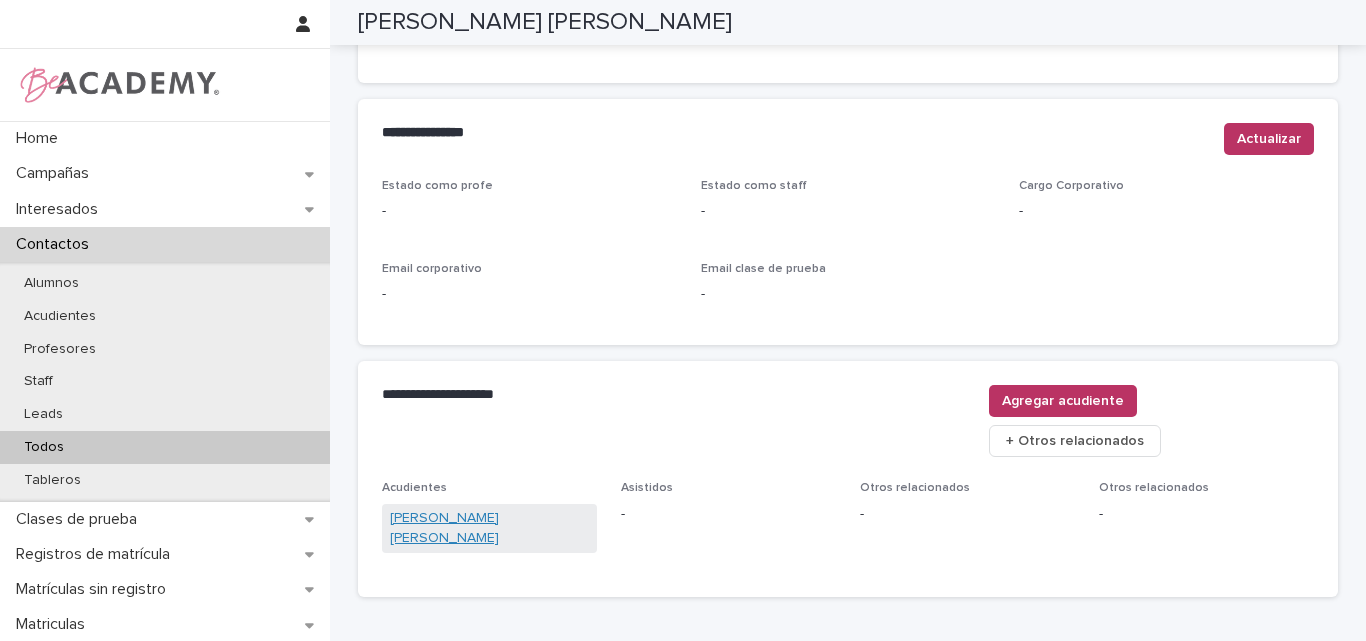 click on "Lorena Esperanza Bayona Arevalo" at bounding box center (489, 529) 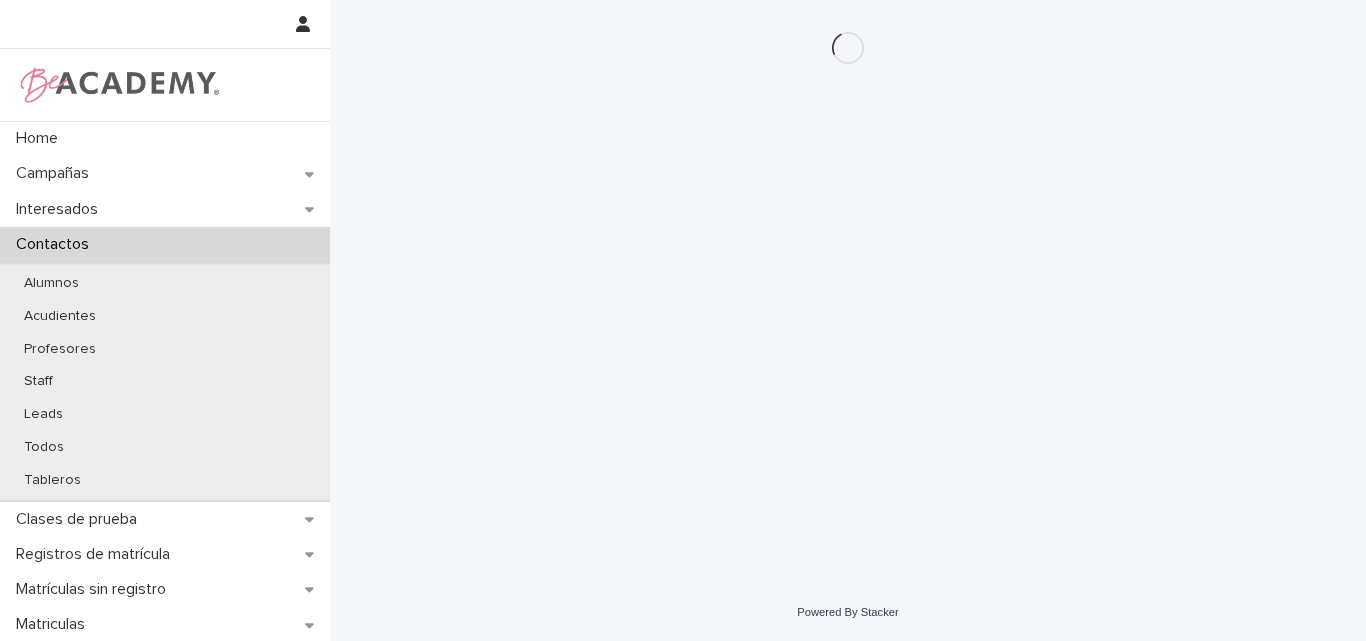 scroll, scrollTop: 0, scrollLeft: 0, axis: both 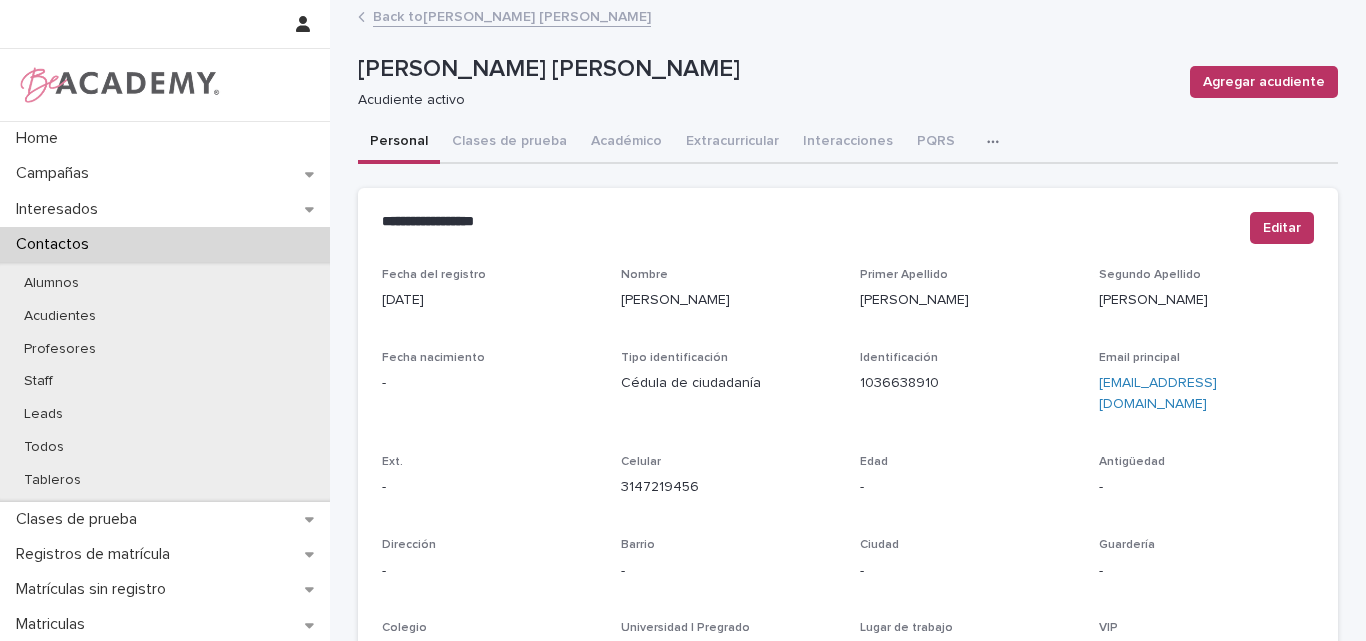 click on "Back to  Maria Paula Duran Bayona" at bounding box center (512, 15) 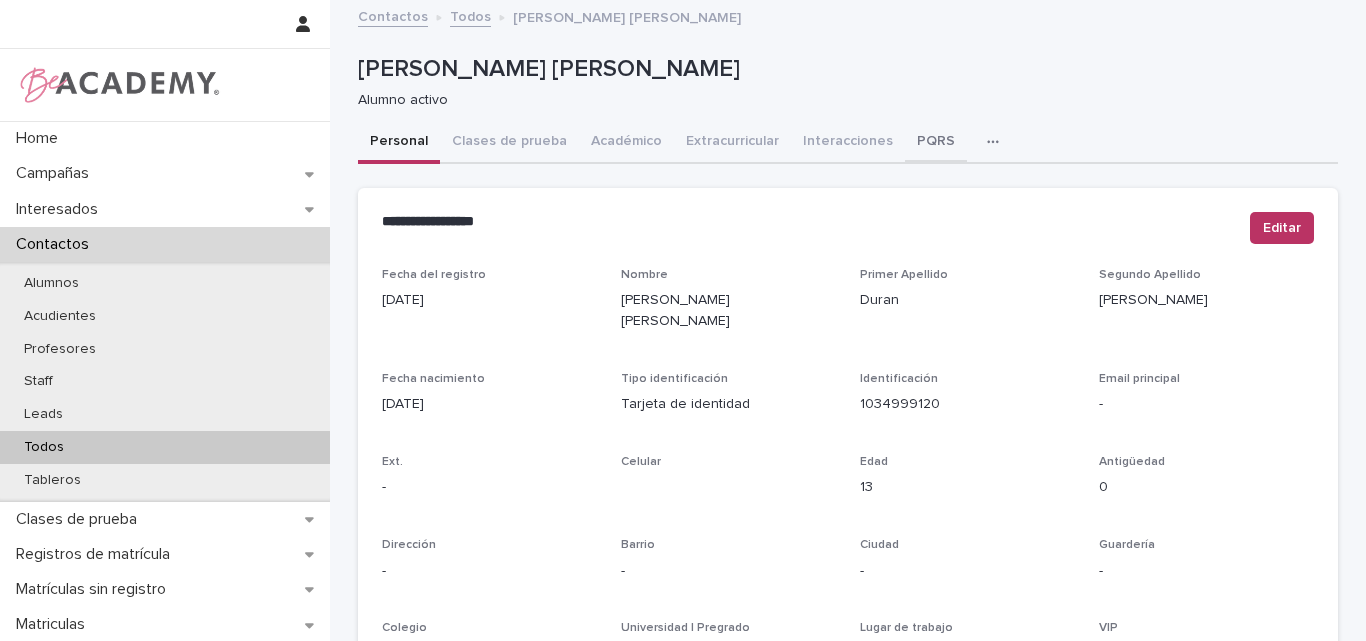 click on "PQRS" at bounding box center [936, 143] 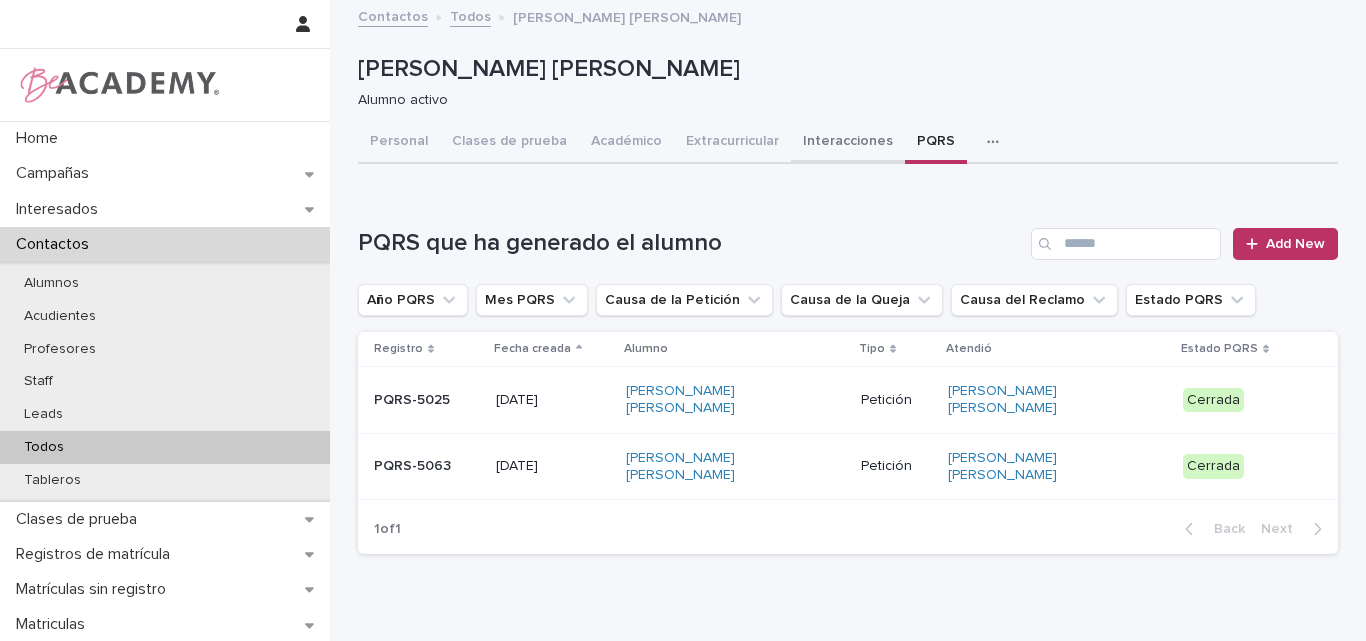 click on "Interacciones" at bounding box center [848, 143] 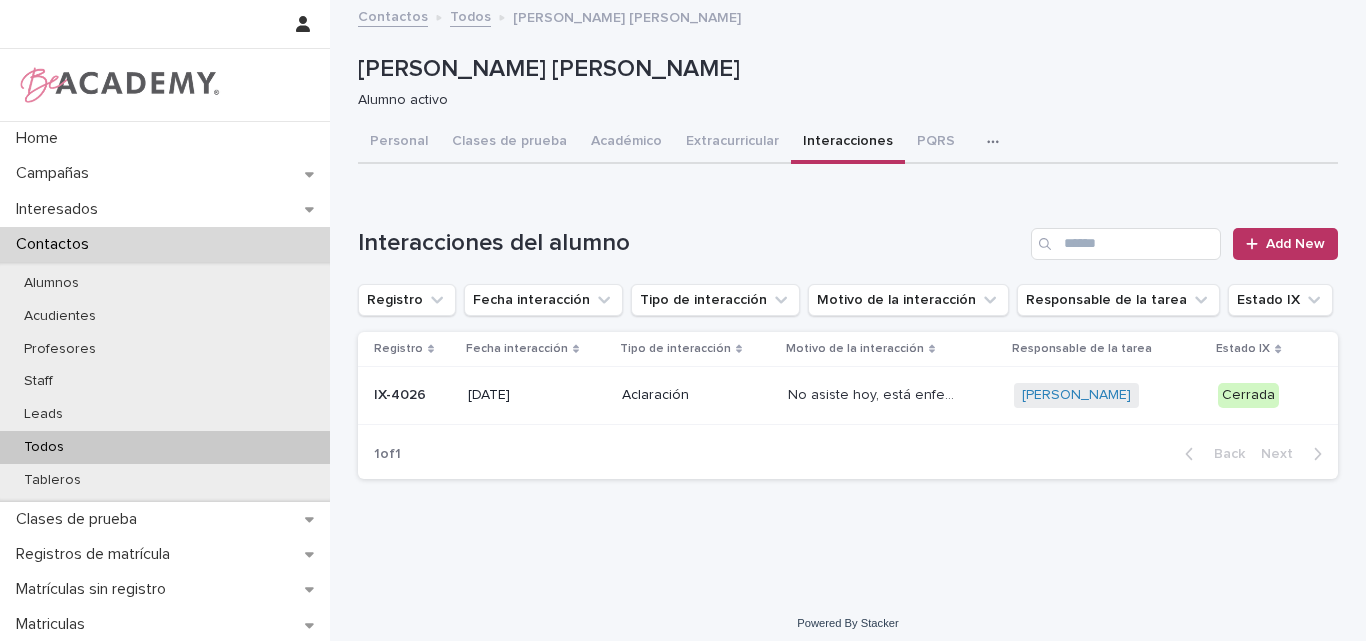 click on "Todos" at bounding box center (165, 447) 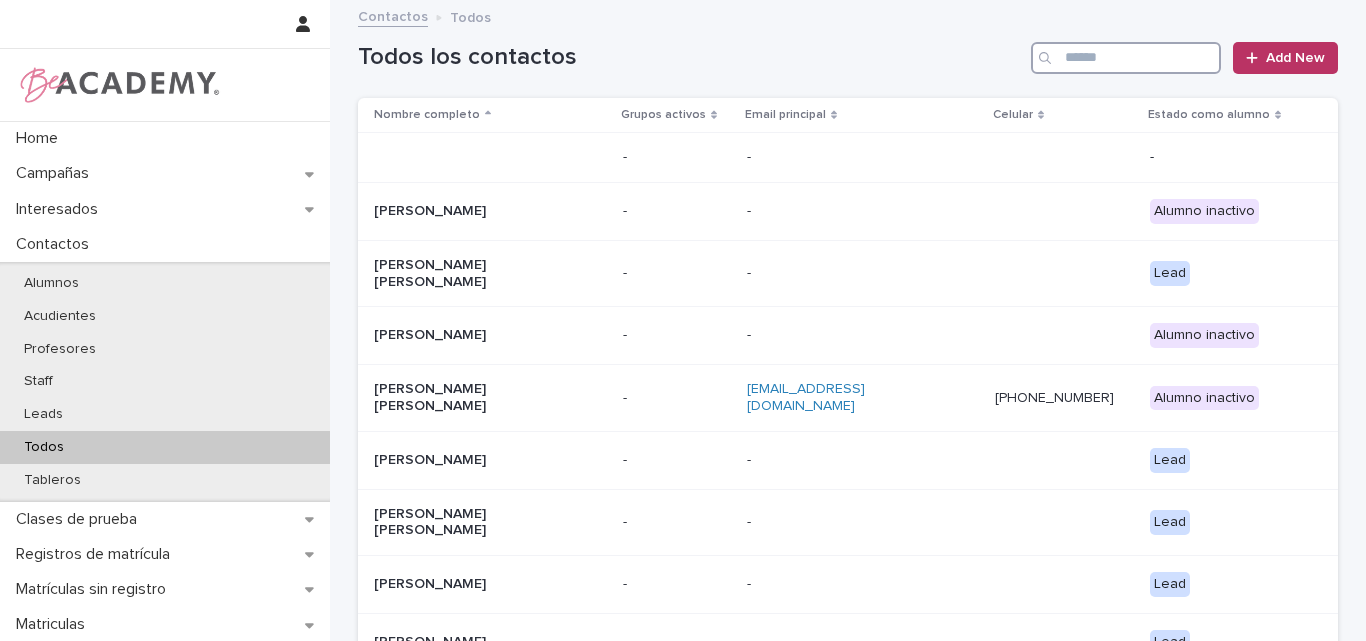 click at bounding box center (1126, 58) 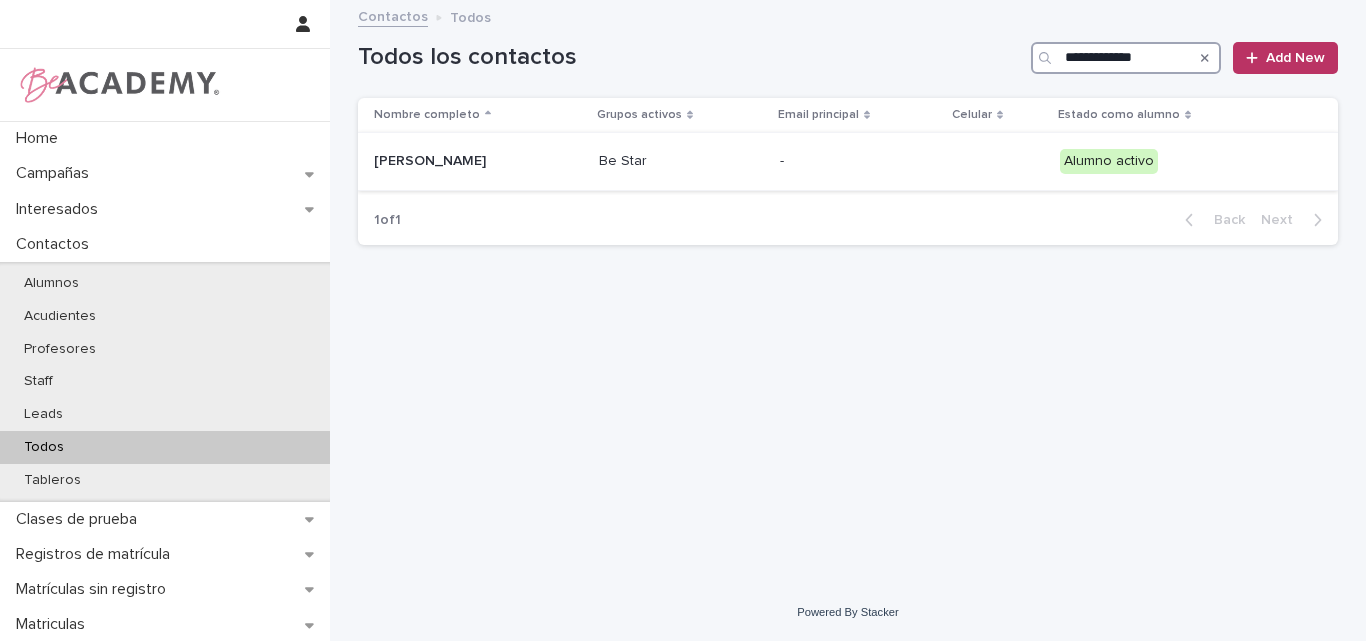 type on "**********" 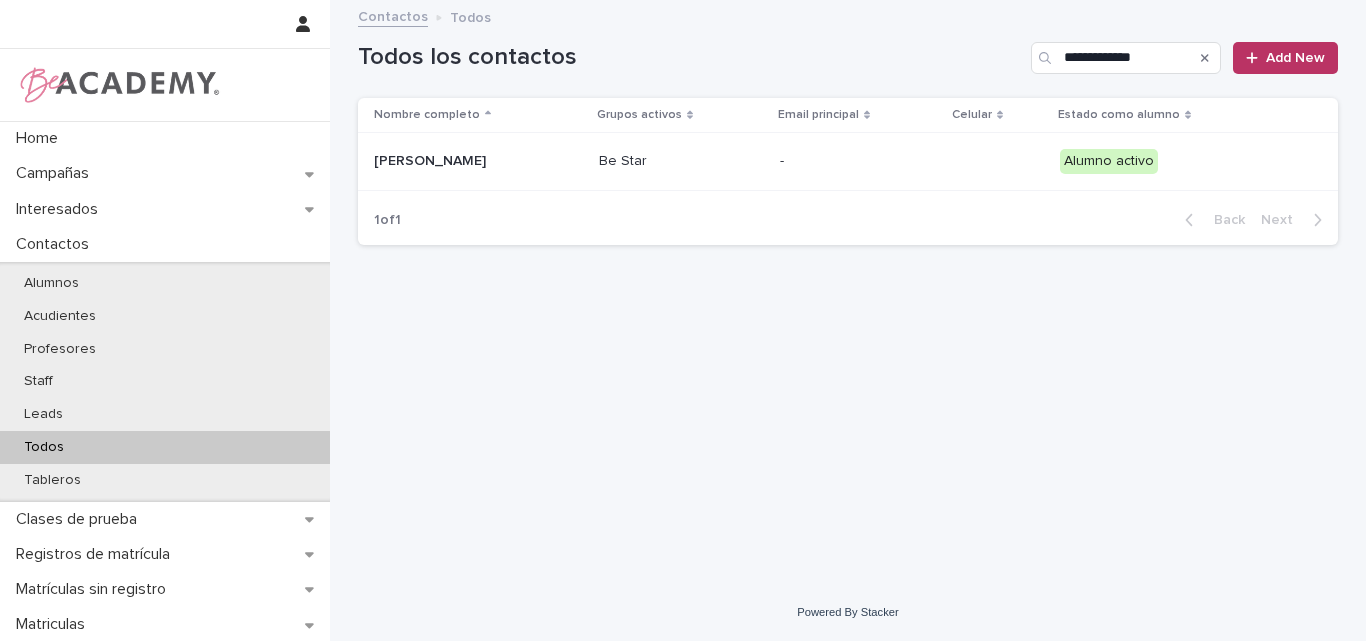 click on "Sofia Gaviria Hernandez" at bounding box center [474, 161] 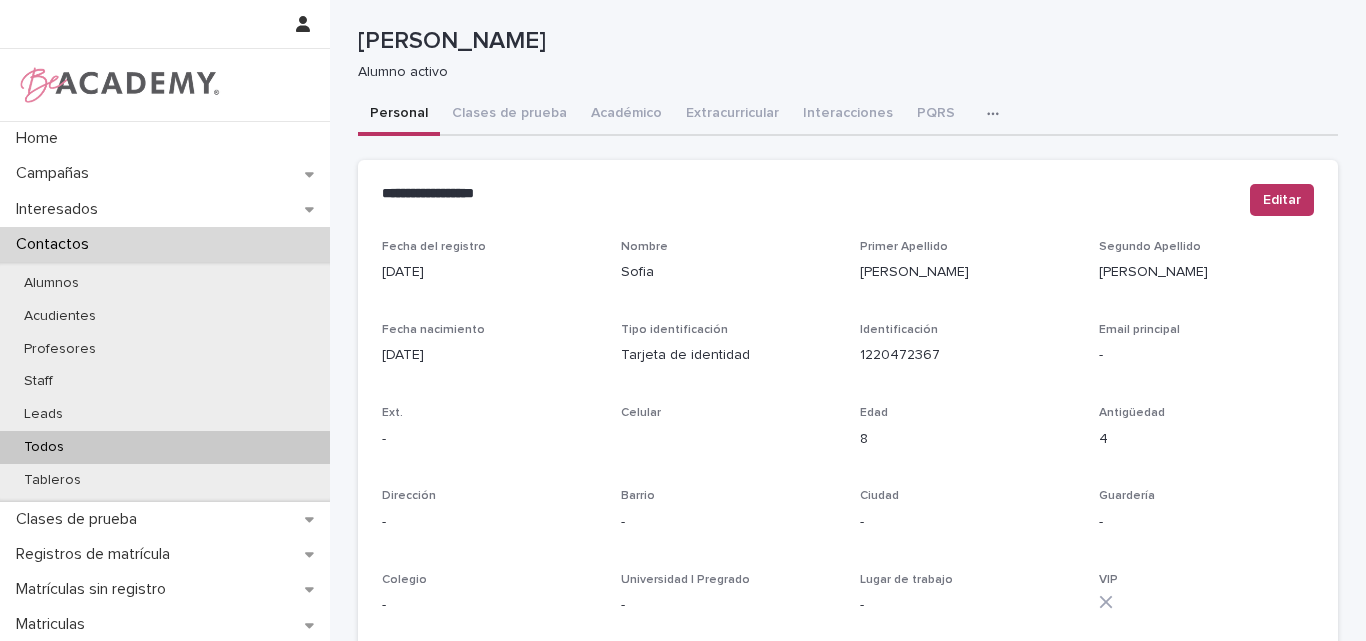 scroll, scrollTop: 0, scrollLeft: 0, axis: both 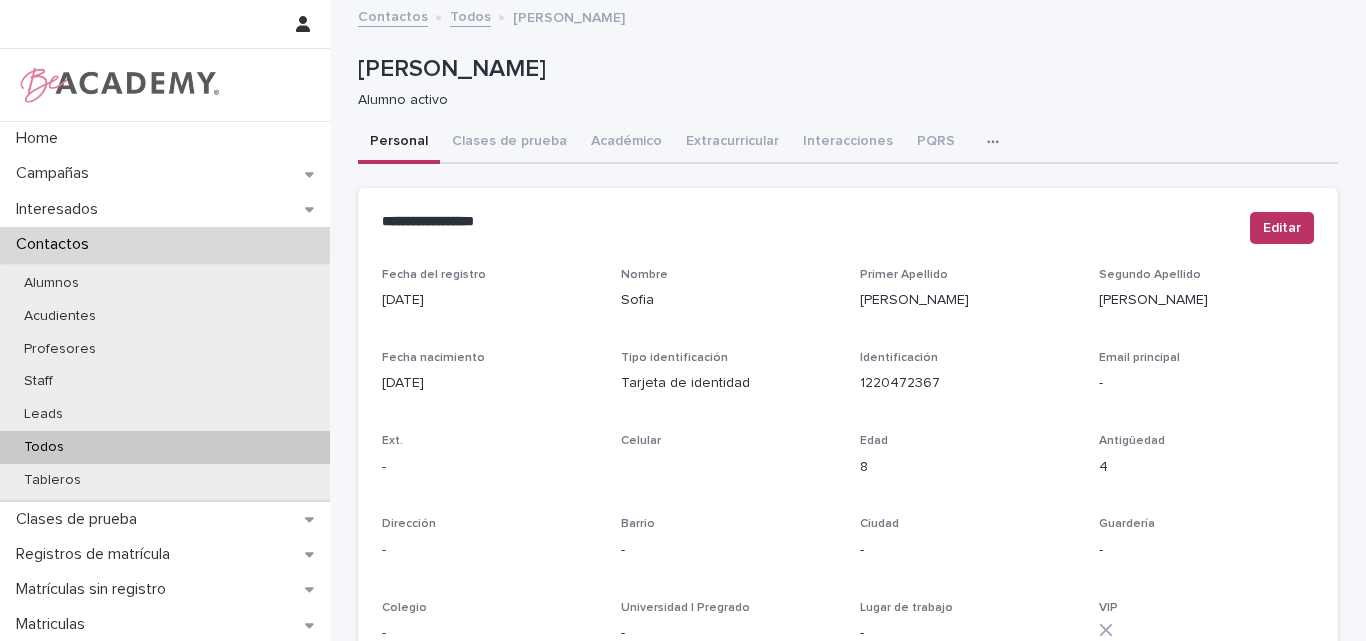 click on "Todos" at bounding box center [165, 447] 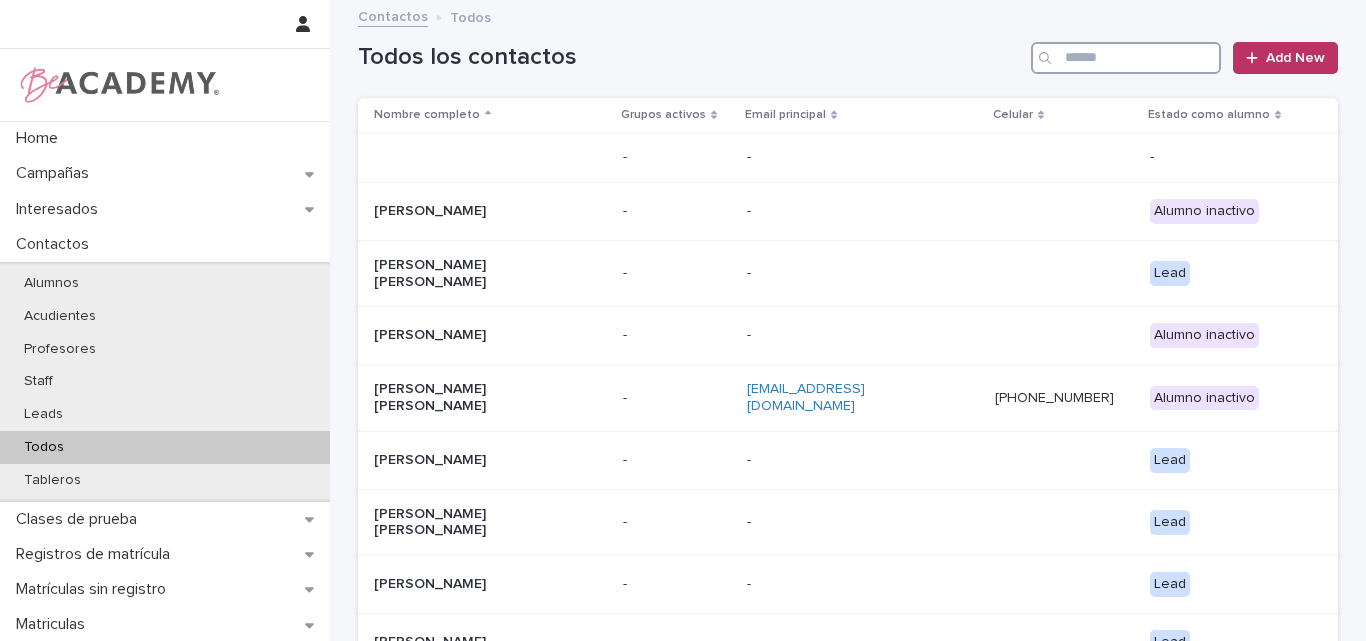 click at bounding box center [1126, 58] 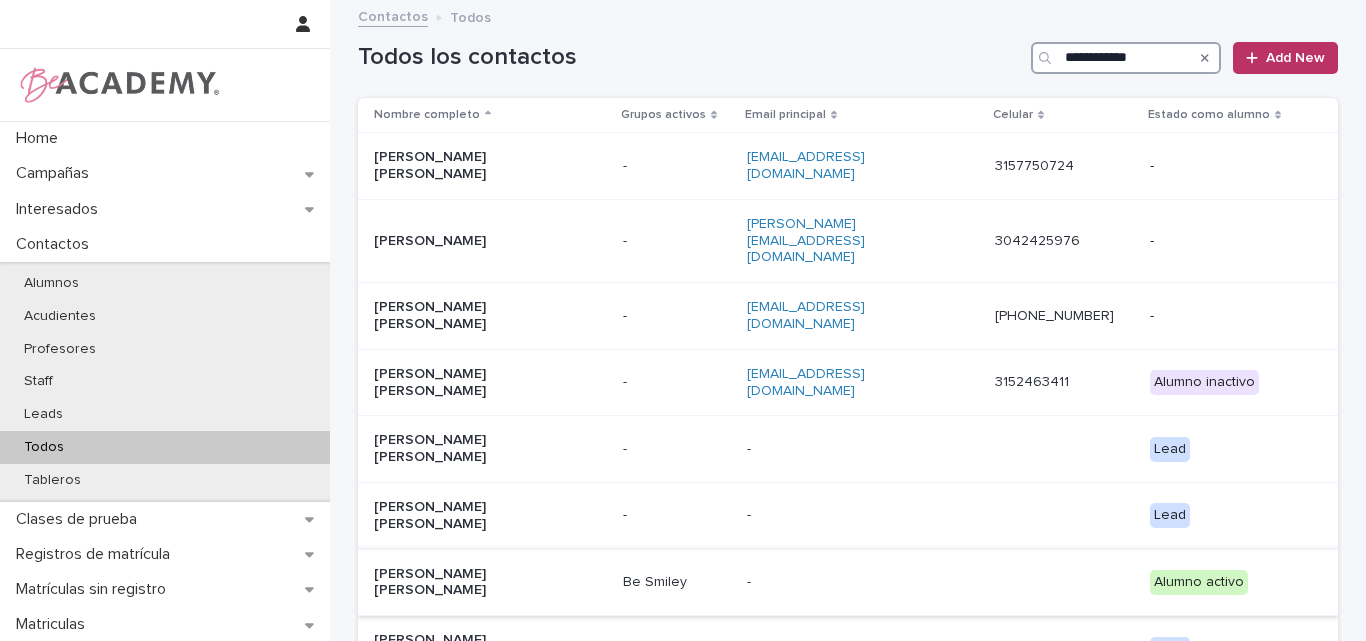 type on "**********" 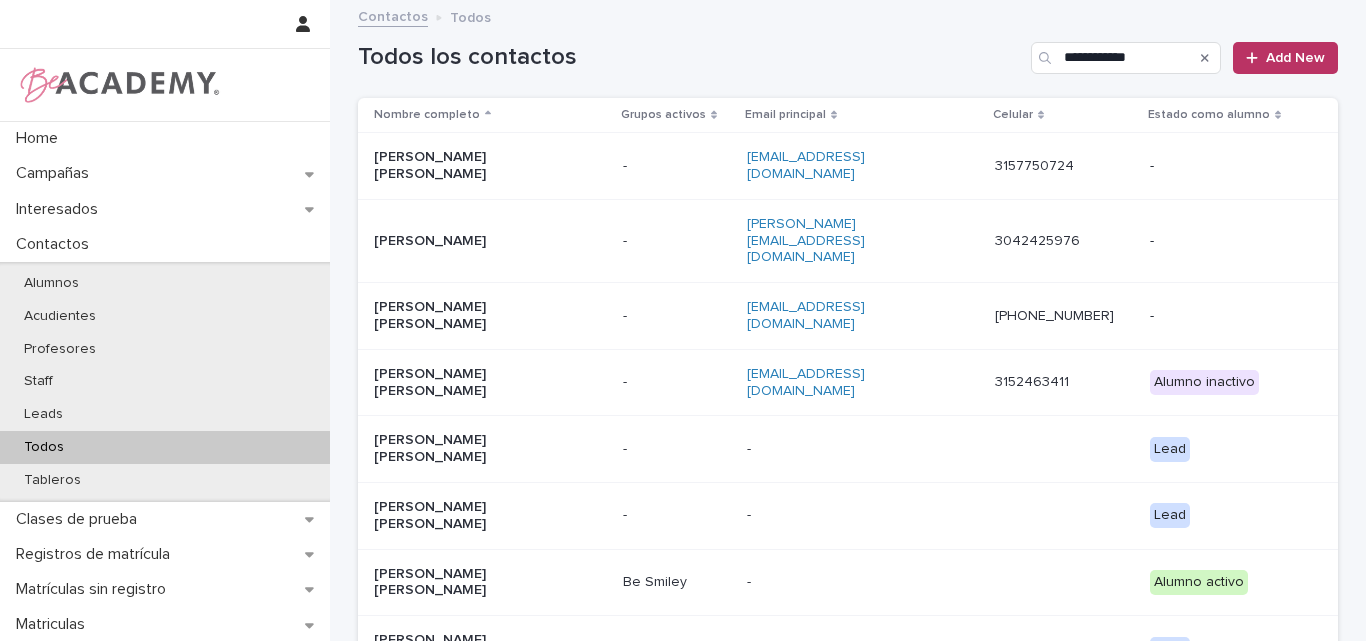 click on "Maria Paula Duran Bayona" at bounding box center [474, 583] 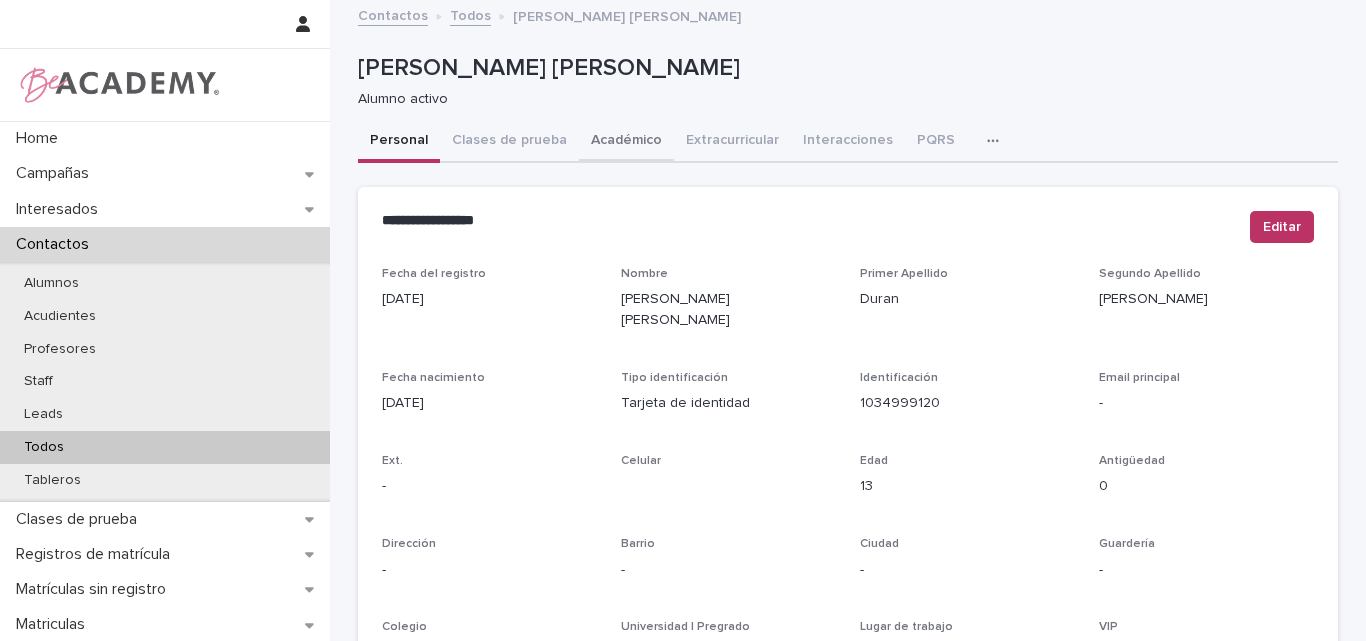 scroll, scrollTop: 0, scrollLeft: 0, axis: both 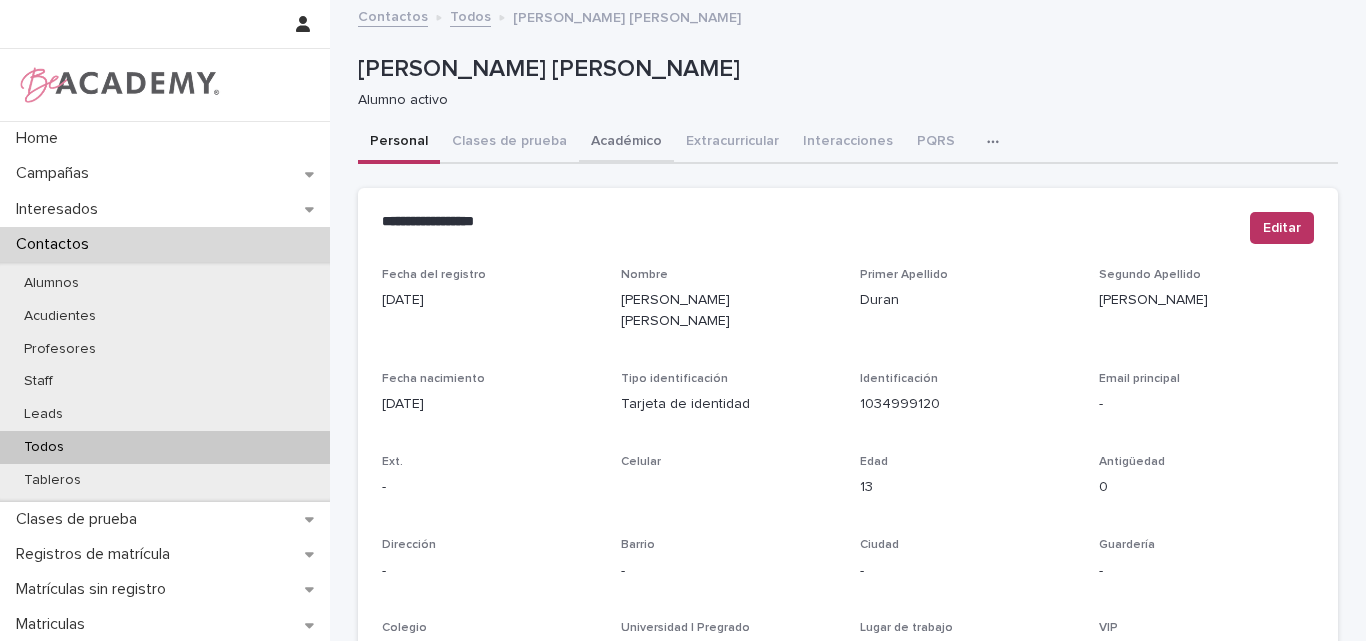 click on "Académico" at bounding box center (626, 143) 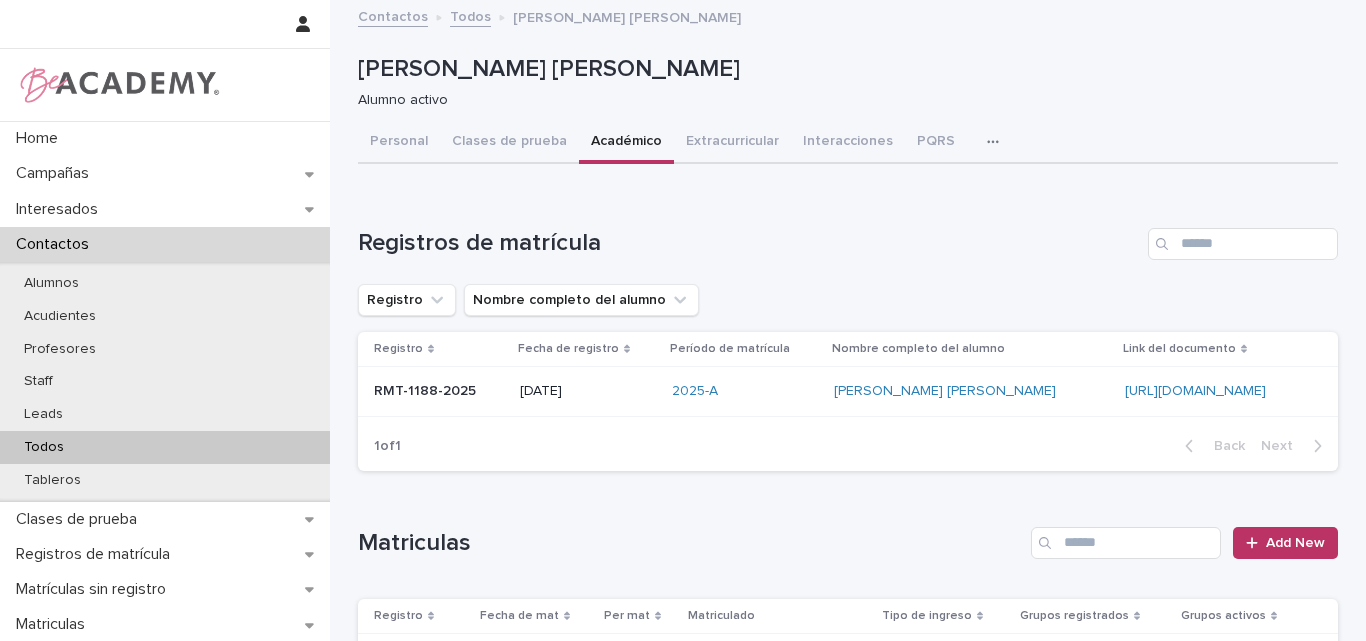 click on "01/02/2025" at bounding box center (588, 391) 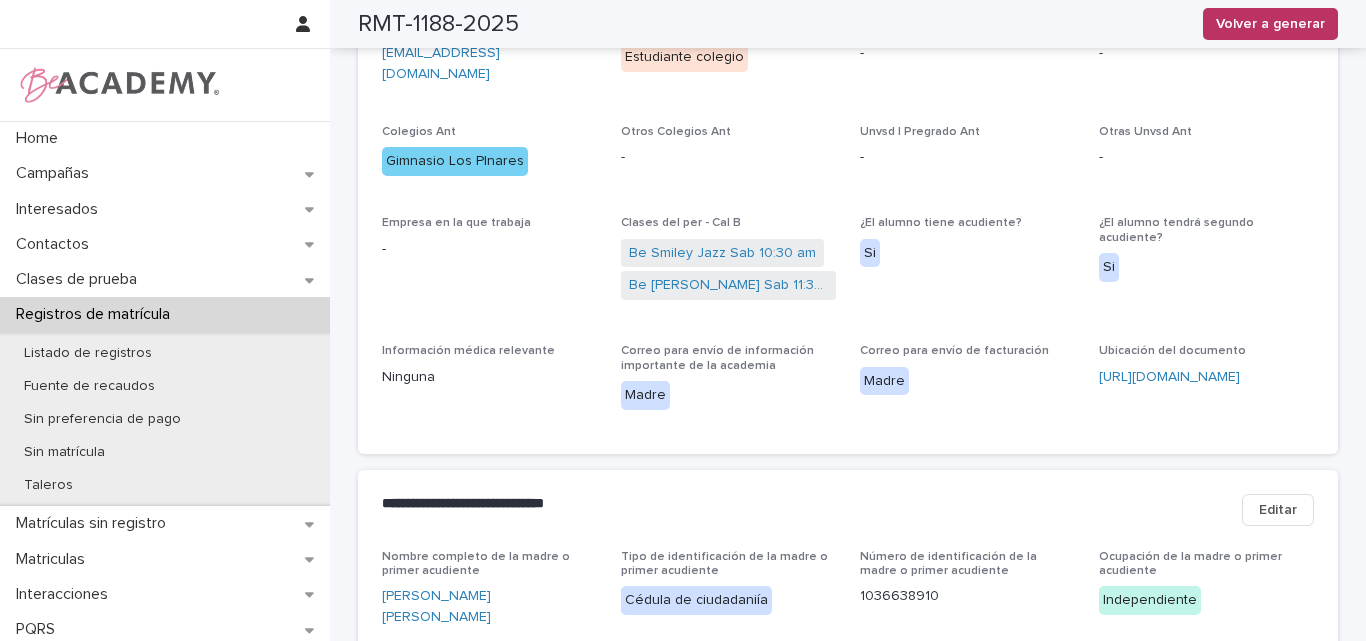 scroll, scrollTop: 600, scrollLeft: 0, axis: vertical 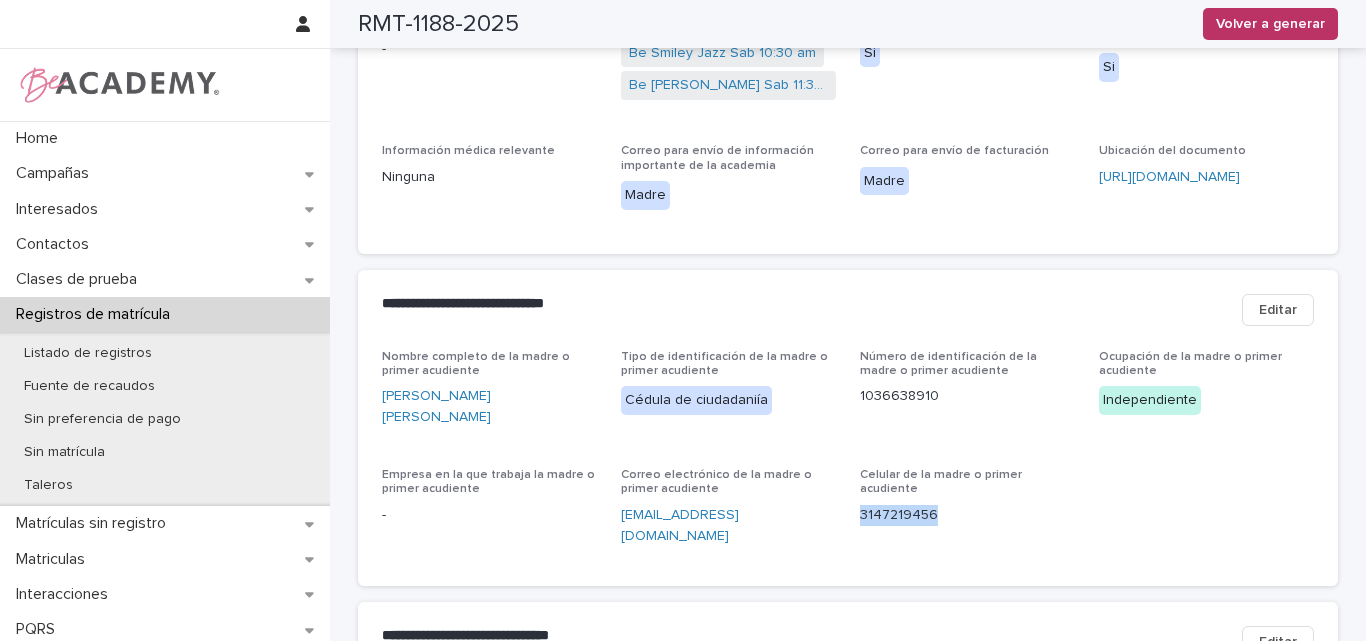 drag, startPoint x: 934, startPoint y: 456, endPoint x: 850, endPoint y: 463, distance: 84.29116 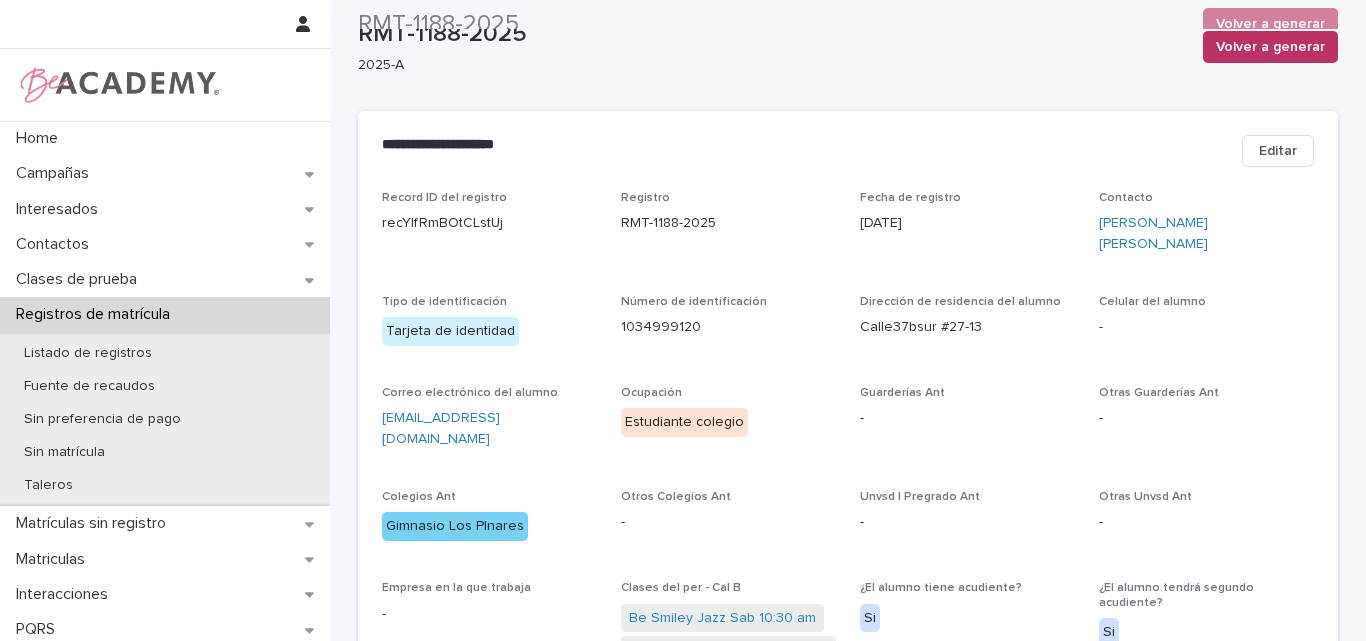 scroll, scrollTop: 0, scrollLeft: 0, axis: both 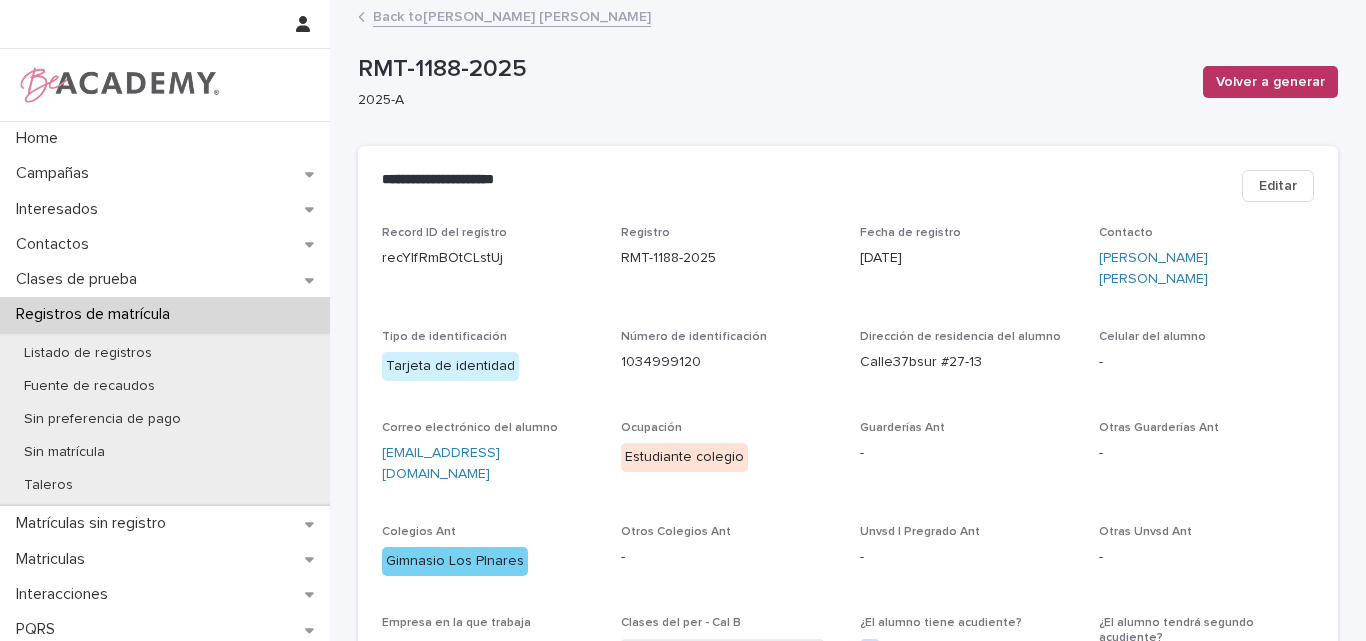 click on "Back to  Maria Paula Duran Bayona" at bounding box center [512, 15] 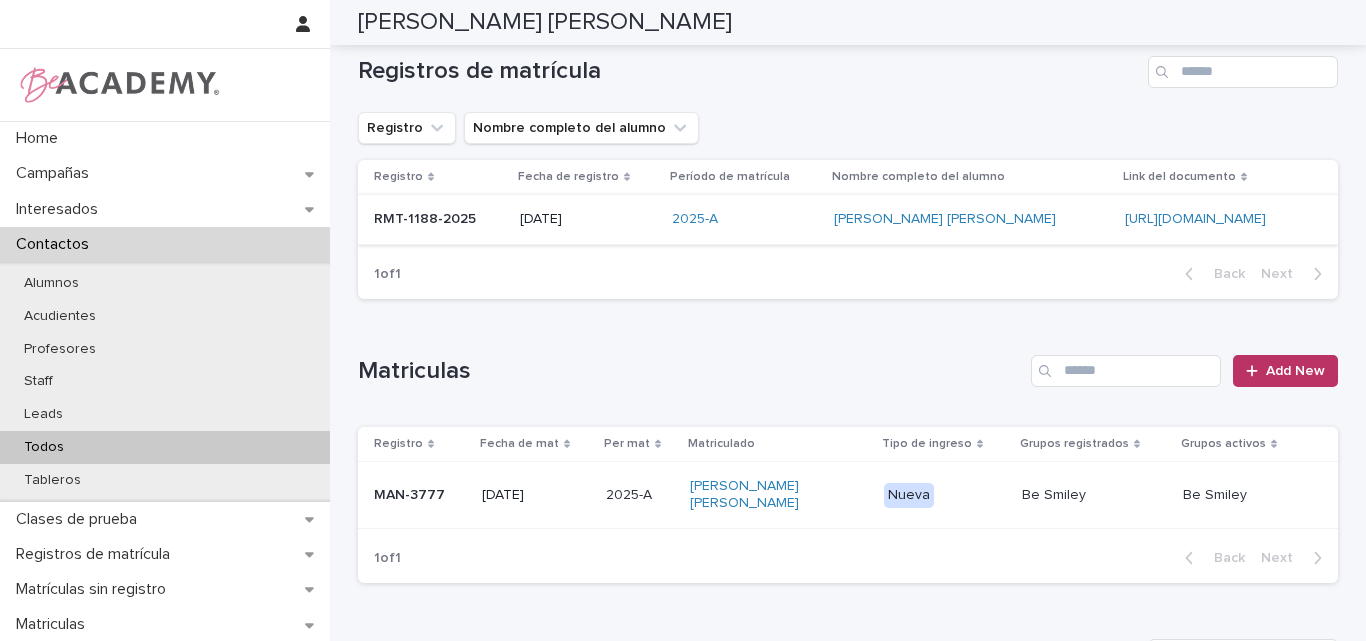 scroll, scrollTop: 0, scrollLeft: 0, axis: both 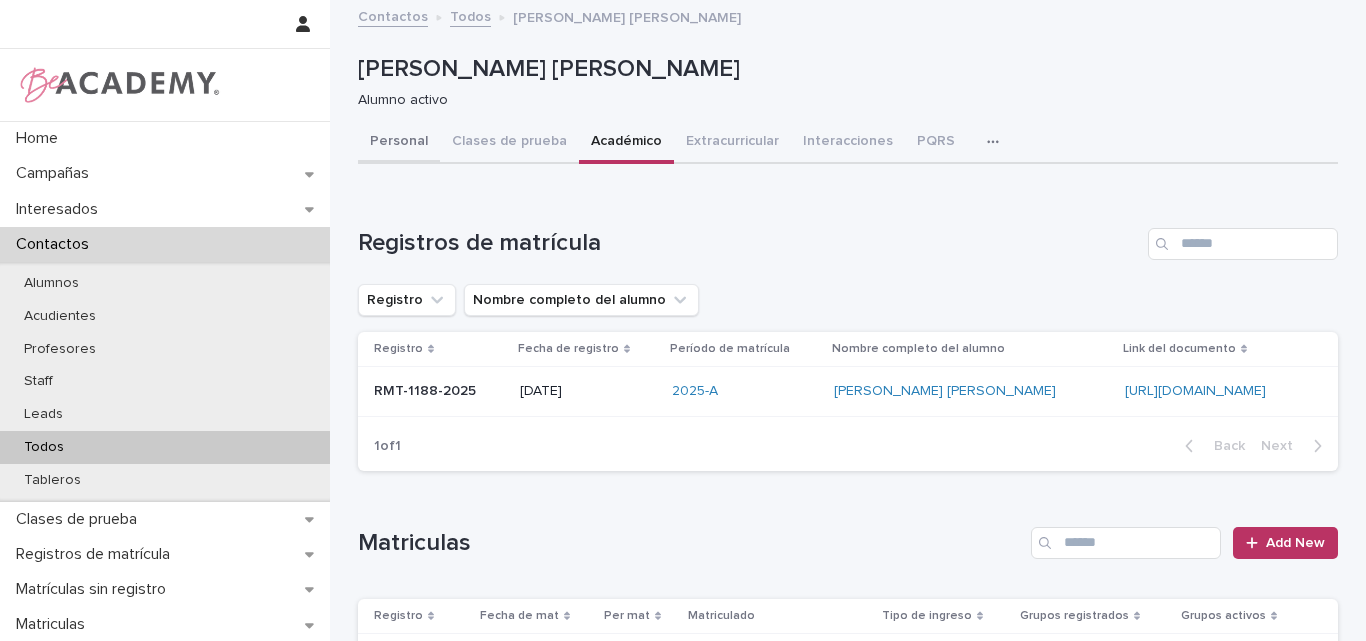 click on "Personal" at bounding box center (399, 143) 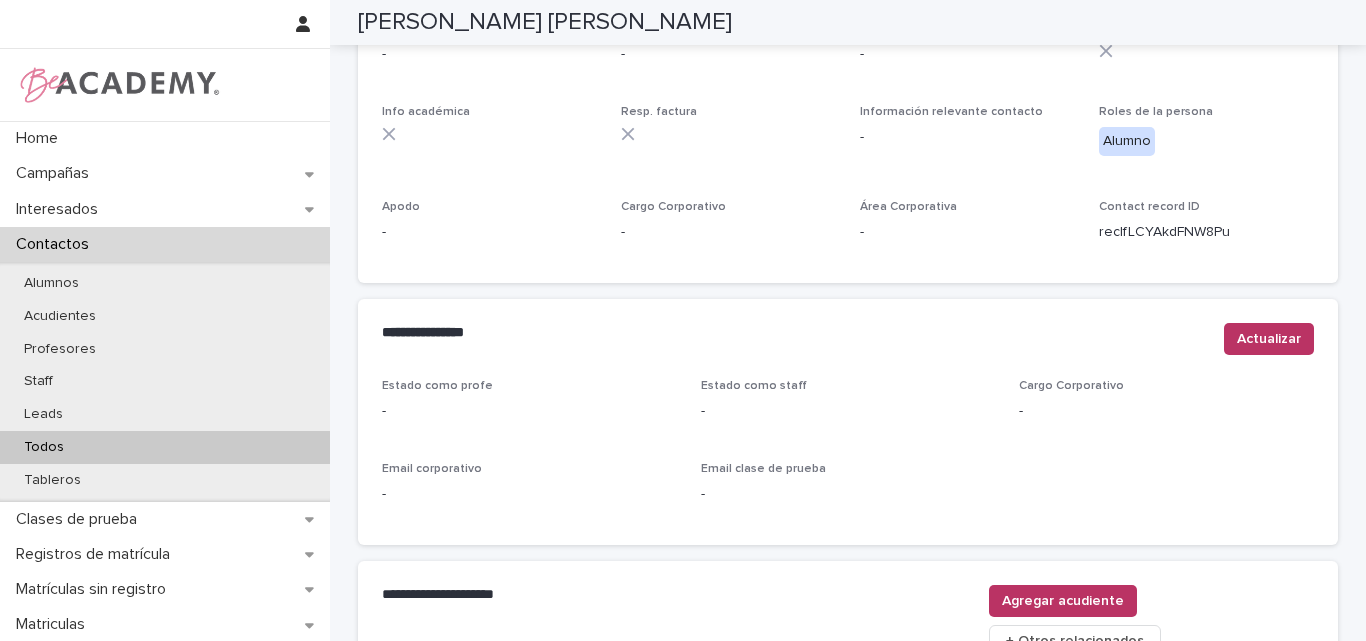 scroll, scrollTop: 868, scrollLeft: 0, axis: vertical 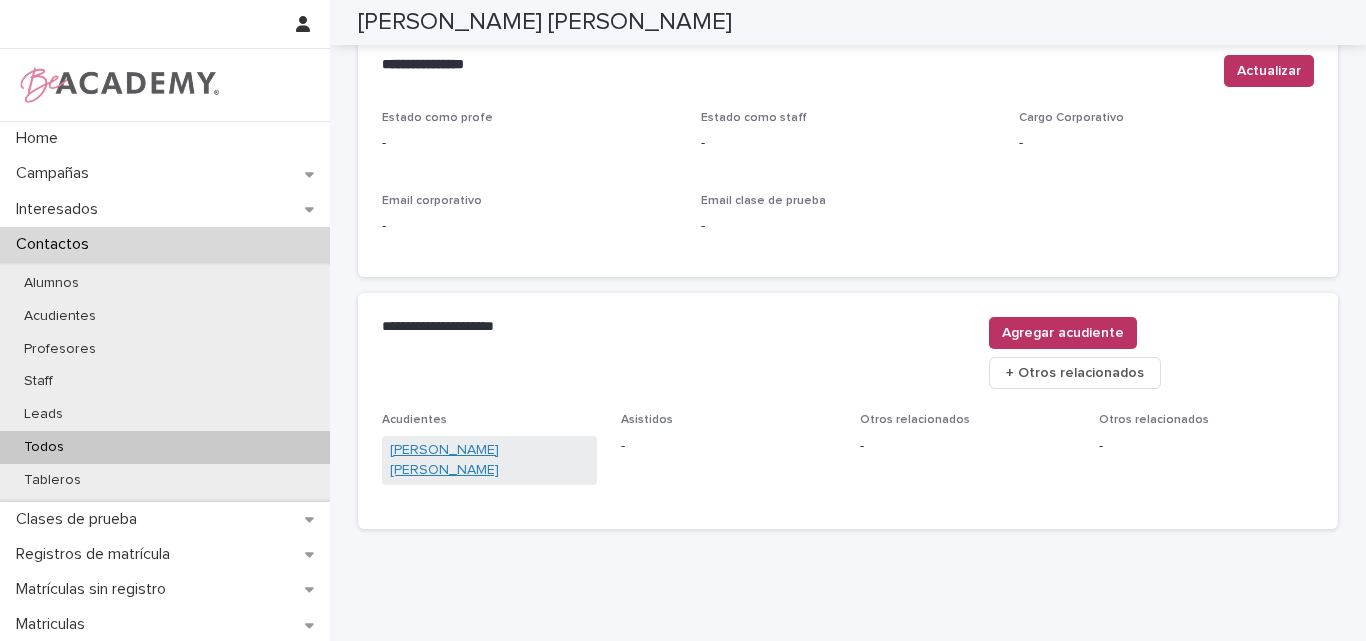 click on "Lorena Esperanza Bayona Arevalo" at bounding box center [489, 461] 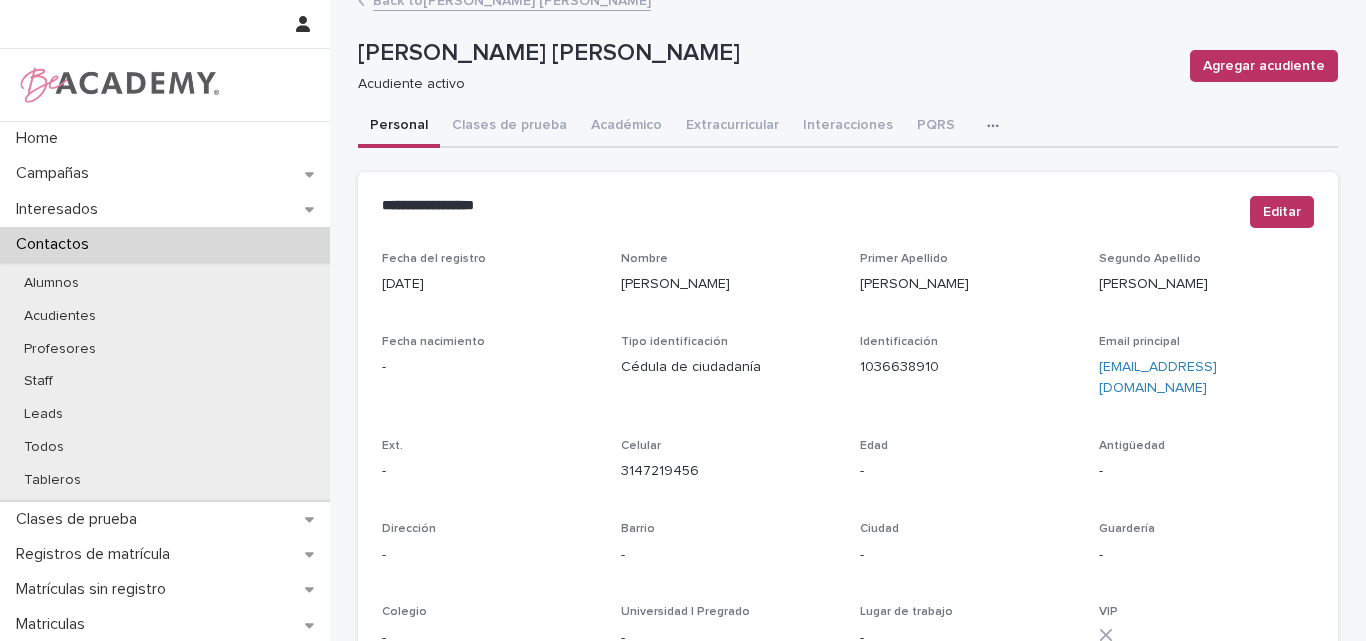 scroll, scrollTop: 0, scrollLeft: 0, axis: both 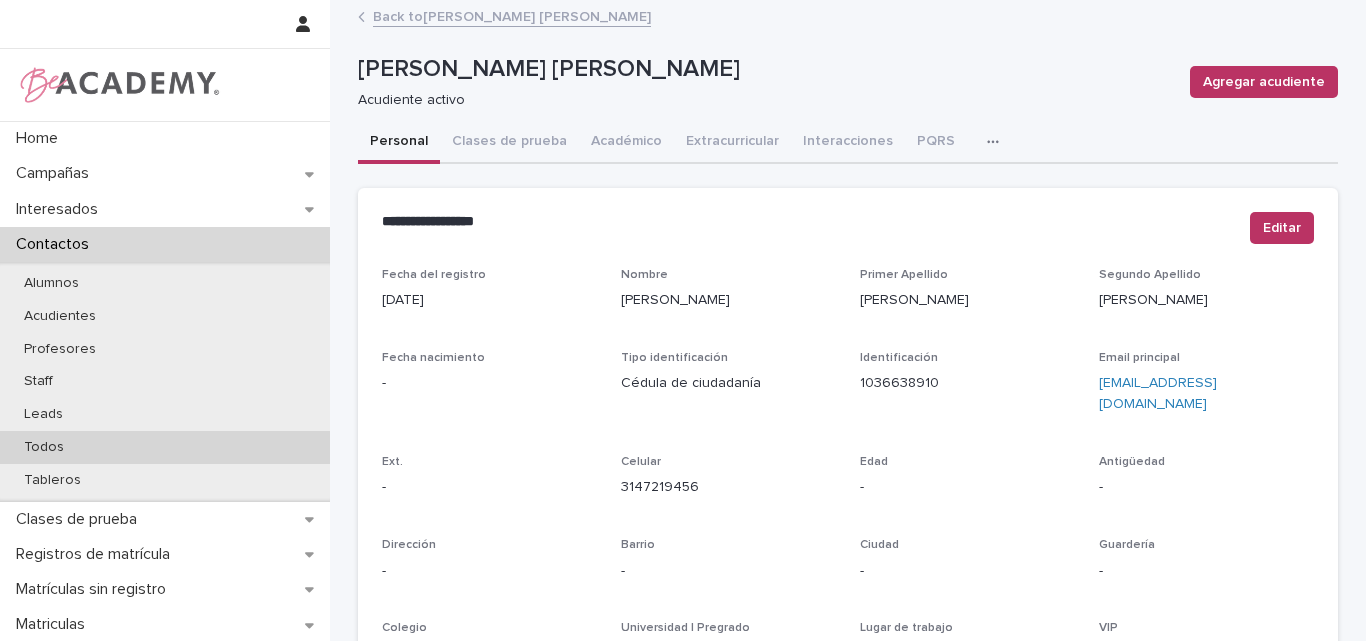 click on "Todos" at bounding box center (44, 447) 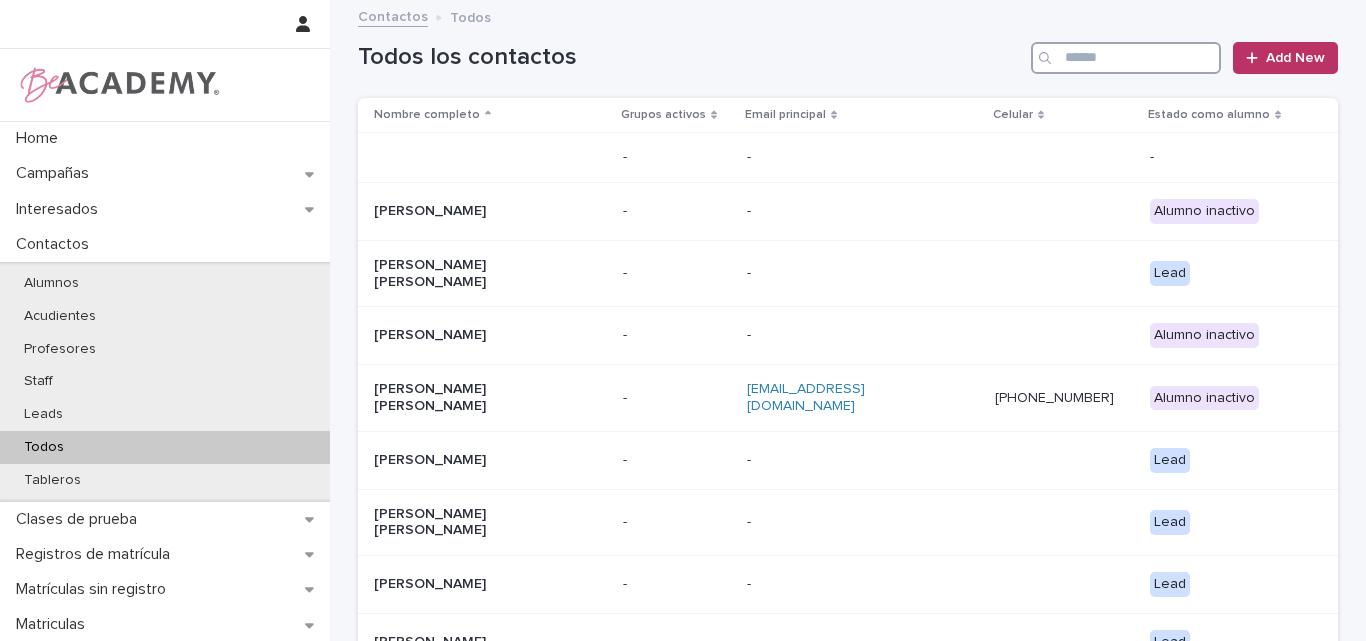 click at bounding box center (1126, 58) 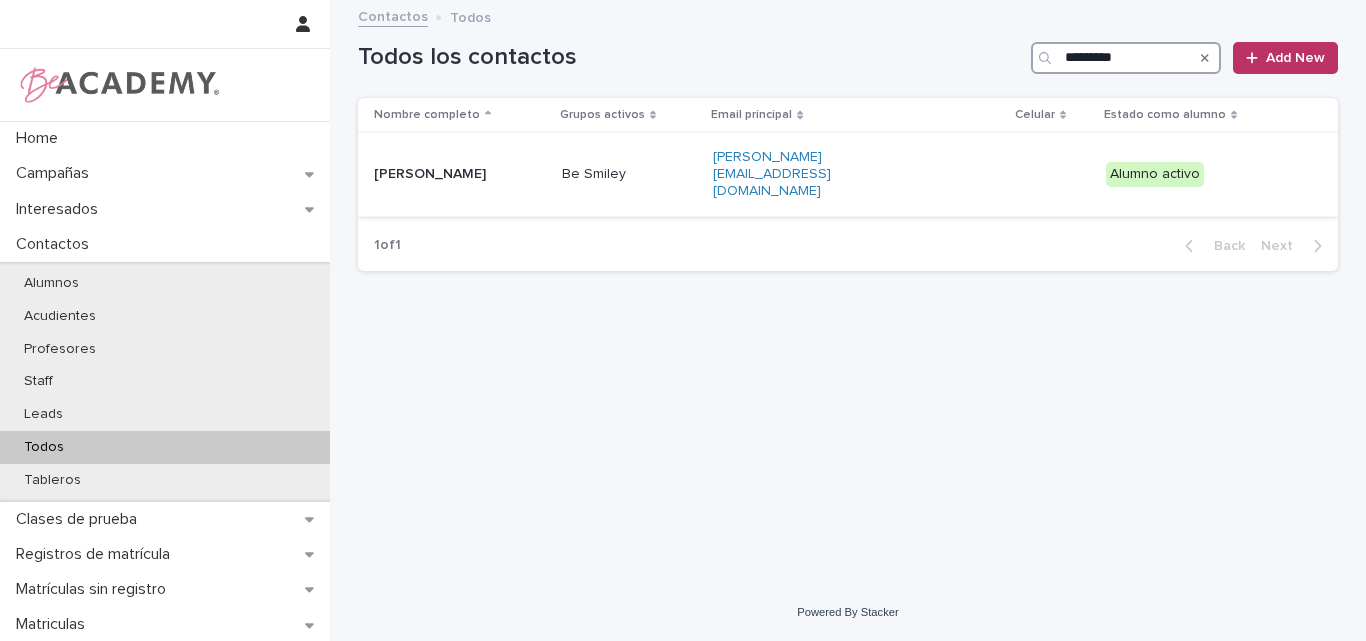 type on "*********" 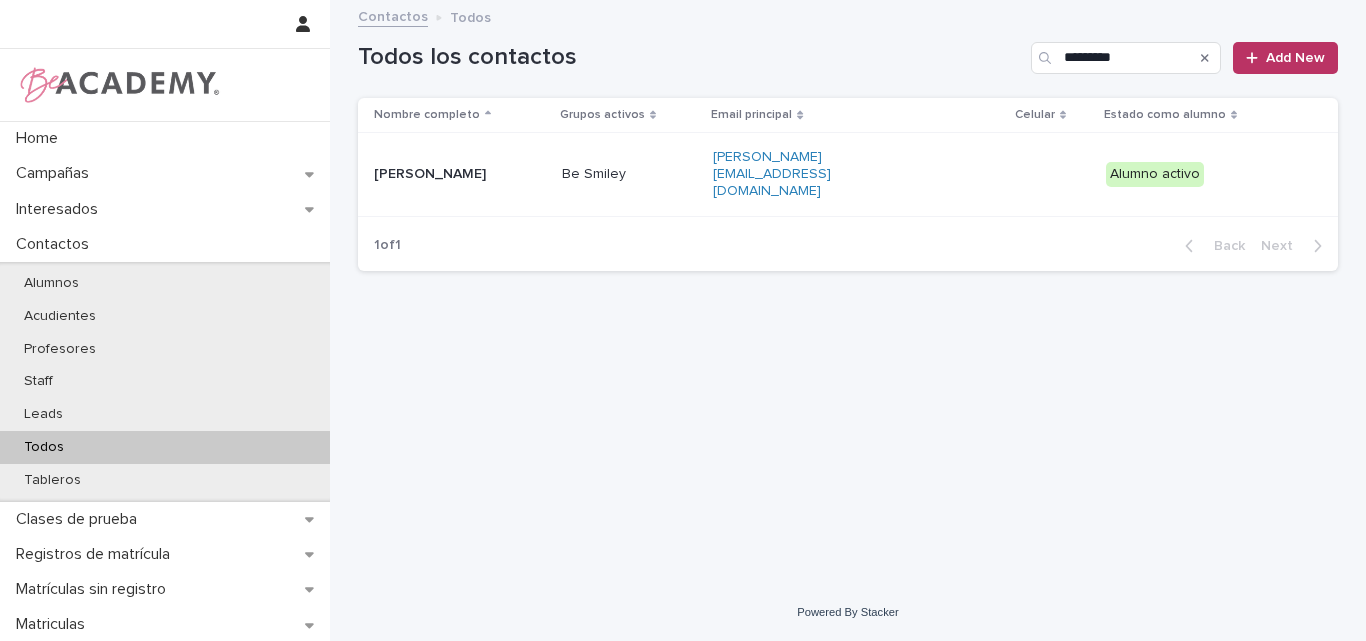 click on "[PERSON_NAME]" at bounding box center [460, 174] 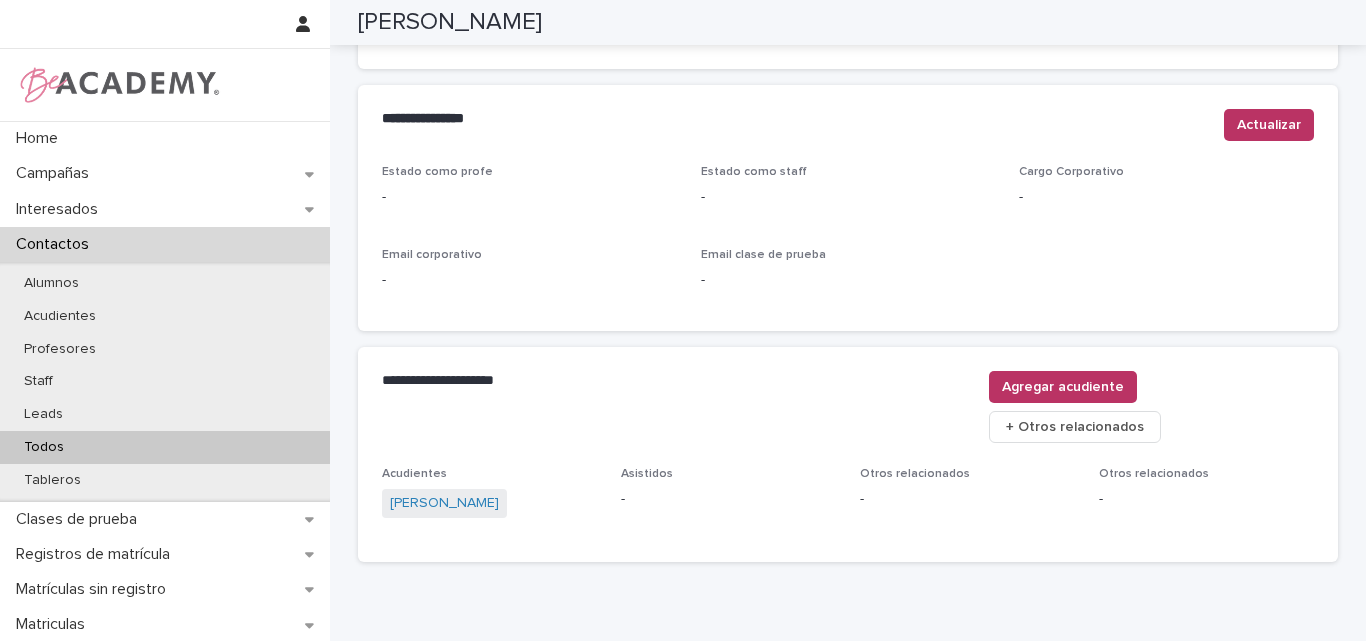 scroll, scrollTop: 747, scrollLeft: 0, axis: vertical 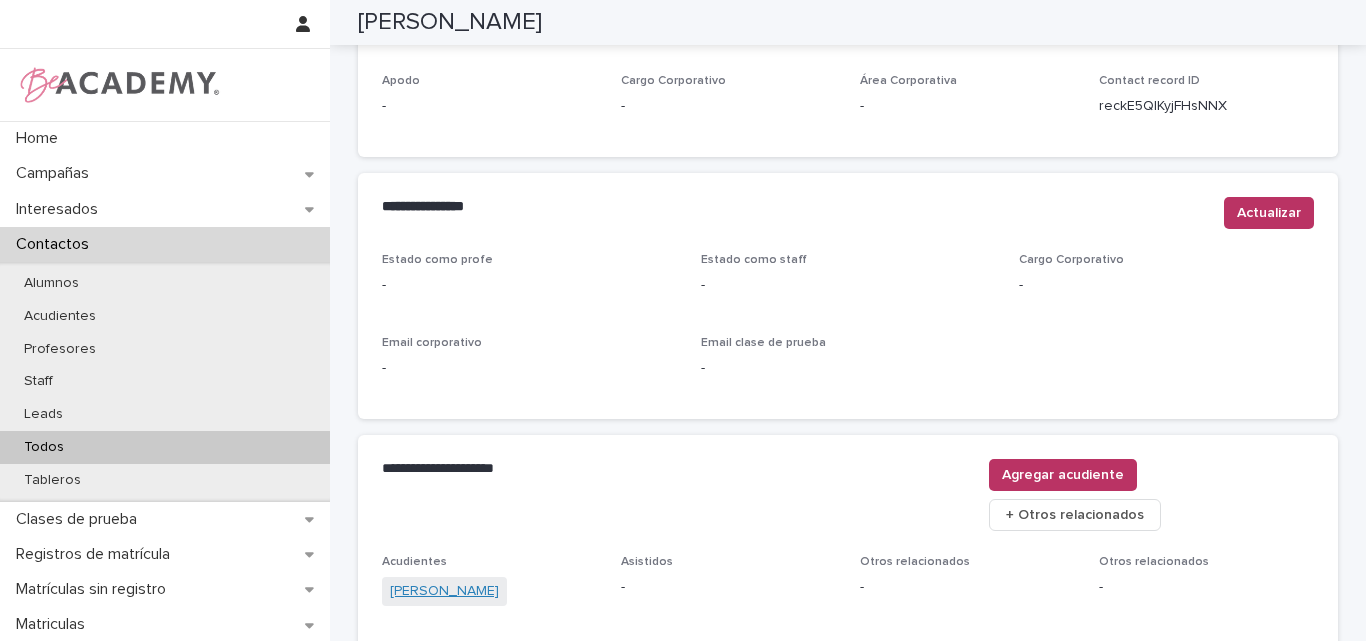 click on "[PERSON_NAME]" at bounding box center (444, 591) 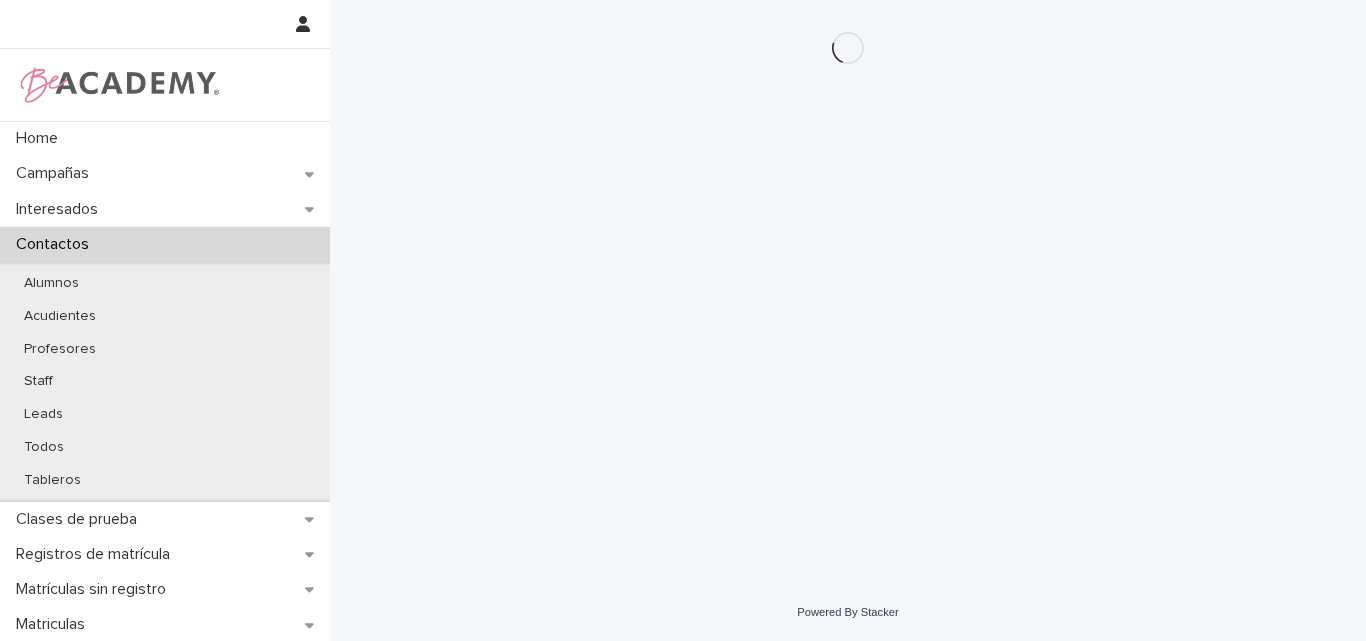 scroll, scrollTop: 0, scrollLeft: 0, axis: both 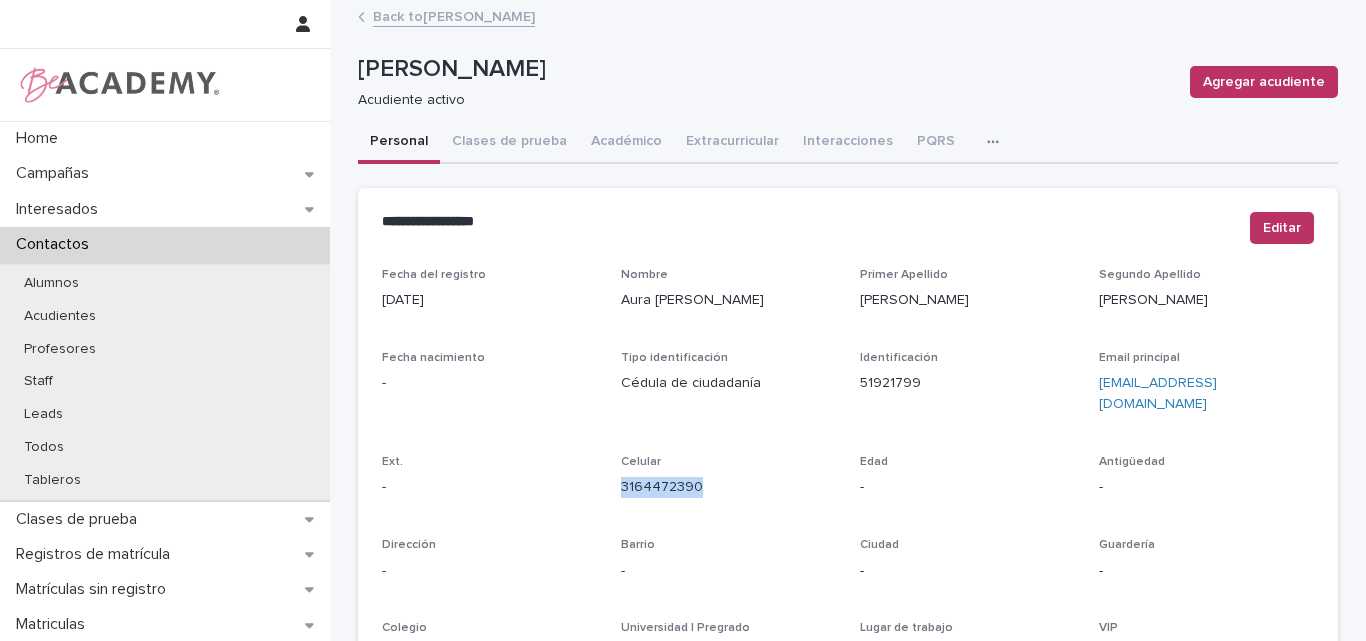 drag, startPoint x: 698, startPoint y: 475, endPoint x: 611, endPoint y: 471, distance: 87.0919 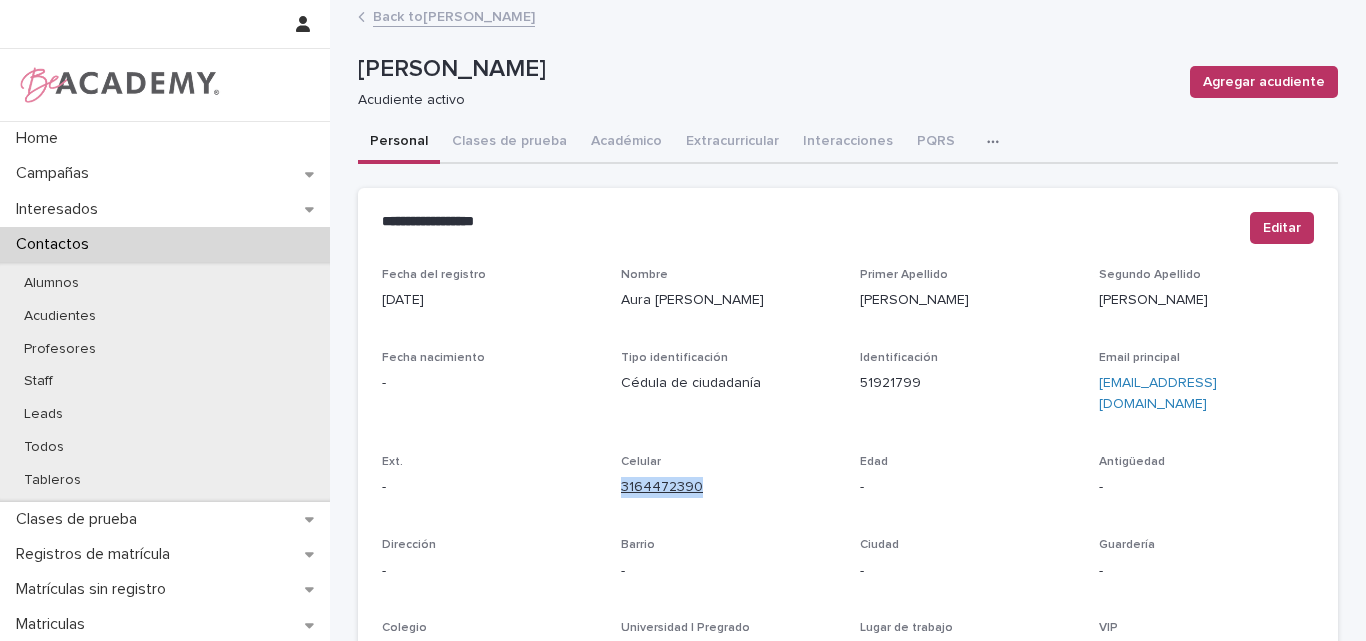 copy on "3164472390" 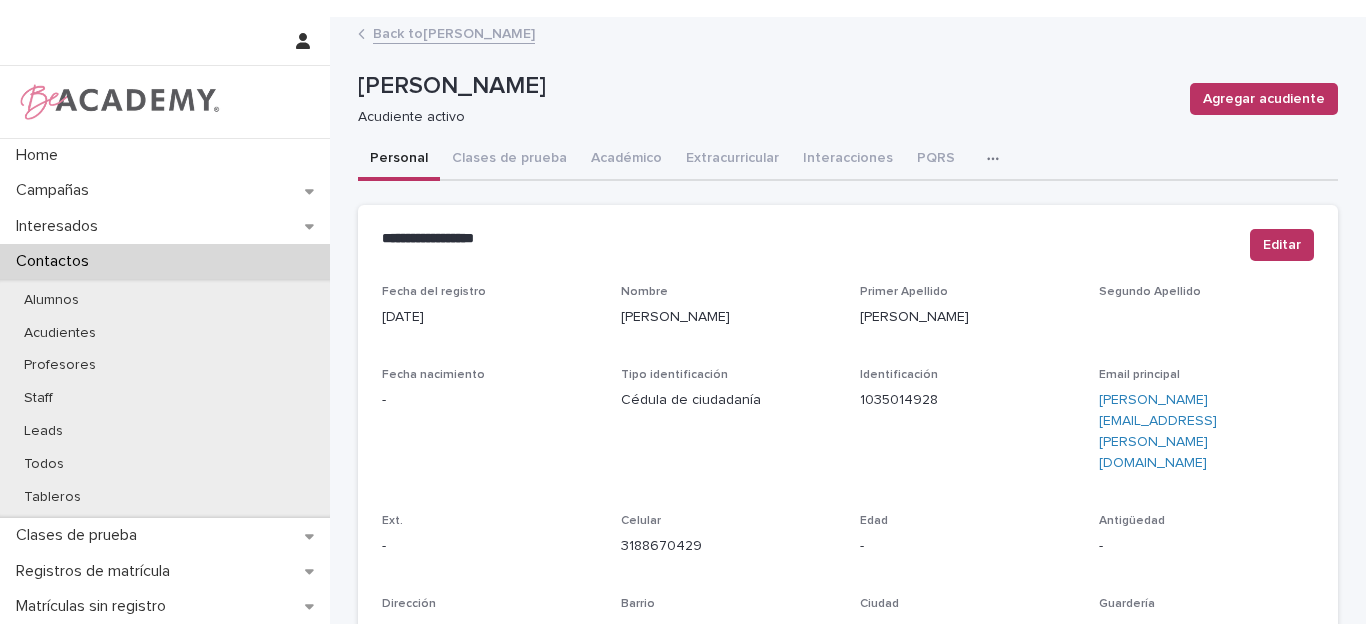 scroll, scrollTop: 0, scrollLeft: 0, axis: both 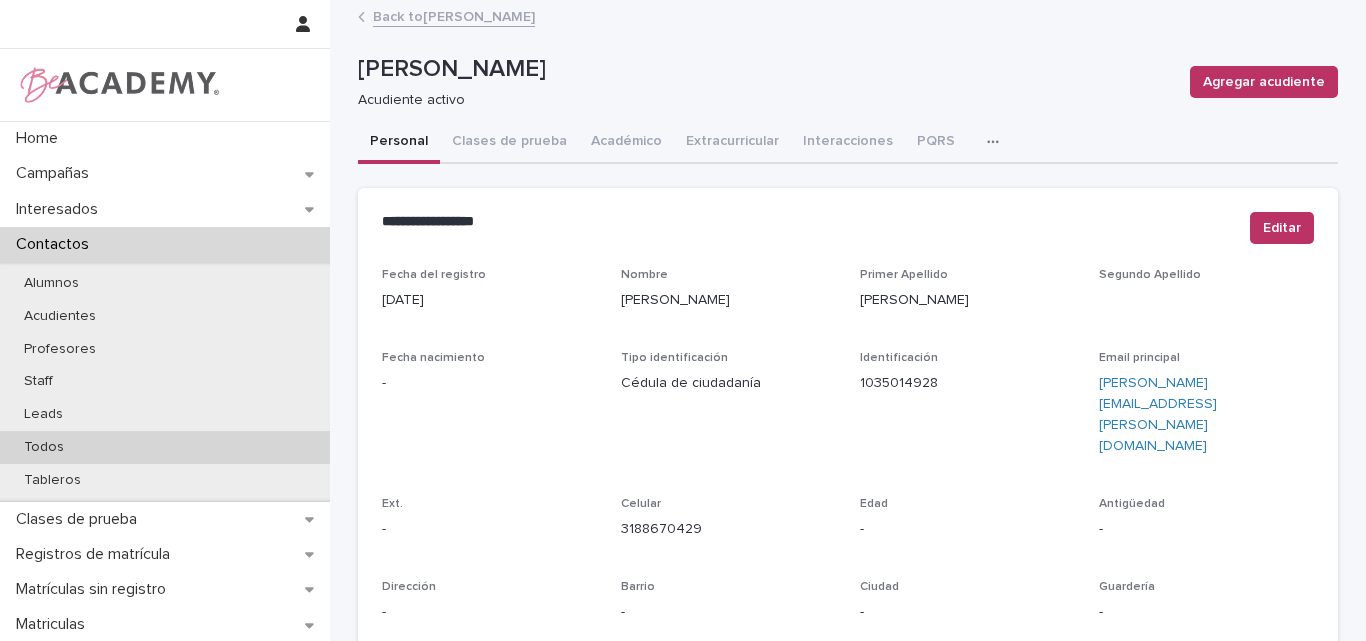 click on "Todos" at bounding box center [165, 447] 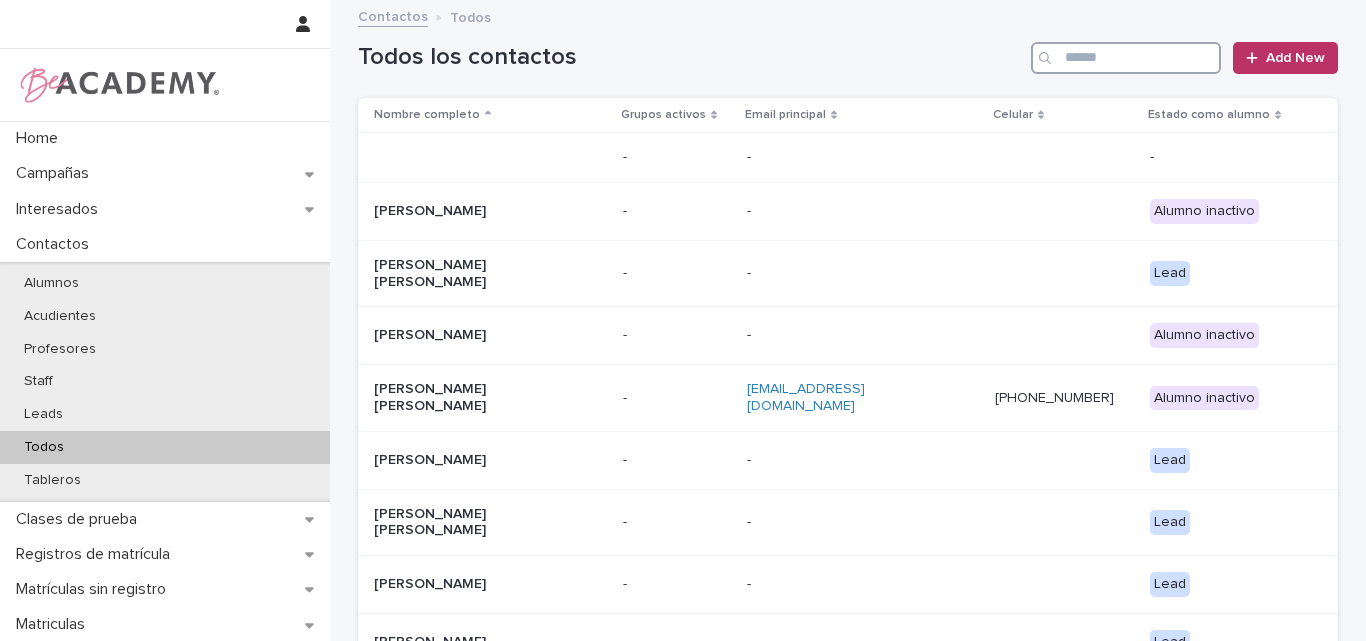 click at bounding box center [1126, 58] 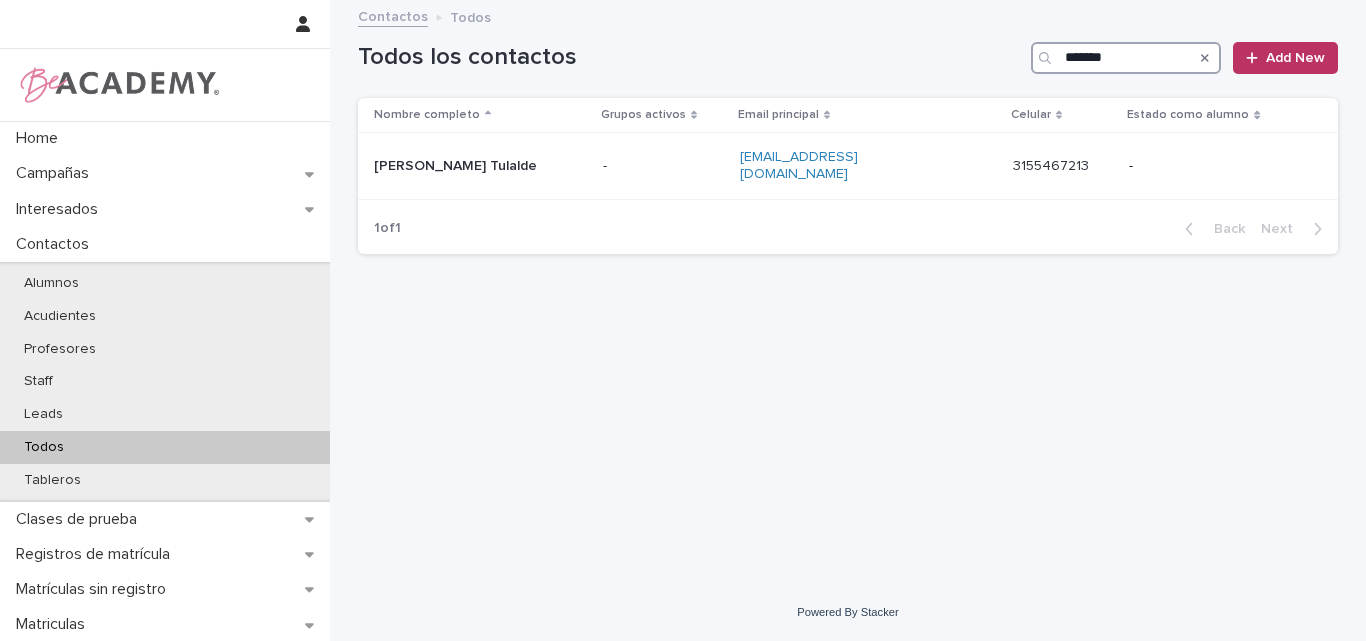type on "*******" 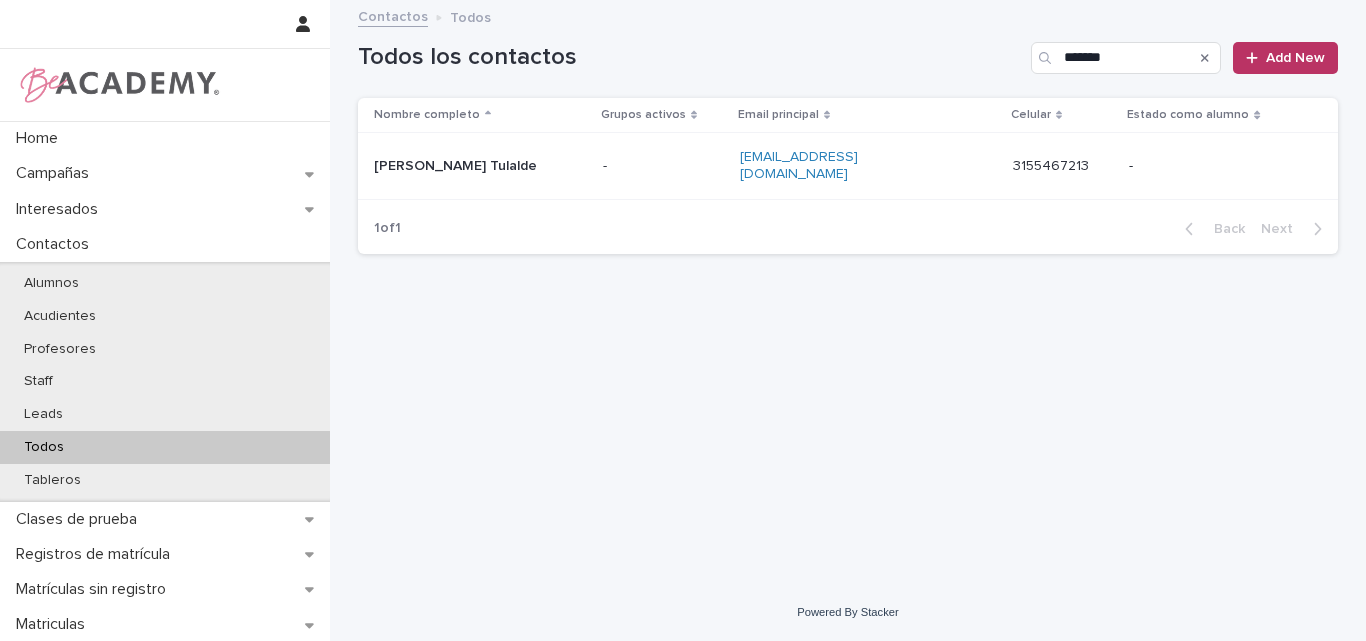 click 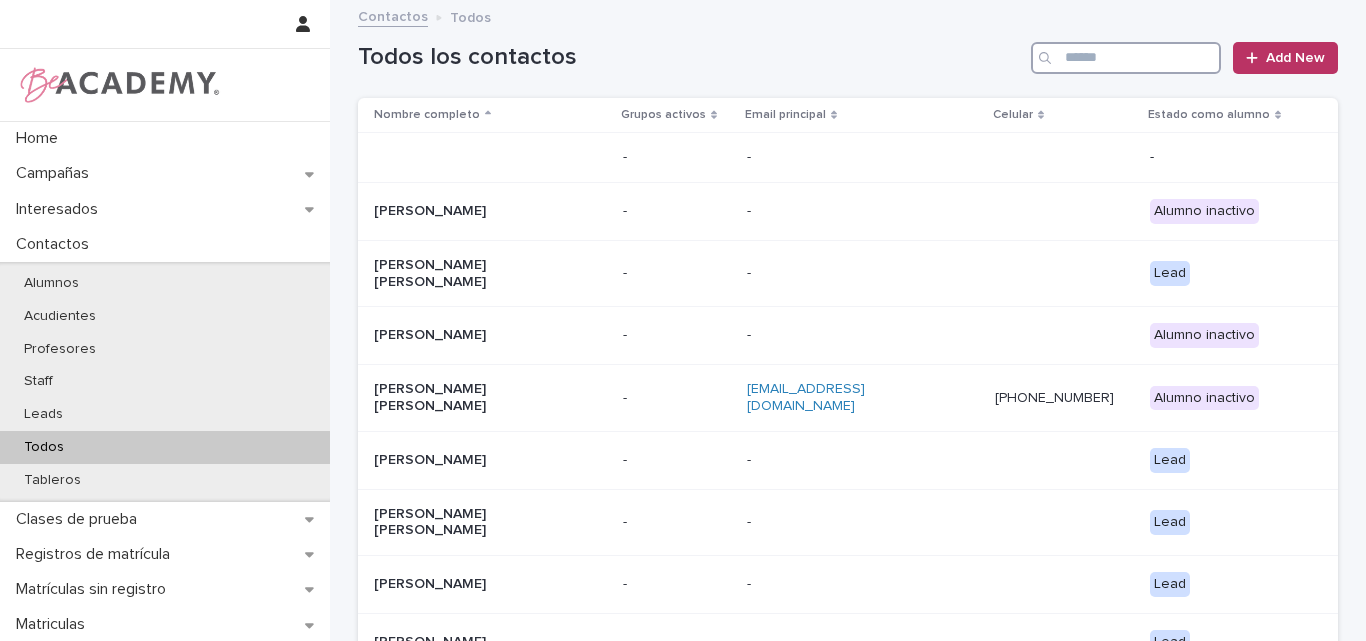 click at bounding box center (1126, 58) 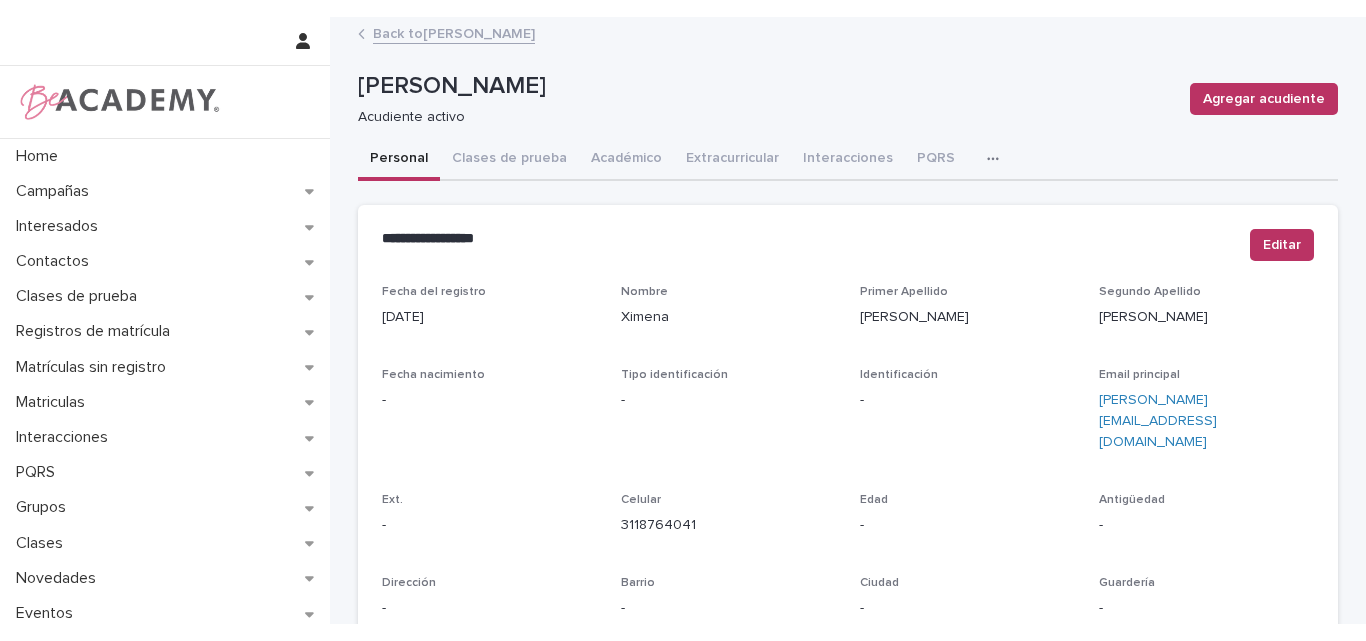 scroll, scrollTop: 0, scrollLeft: 0, axis: both 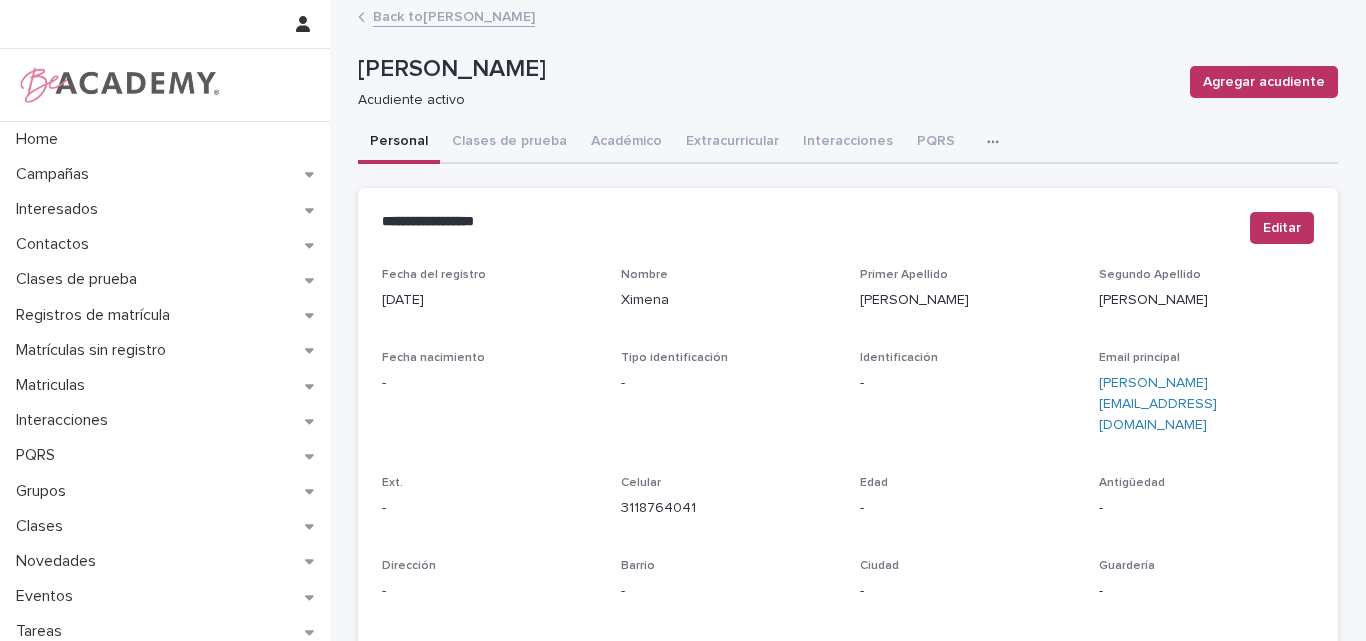 click on "[PERSON_NAME] Acudiente activo Agregar acudiente" at bounding box center [848, 82] 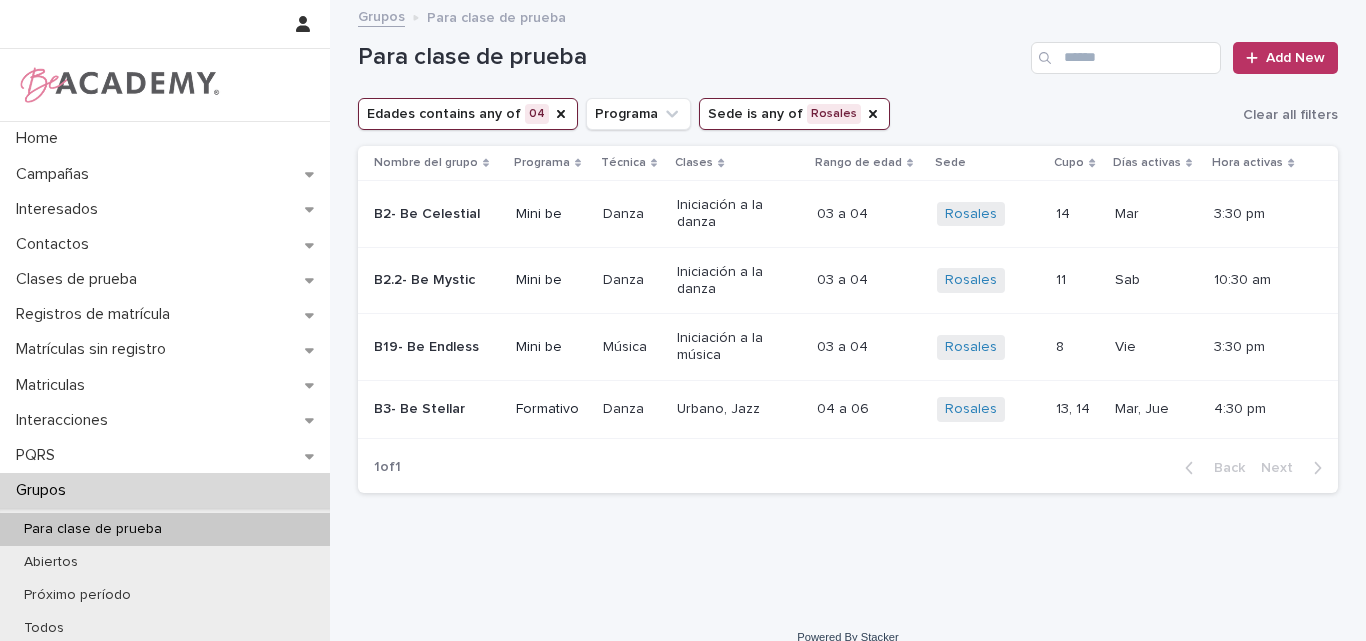 scroll, scrollTop: 0, scrollLeft: 0, axis: both 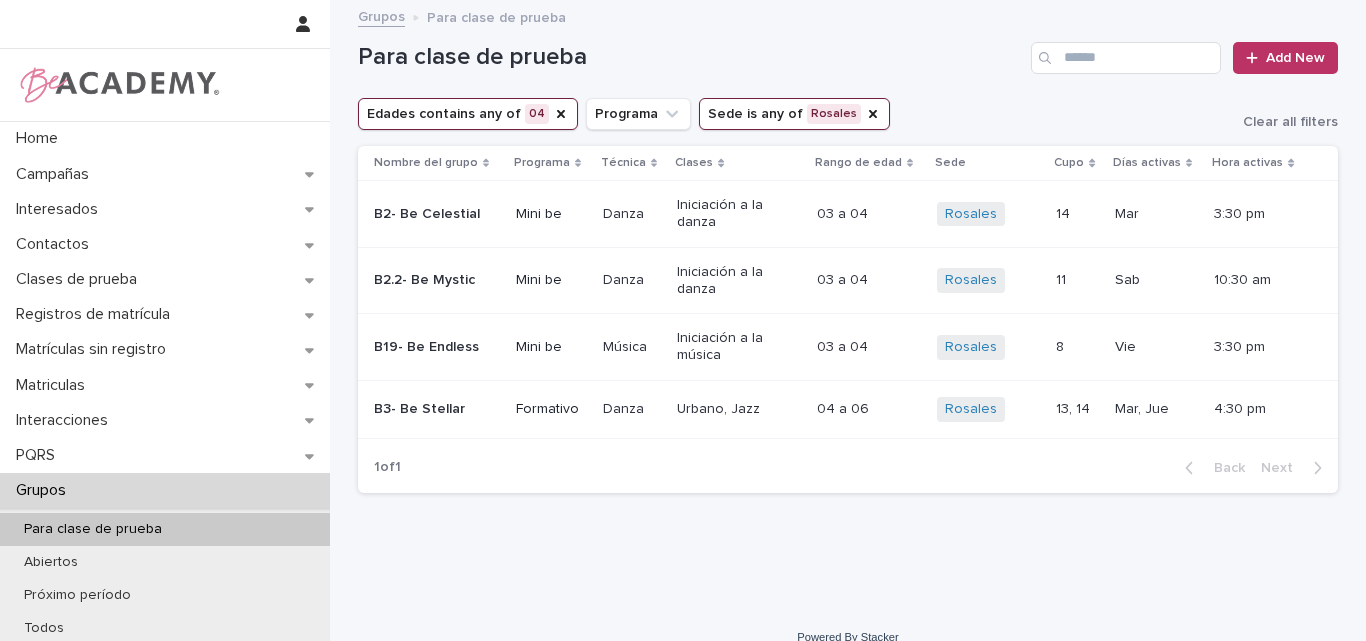 drag, startPoint x: 839, startPoint y: 107, endPoint x: 789, endPoint y: 119, distance: 51.41984 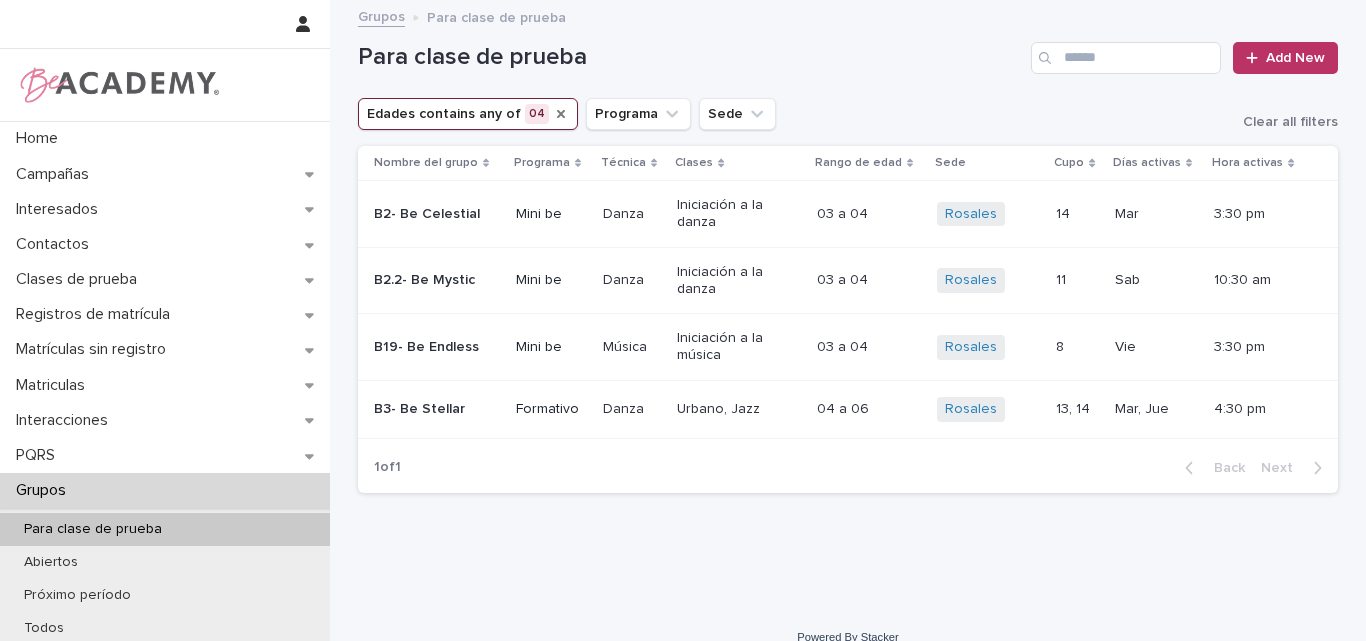 drag, startPoint x: 543, startPoint y: 111, endPoint x: 533, endPoint y: 113, distance: 10.198039 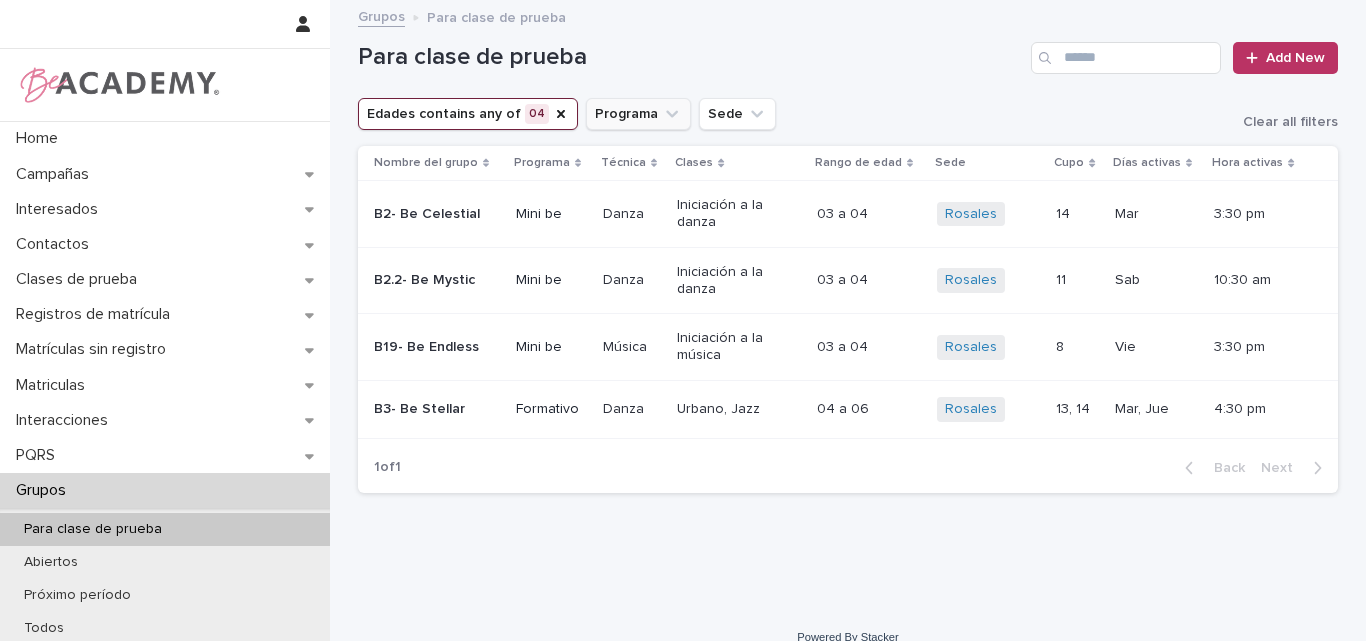 click 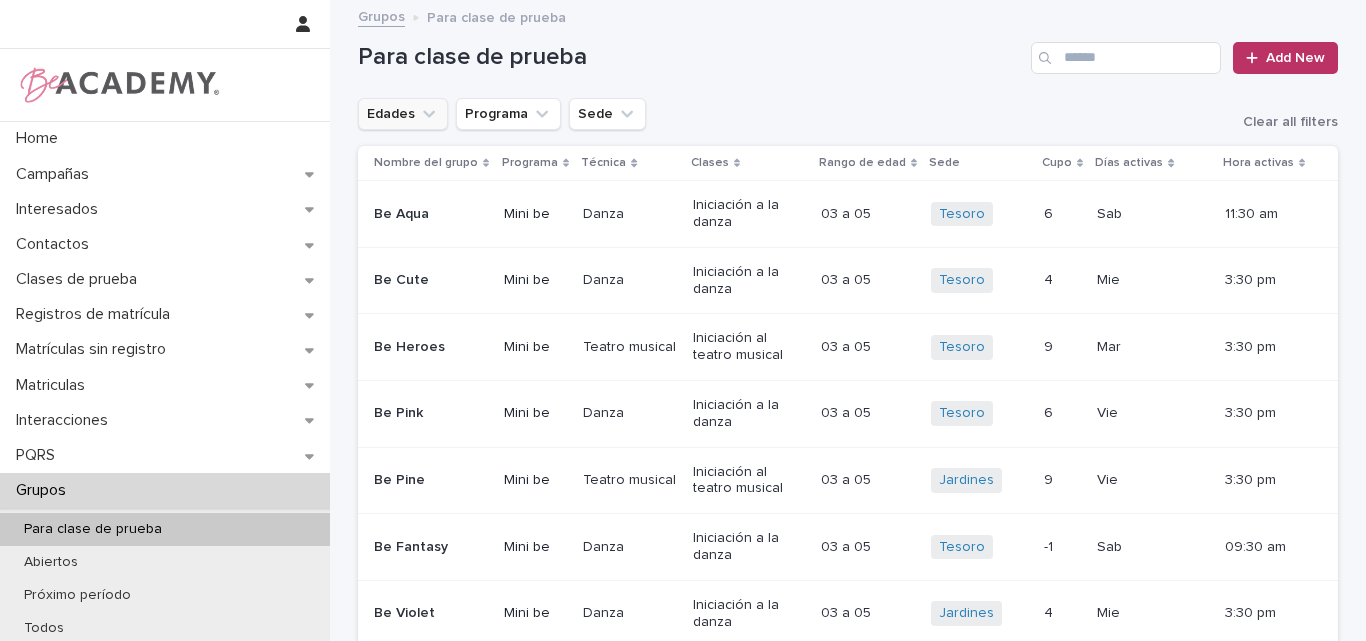 click 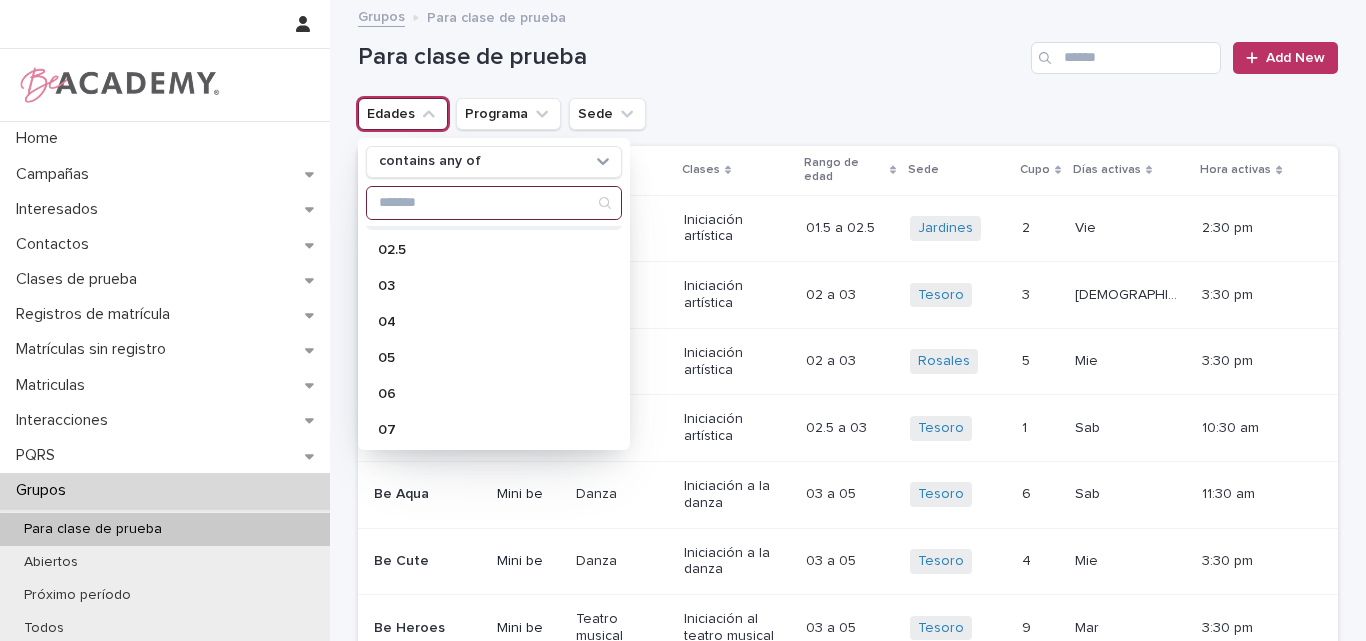 scroll, scrollTop: 200, scrollLeft: 0, axis: vertical 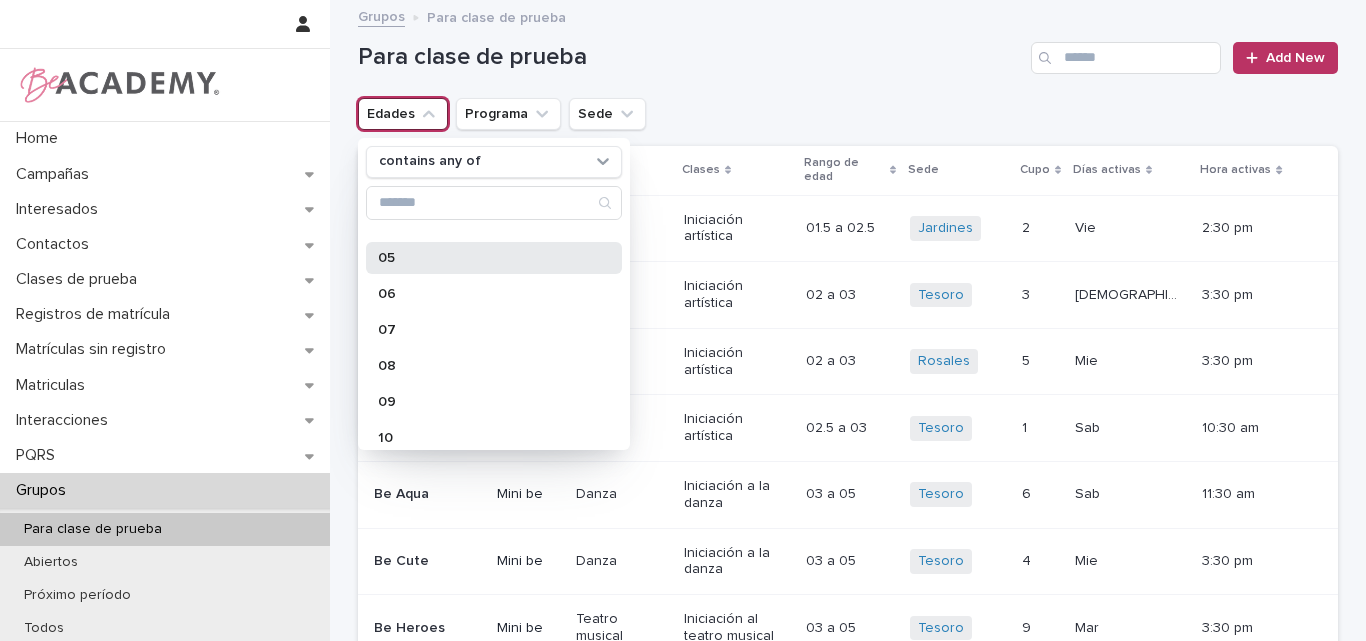 drag, startPoint x: 426, startPoint y: 265, endPoint x: 744, endPoint y: 160, distance: 334.88654 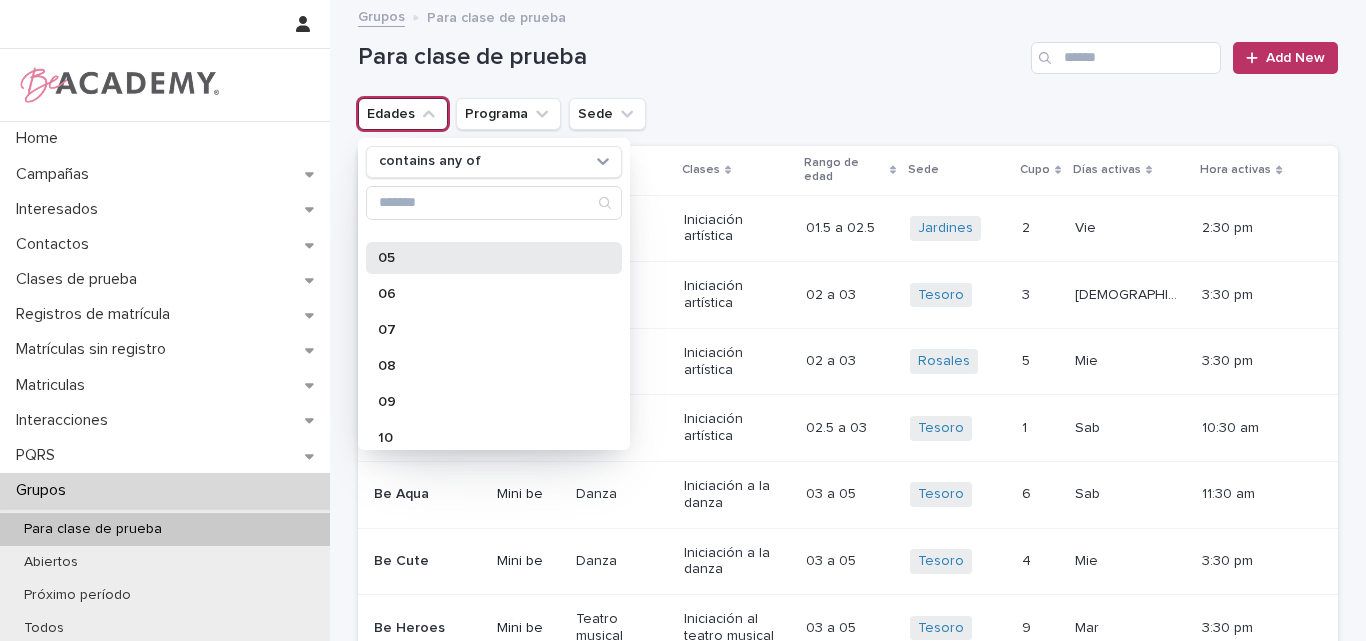 click on "05" at bounding box center (494, 258) 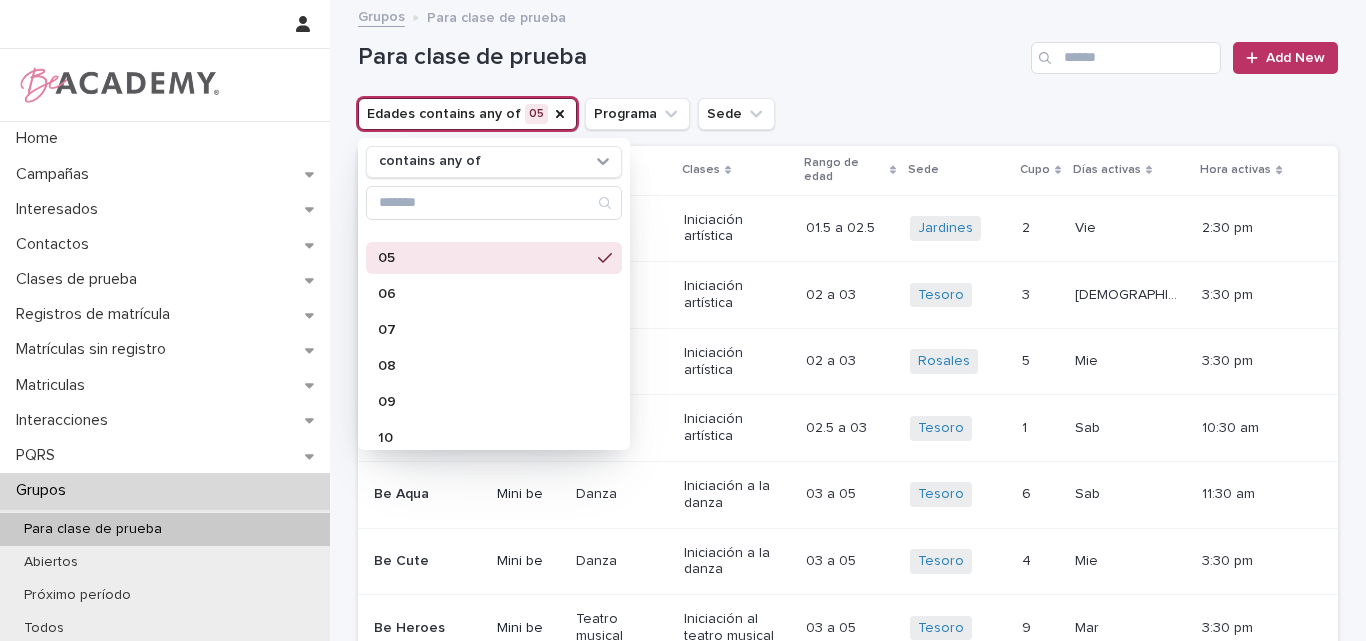 click on "Para clase de prueba" at bounding box center [690, 57] 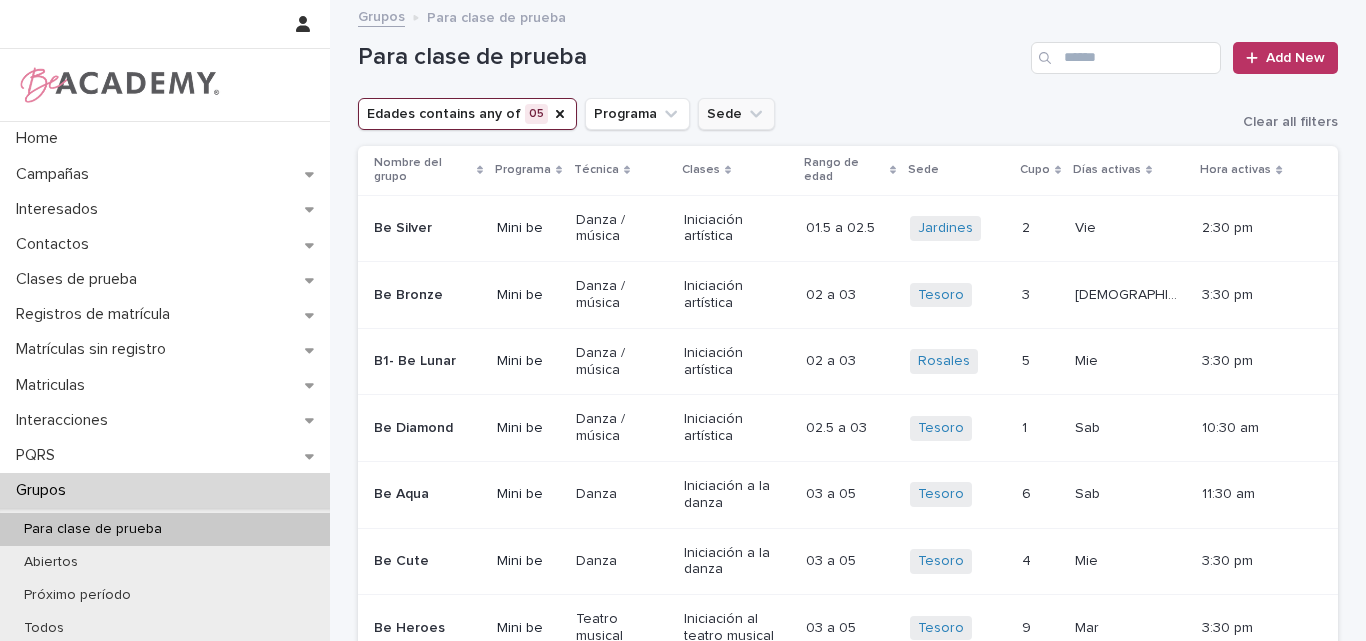 click 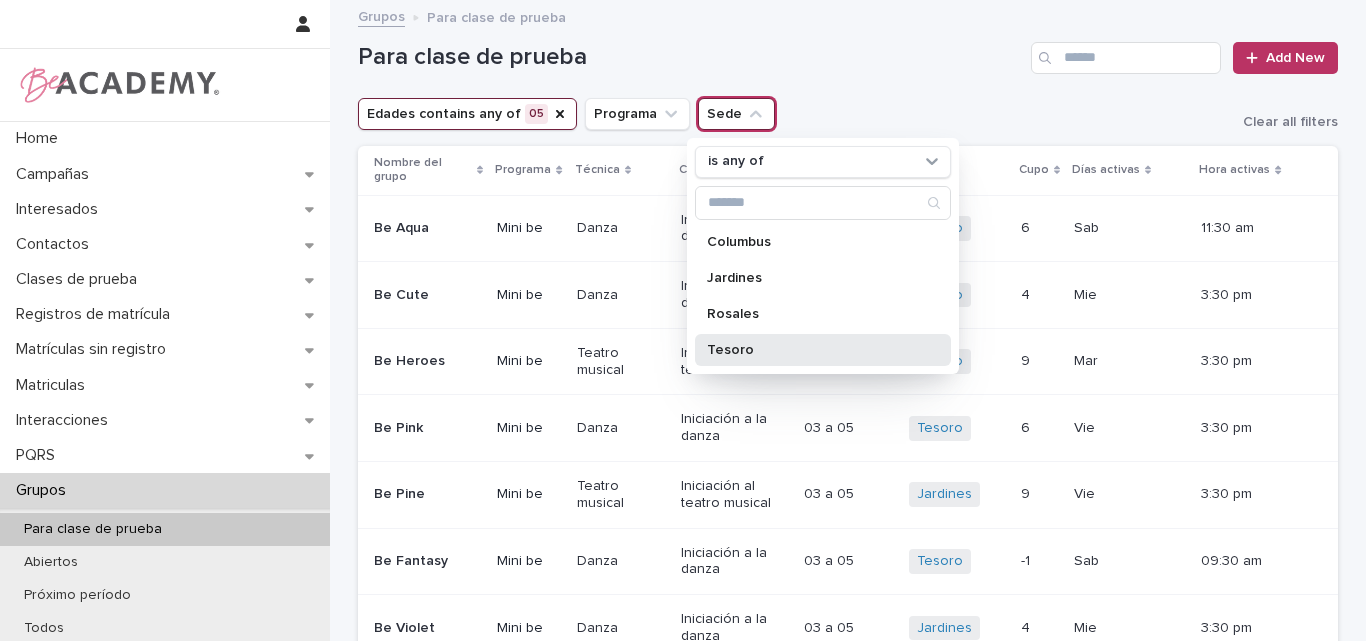 click on "Tesoro" at bounding box center (813, 350) 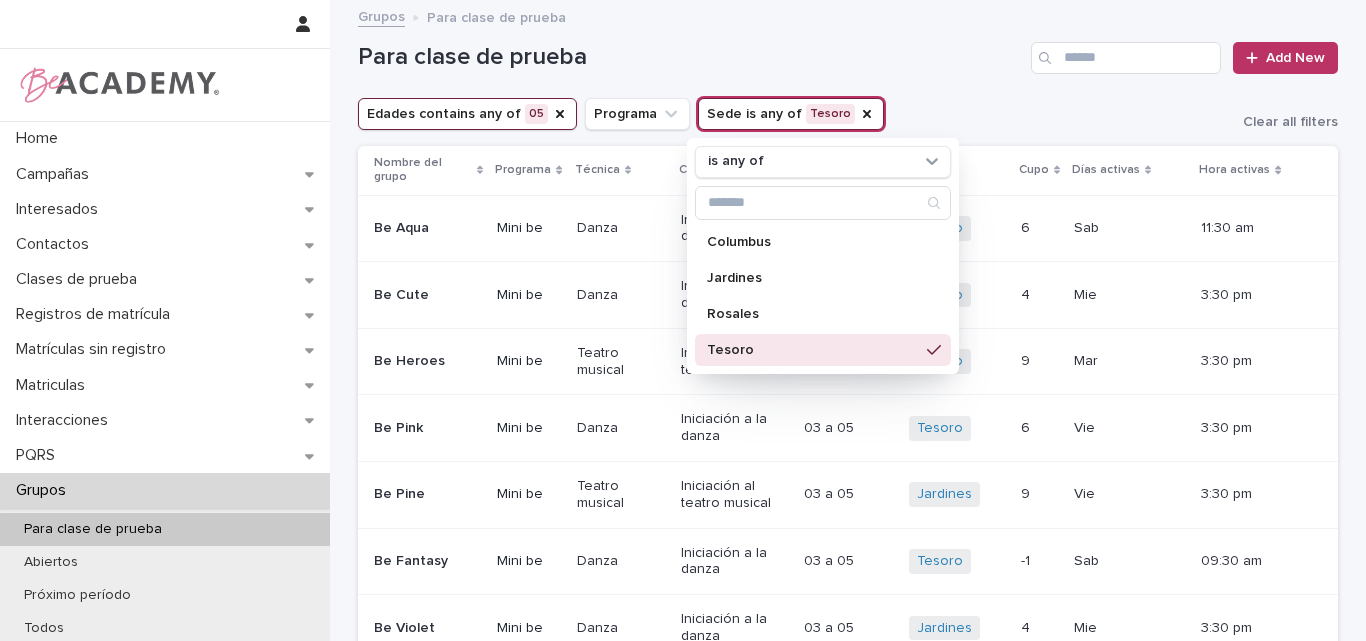 click on "Para clase de prueba Add New" at bounding box center (848, 50) 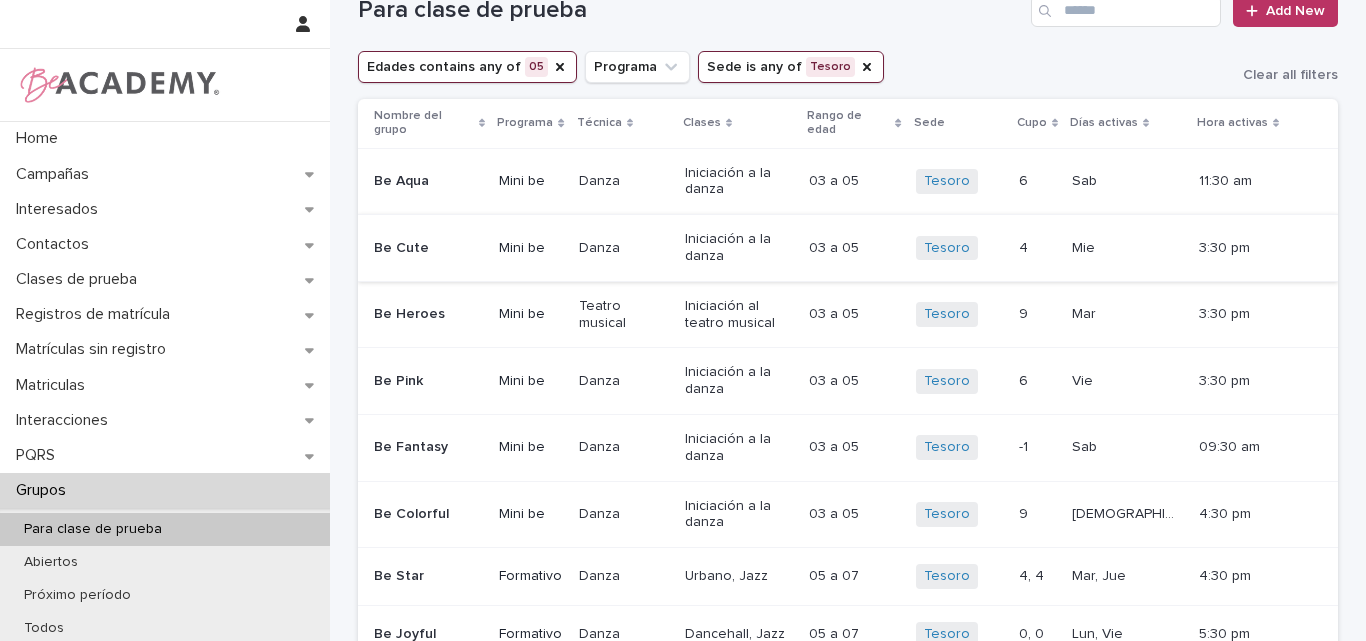 scroll, scrollTop: 0, scrollLeft: 0, axis: both 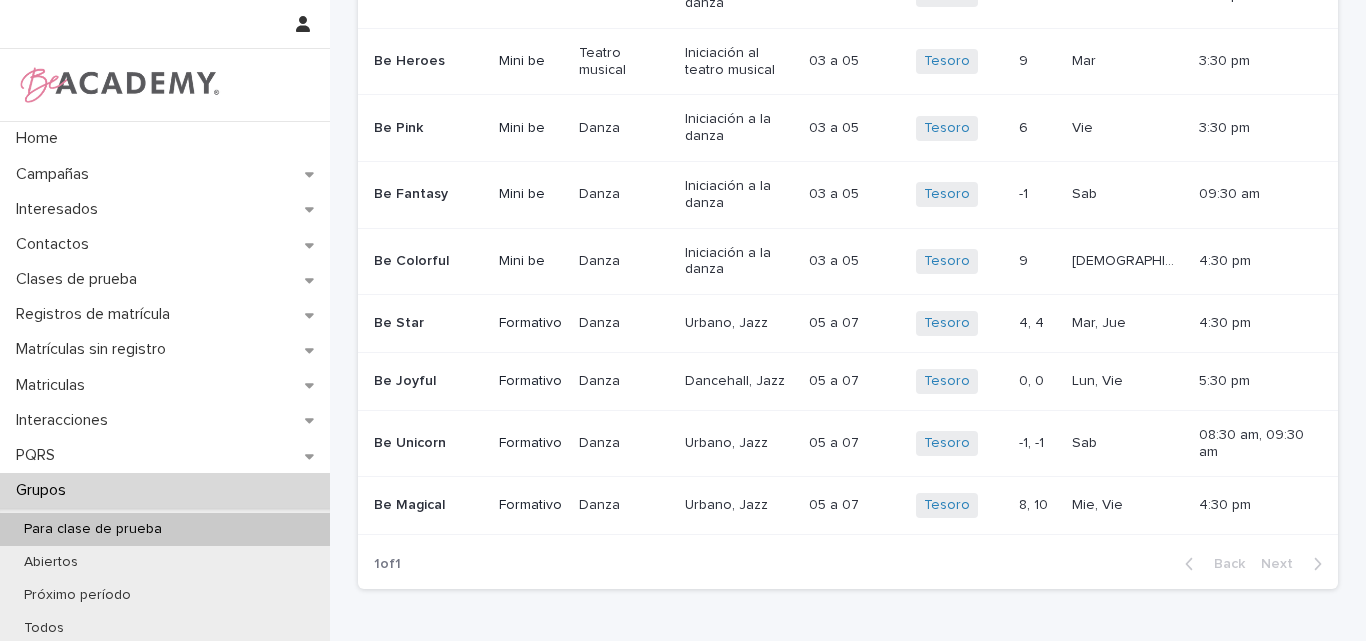 click on "Para clase de prueba Add New Edades contains any of 05 Programa Sede is any of Tesoro Clear all filters Nombre del grupo Programa Técnica Clases Rango de edad Sede Cupo Días activas Hora activas Be Aqua Mini be Danza Iniciación a la danza 03   a 05   03   a 05     Tesoro   + 0 6 6   Sab Sab   11:30 am Be Cute Mini be Danza Iniciación a la danza 03   a 05   03   a 05     Tesoro   + 0 4 4   Mie Mie   3:30 pm Be Heroes Mini be Teatro musical Iniciación al teatro musical 03   a 05   03   a 05     Tesoro   + 0 9 9   Mar Mar   3:30 pm Be Pink Mini be Danza Iniciación a la danza 03   a 05   03   a 05     Tesoro   + 0 6 6   Vie Vie   3:30 pm Be Fantasy Mini be Danza Iniciación a la danza 03   a 05   03   a 05     Tesoro   + 0 -1 -1   Sab Sab   09:30 am Be Colorful Mini be Danza Iniciación a la danza 03   a 05   03   a 05     Tesoro   + 0 9 9   Jue Jue   4:30 pm Be Star Formativo Danza Urbano, Jazz 05   a 07   05   a 07     Tesoro   + 0 4, 4 4, 4   Mar, Jue Mar, Jue   4:30 pm Be Joyful" at bounding box center [848, 153] 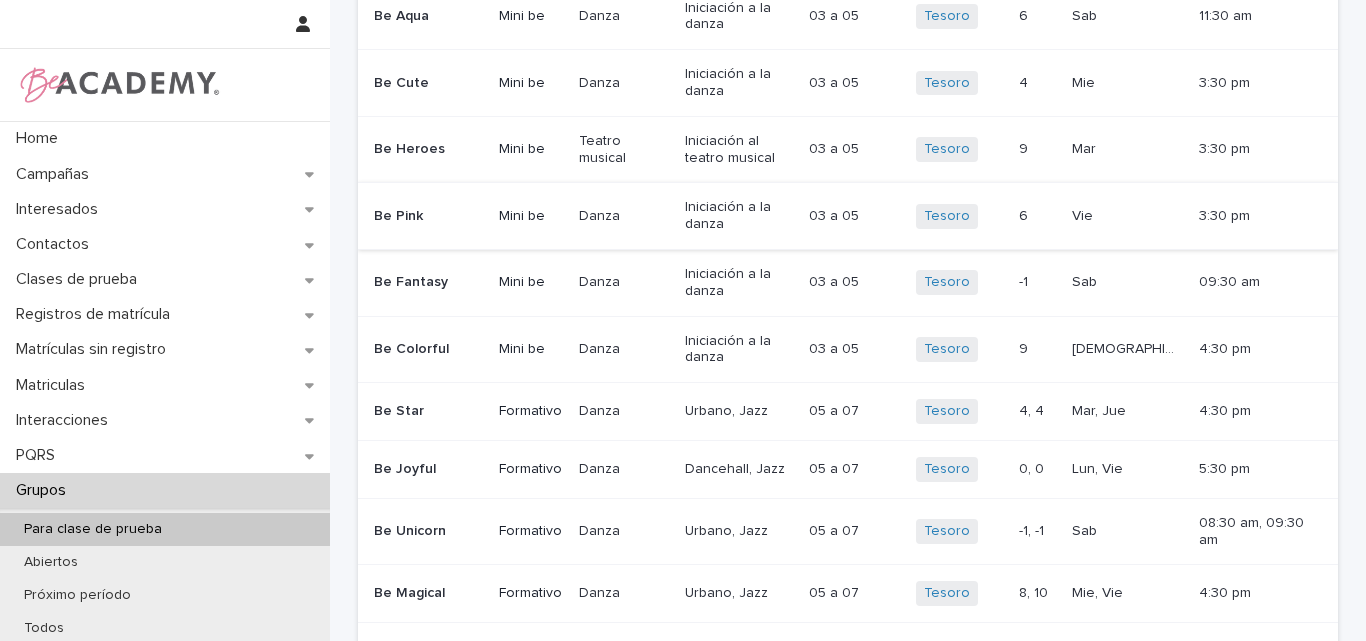 scroll, scrollTop: 0, scrollLeft: 0, axis: both 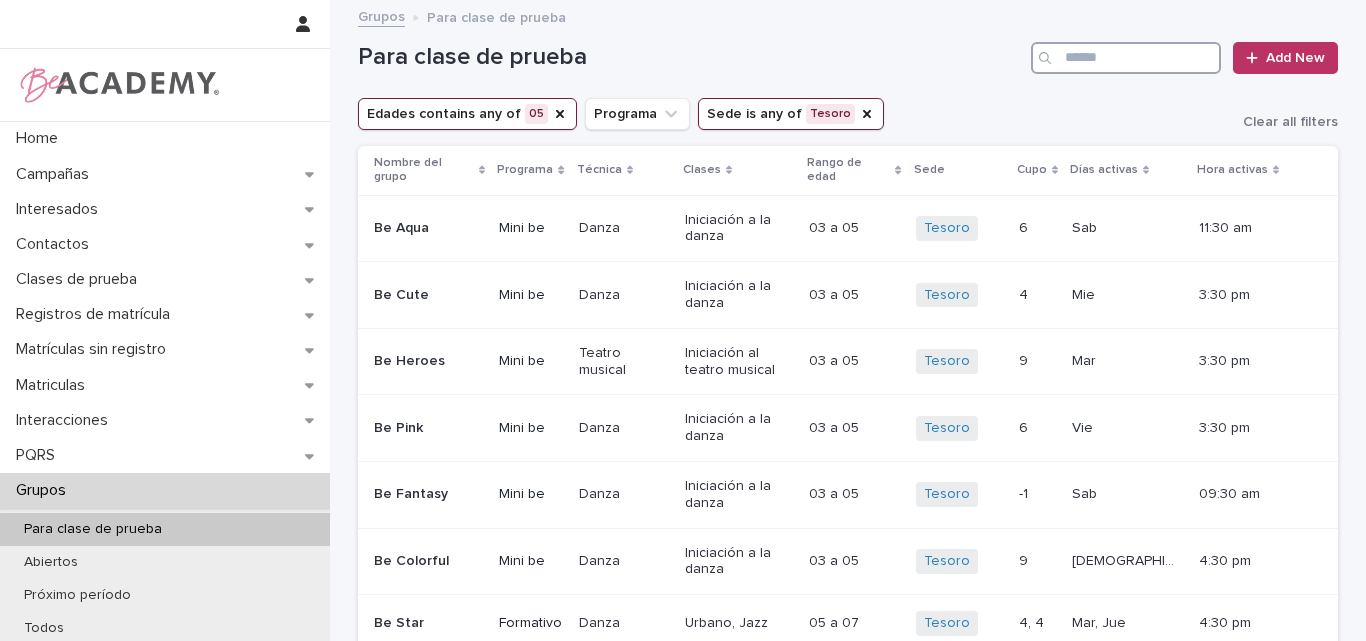 click at bounding box center (1126, 58) 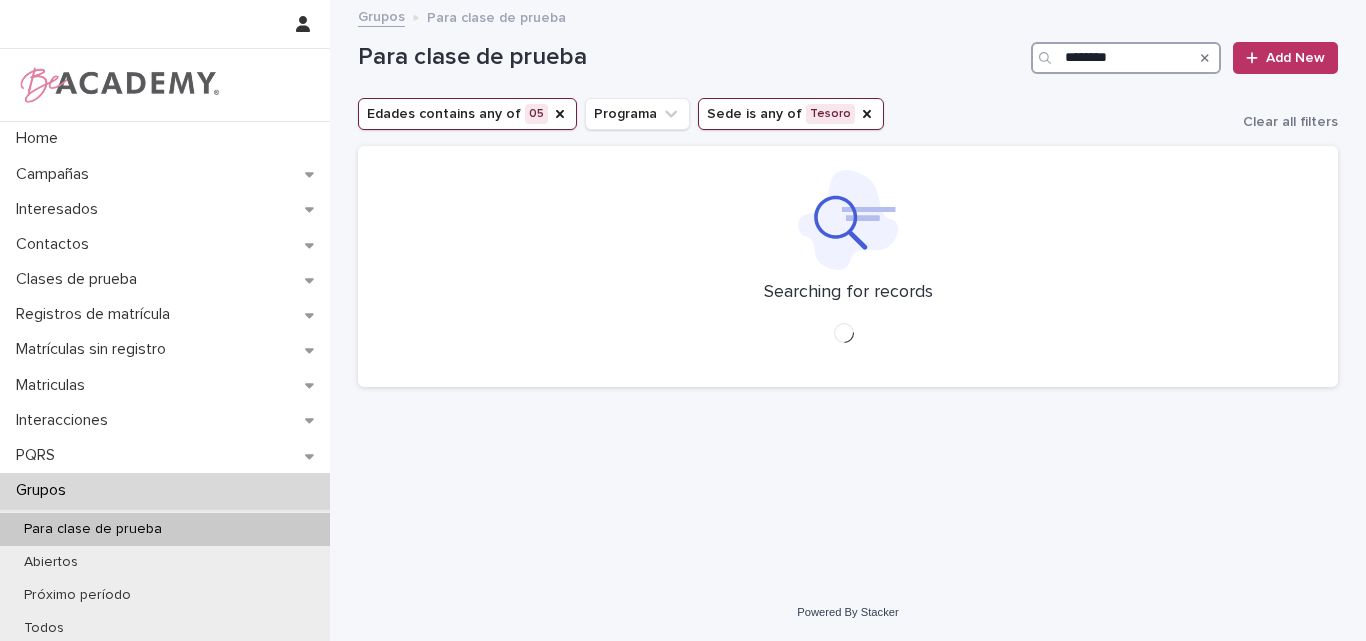 click on "********" at bounding box center [1126, 58] 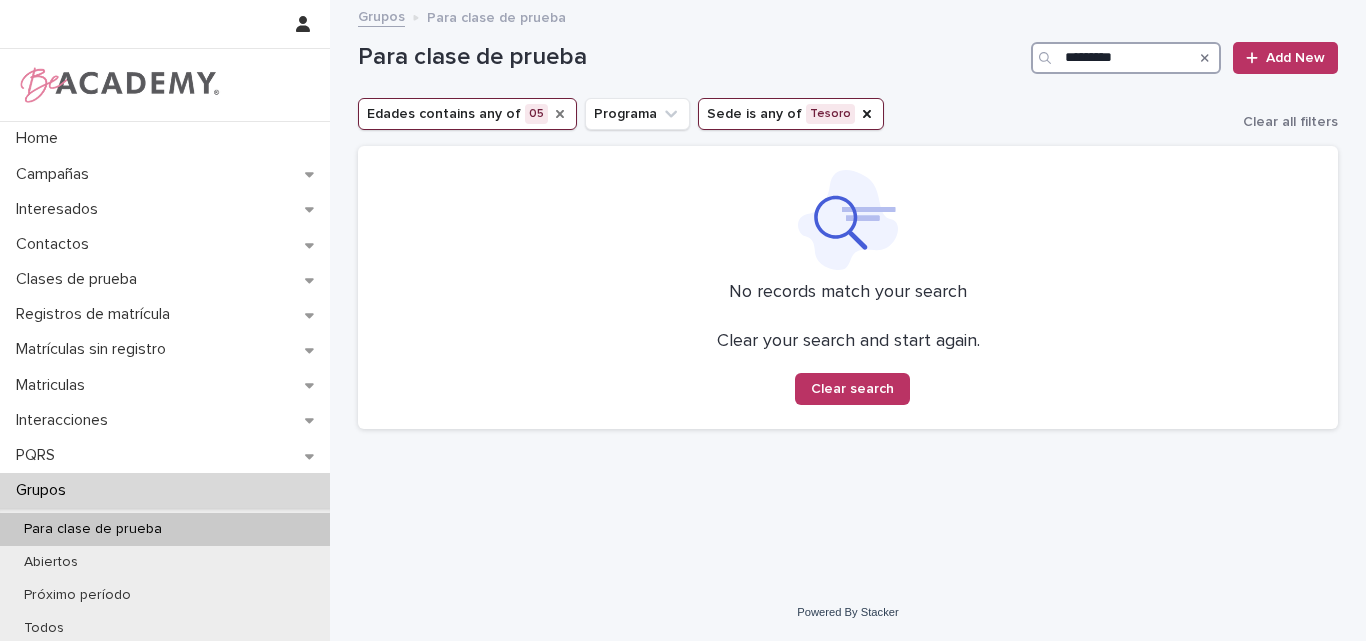 type on "*********" 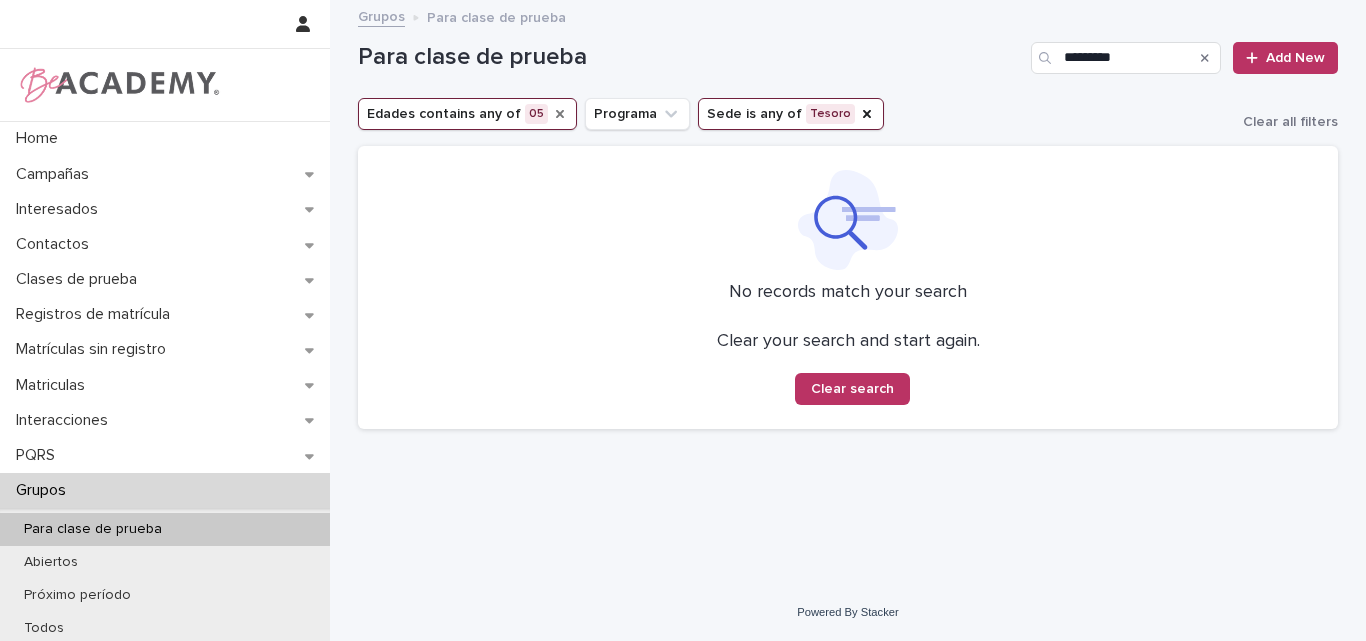 click 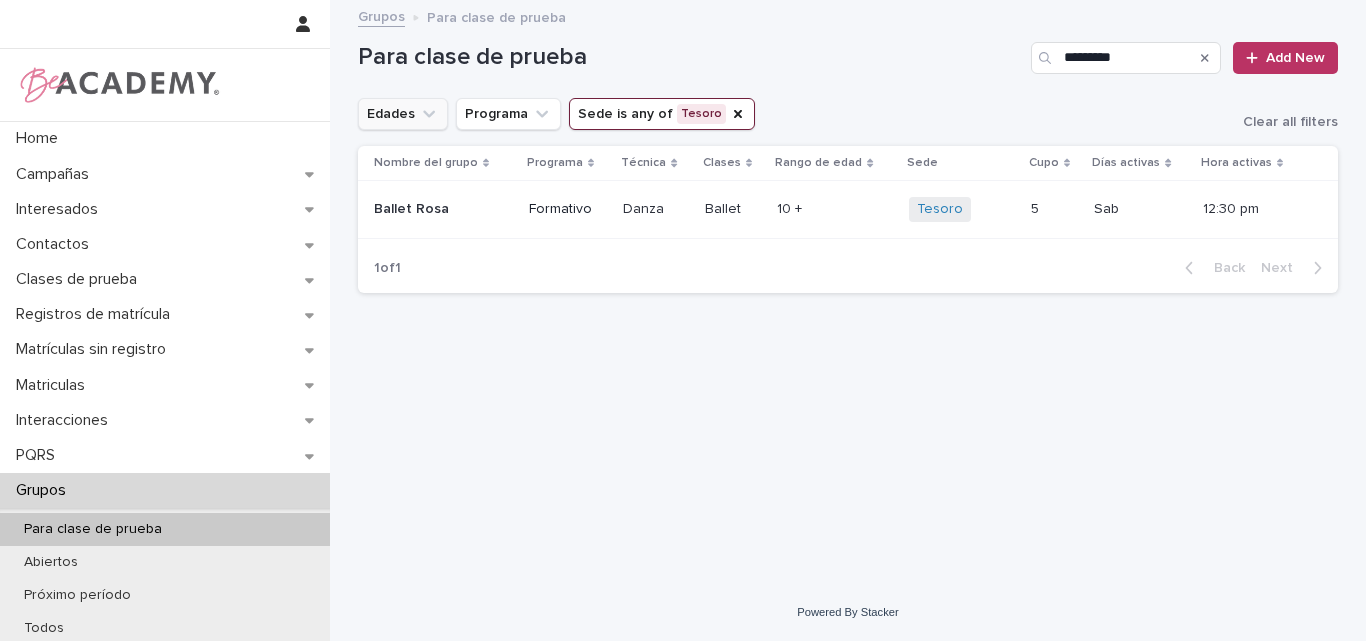 click on "Ballet Rosa" at bounding box center (443, 209) 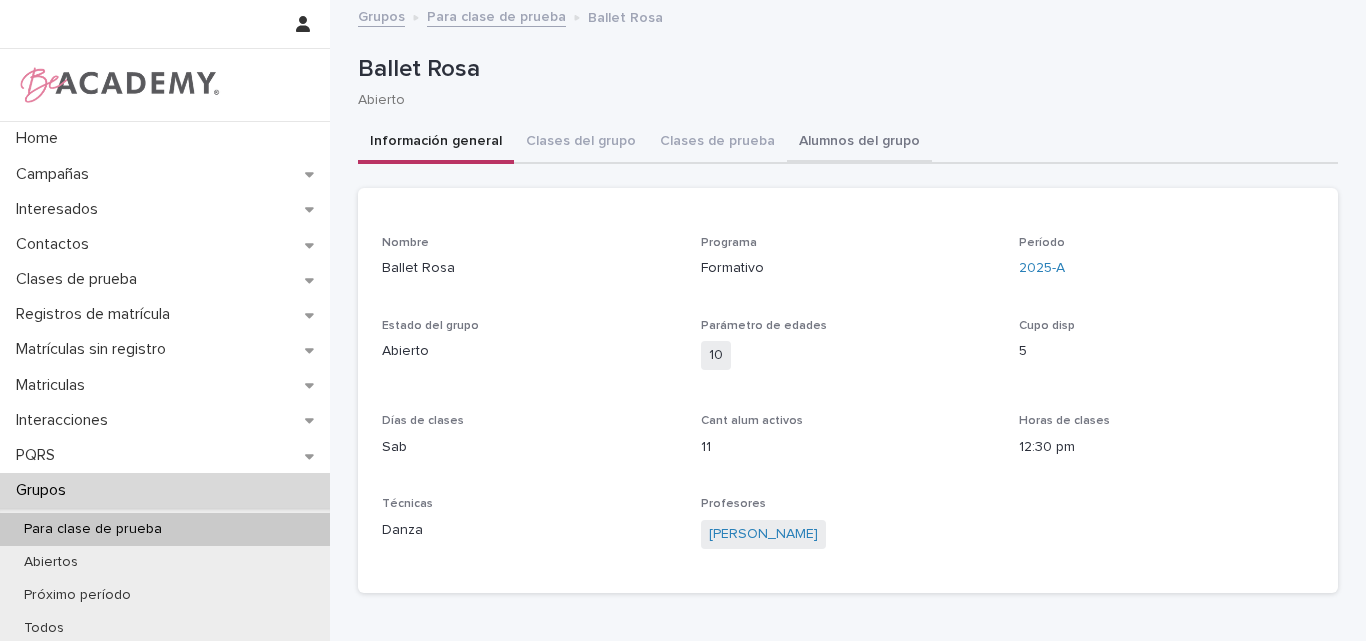 click on "Alumnos del grupo" at bounding box center (859, 143) 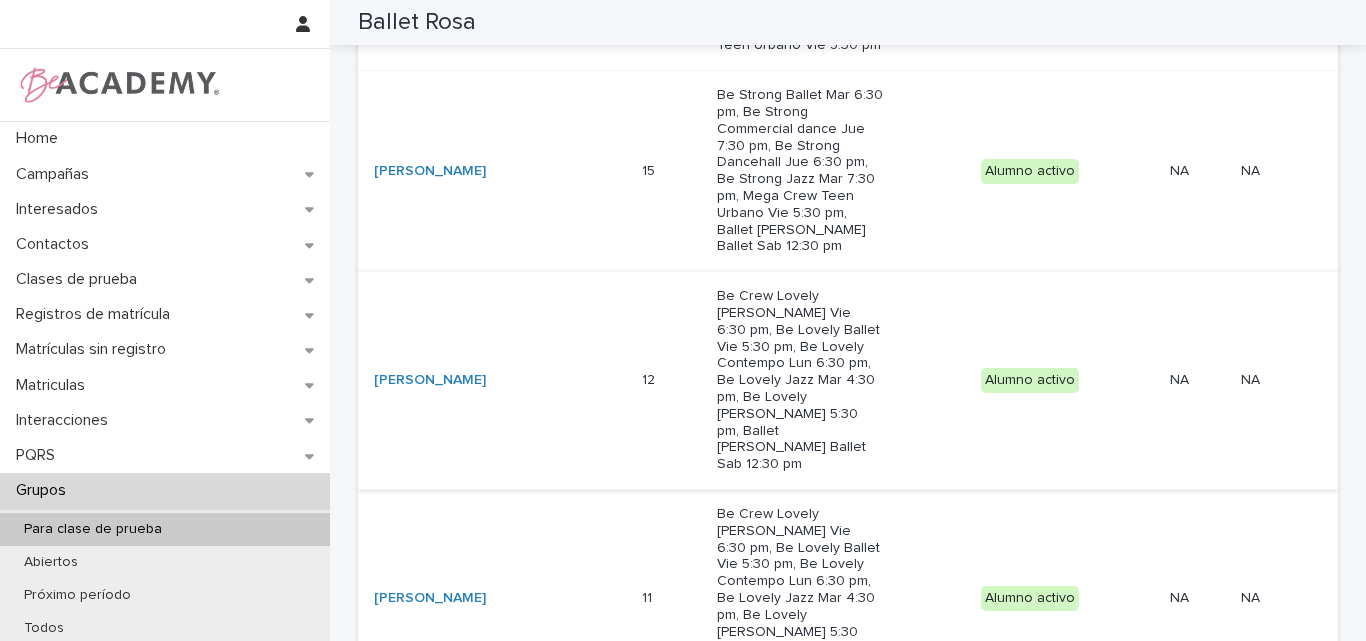 scroll, scrollTop: 1300, scrollLeft: 0, axis: vertical 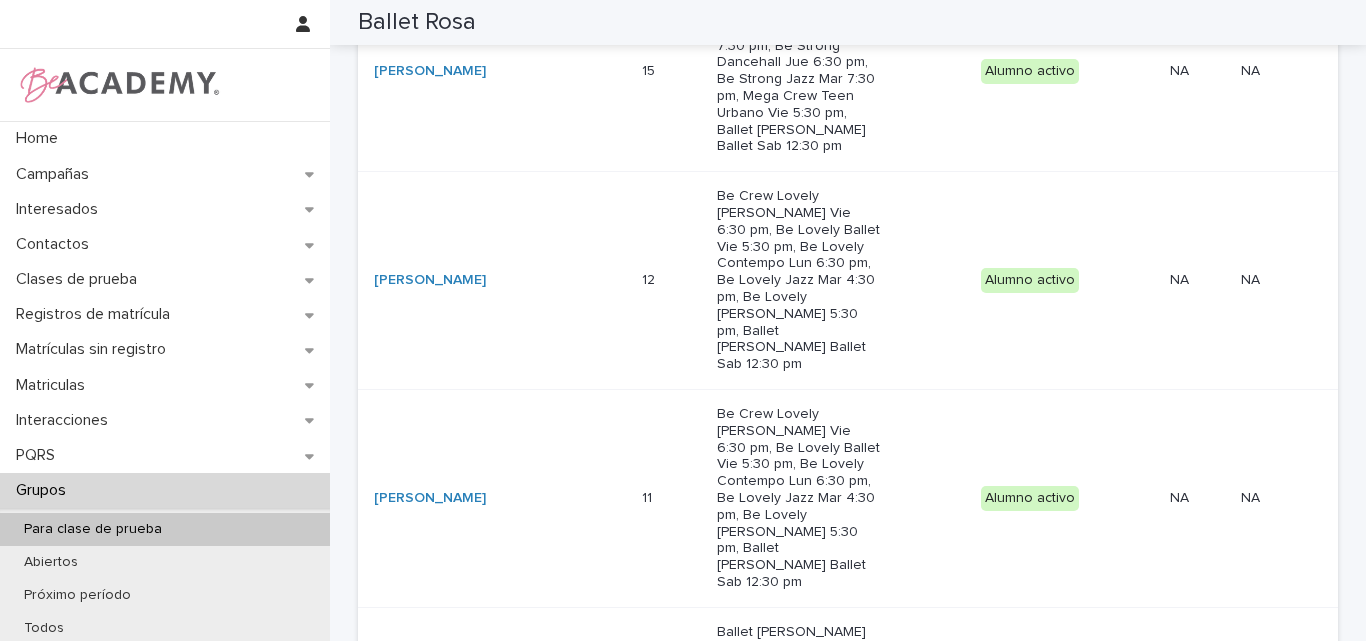 click on "Para clase de prueba" at bounding box center [165, 529] 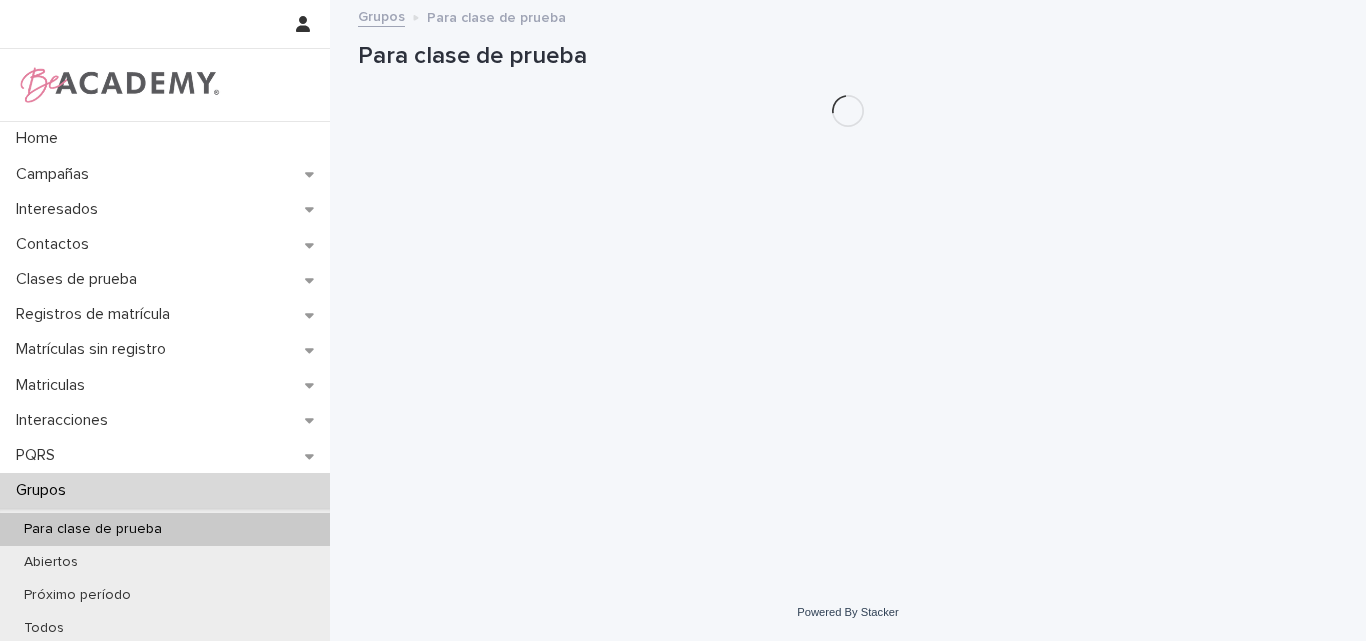 scroll, scrollTop: 0, scrollLeft: 0, axis: both 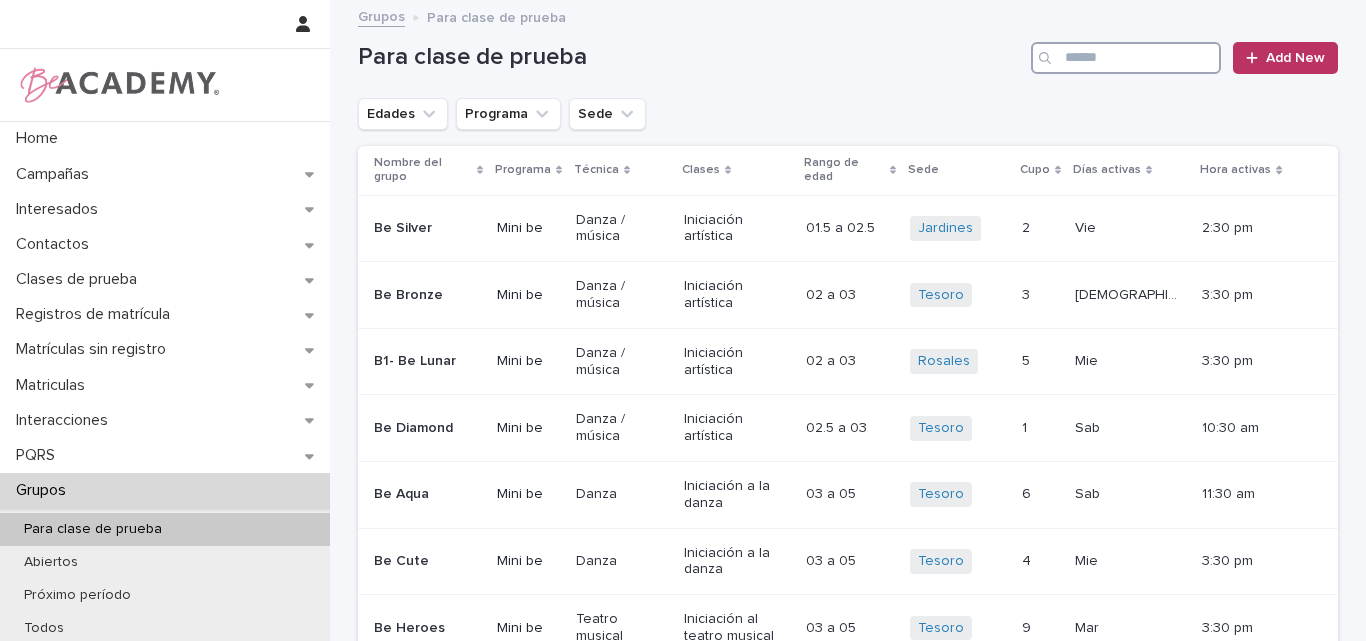 click at bounding box center [1126, 58] 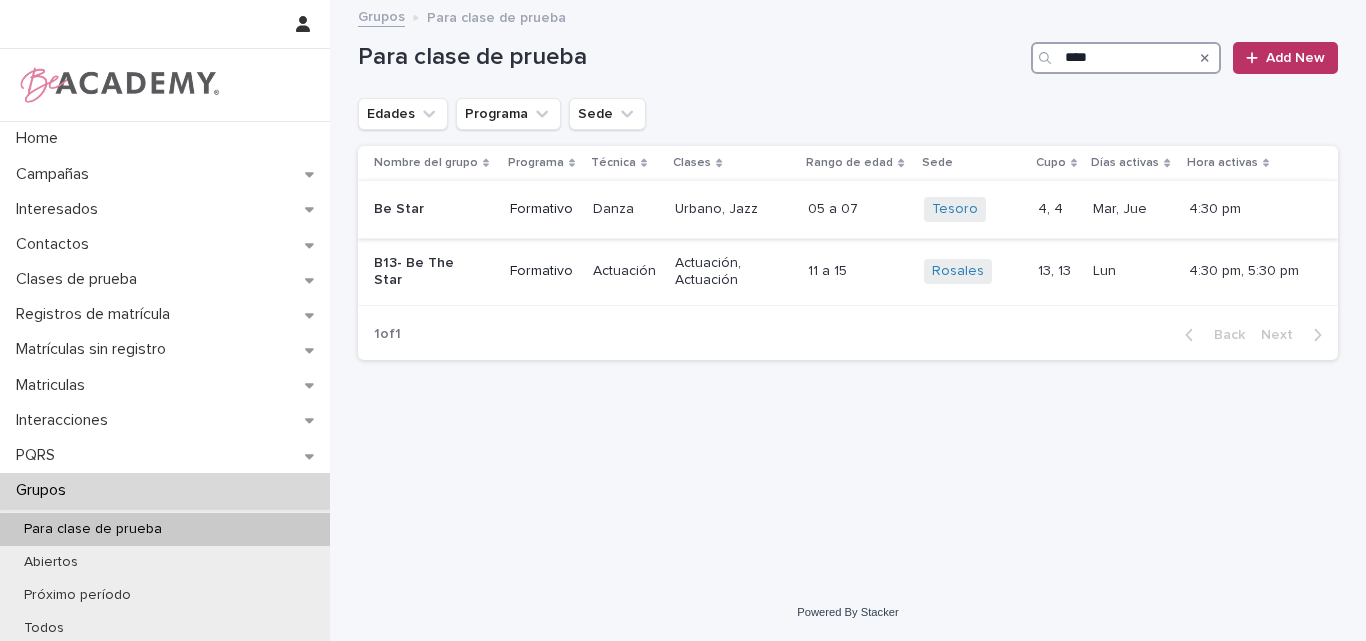 type on "****" 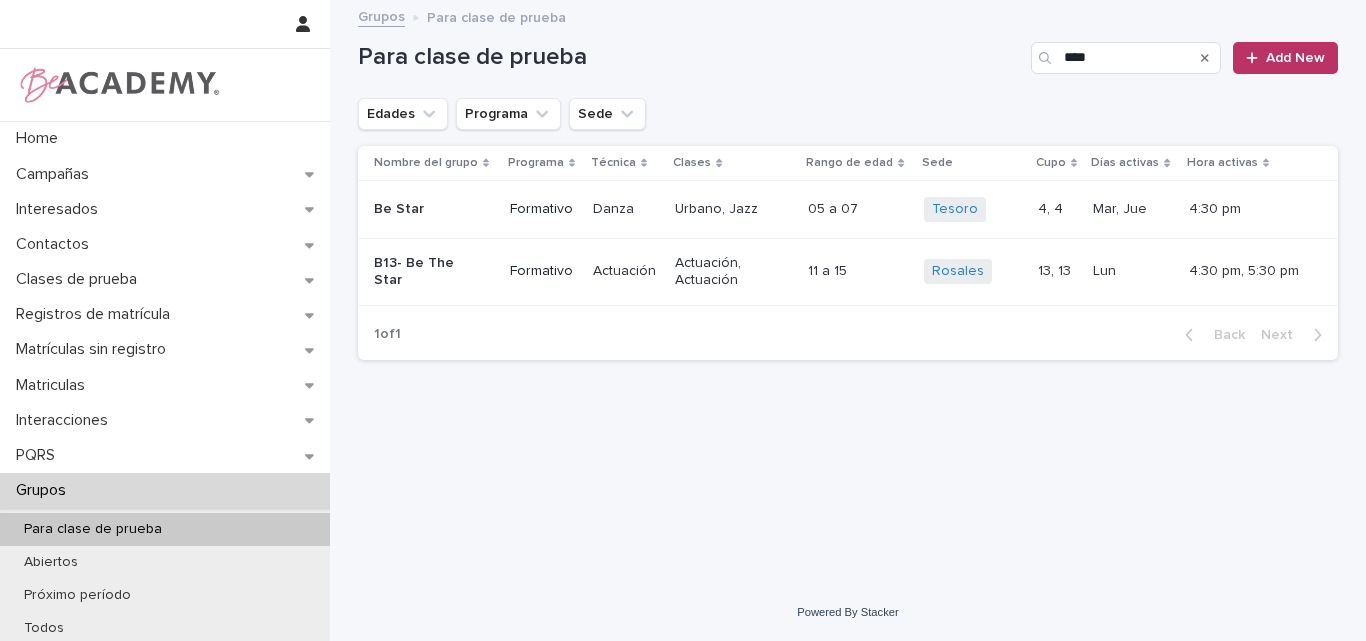 click on "Be Star" at bounding box center [429, 209] 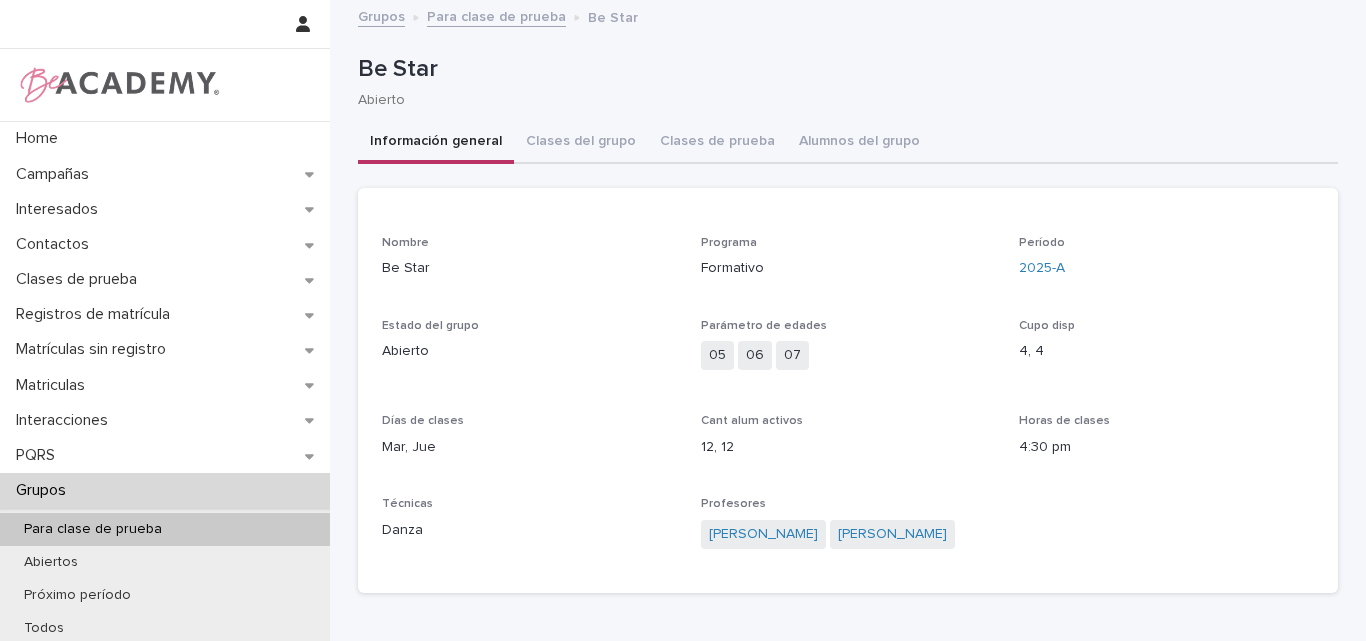 click on "Para clase de prueba" at bounding box center [496, 15] 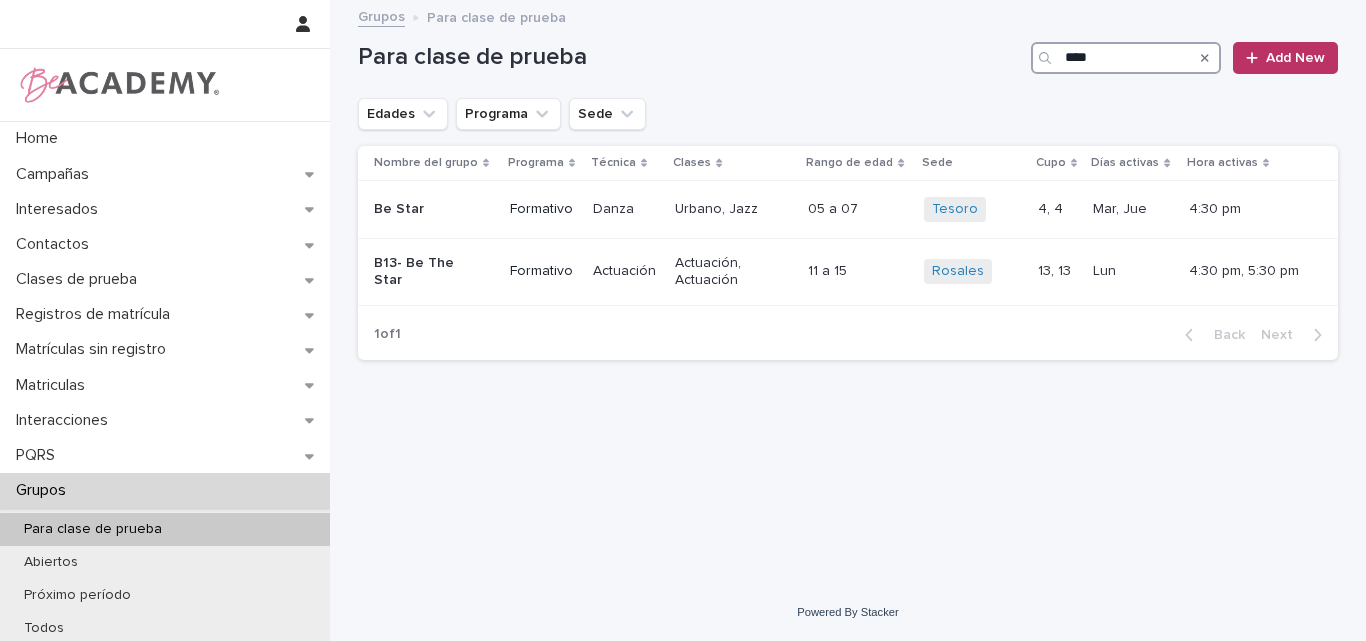 drag, startPoint x: 1120, startPoint y: 66, endPoint x: 1062, endPoint y: 65, distance: 58.00862 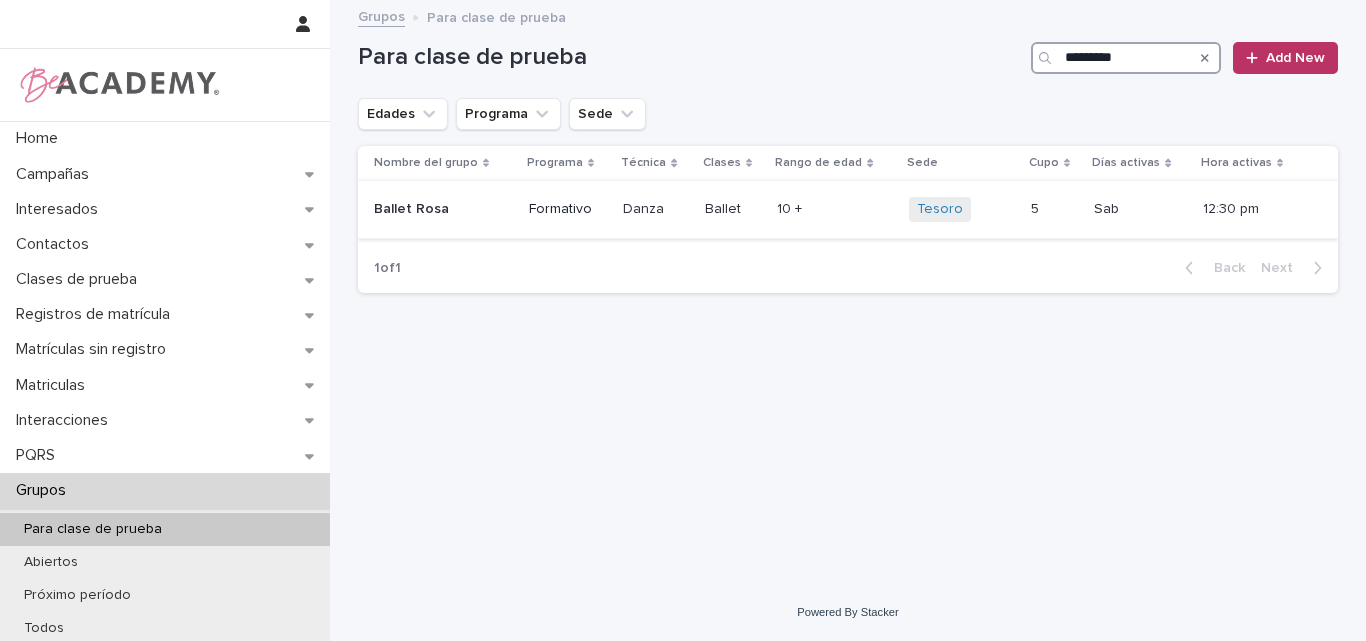 type on "*********" 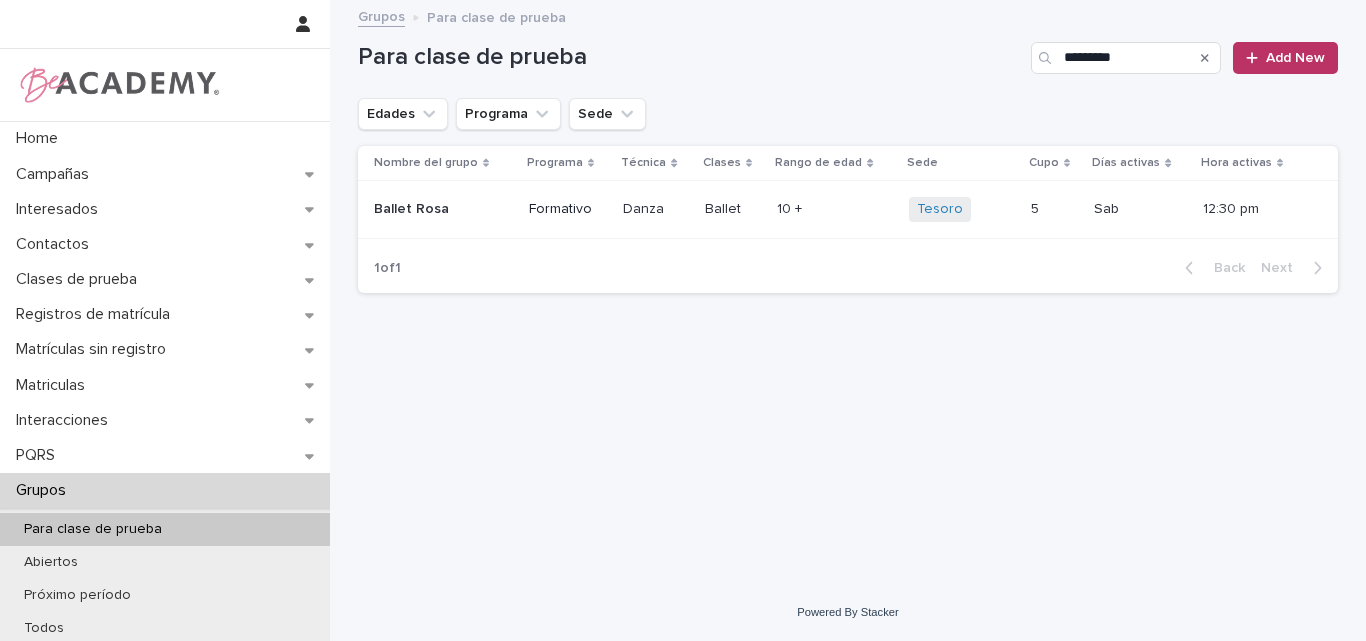 click on "Ballet Rosa" at bounding box center [429, 209] 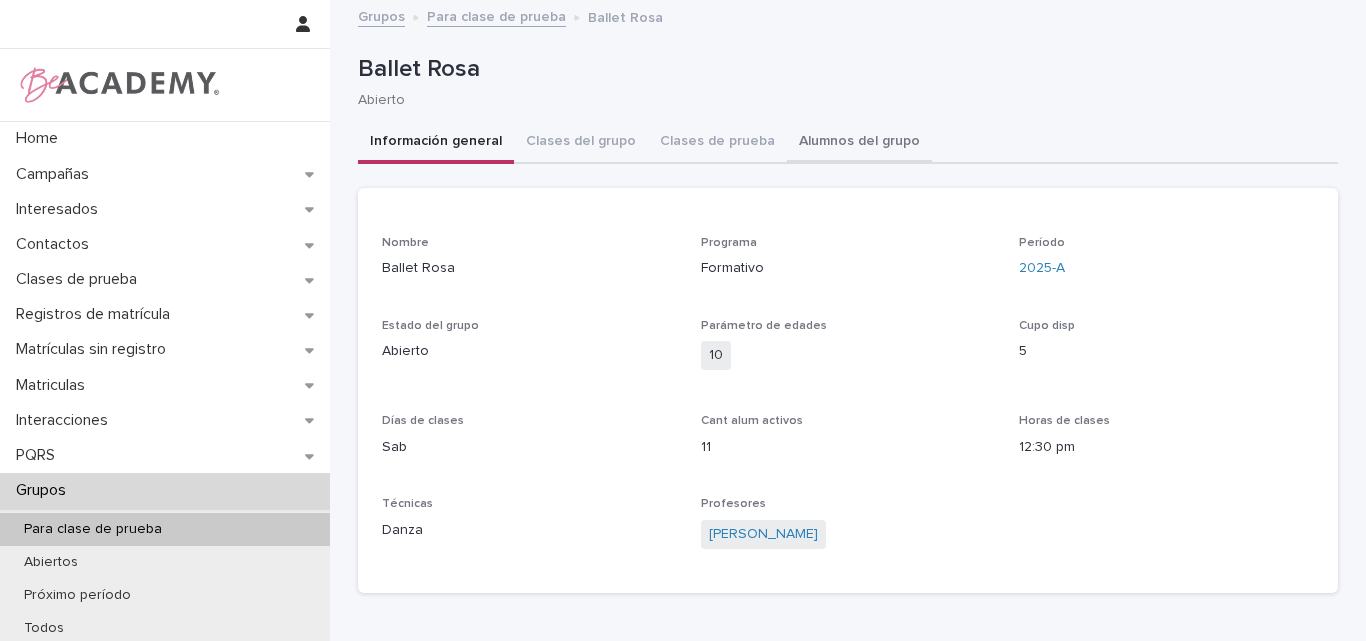 click on "Alumnos del grupo" at bounding box center [859, 143] 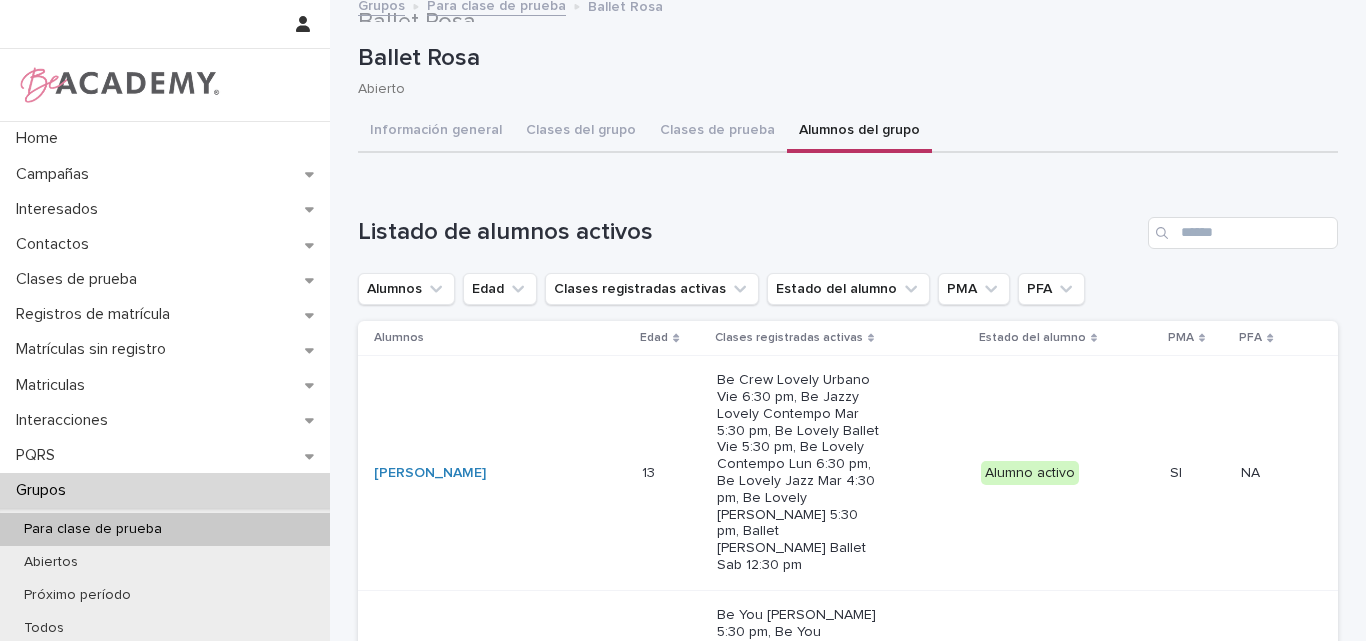 scroll, scrollTop: 0, scrollLeft: 0, axis: both 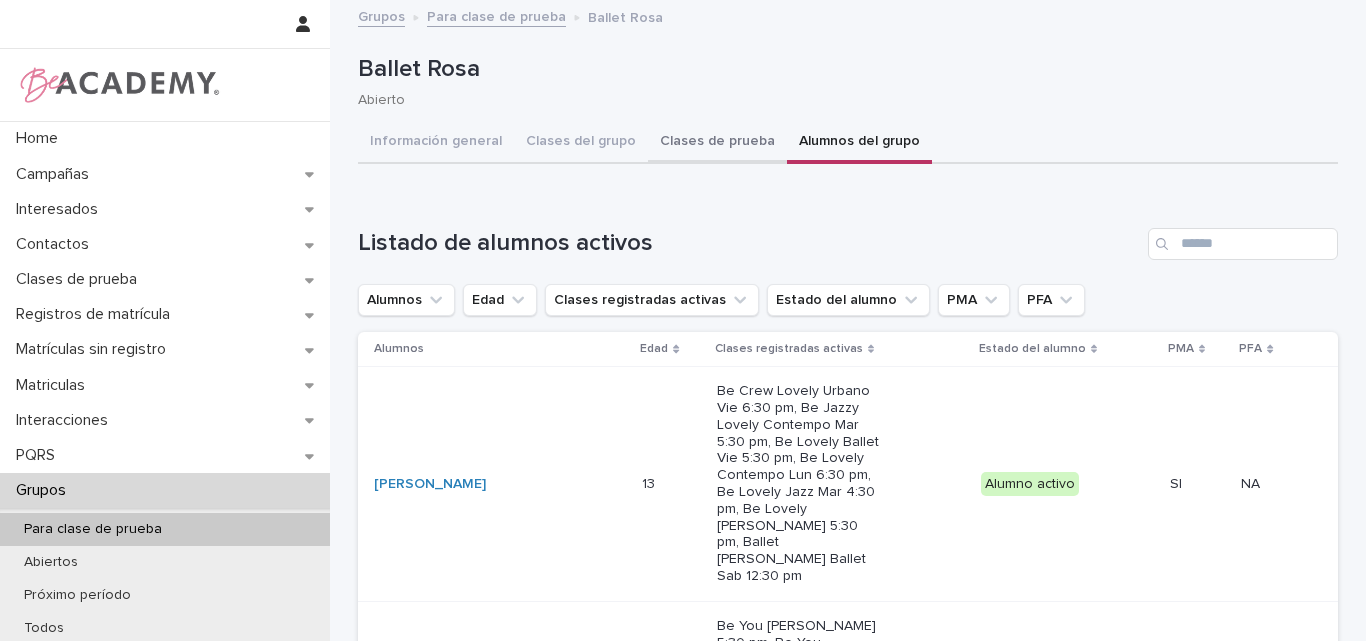 click on "Clases de prueba" at bounding box center (717, 143) 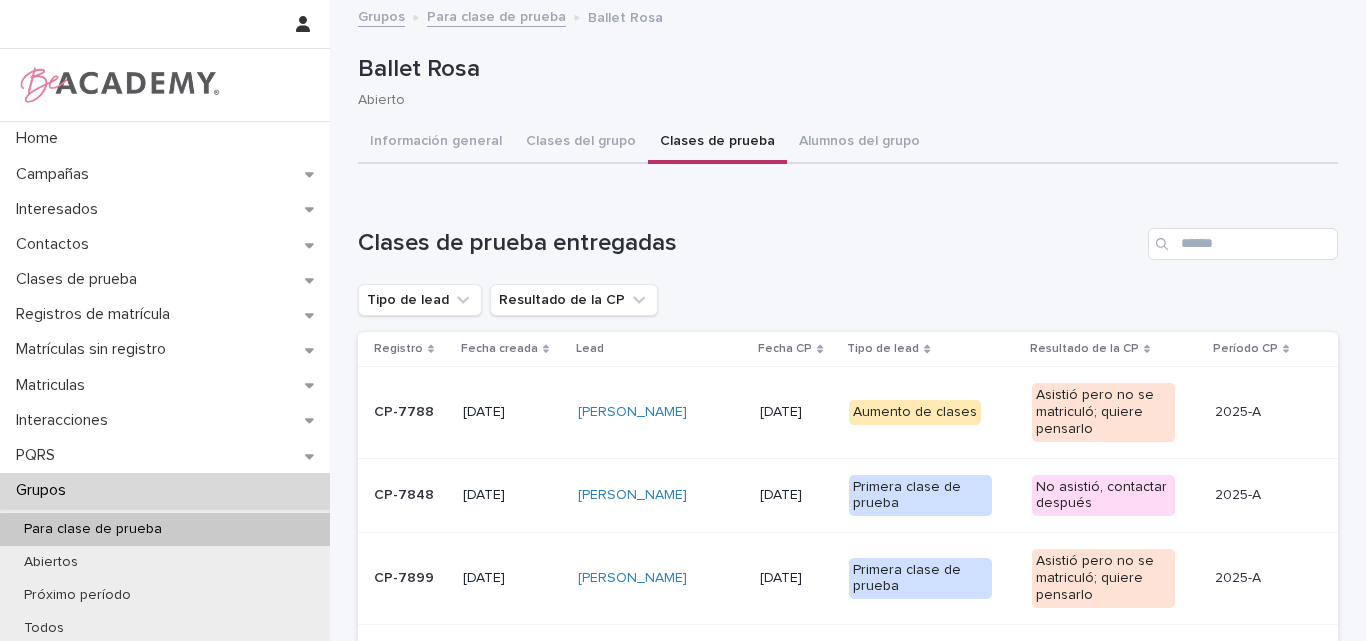 click on "Para clase de prueba" at bounding box center (93, 529) 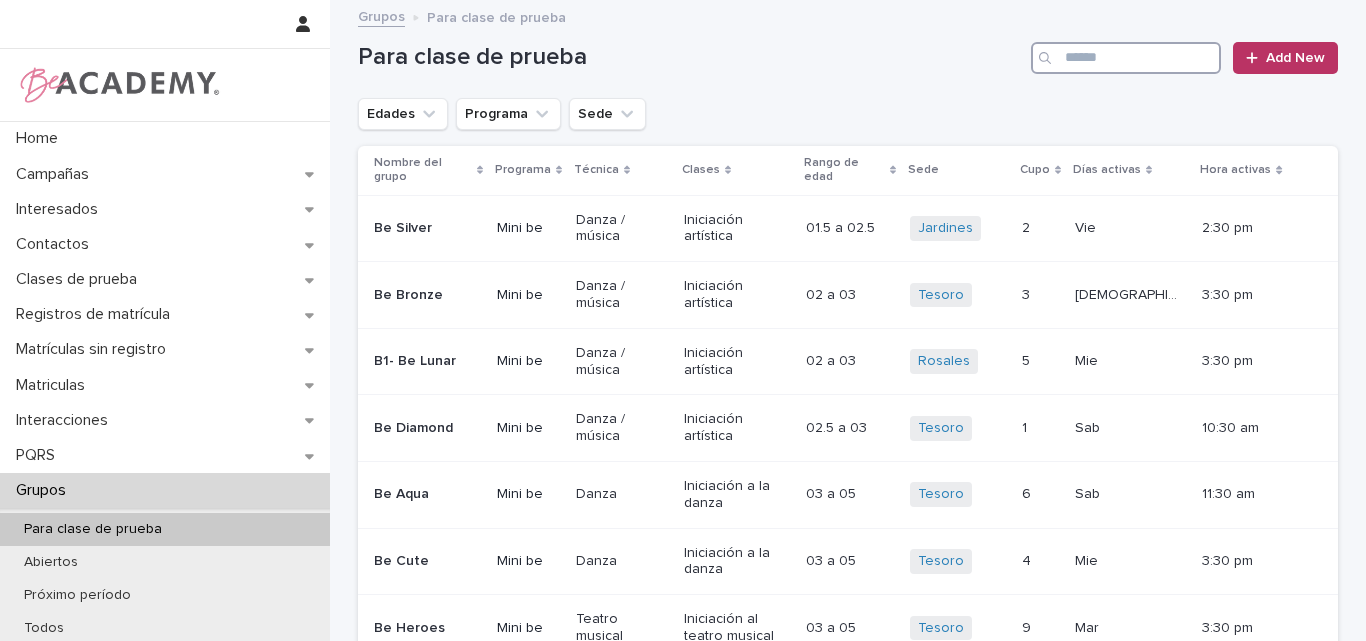 click at bounding box center [1126, 58] 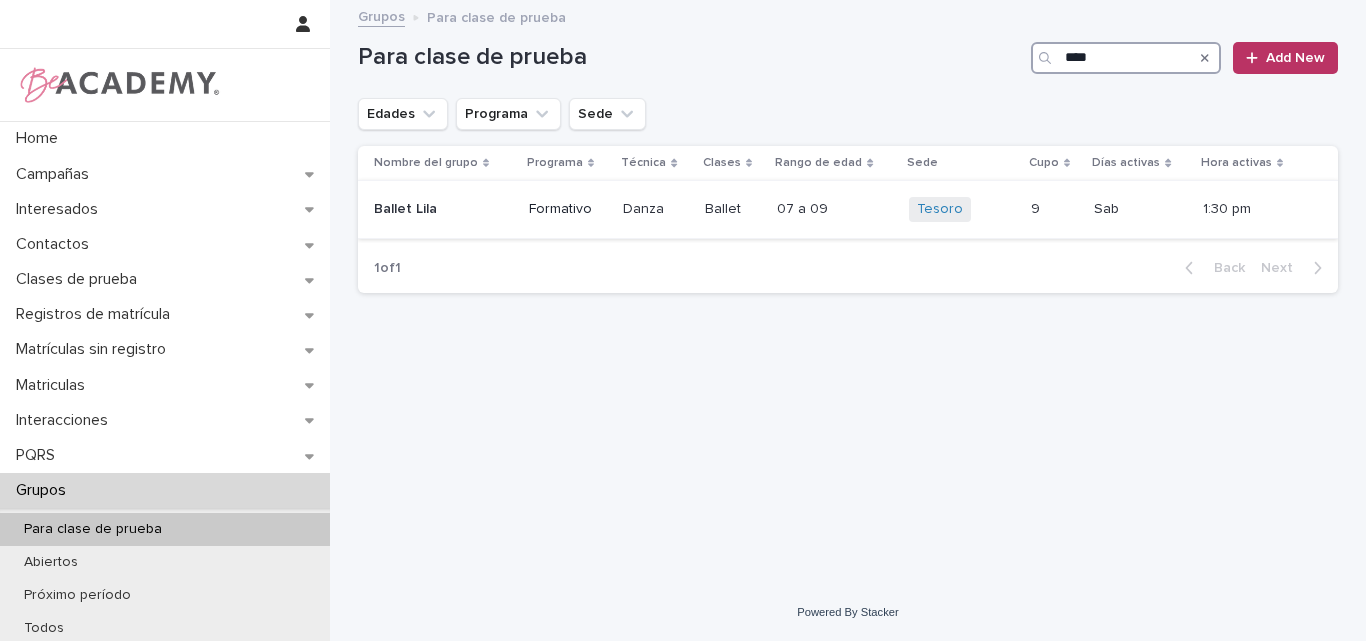 type on "****" 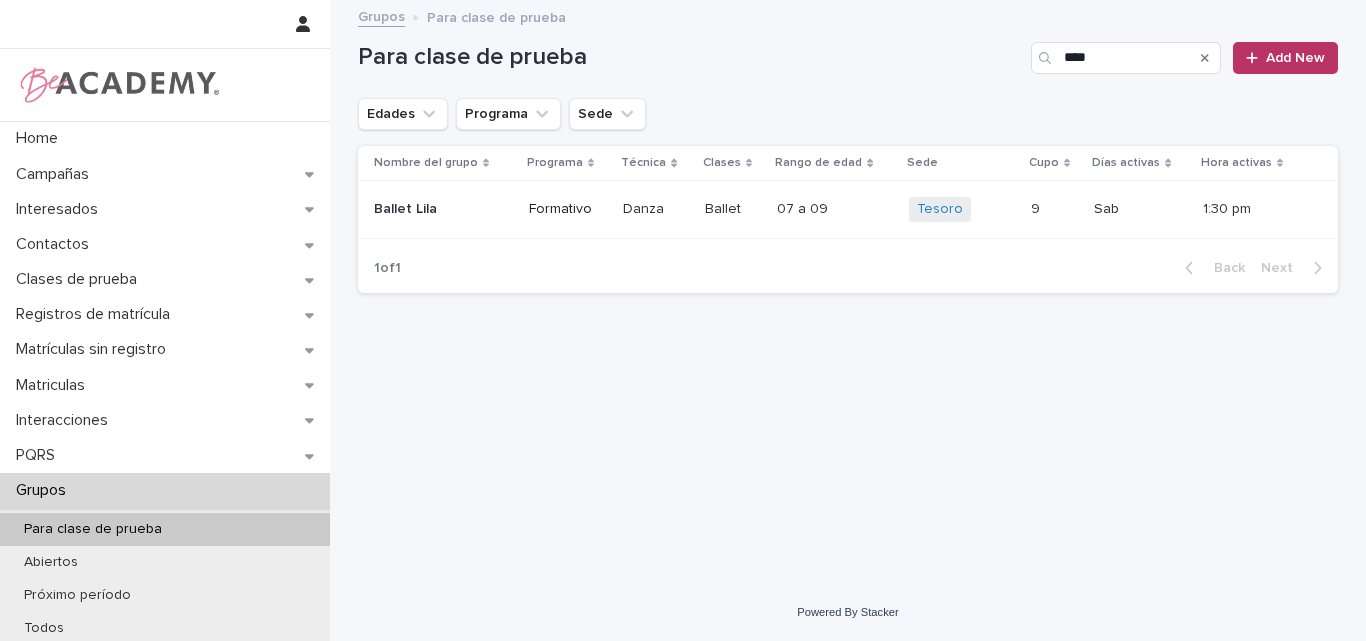 click on "Ballet Lila" at bounding box center [429, 209] 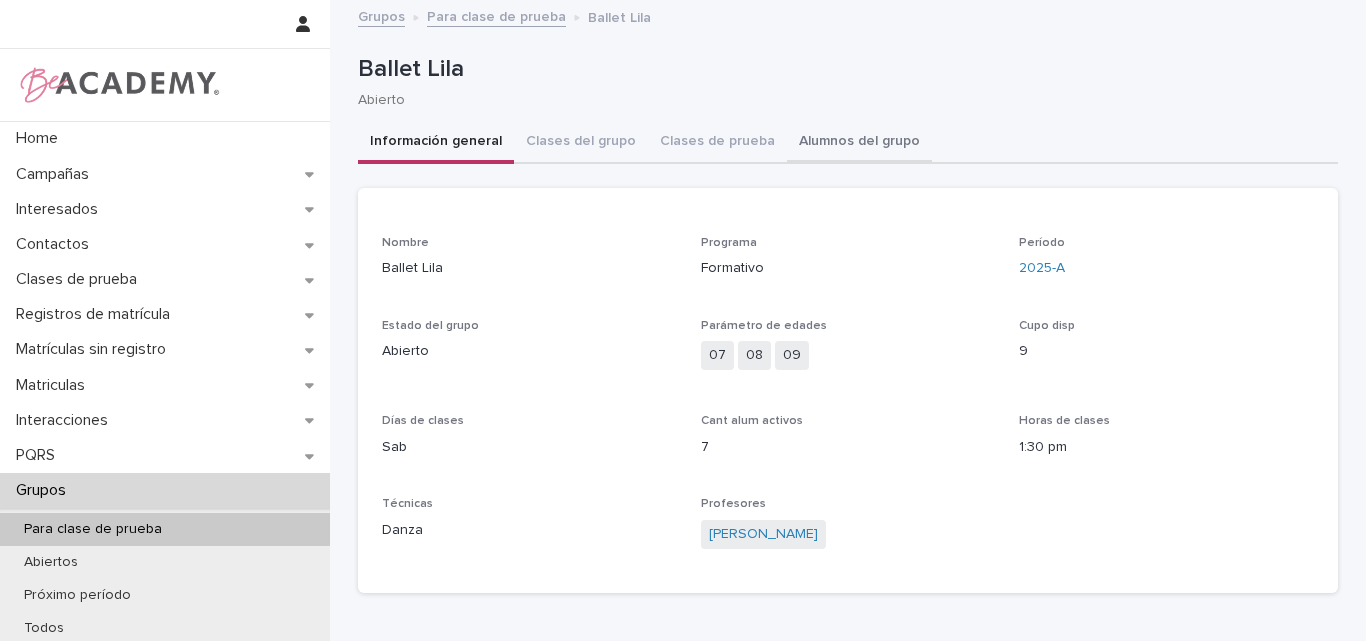 click on "Alumnos del grupo" at bounding box center [859, 143] 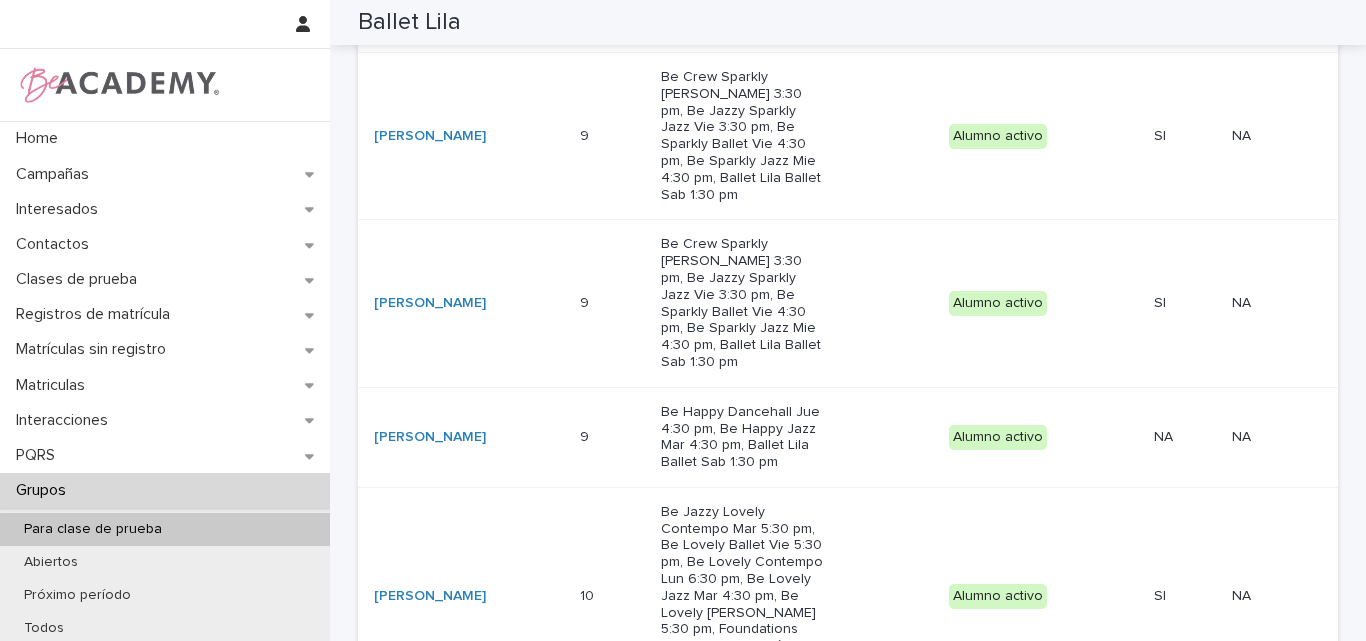 scroll, scrollTop: 600, scrollLeft: 0, axis: vertical 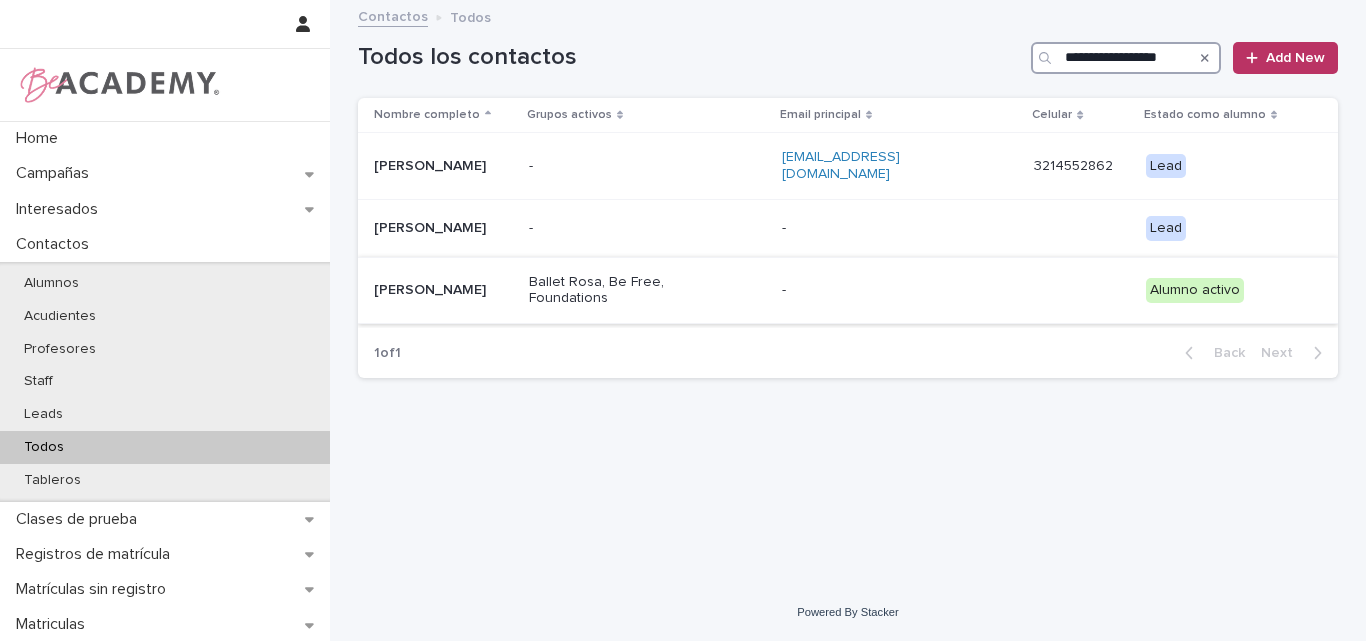type on "**********" 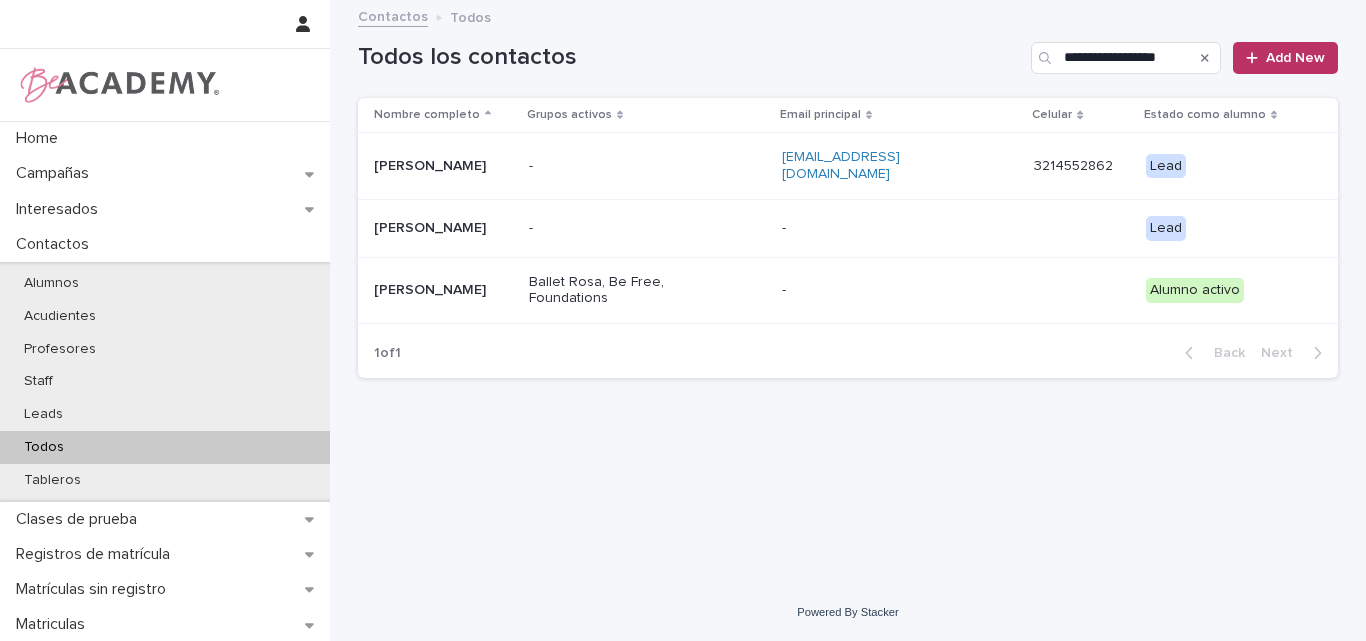 click on "[PERSON_NAME]" at bounding box center (443, 288) 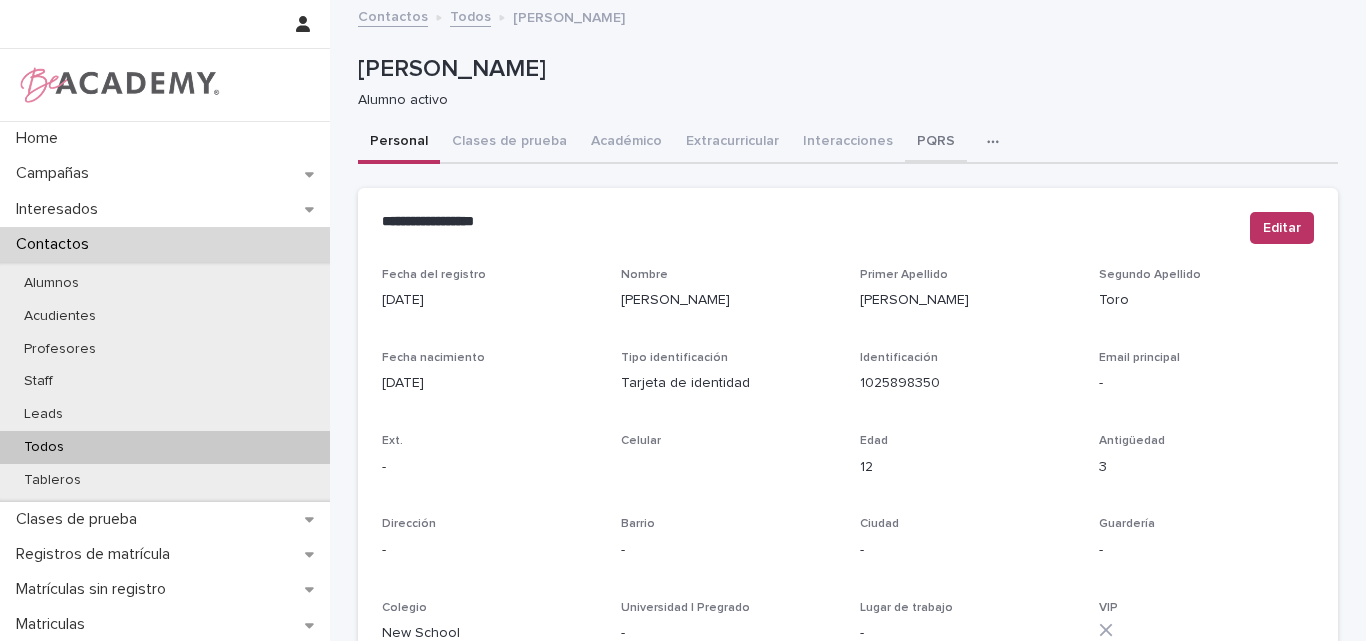click on "PQRS" at bounding box center (936, 143) 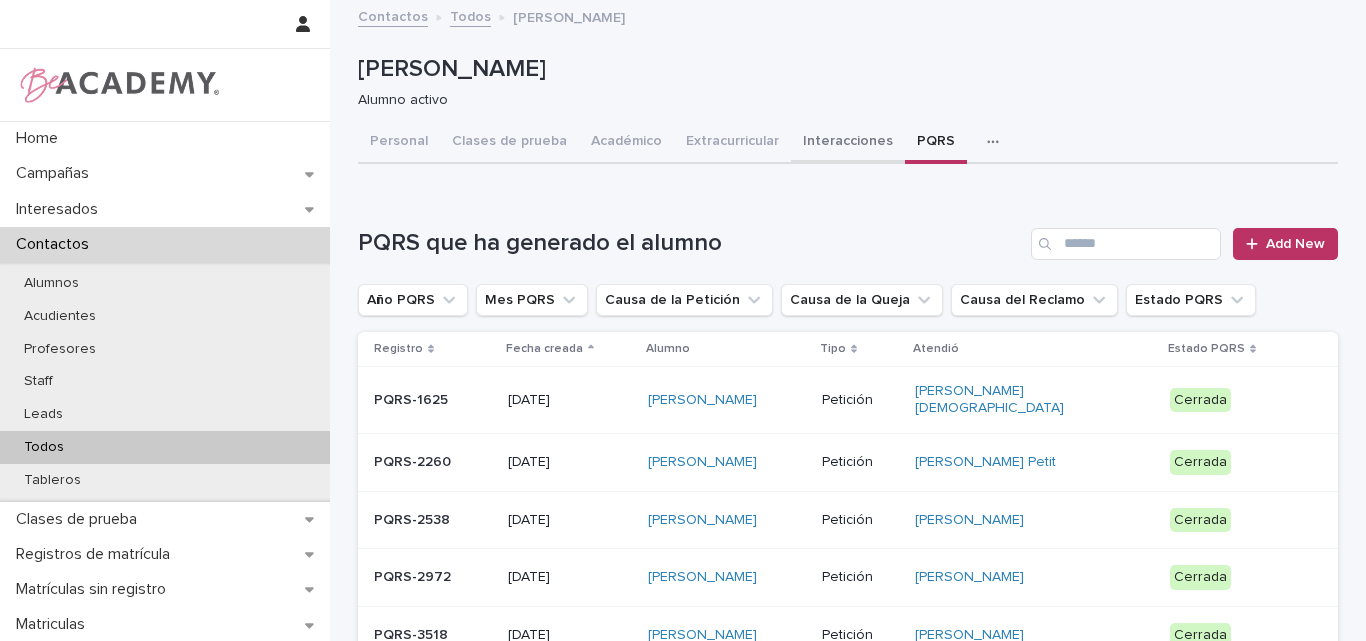 click on "Interacciones" at bounding box center (848, 143) 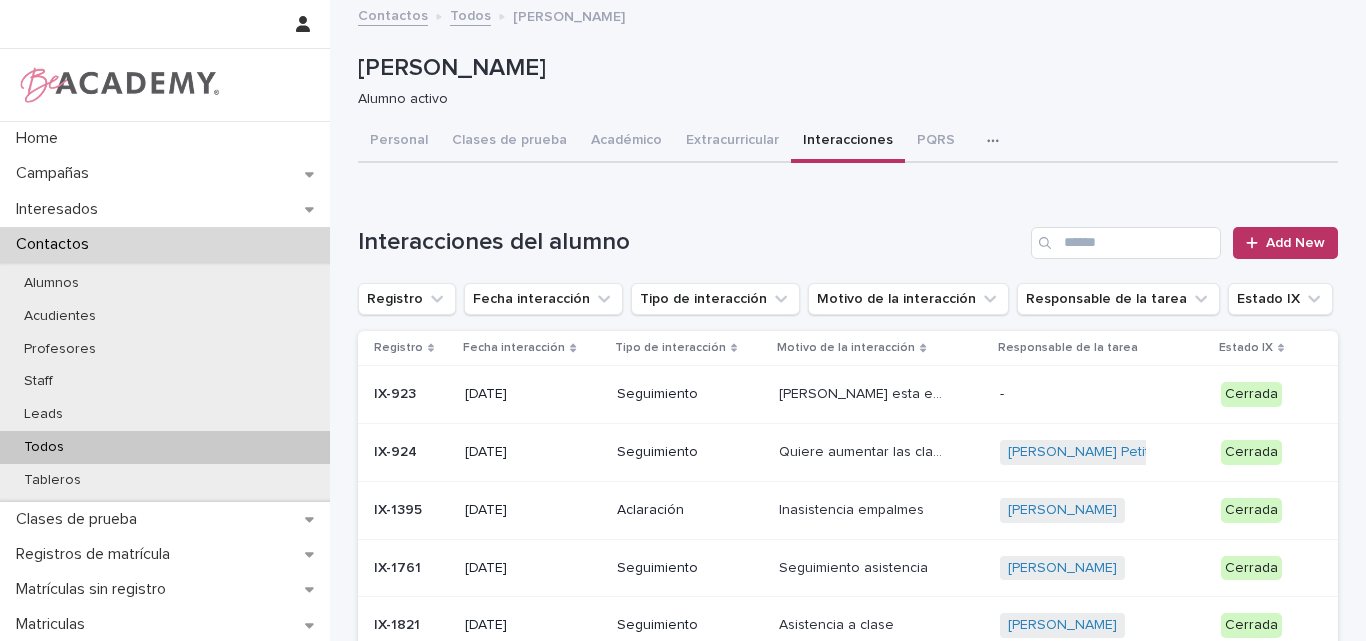 scroll, scrollTop: 0, scrollLeft: 0, axis: both 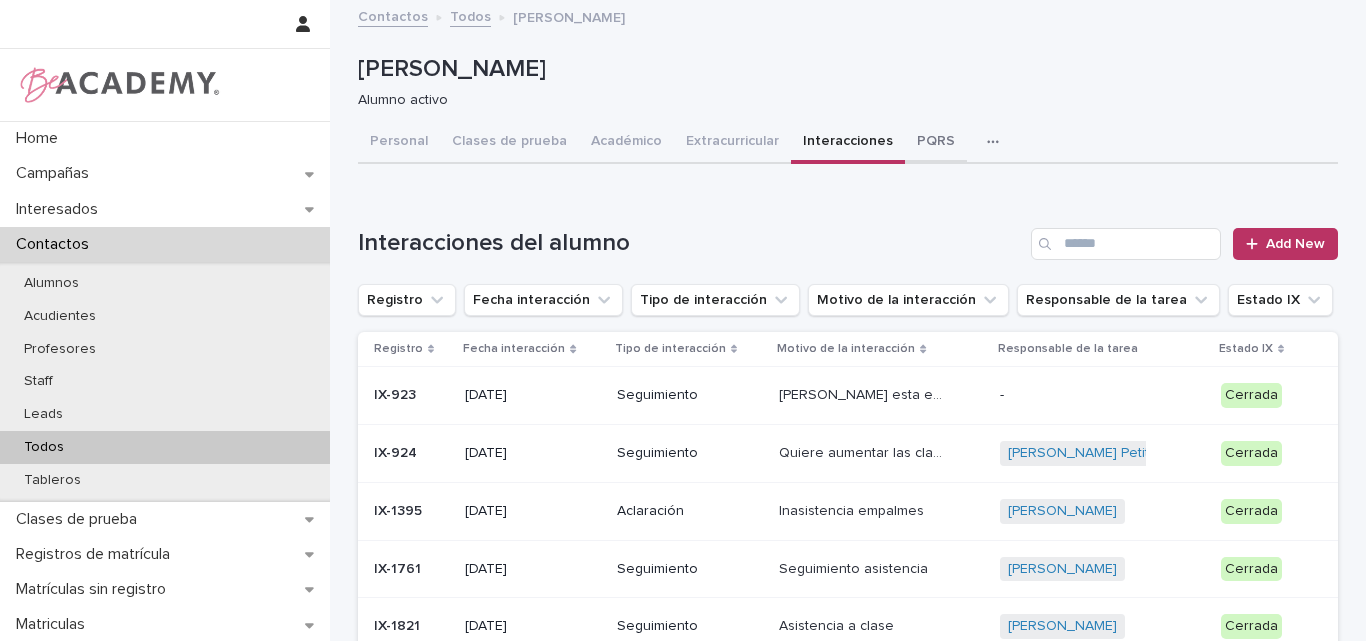click on "PQRS" at bounding box center [936, 143] 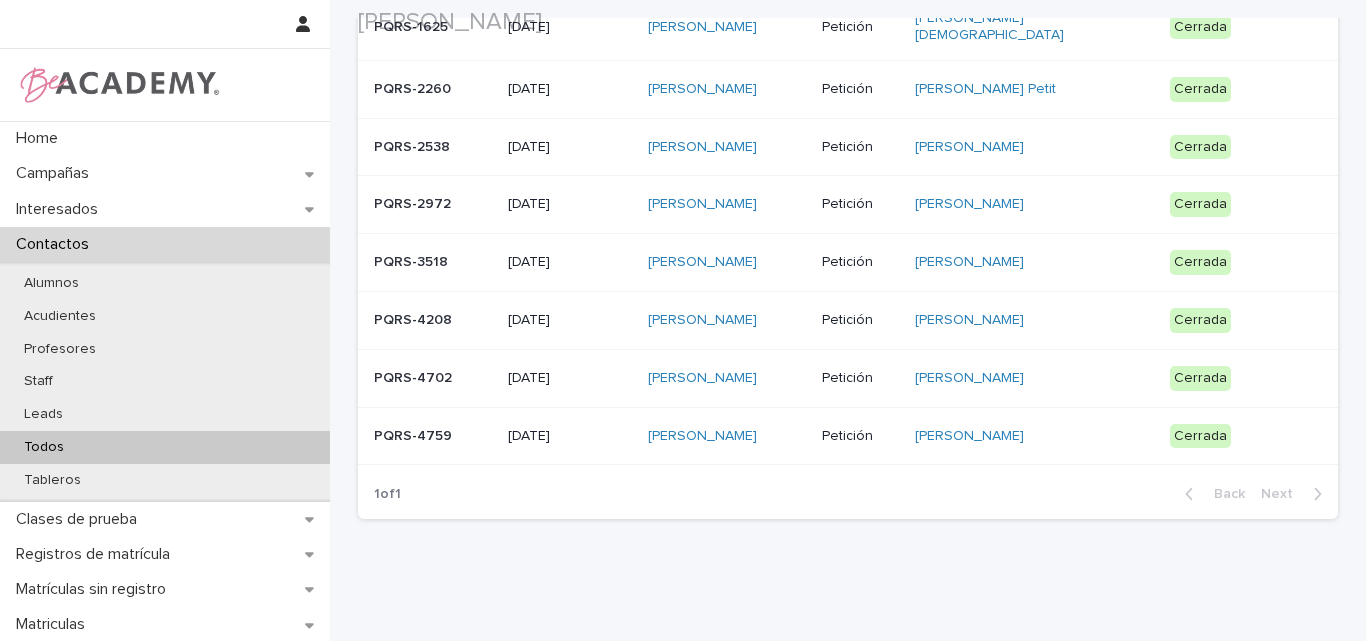 scroll, scrollTop: 400, scrollLeft: 0, axis: vertical 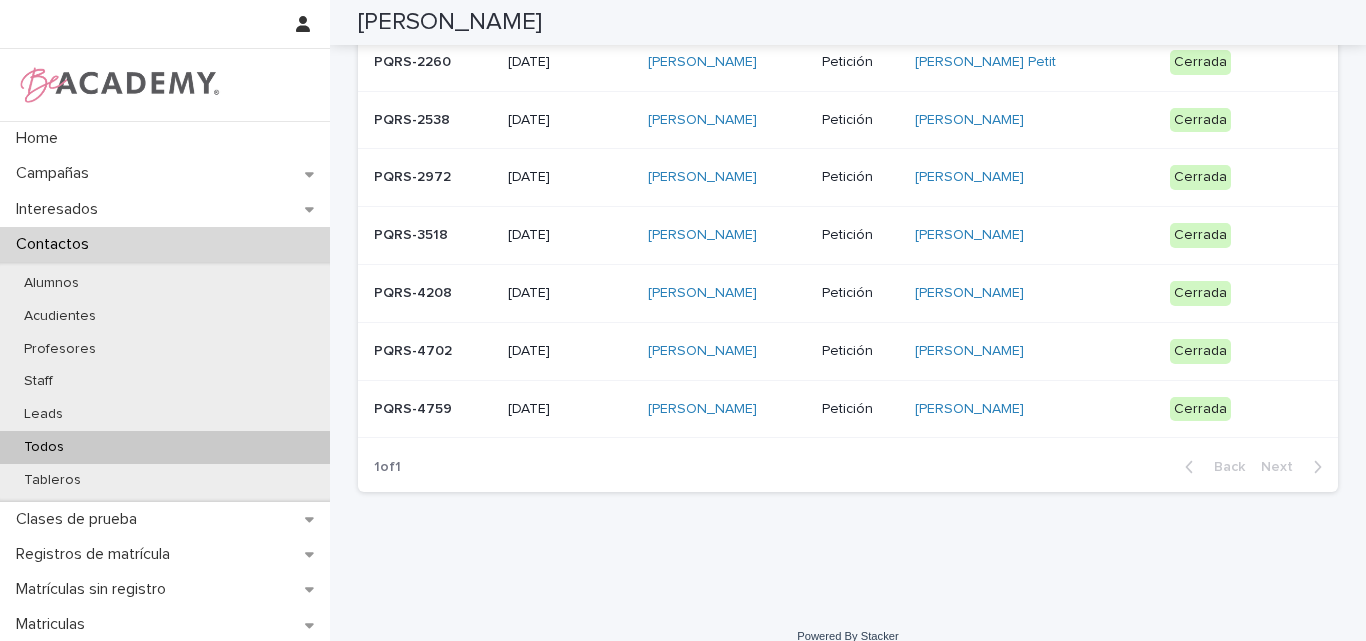 click on "Todos" at bounding box center [165, 447] 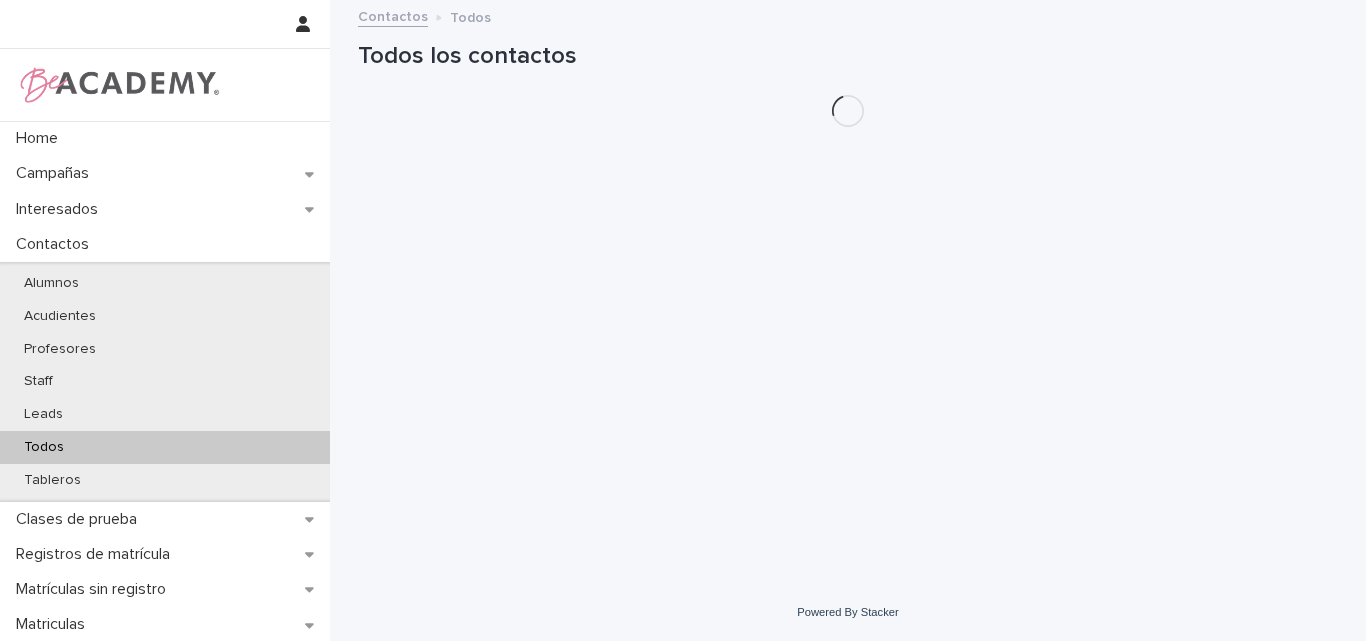 scroll, scrollTop: 0, scrollLeft: 0, axis: both 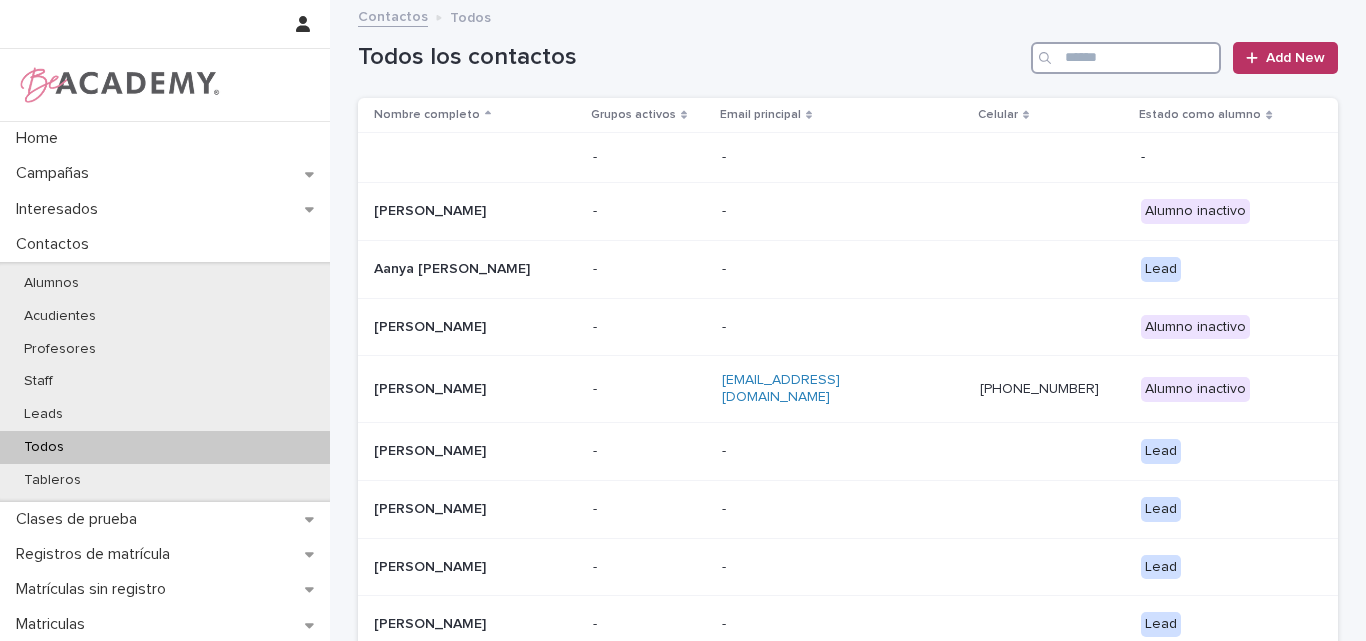 click at bounding box center (1126, 58) 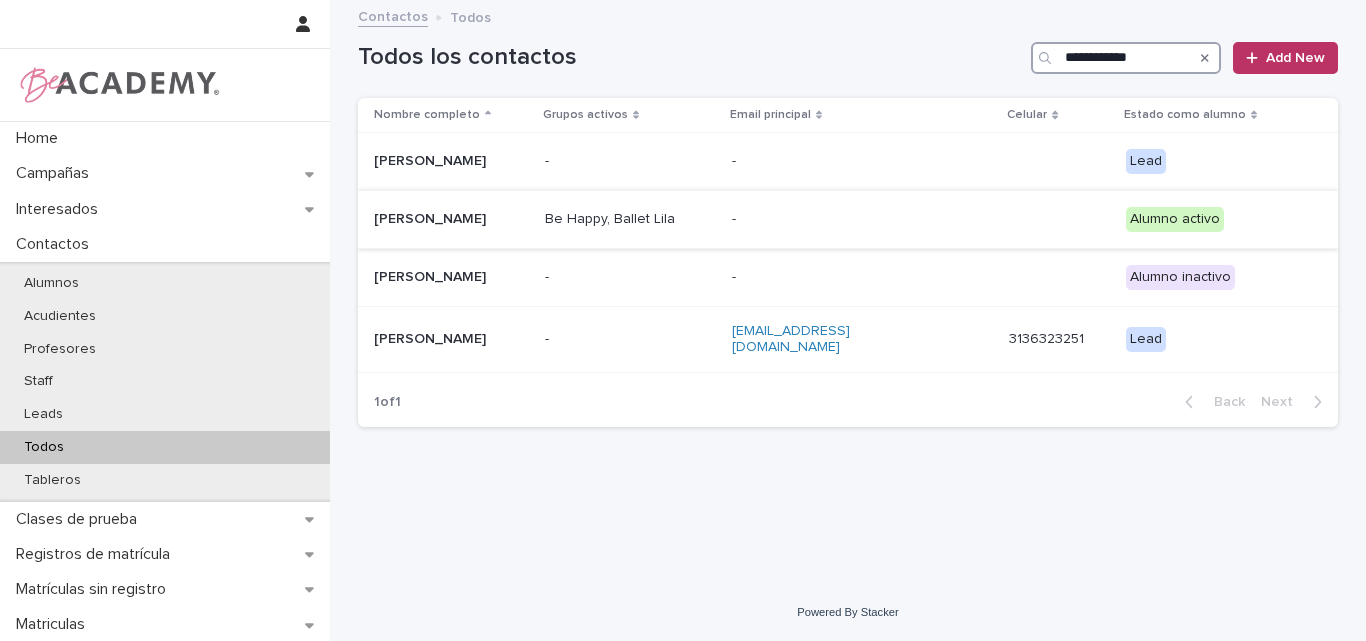 type on "**********" 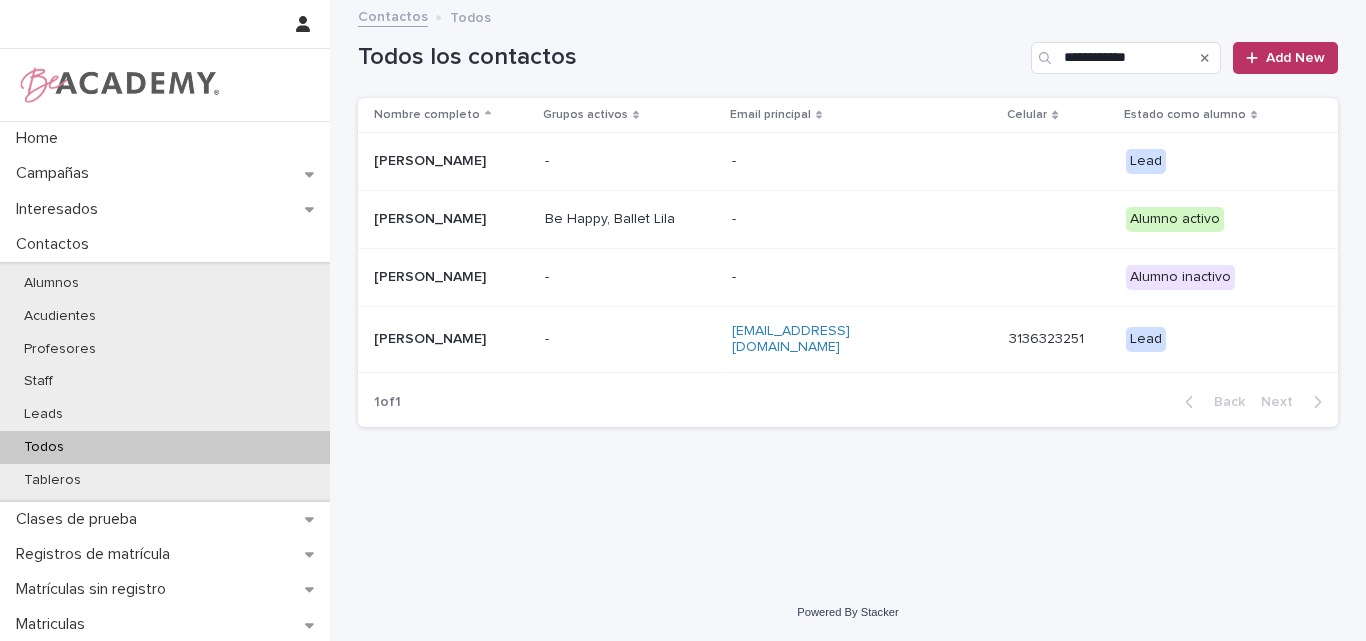 click on "[PERSON_NAME]" at bounding box center [451, 219] 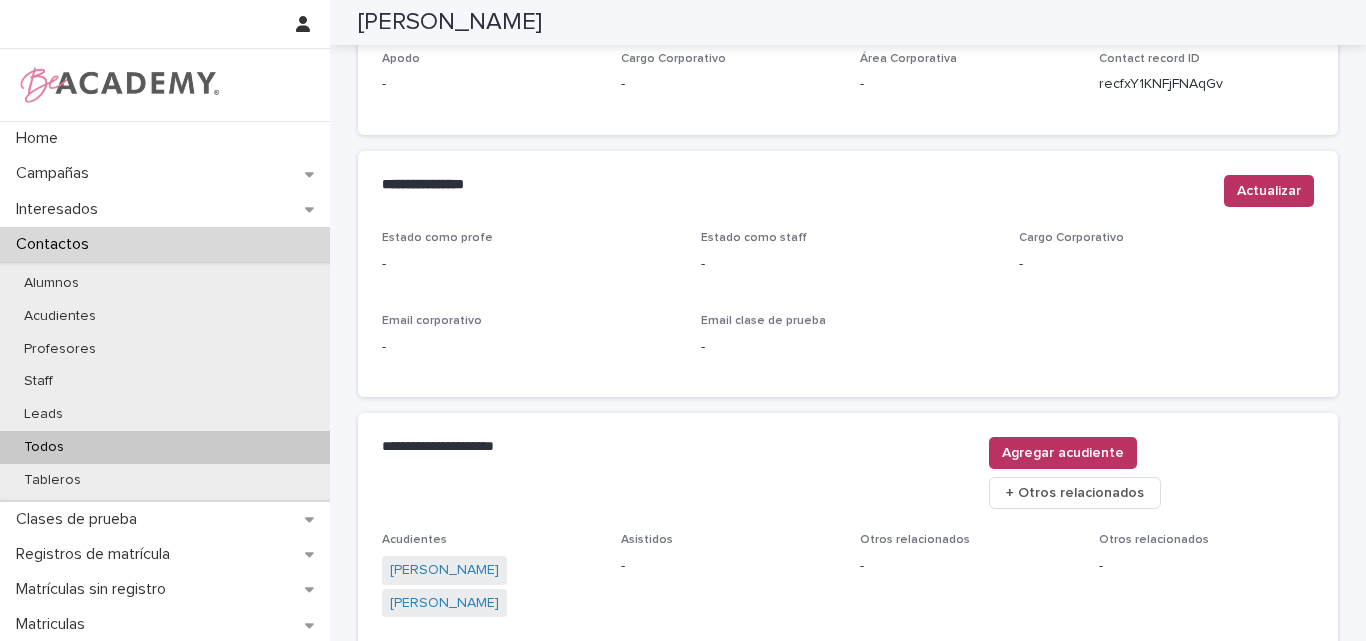 scroll, scrollTop: 880, scrollLeft: 0, axis: vertical 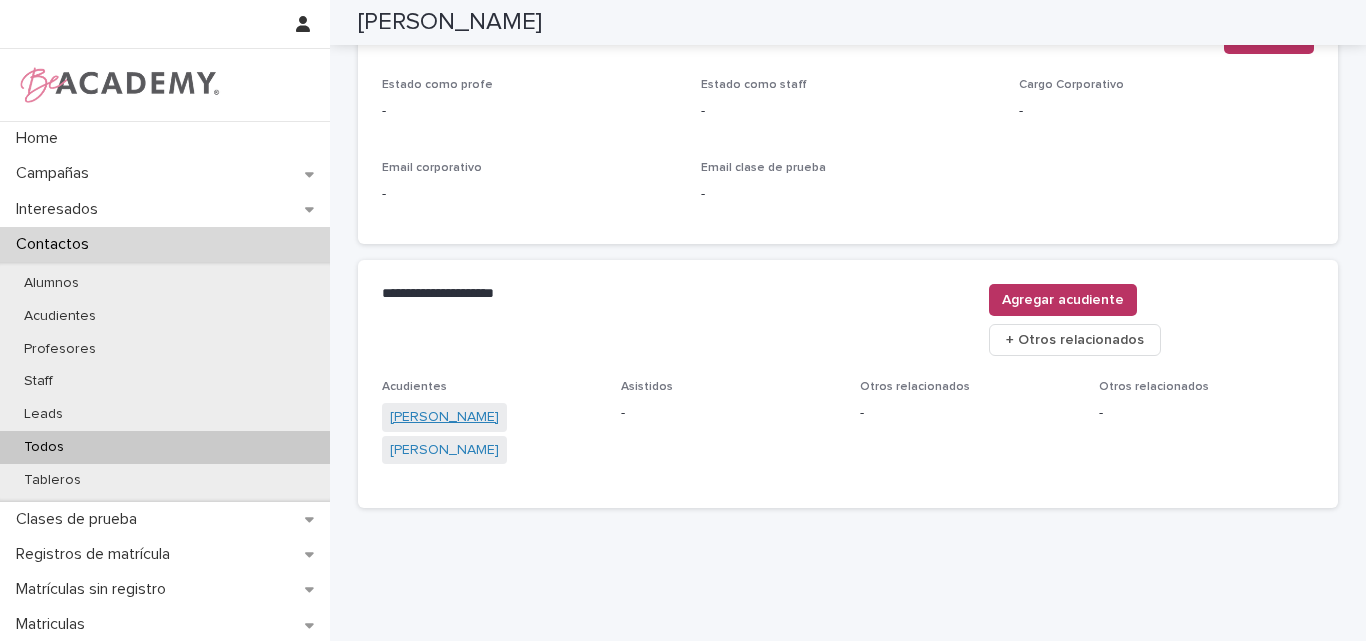 click on "Claudia Gaviria Santamaria" at bounding box center [444, 417] 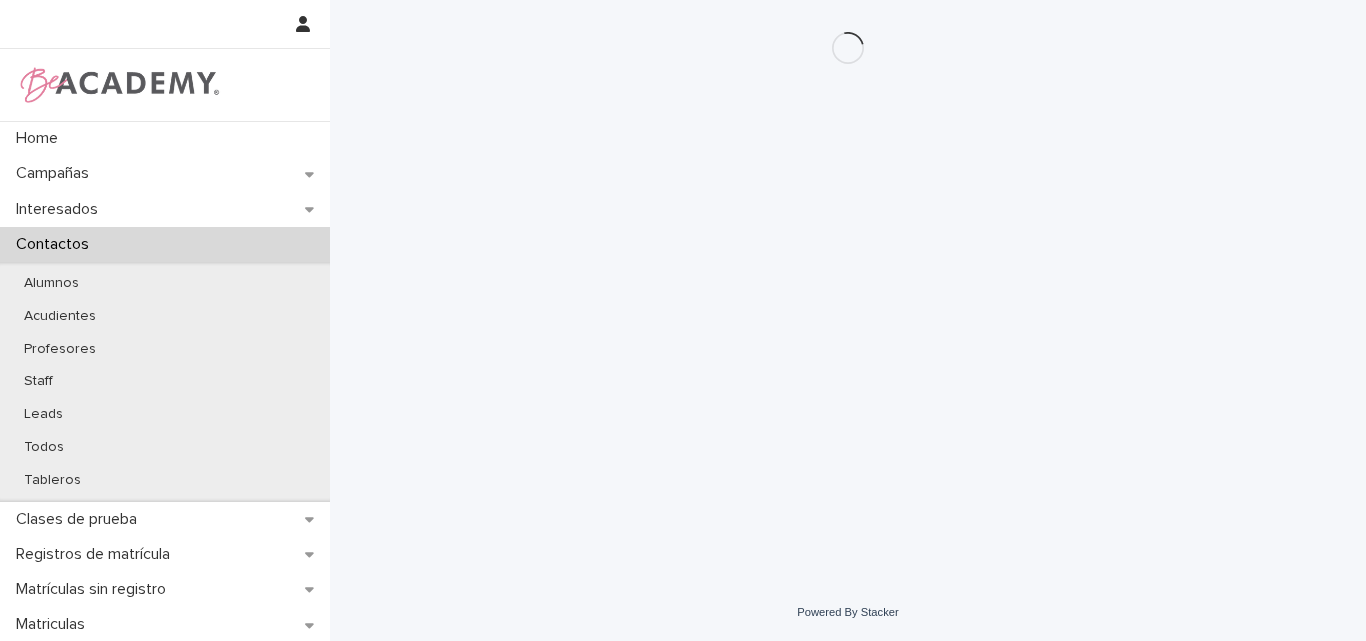 scroll, scrollTop: 0, scrollLeft: 0, axis: both 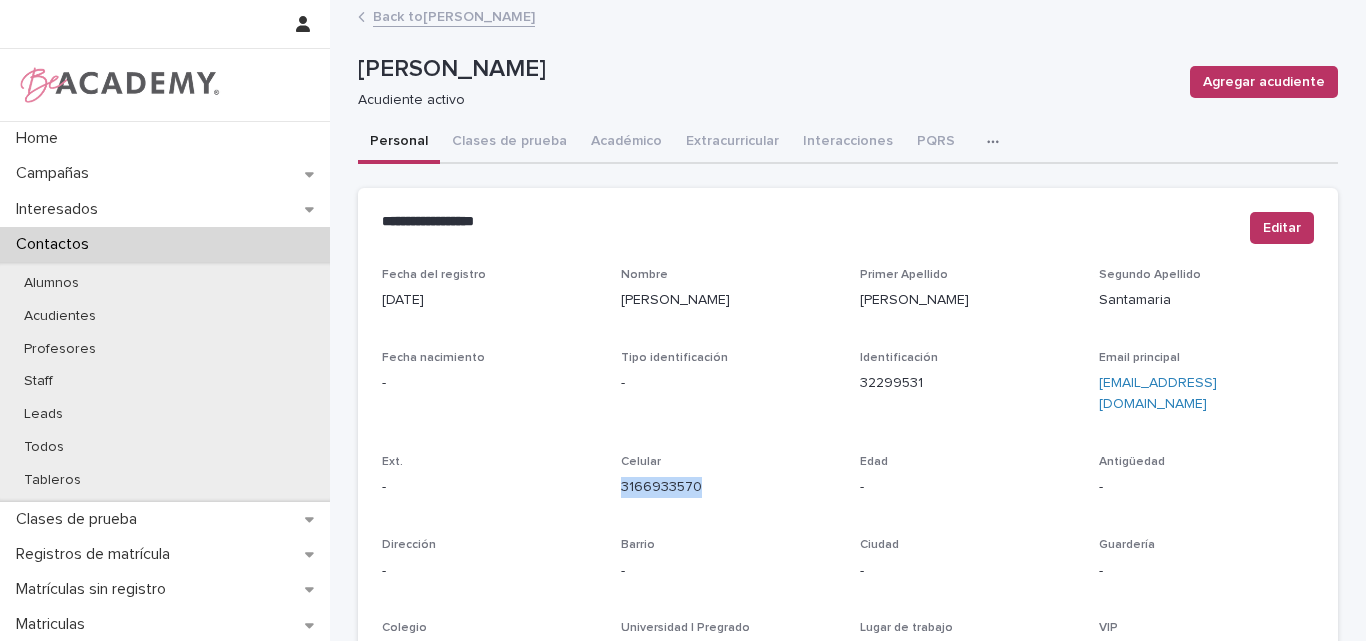 drag, startPoint x: 707, startPoint y: 468, endPoint x: 613, endPoint y: 473, distance: 94.13288 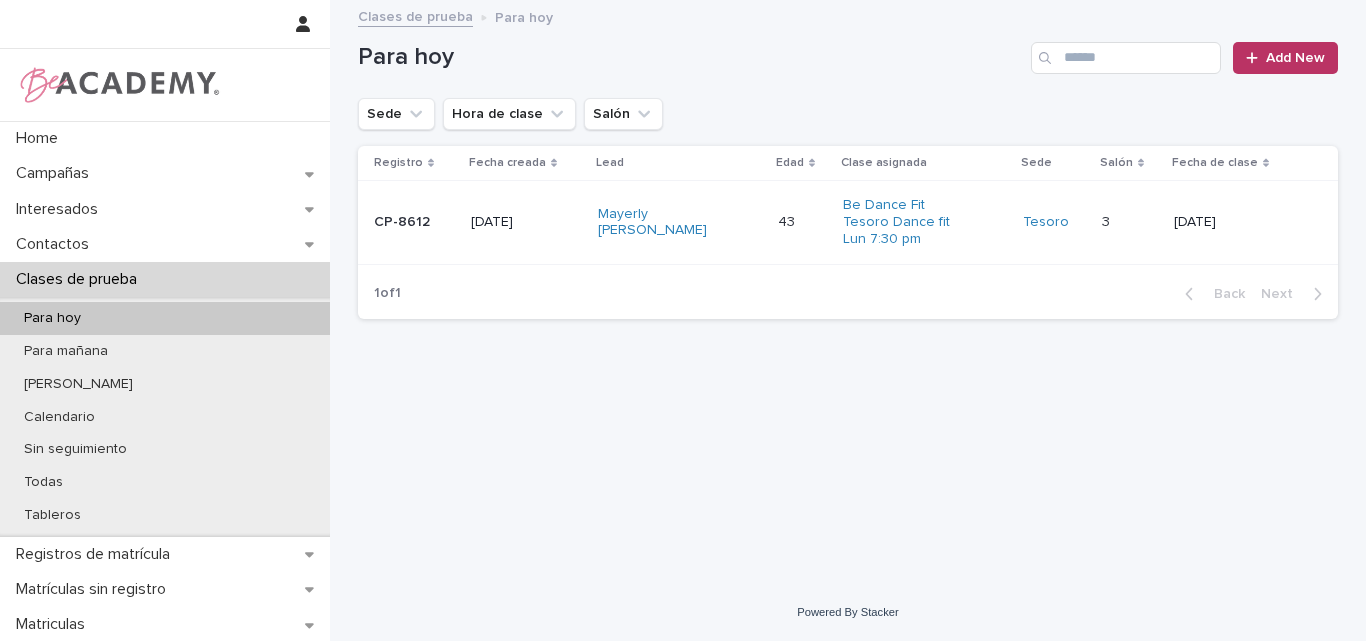 scroll, scrollTop: 0, scrollLeft: 0, axis: both 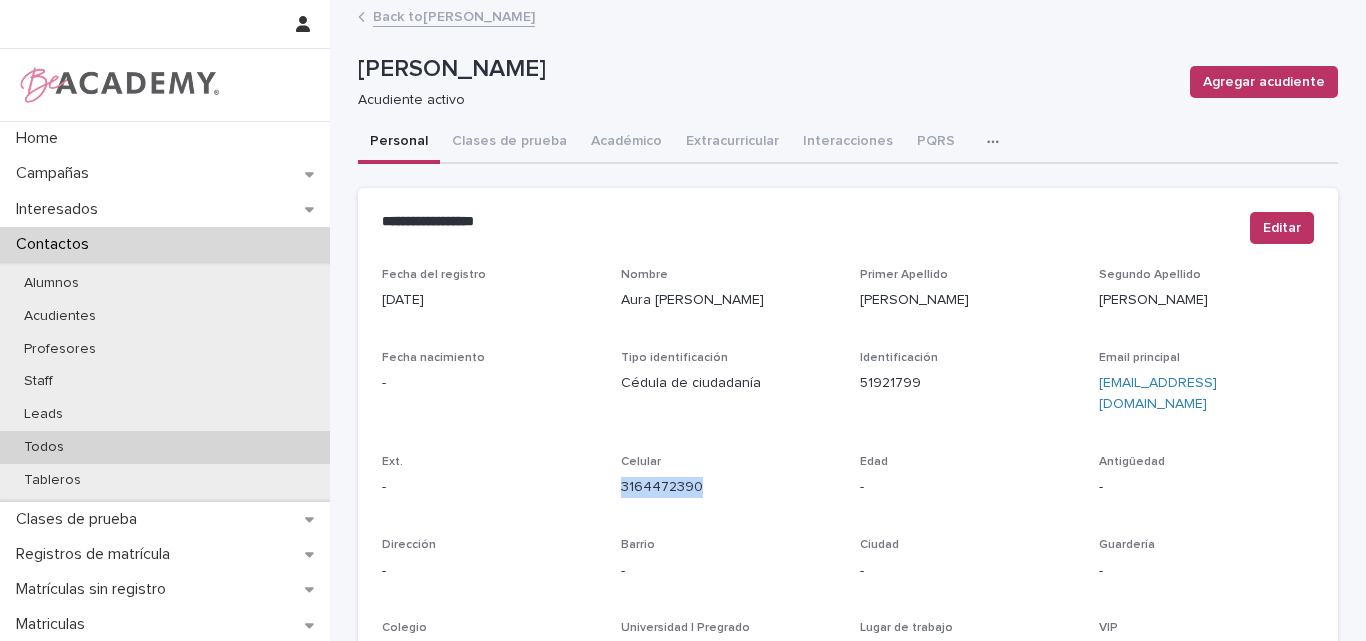 click on "Todos" at bounding box center [165, 447] 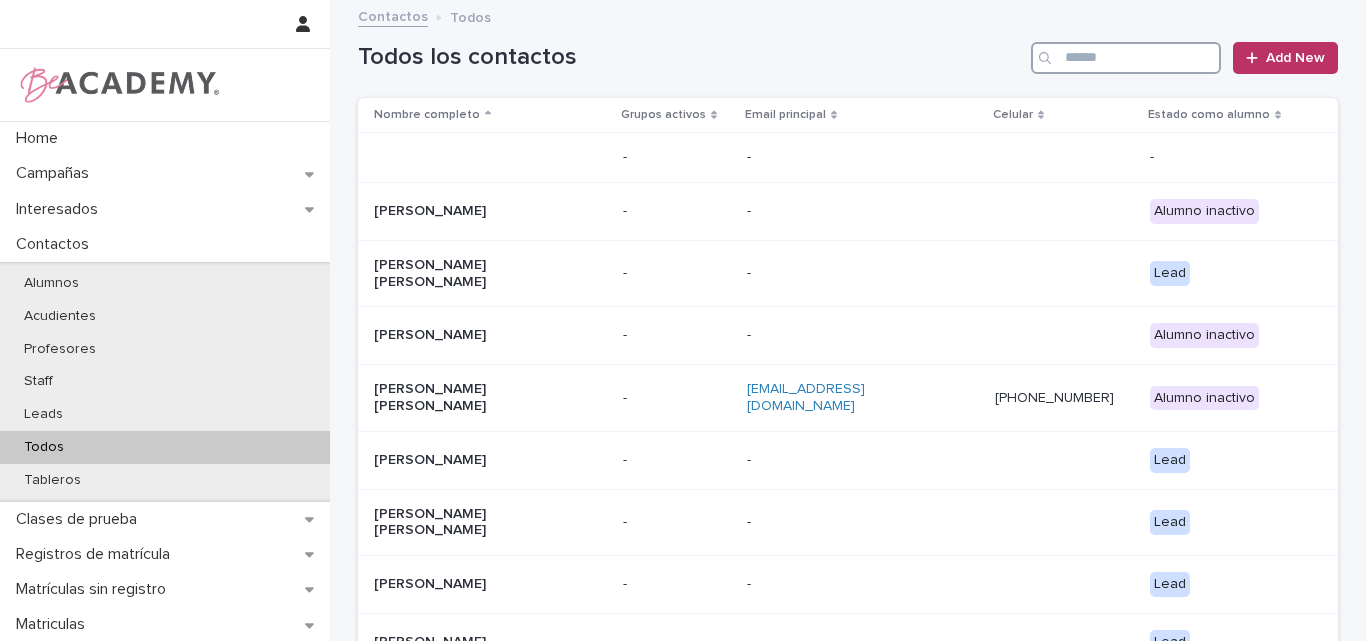 click at bounding box center (1126, 58) 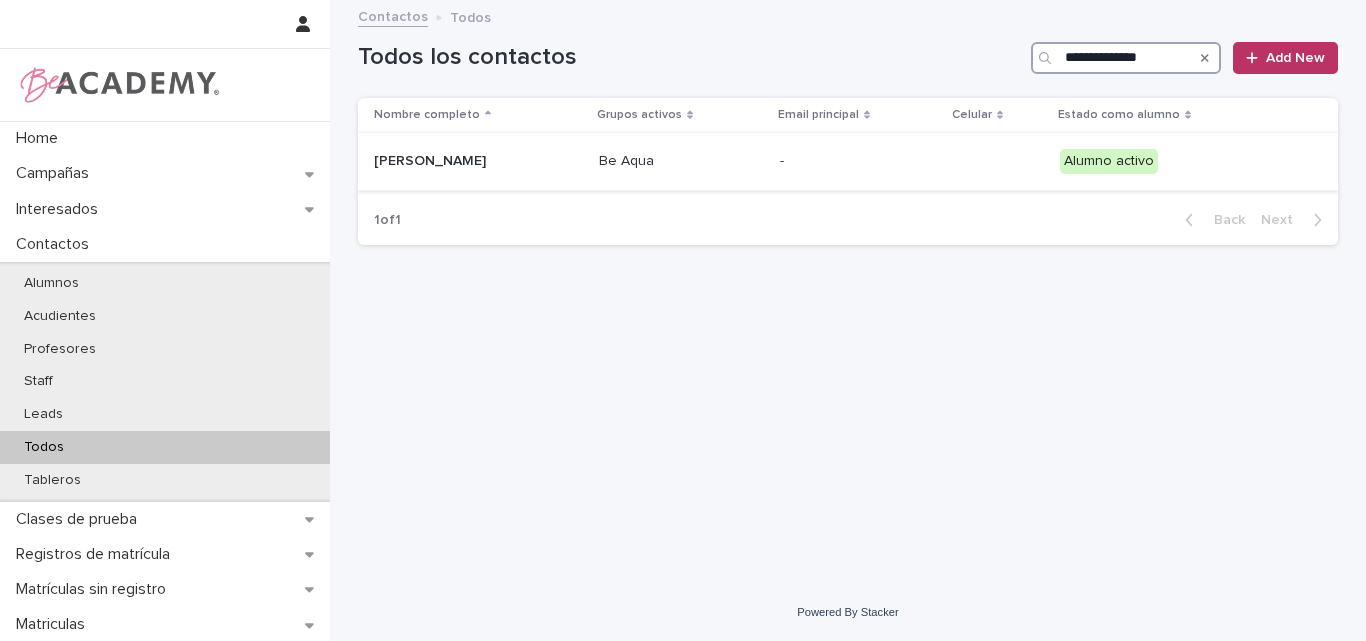 type on "**********" 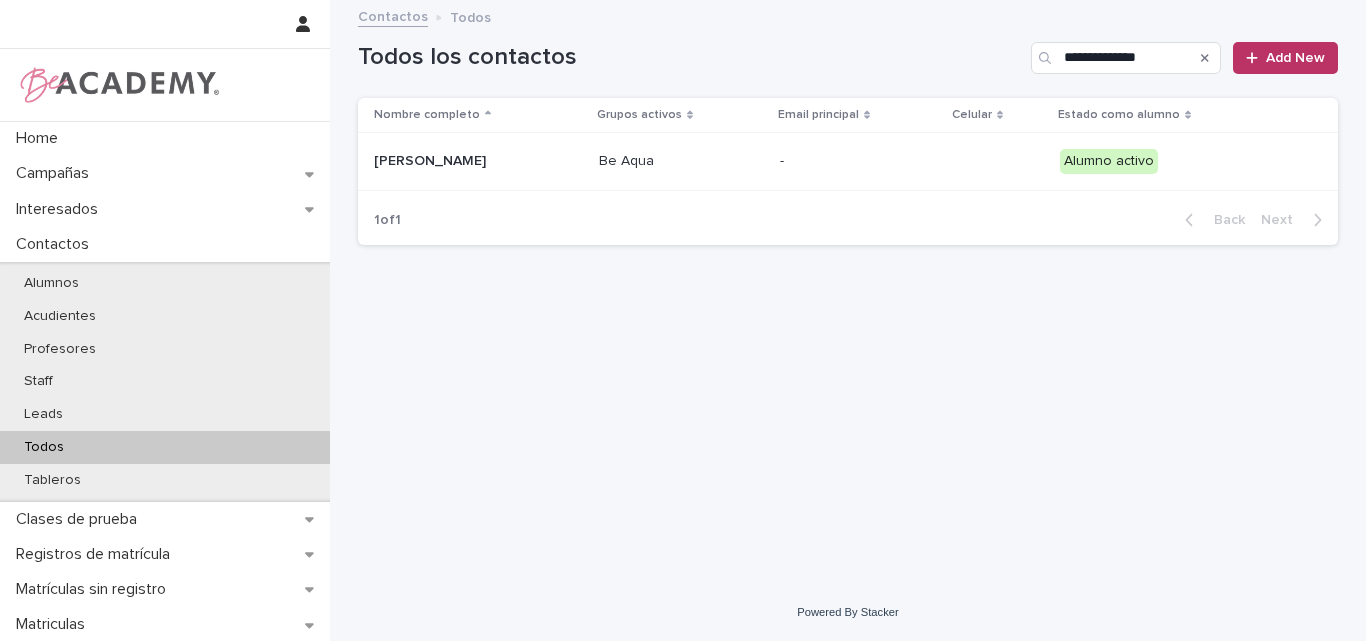 click on "[PERSON_NAME]" at bounding box center (478, 161) 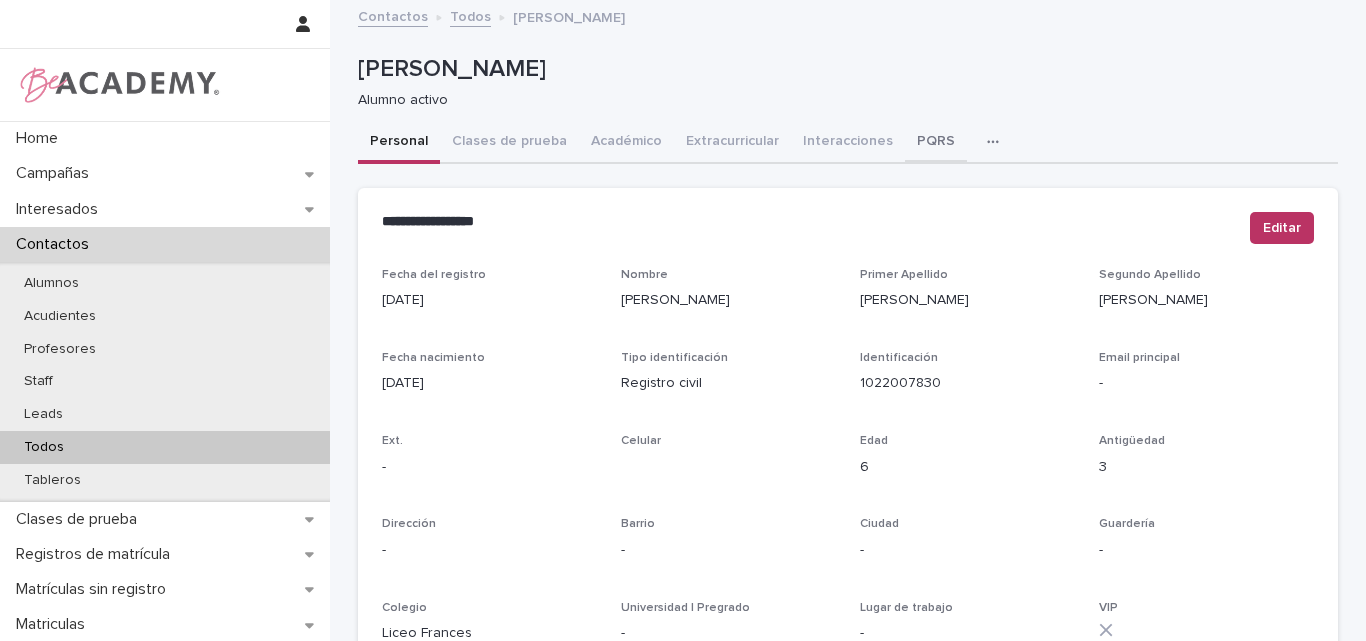 click on "PQRS" at bounding box center (936, 143) 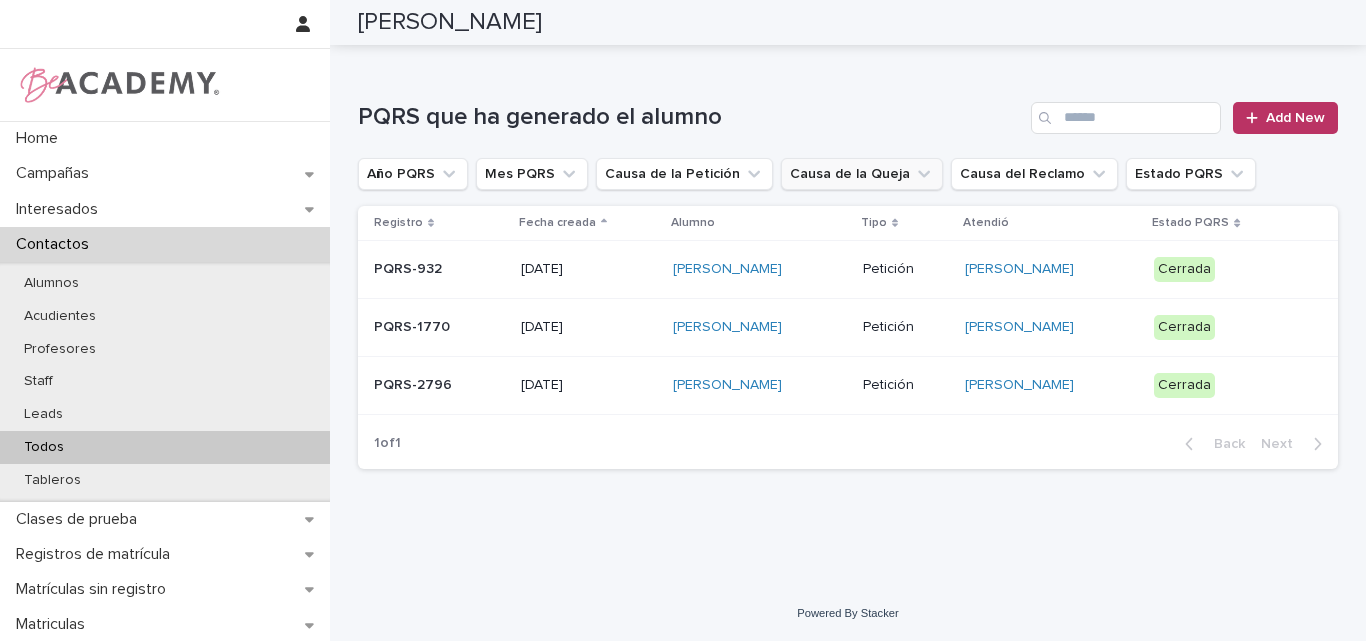 scroll, scrollTop: 0, scrollLeft: 0, axis: both 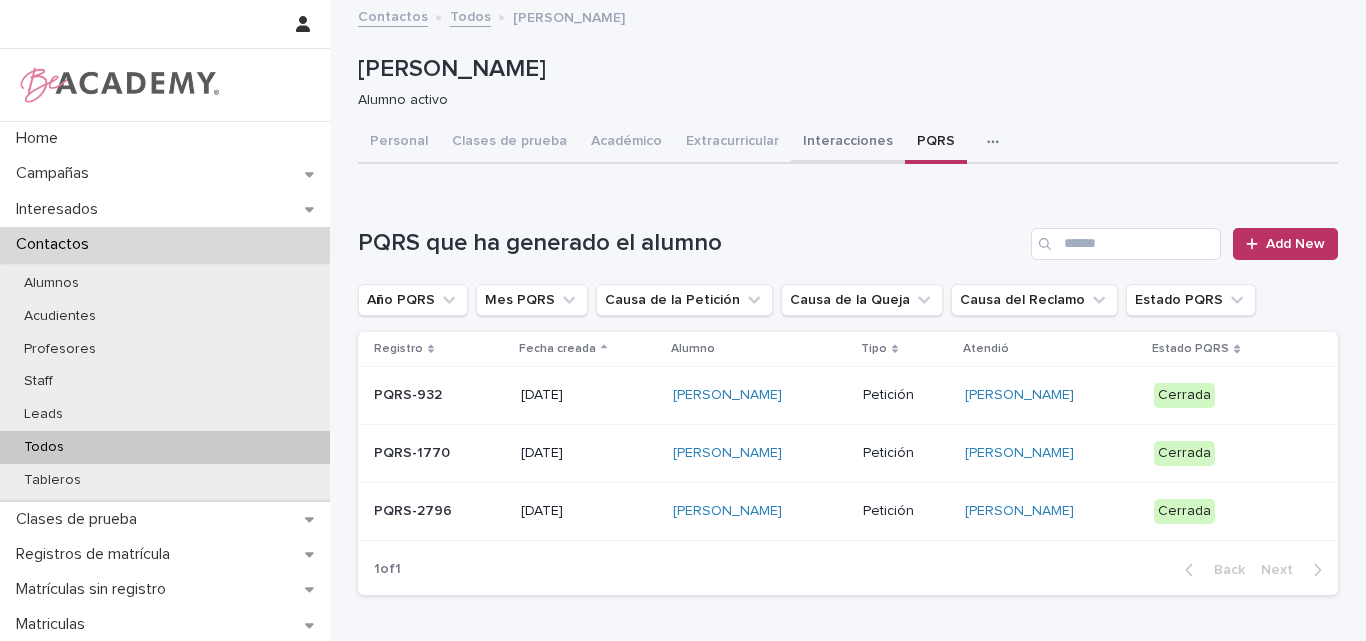 click on "Interacciones" at bounding box center (848, 143) 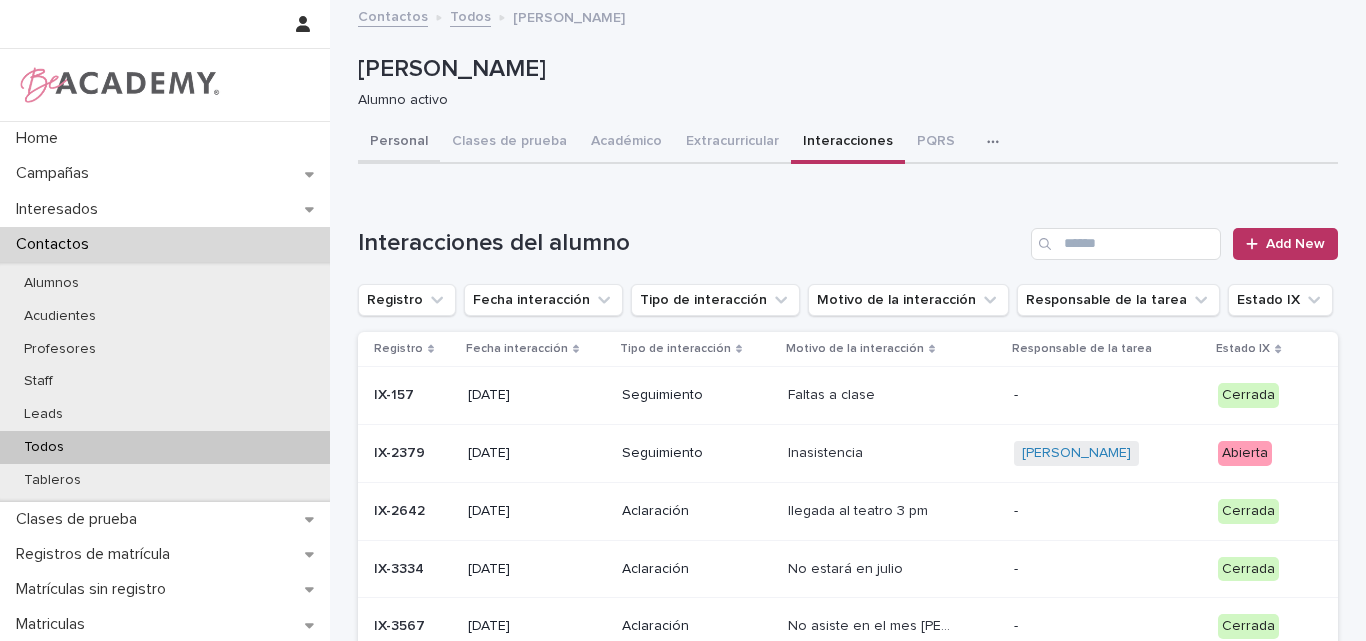 click on "Personal" at bounding box center [399, 143] 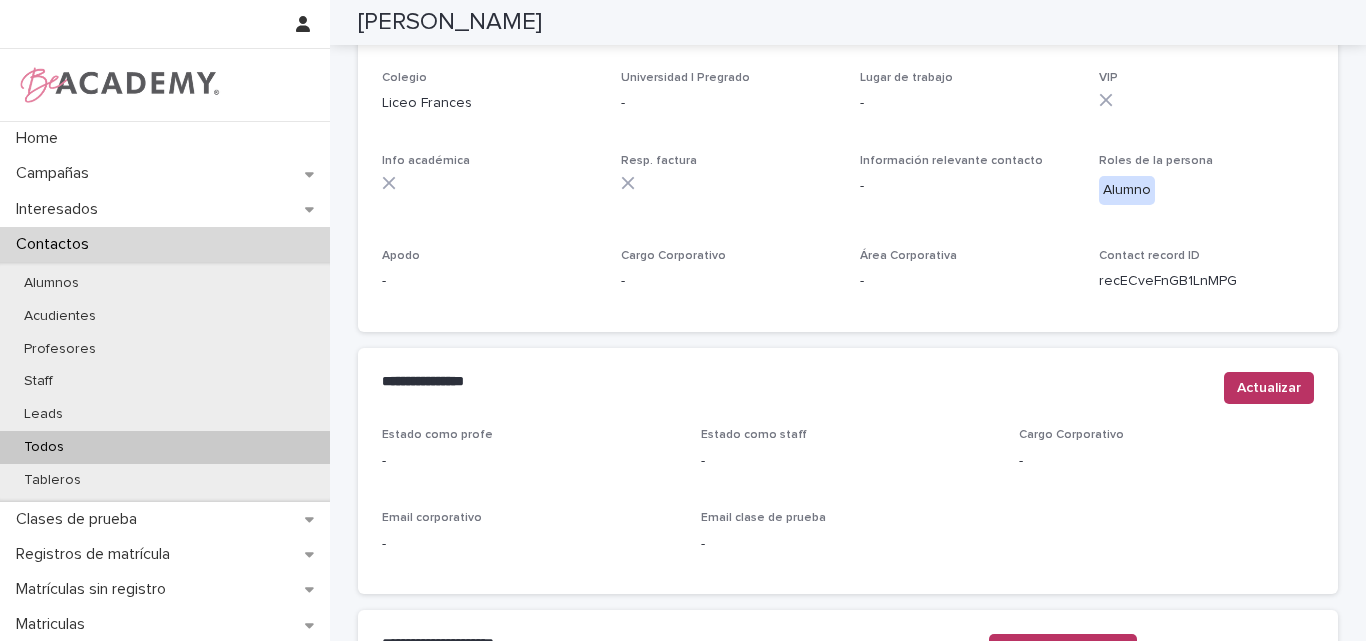 scroll, scrollTop: 700, scrollLeft: 0, axis: vertical 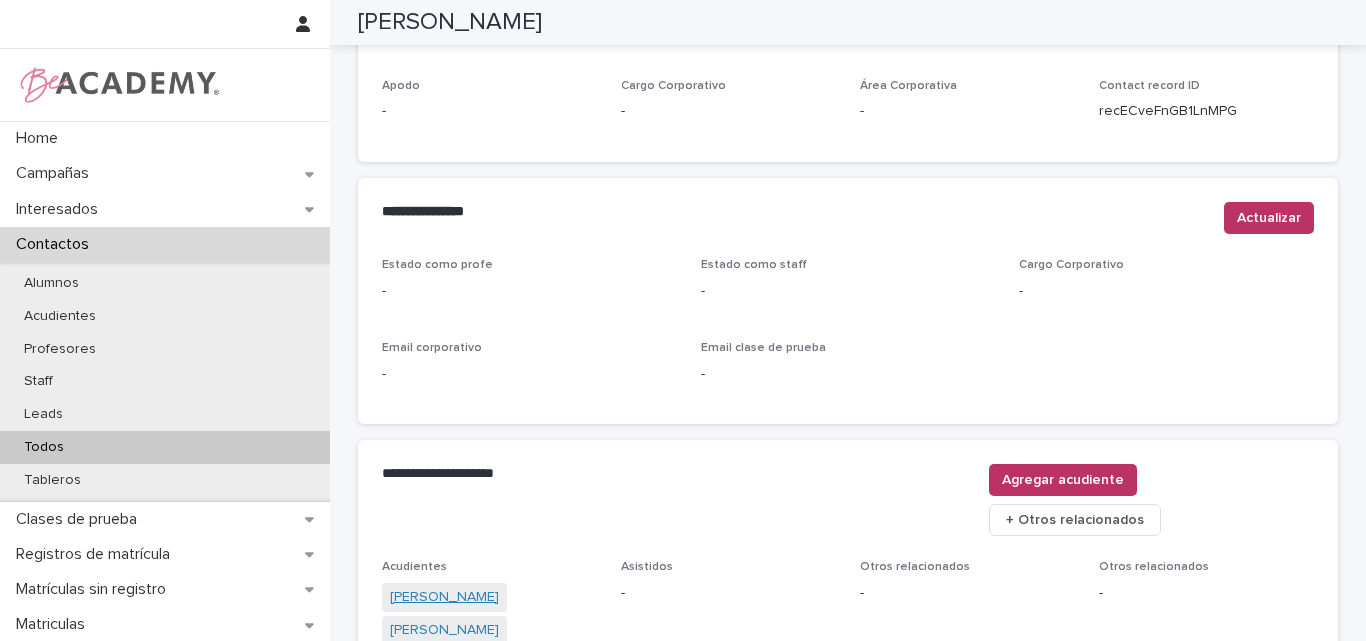 click on "[PERSON_NAME]" at bounding box center [444, 597] 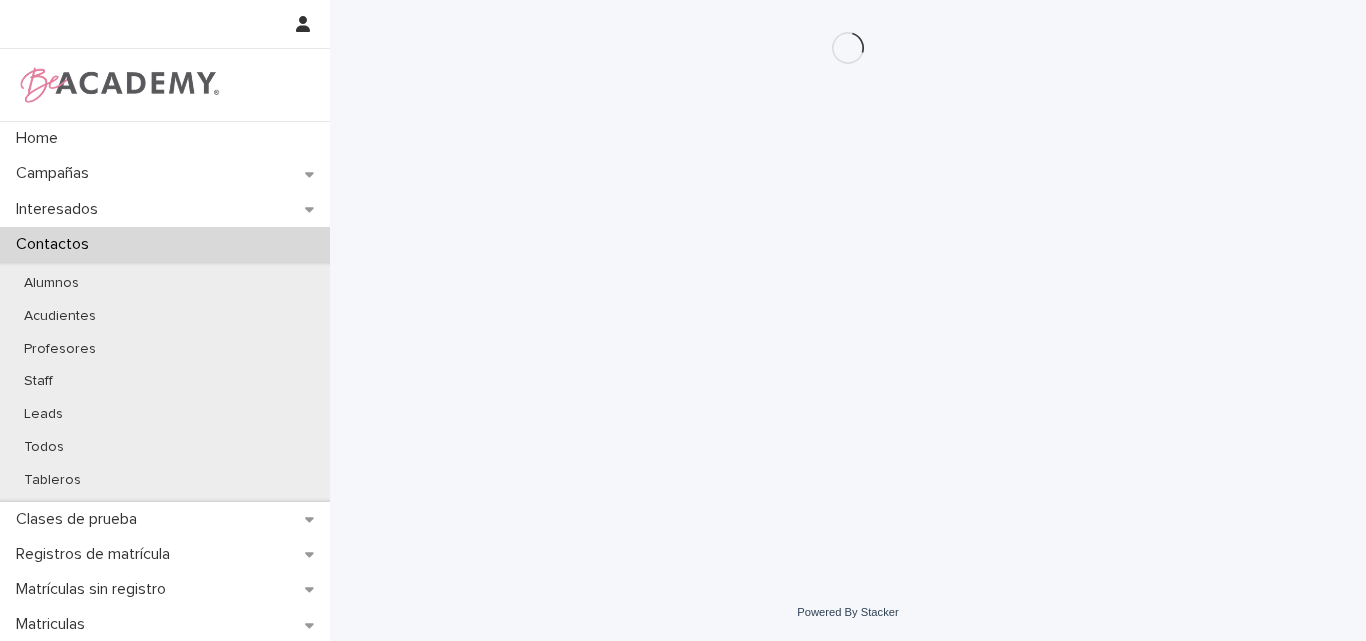 scroll, scrollTop: 0, scrollLeft: 0, axis: both 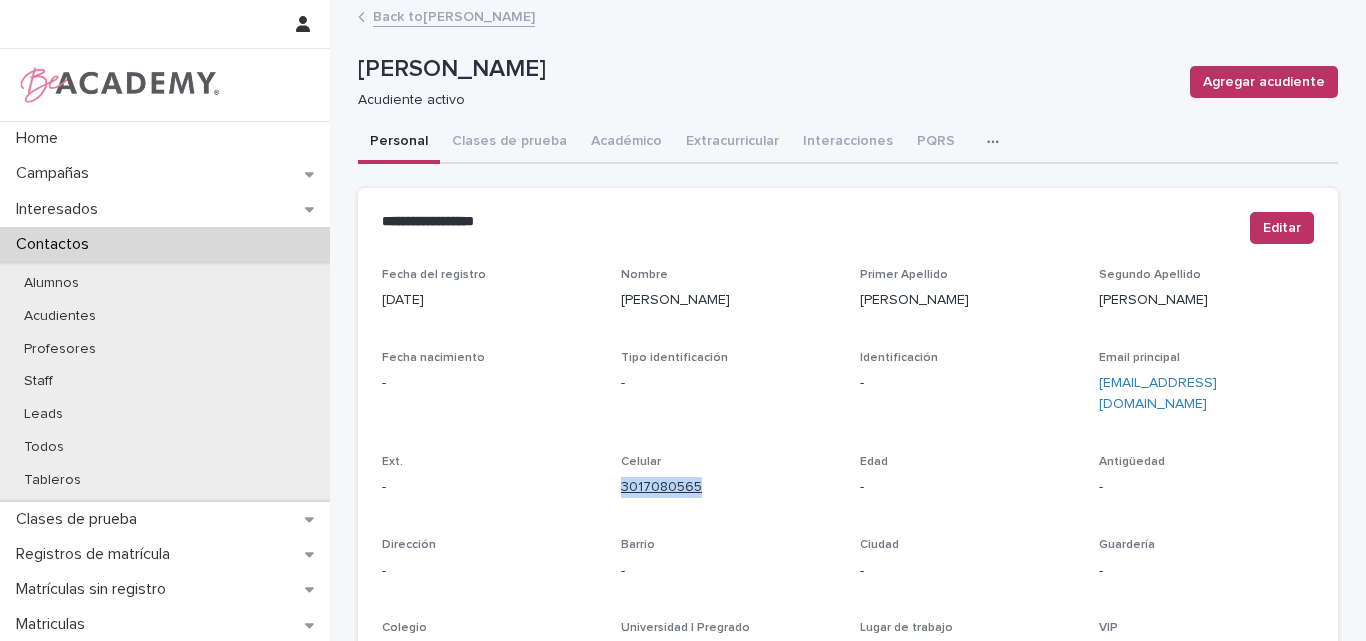 drag, startPoint x: 701, startPoint y: 468, endPoint x: 614, endPoint y: 470, distance: 87.02299 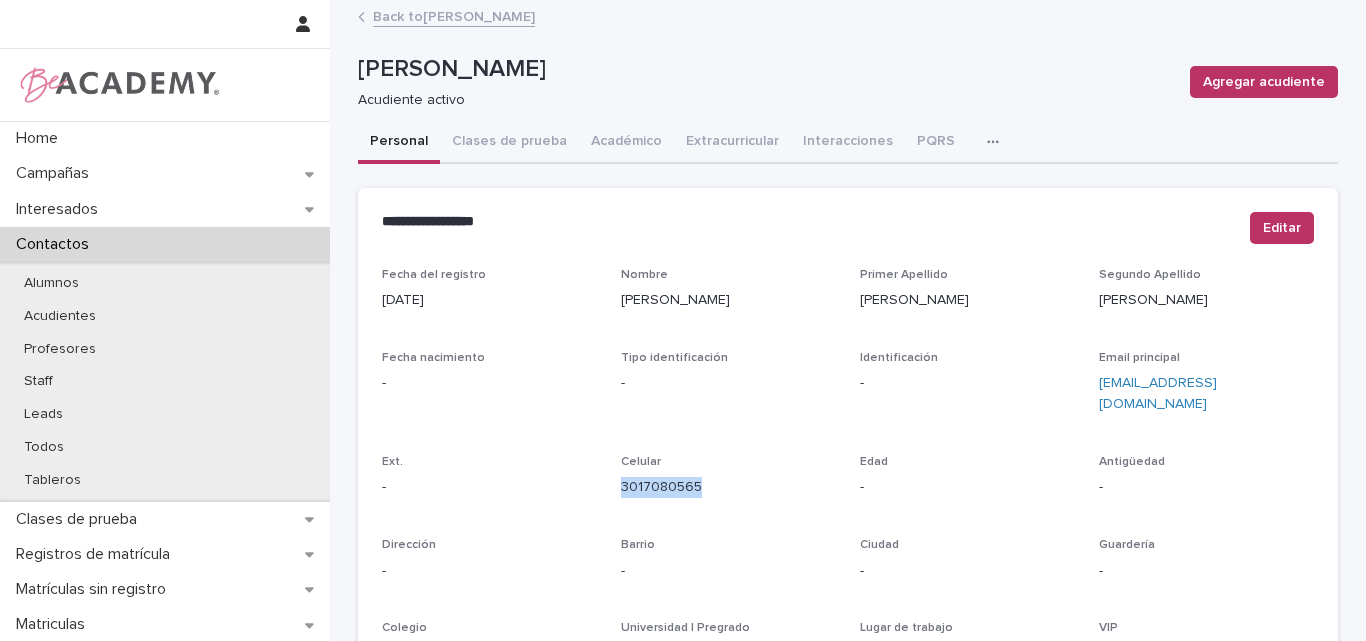 click on "Back to  [PERSON_NAME]" at bounding box center (454, 15) 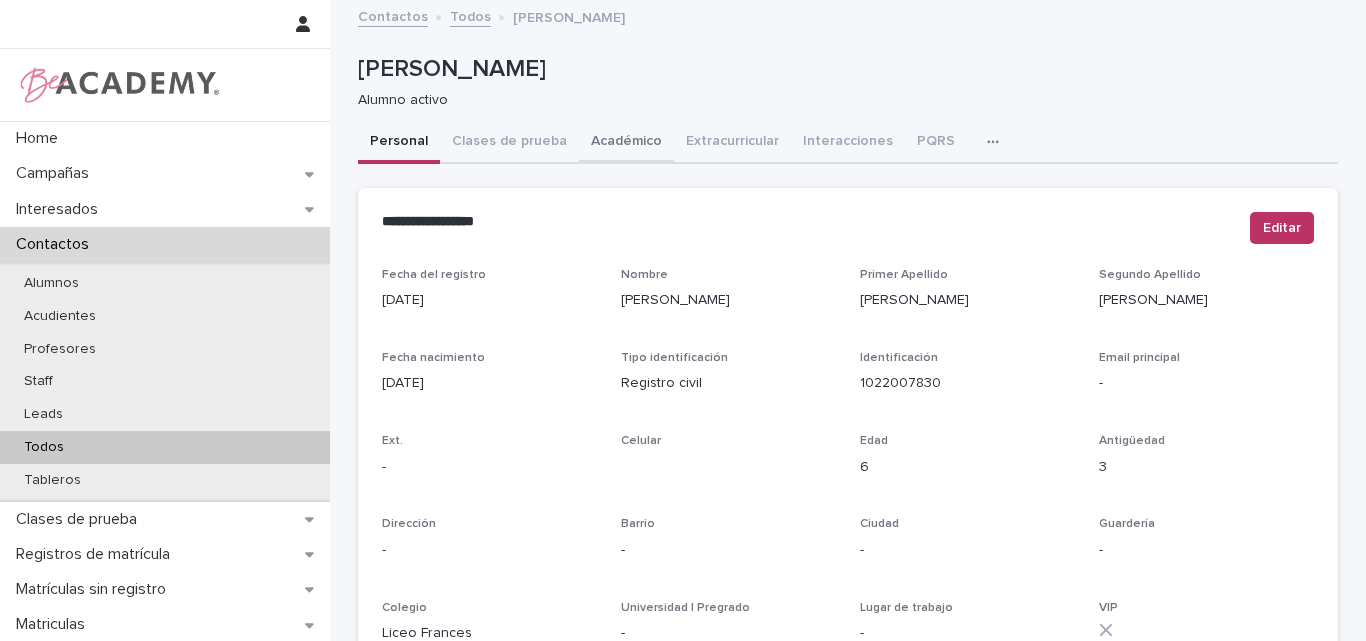 click on "Académico" at bounding box center (626, 143) 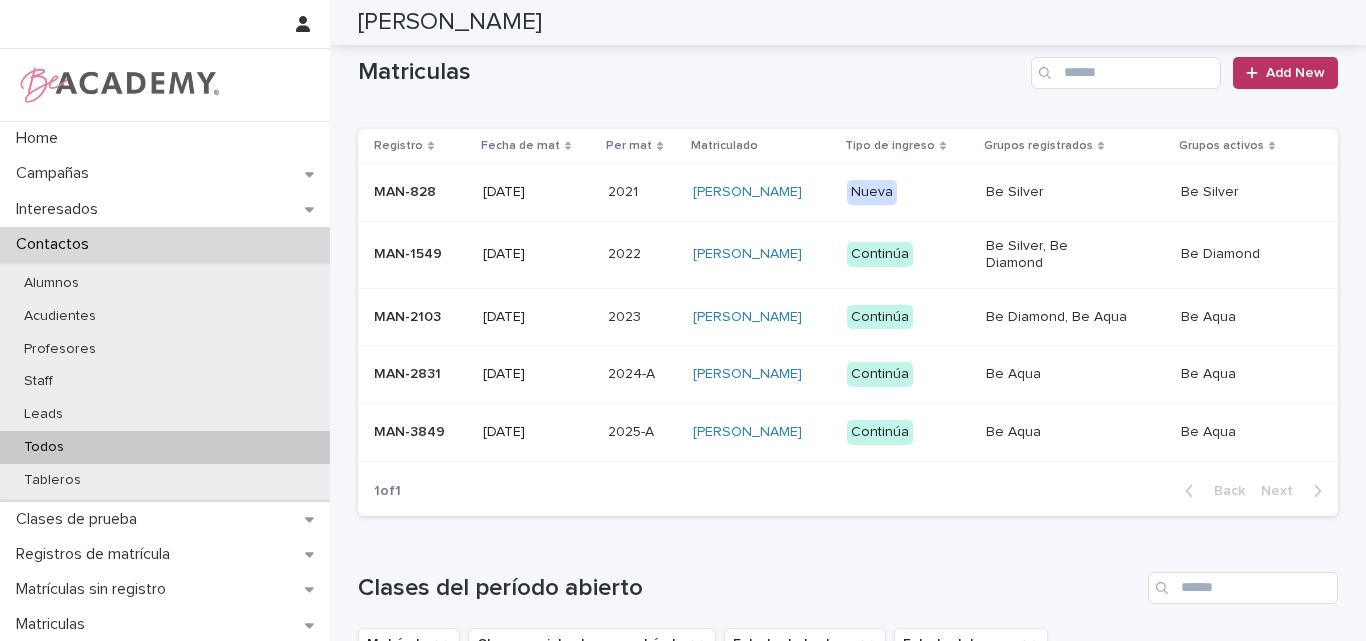 scroll, scrollTop: 600, scrollLeft: 0, axis: vertical 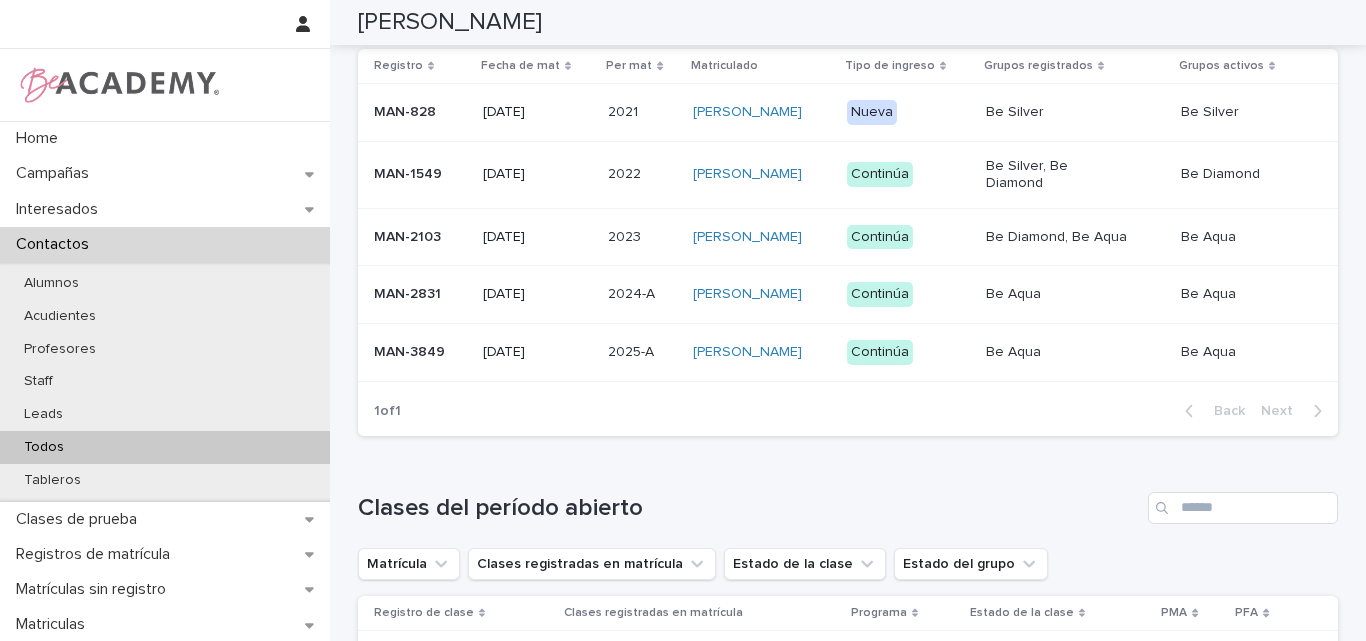 click on "Todos" at bounding box center [44, 447] 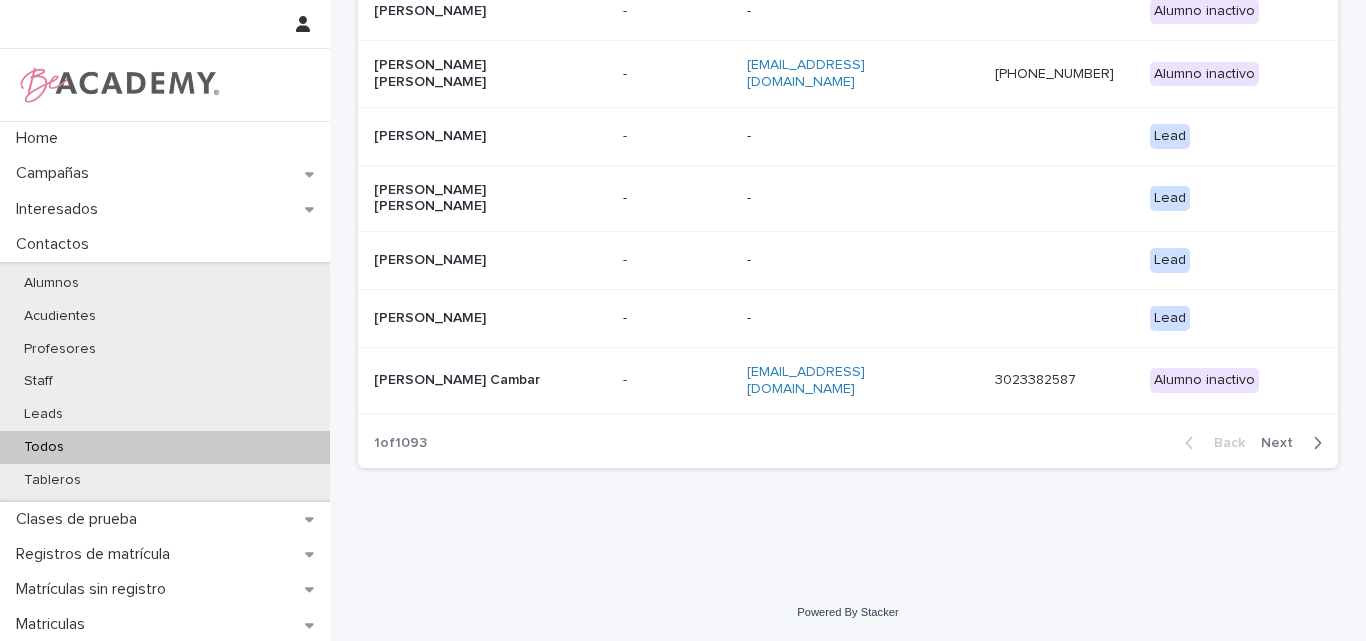 scroll, scrollTop: 0, scrollLeft: 0, axis: both 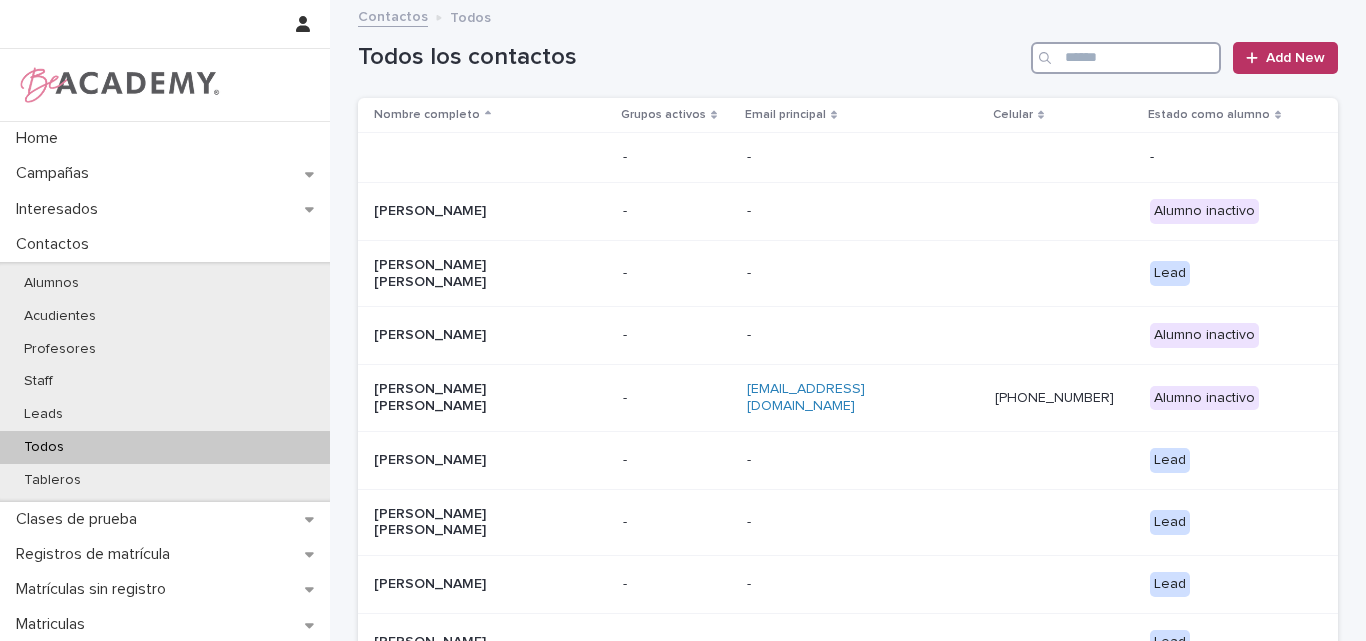 click at bounding box center (1126, 58) 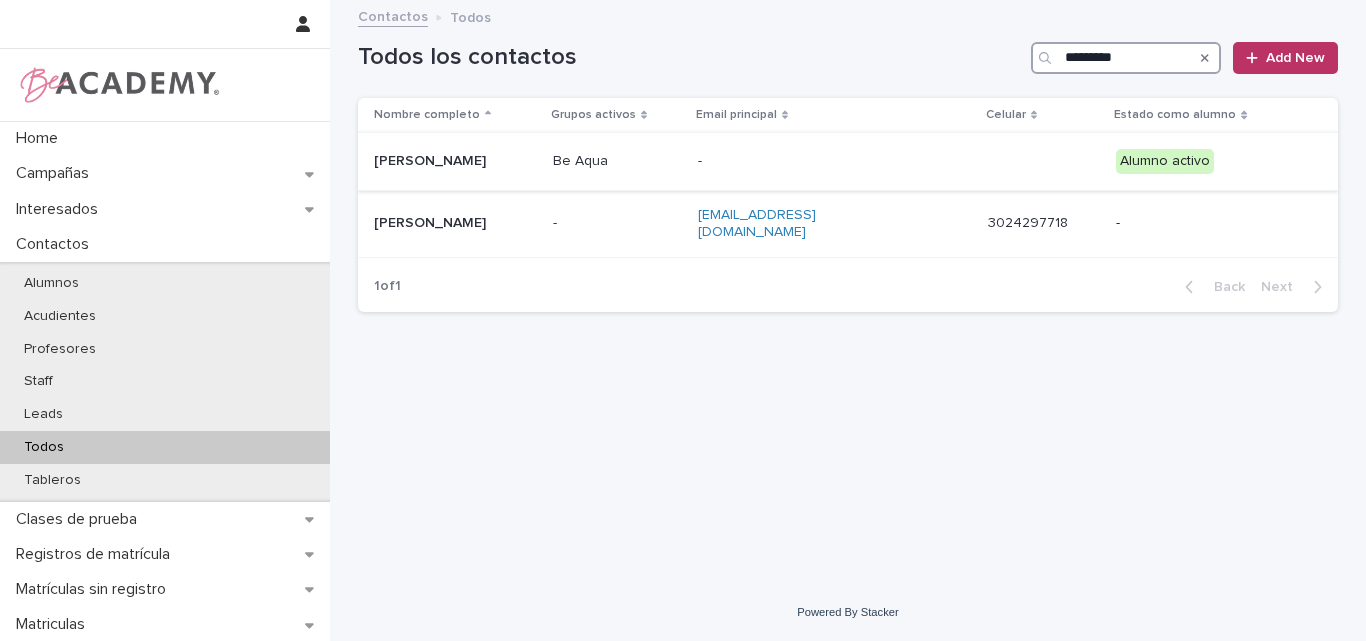 type on "*********" 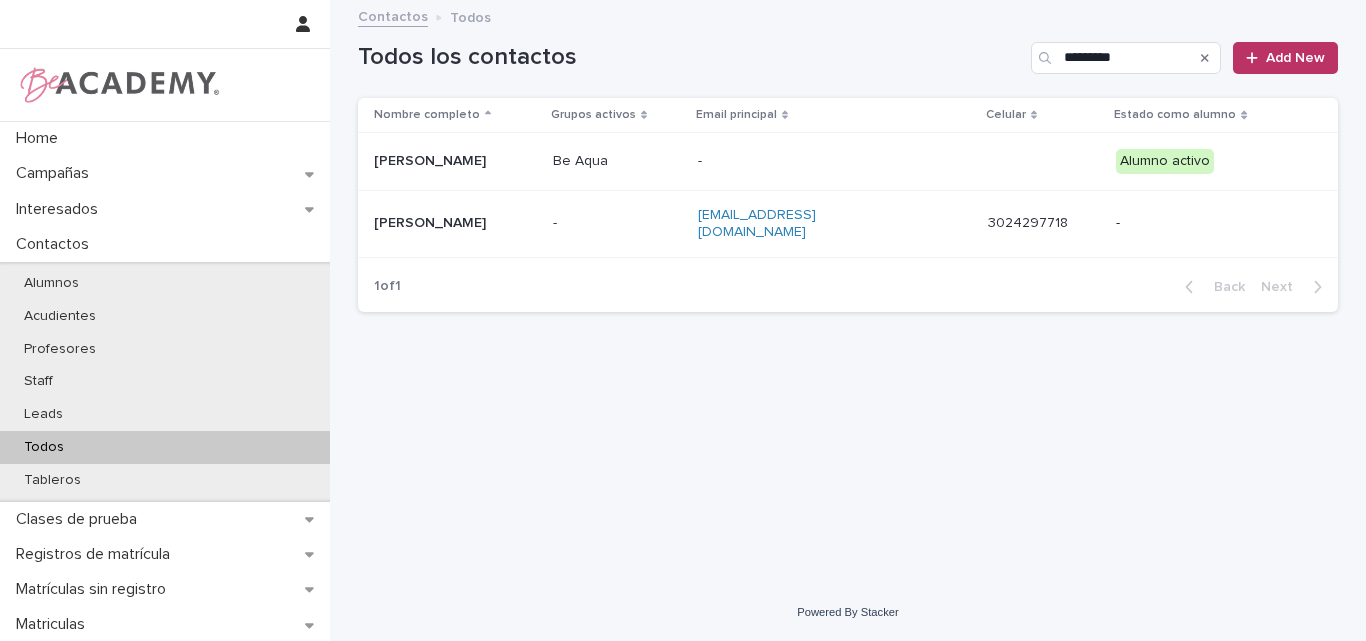 click on "[PERSON_NAME]" at bounding box center (455, 161) 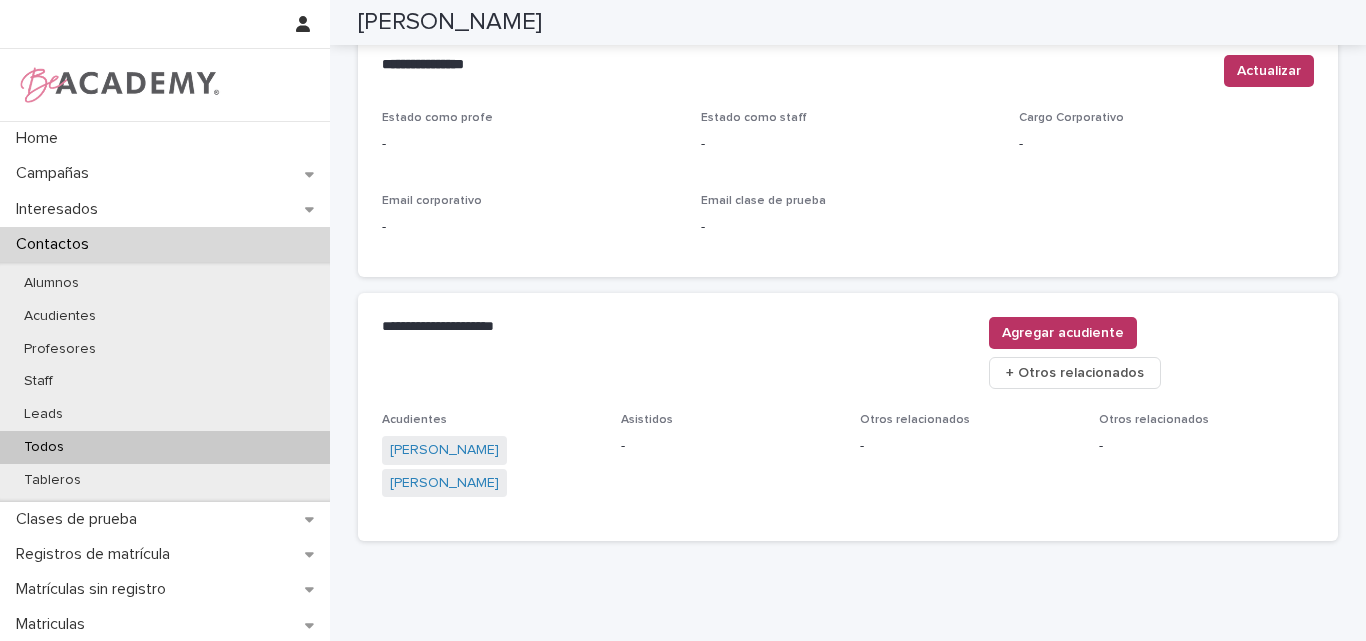 scroll, scrollTop: 880, scrollLeft: 0, axis: vertical 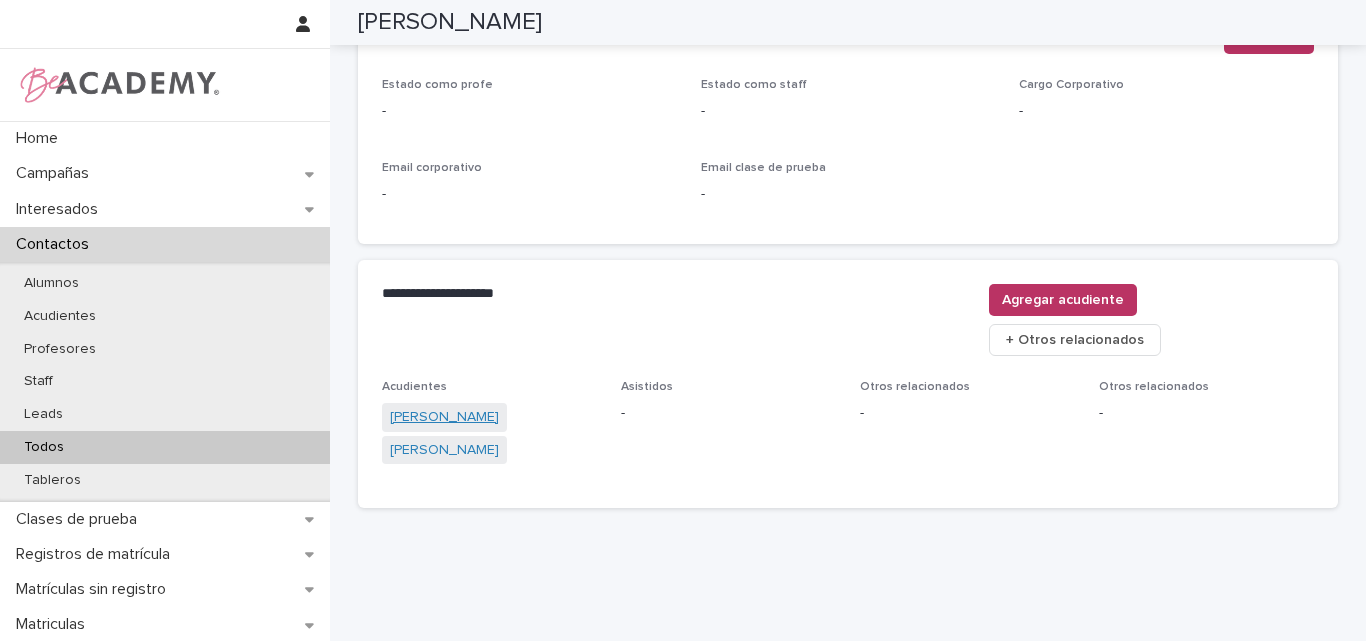 click on "[PERSON_NAME]" at bounding box center [444, 417] 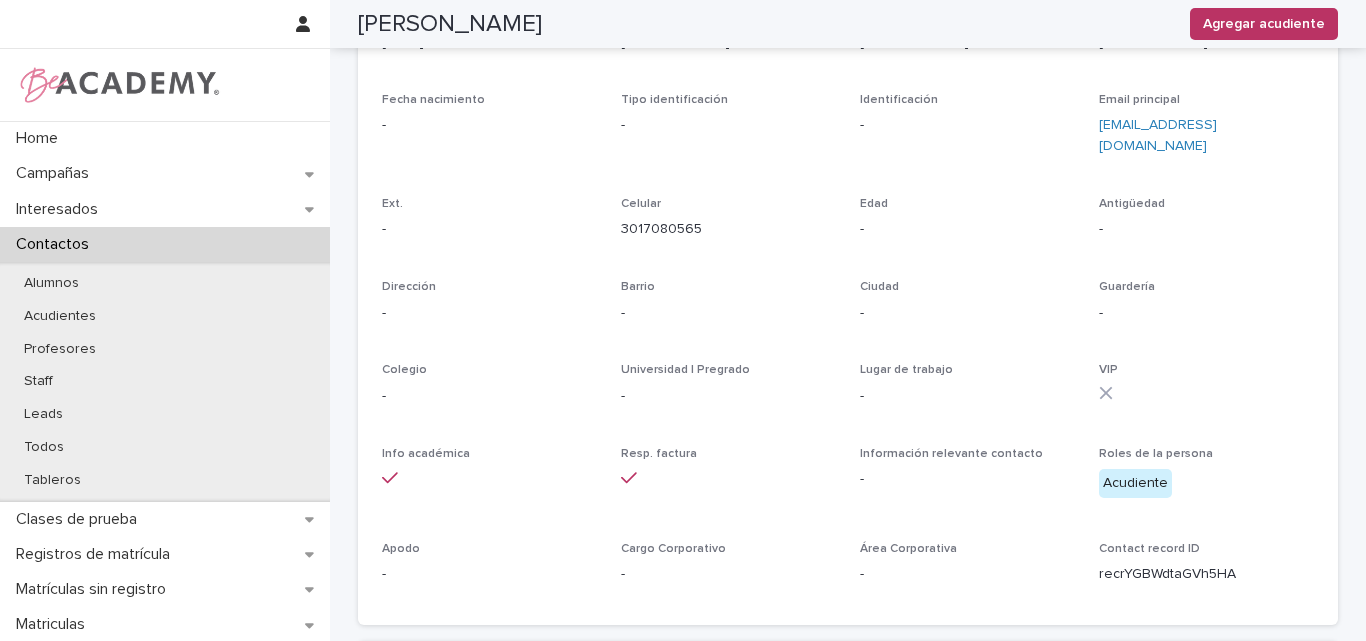 scroll, scrollTop: 0, scrollLeft: 0, axis: both 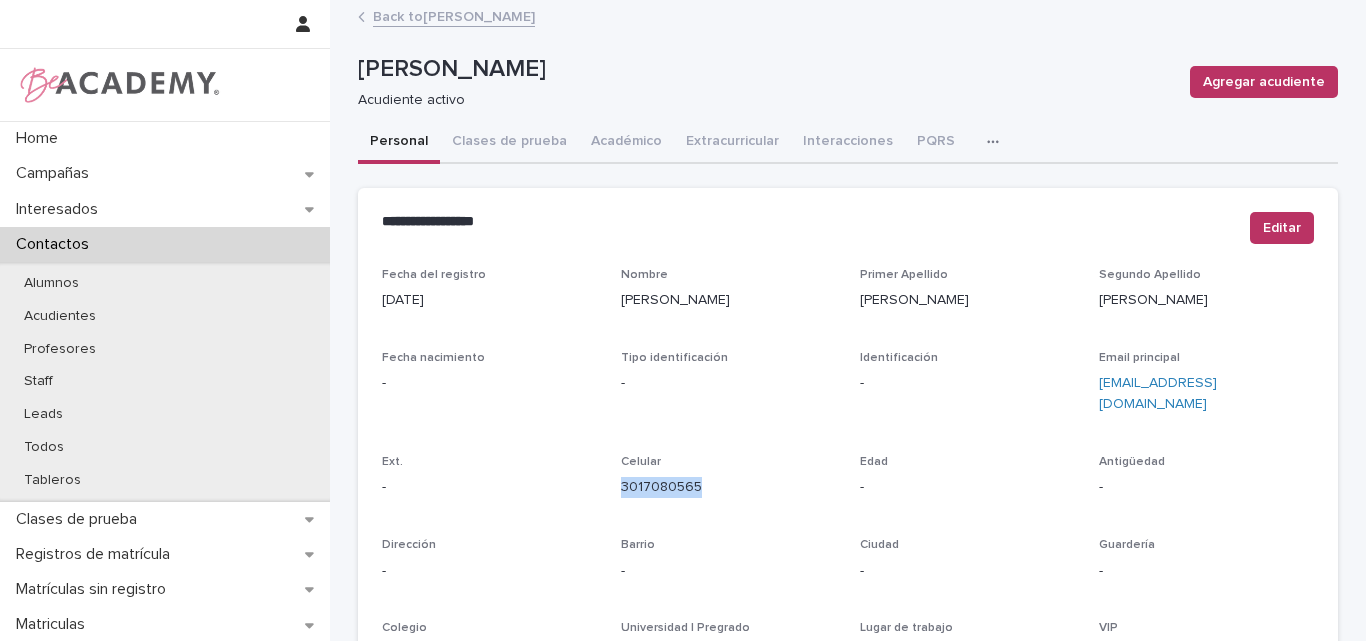 drag, startPoint x: 715, startPoint y: 464, endPoint x: 610, endPoint y: 481, distance: 106.36729 